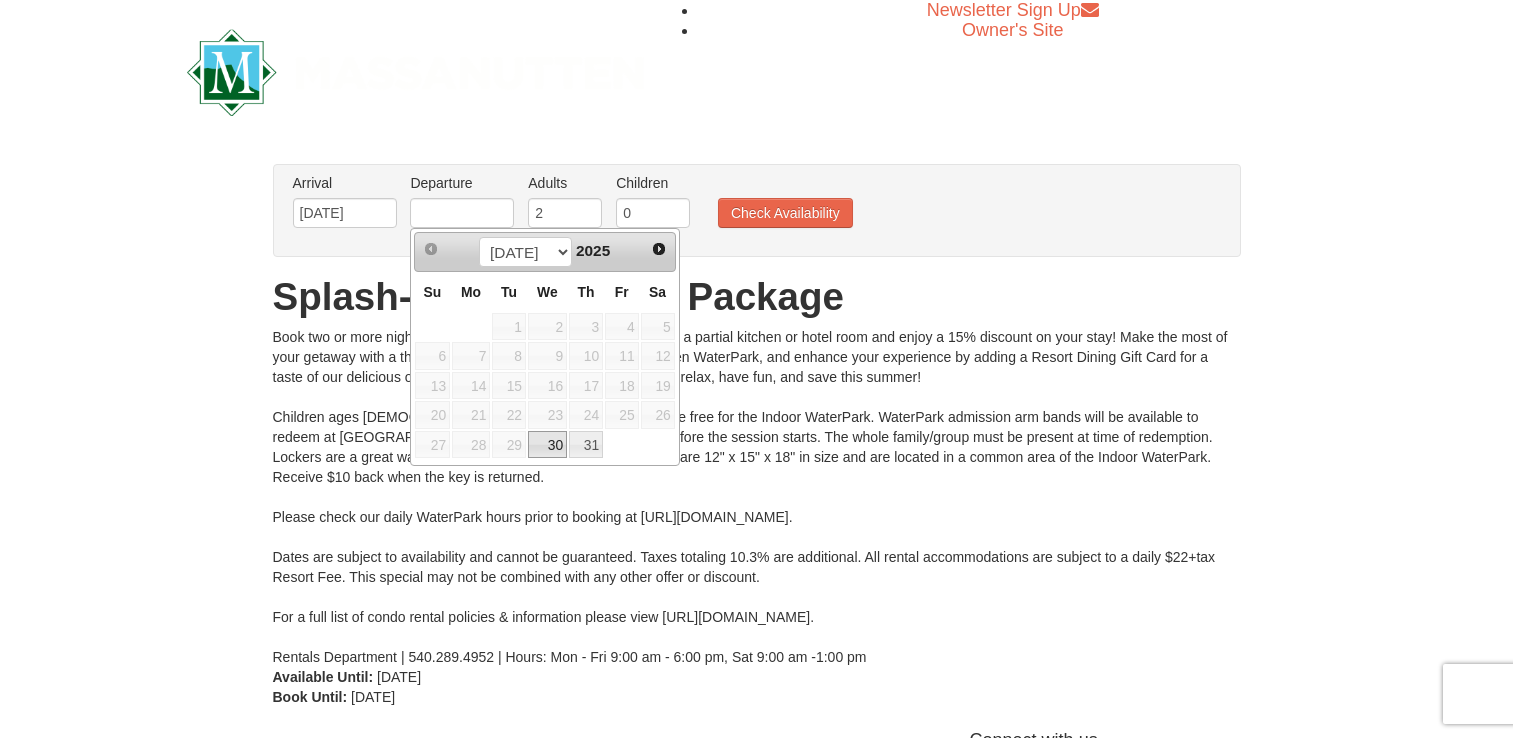 scroll, scrollTop: 0, scrollLeft: 0, axis: both 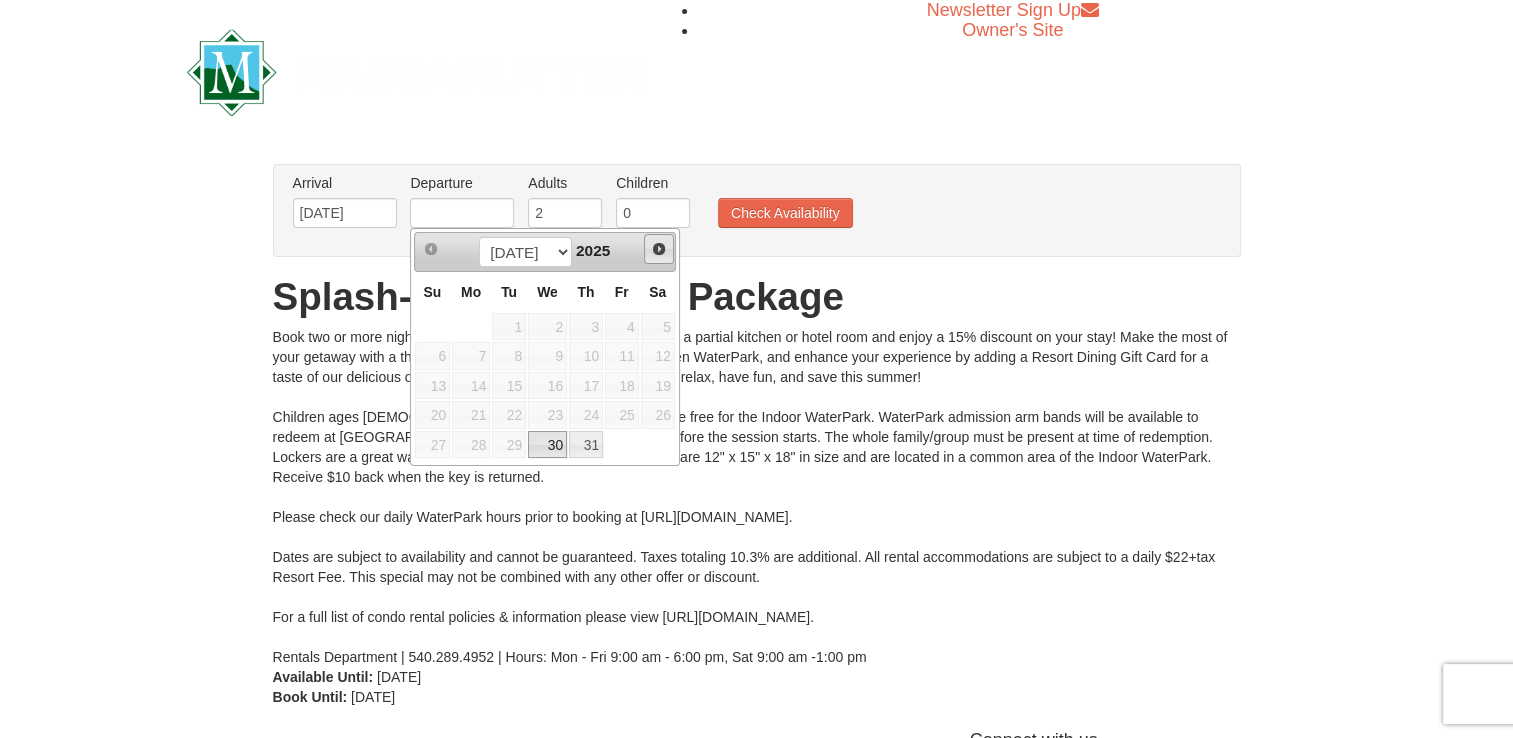 click on "Next" at bounding box center (659, 249) 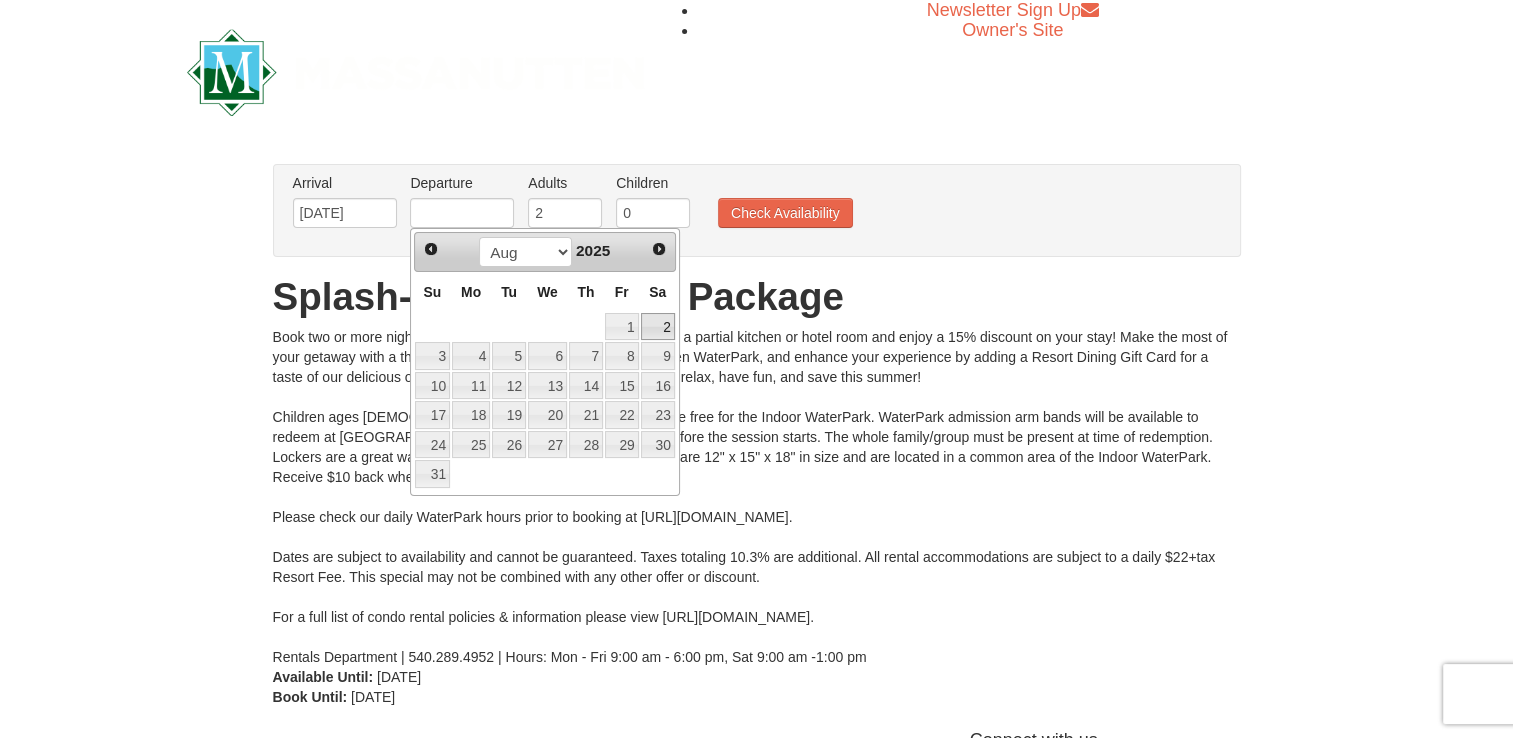 click on "2" at bounding box center (658, 327) 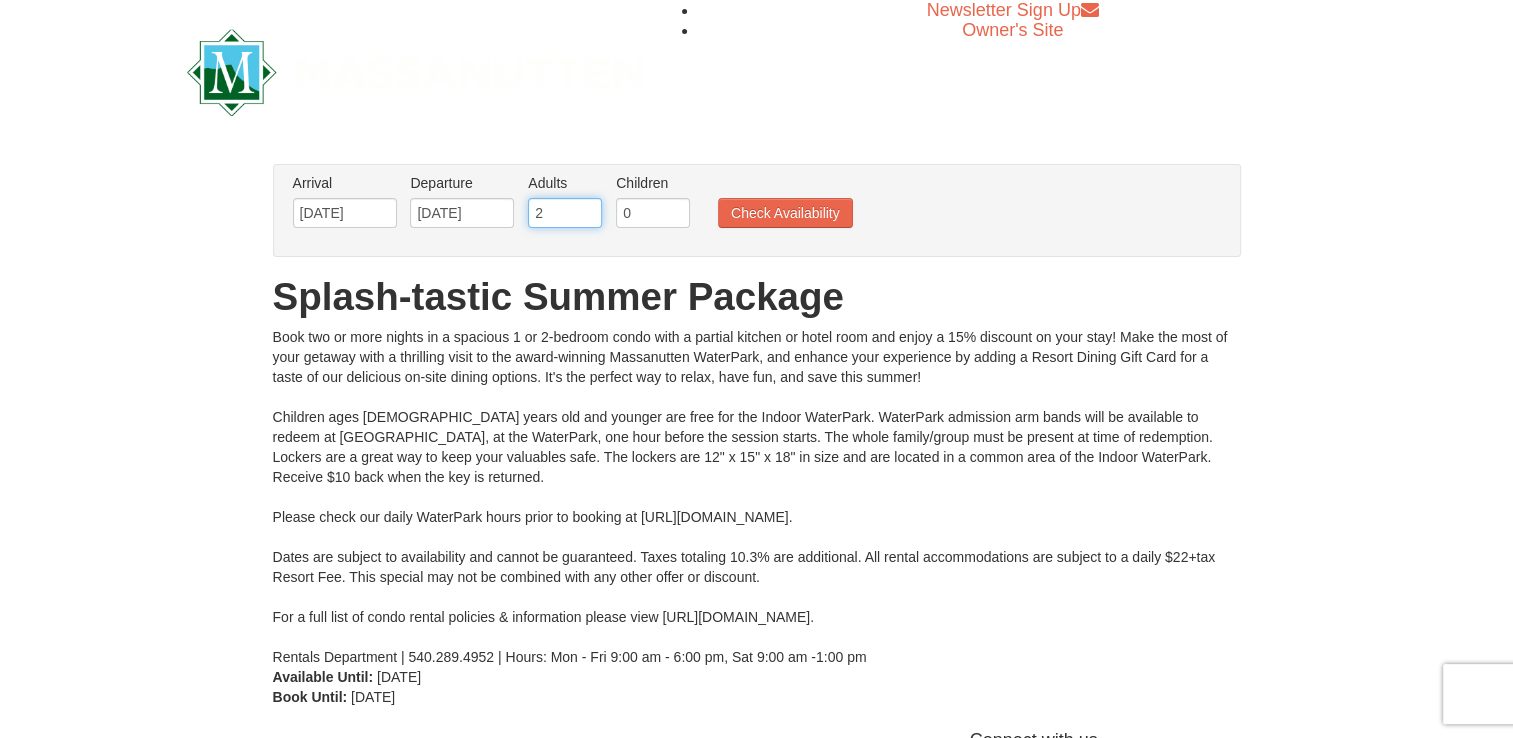 click on "2" at bounding box center [565, 213] 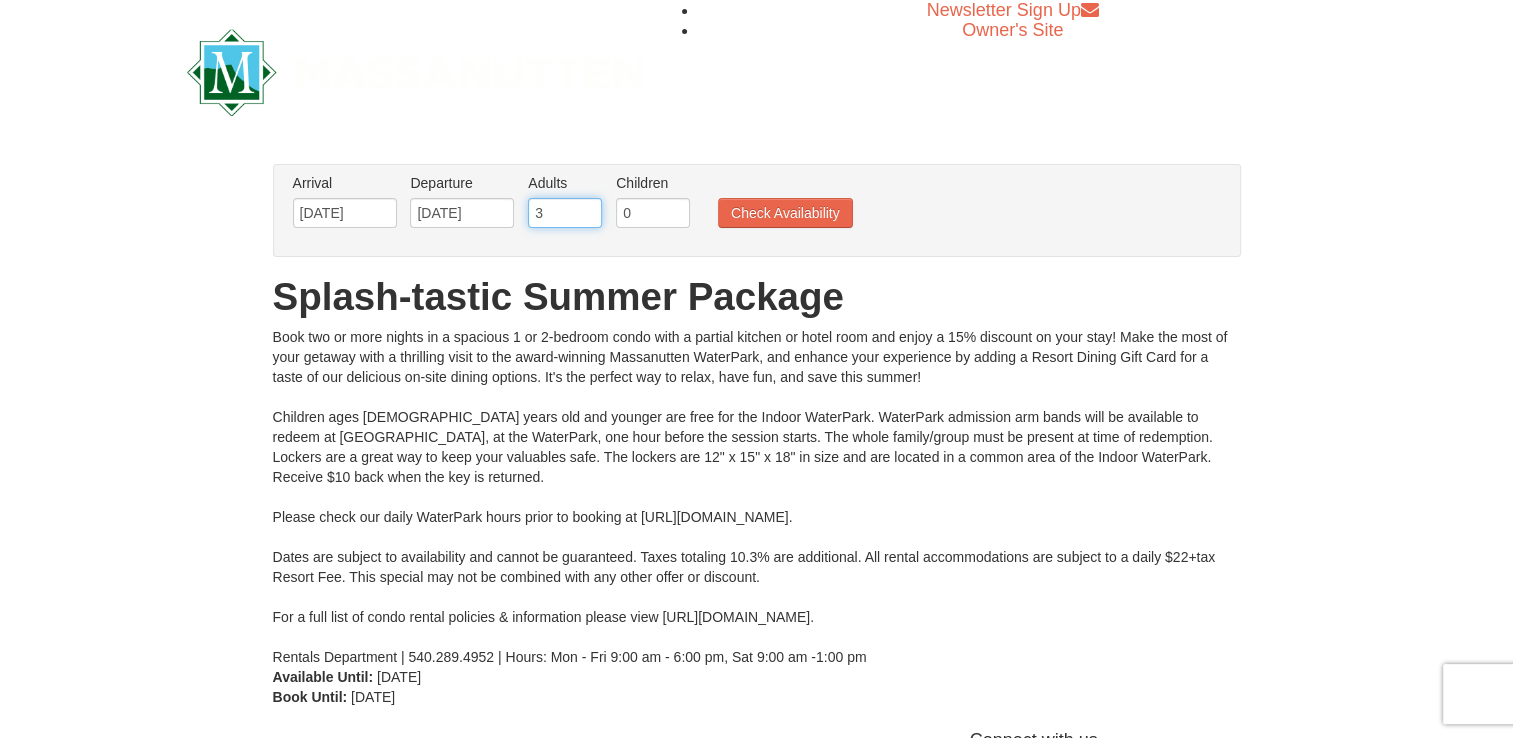 type on "3" 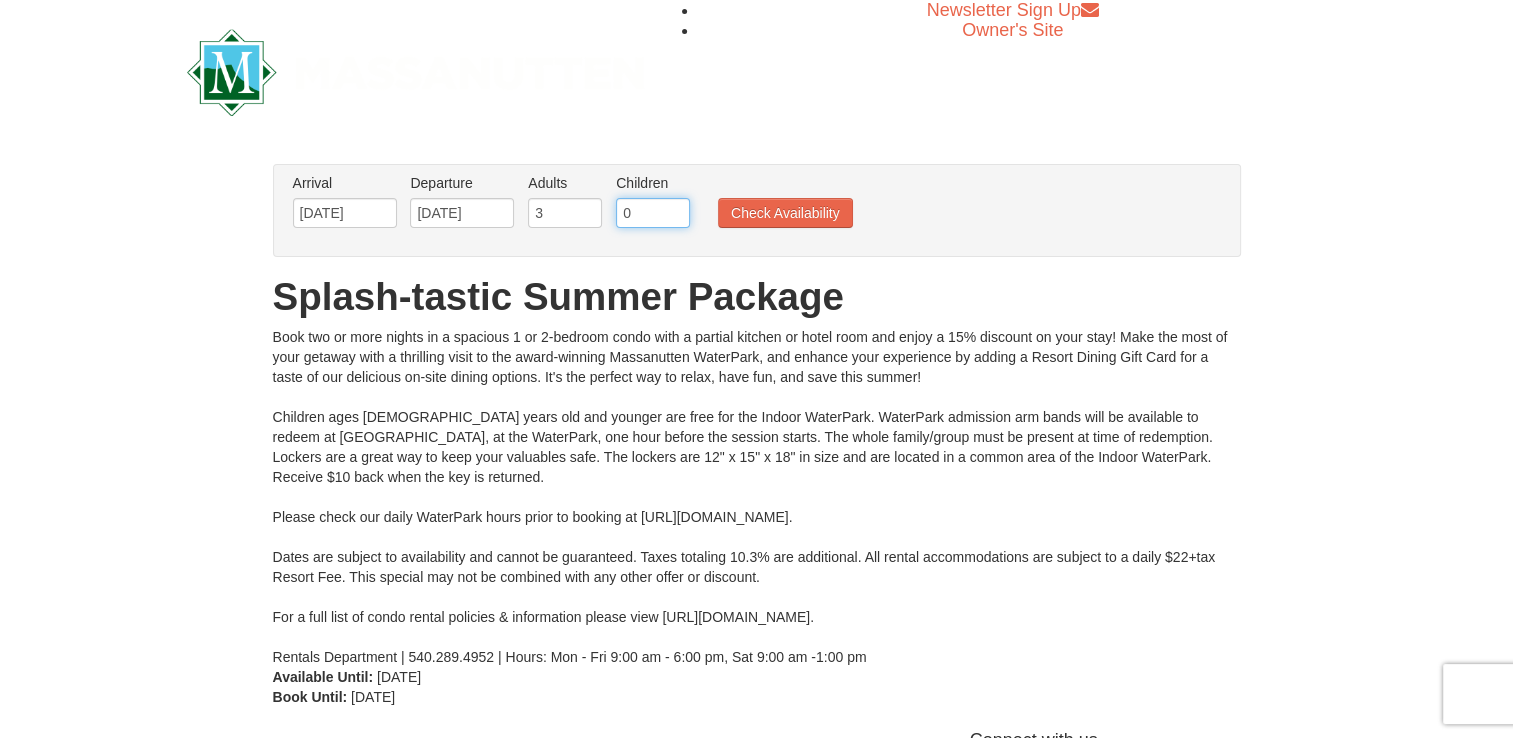 click on "0" at bounding box center (653, 213) 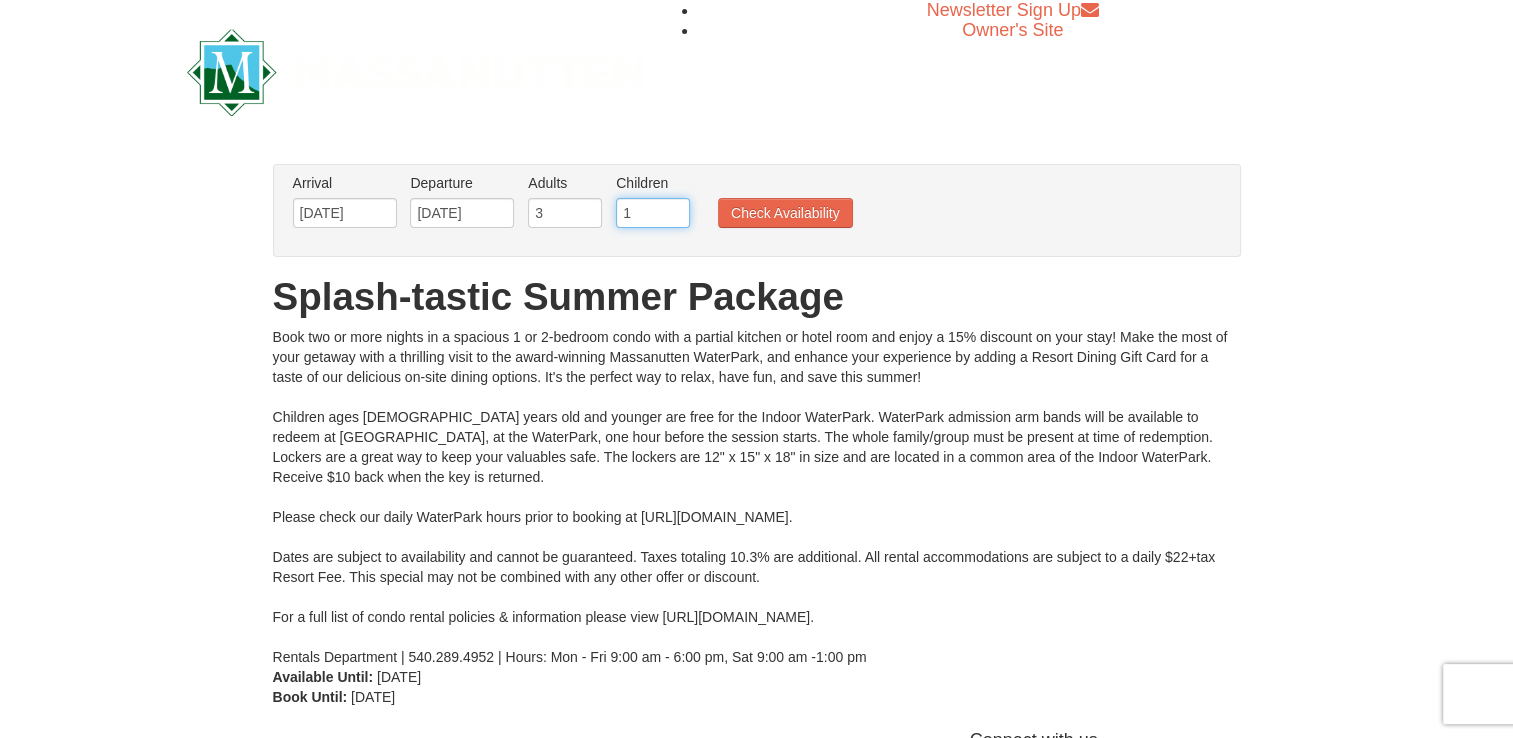click on "1" at bounding box center (653, 213) 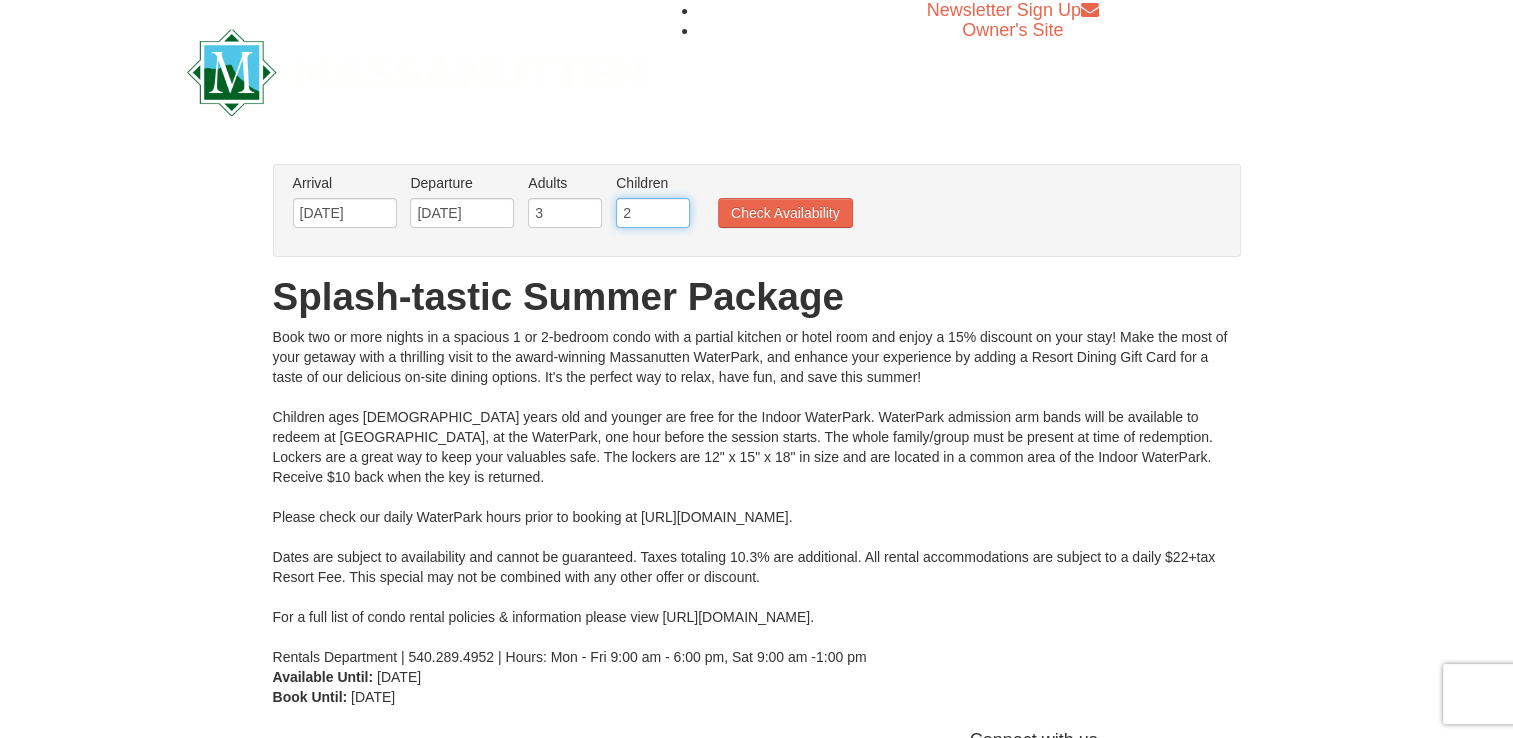 click on "2" at bounding box center [653, 213] 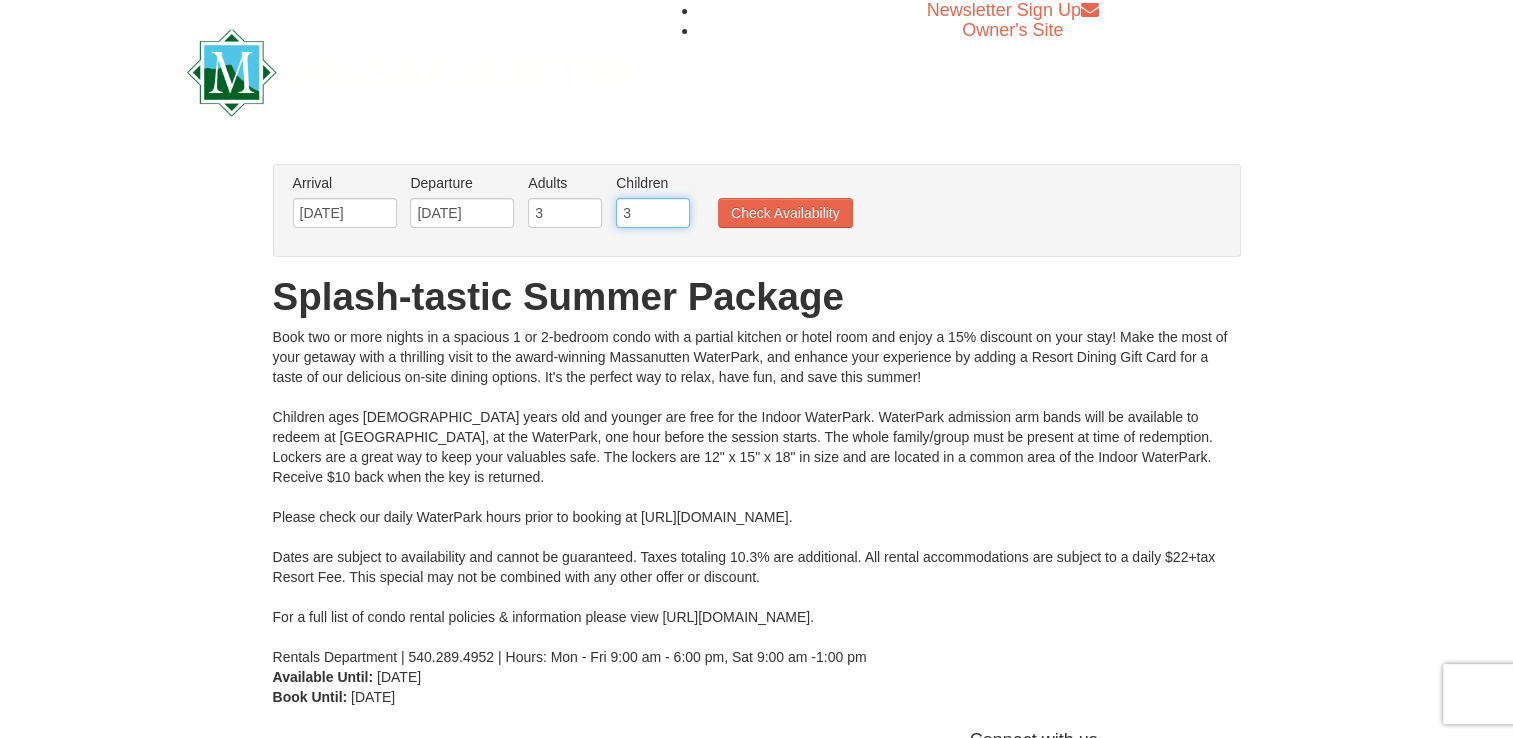 type on "3" 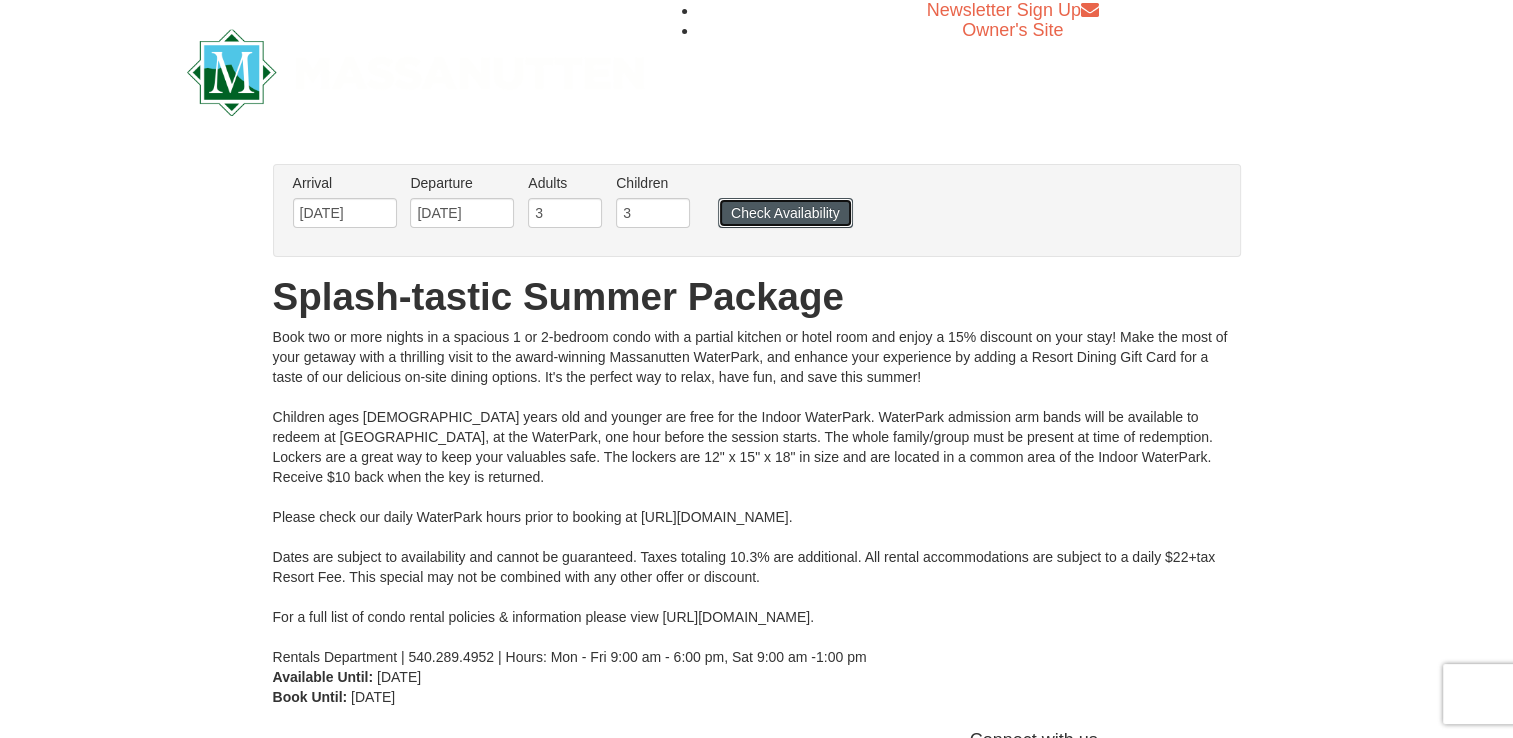 click on "Check Availability" at bounding box center (785, 213) 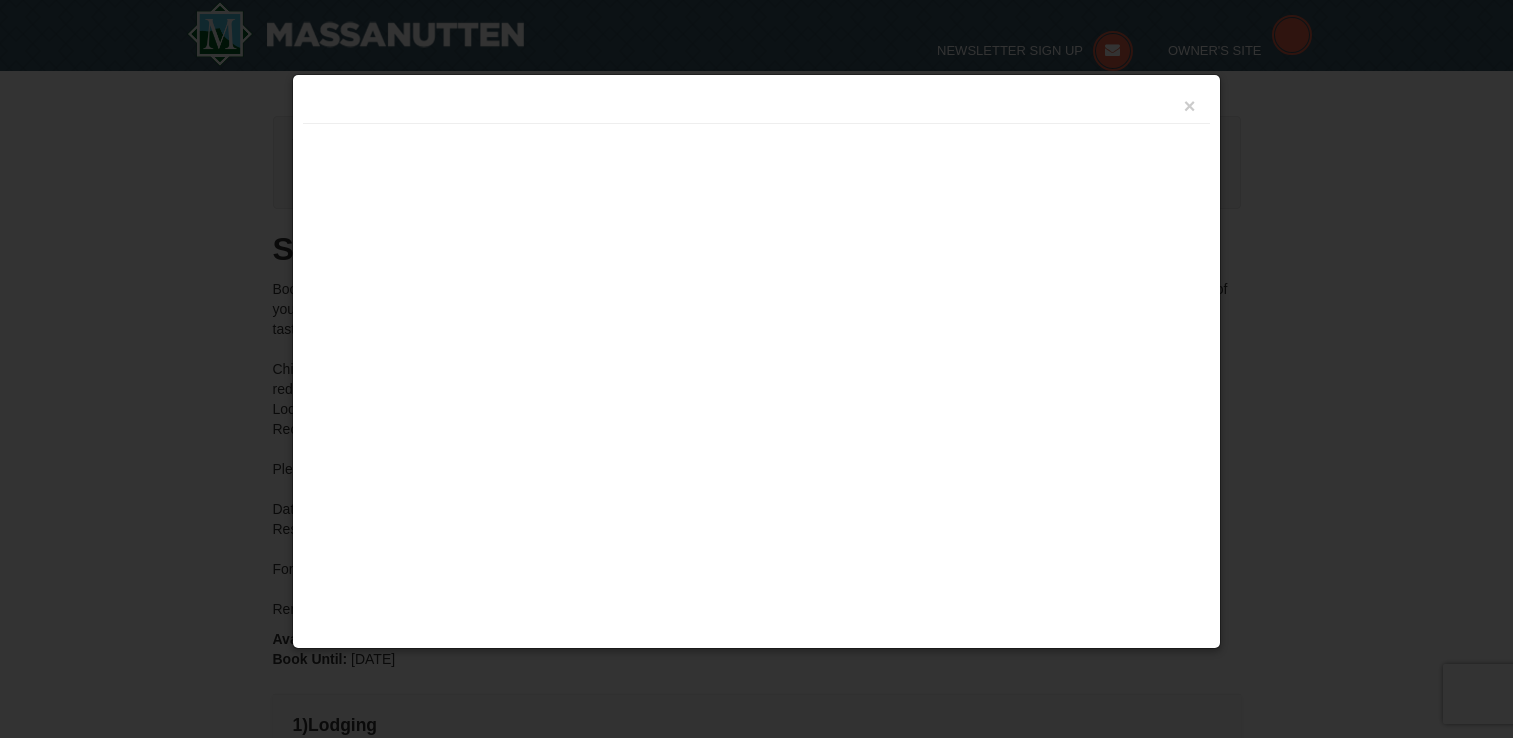 scroll, scrollTop: 447, scrollLeft: 0, axis: vertical 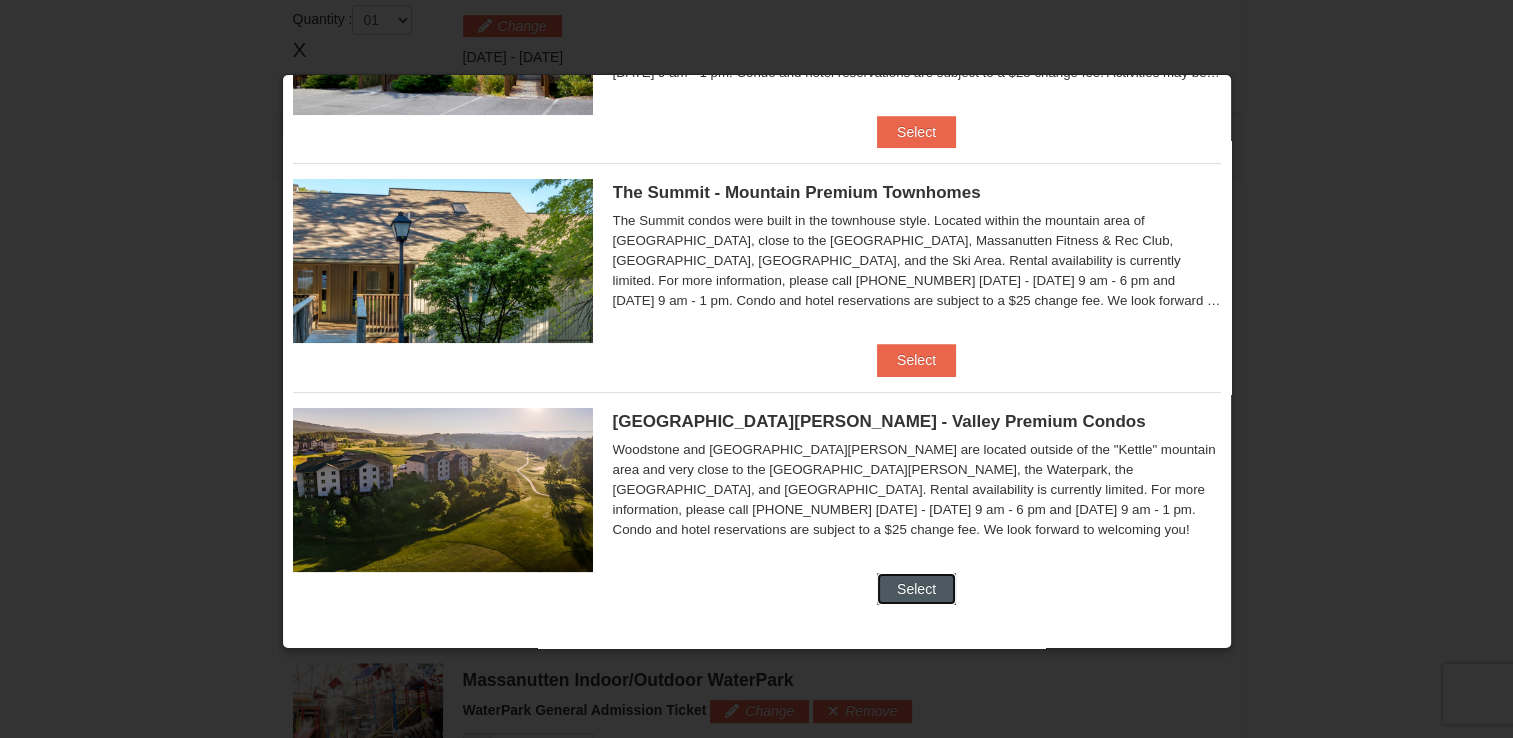 click on "Select" at bounding box center (916, 589) 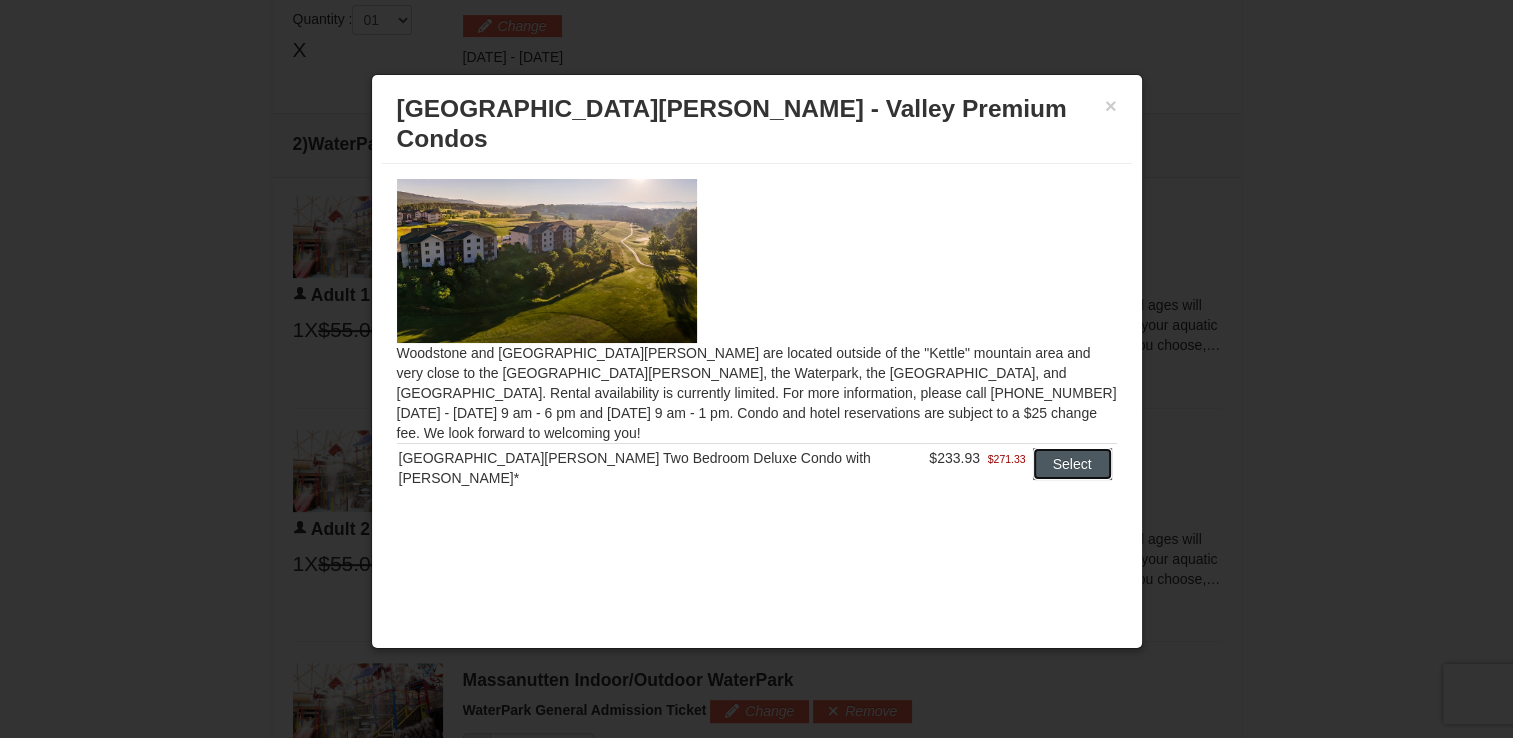 click on "Select" at bounding box center (1072, 464) 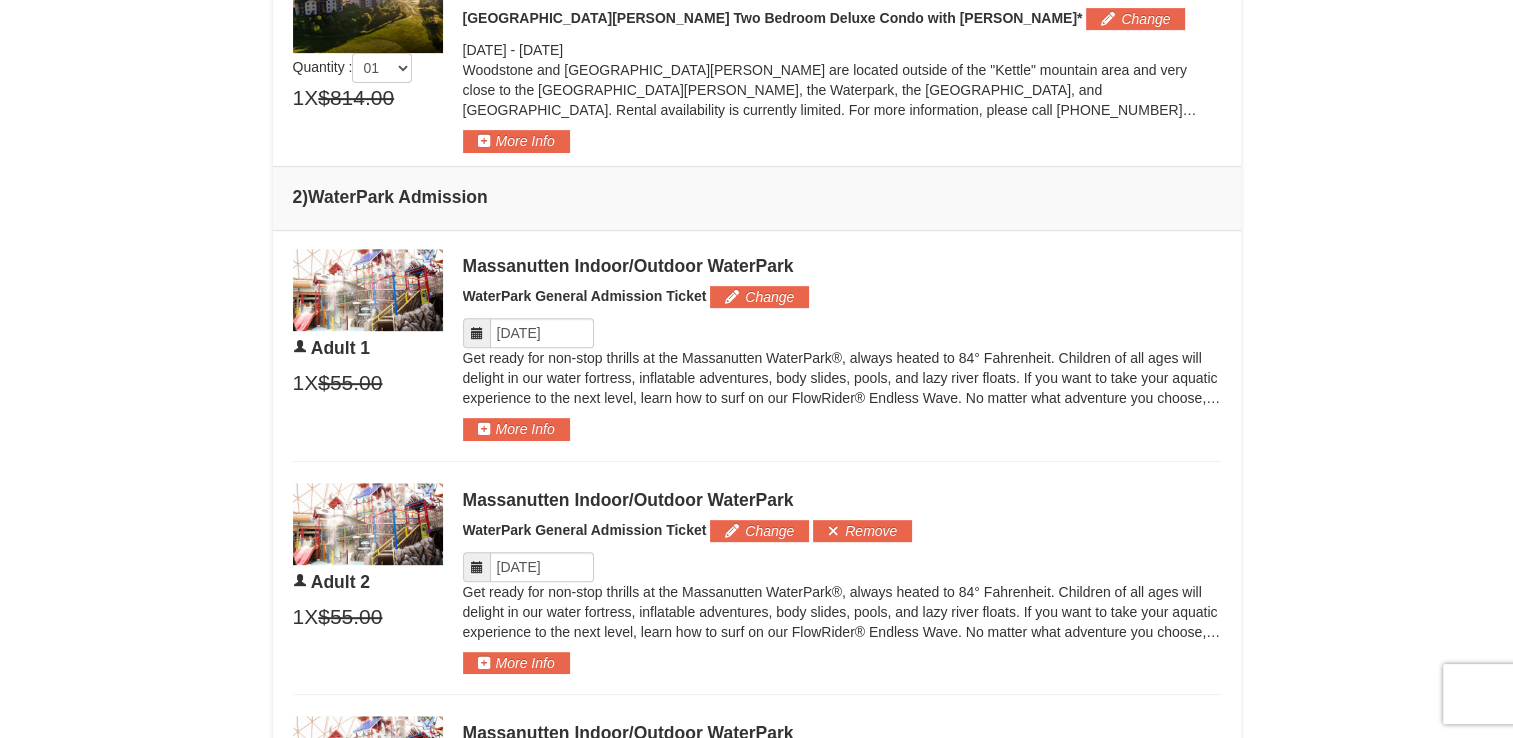 scroll, scrollTop: 808, scrollLeft: 0, axis: vertical 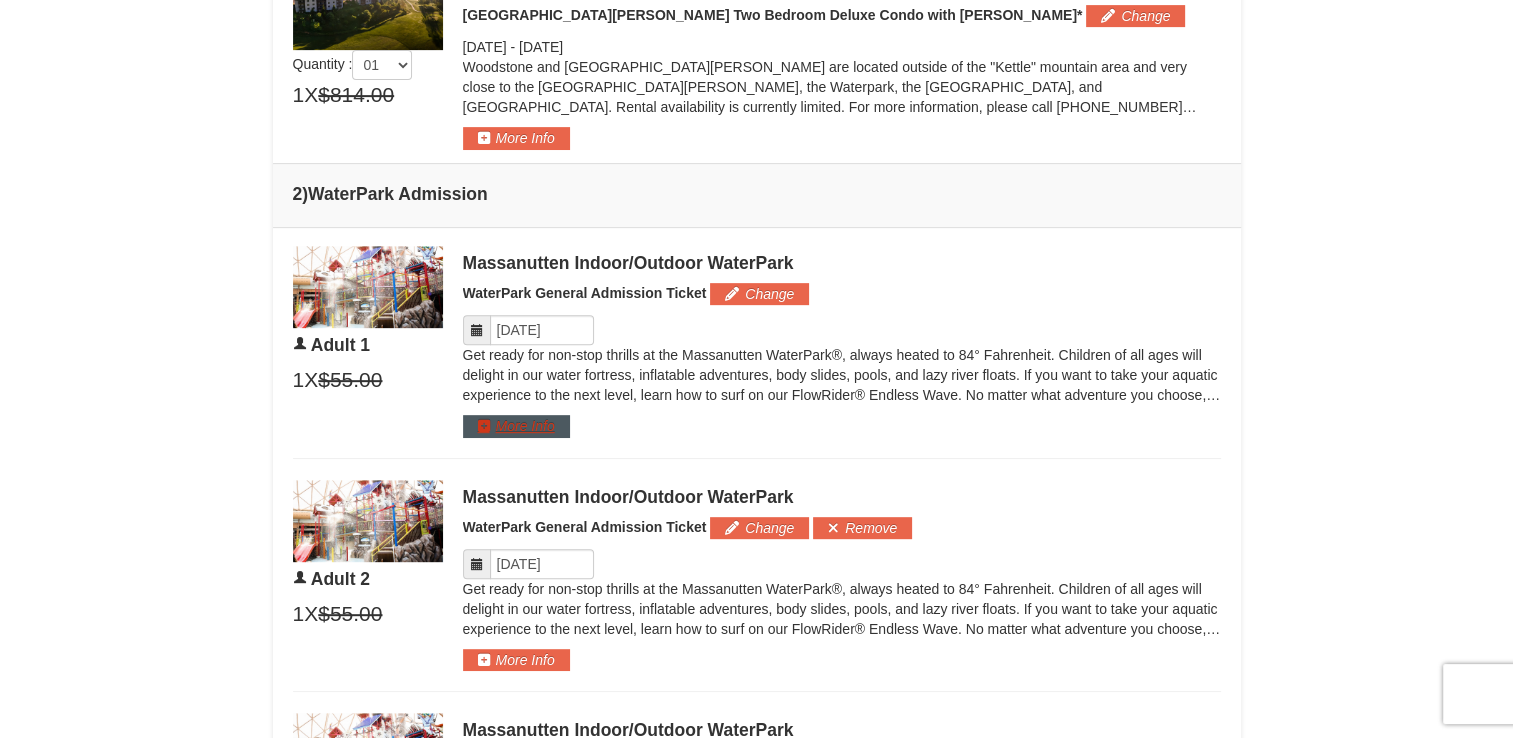 click on "More Info" at bounding box center [516, 426] 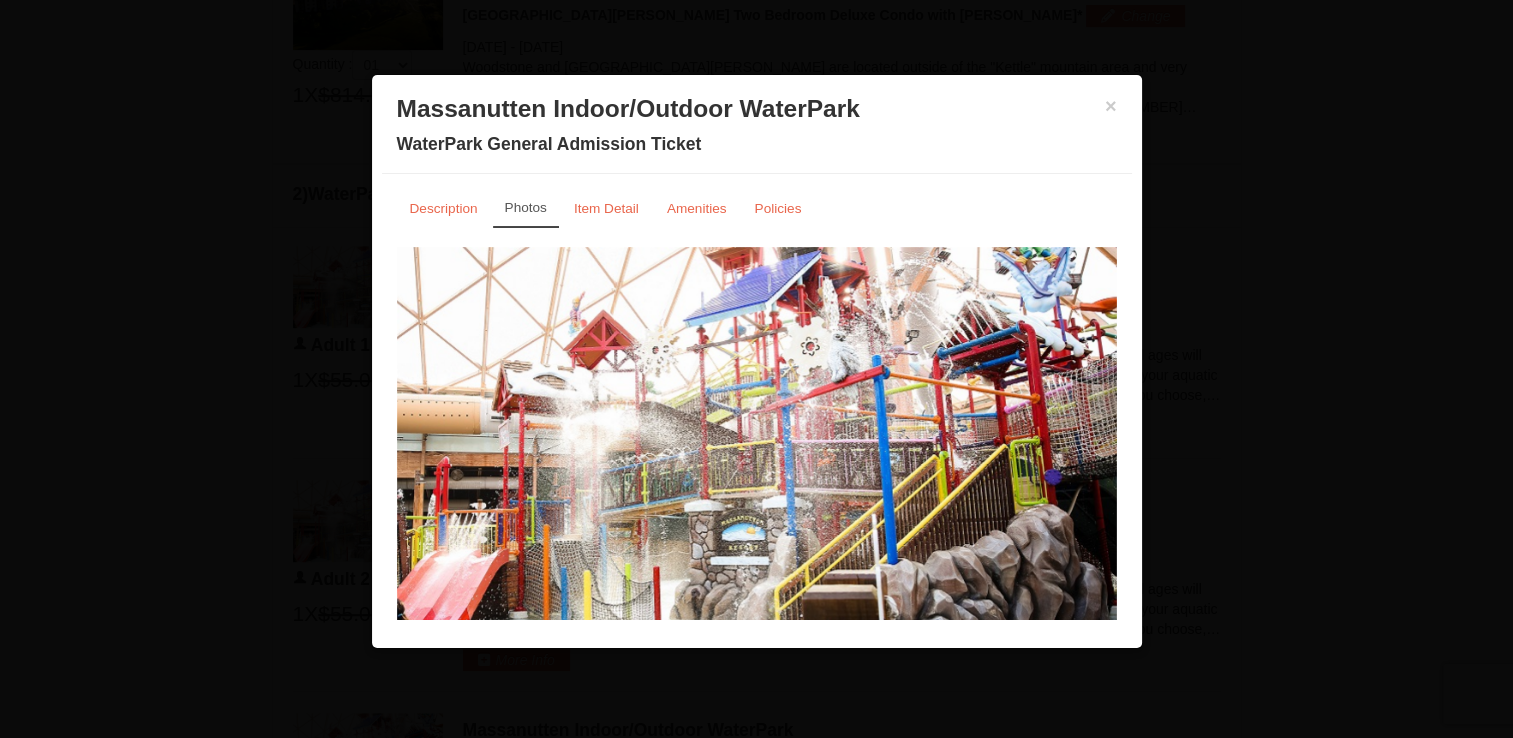 scroll, scrollTop: 798, scrollLeft: 0, axis: vertical 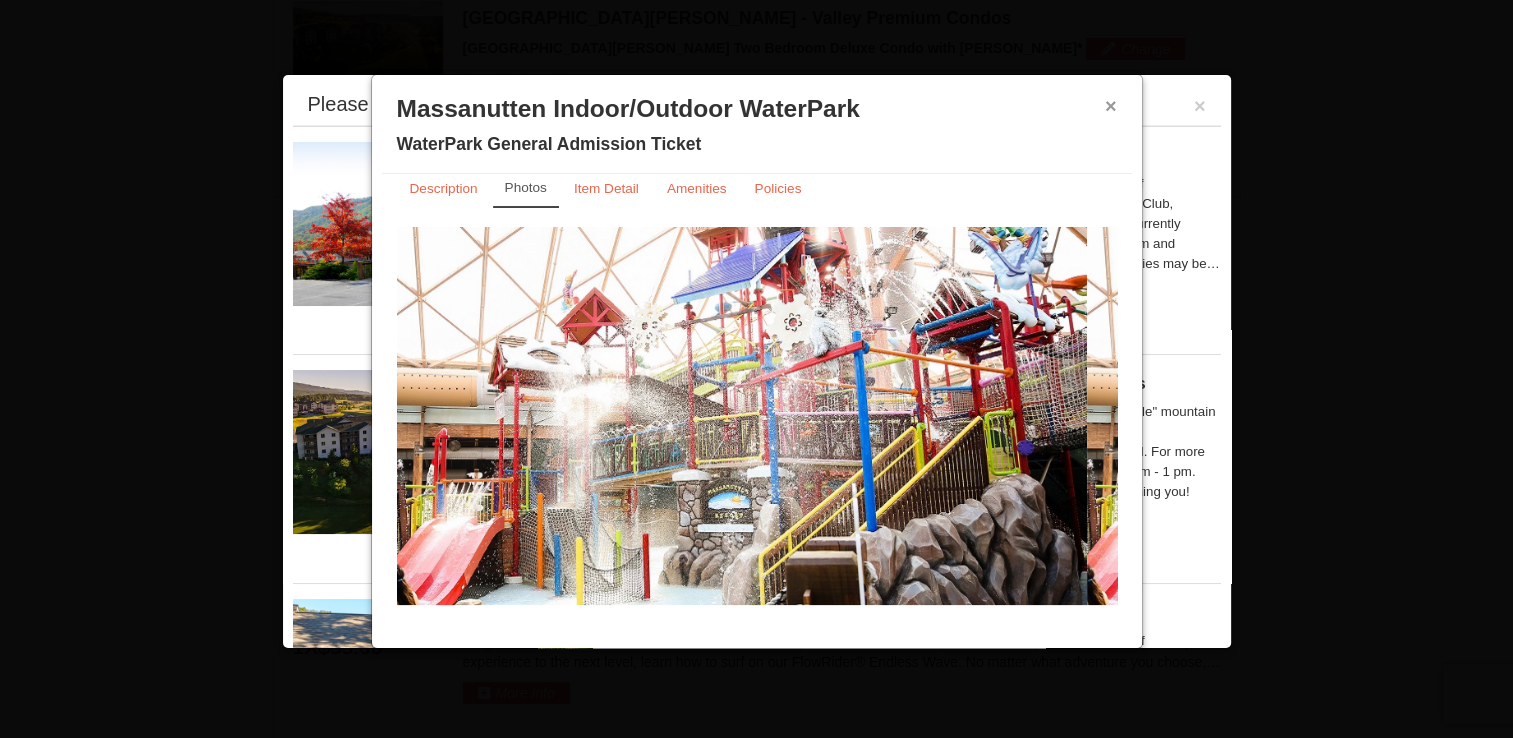 click on "×" at bounding box center (1111, 106) 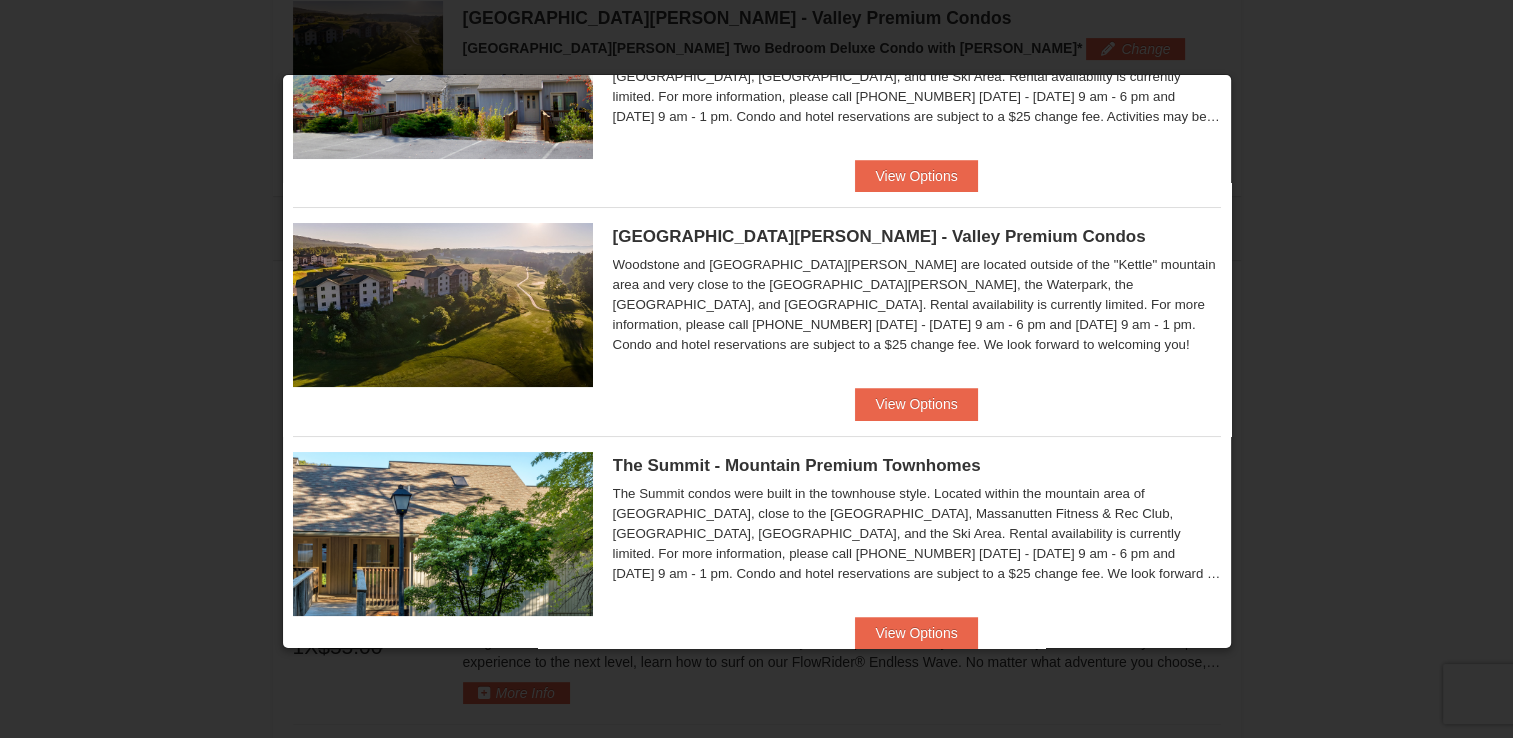 scroll, scrollTop: 192, scrollLeft: 0, axis: vertical 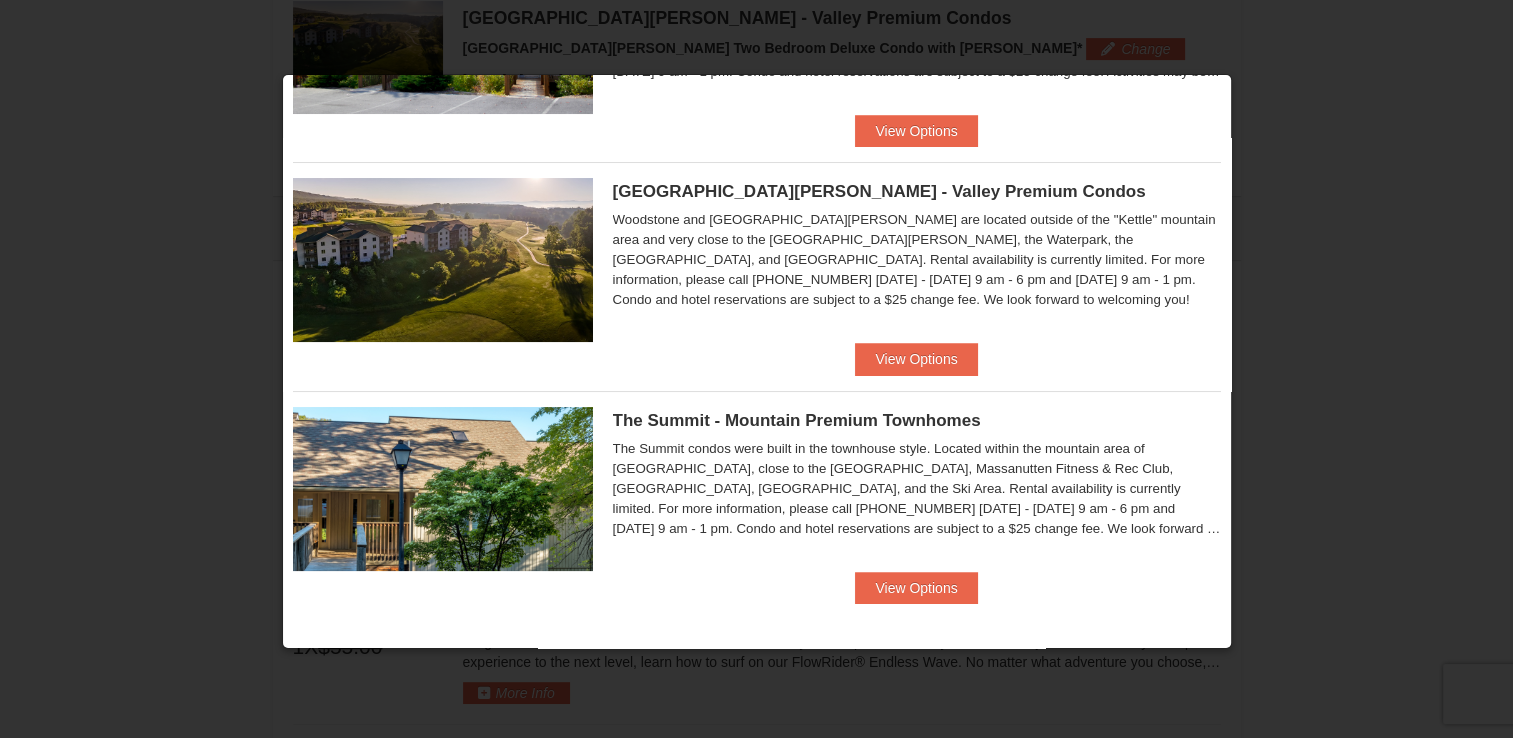 click at bounding box center [443, 260] 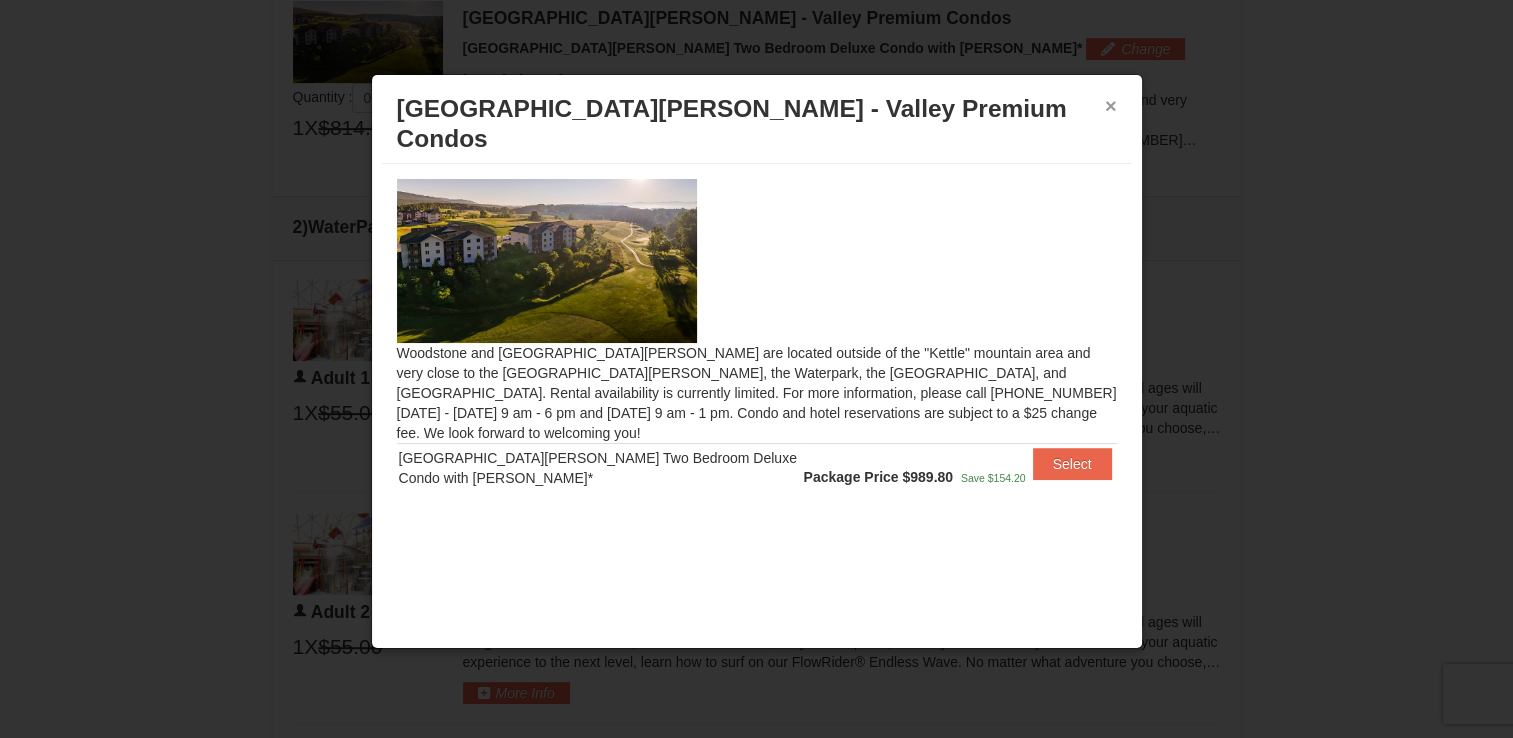 click on "×" at bounding box center (1111, 106) 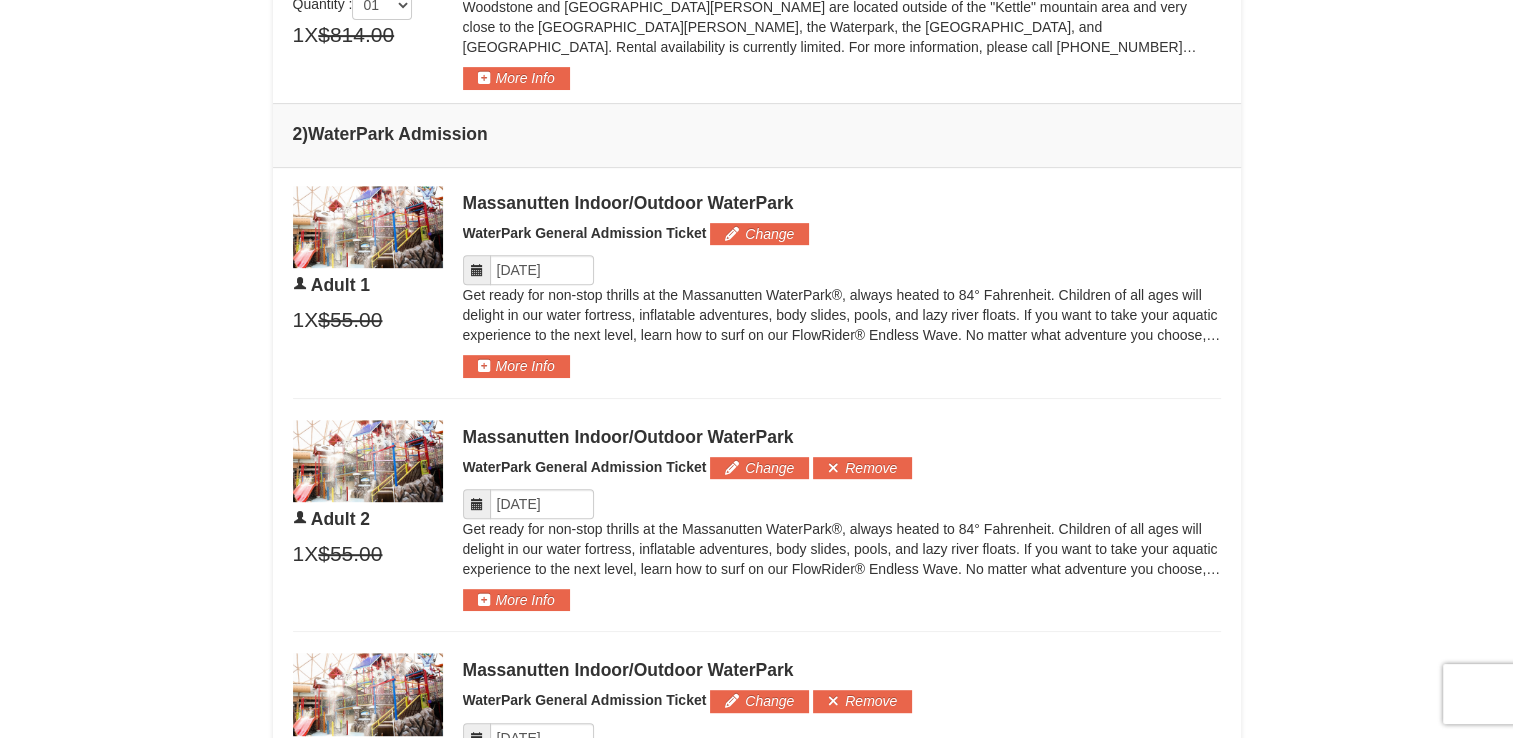 scroll, scrollTop: 869, scrollLeft: 0, axis: vertical 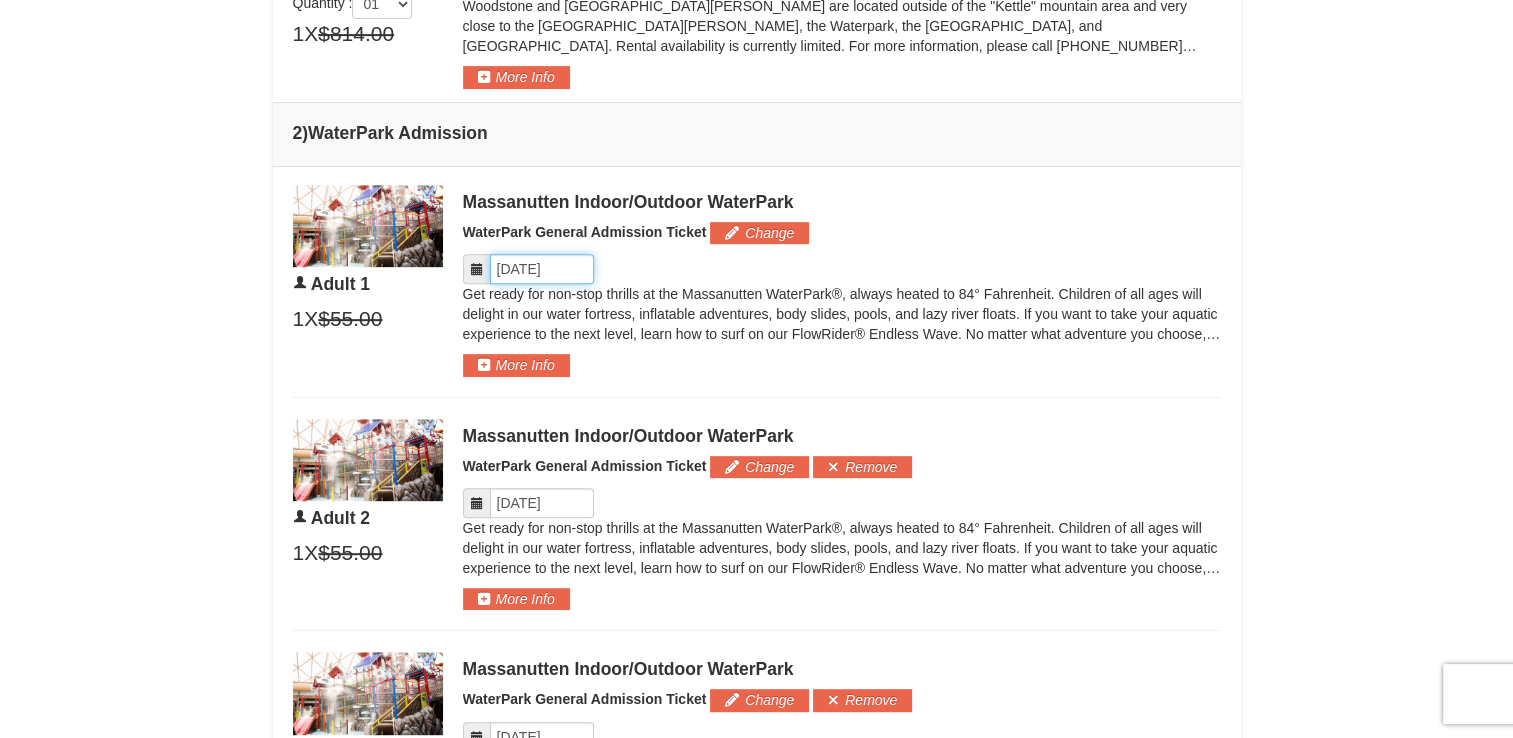 click on "Please format dates MM/DD/YYYY" at bounding box center [542, 269] 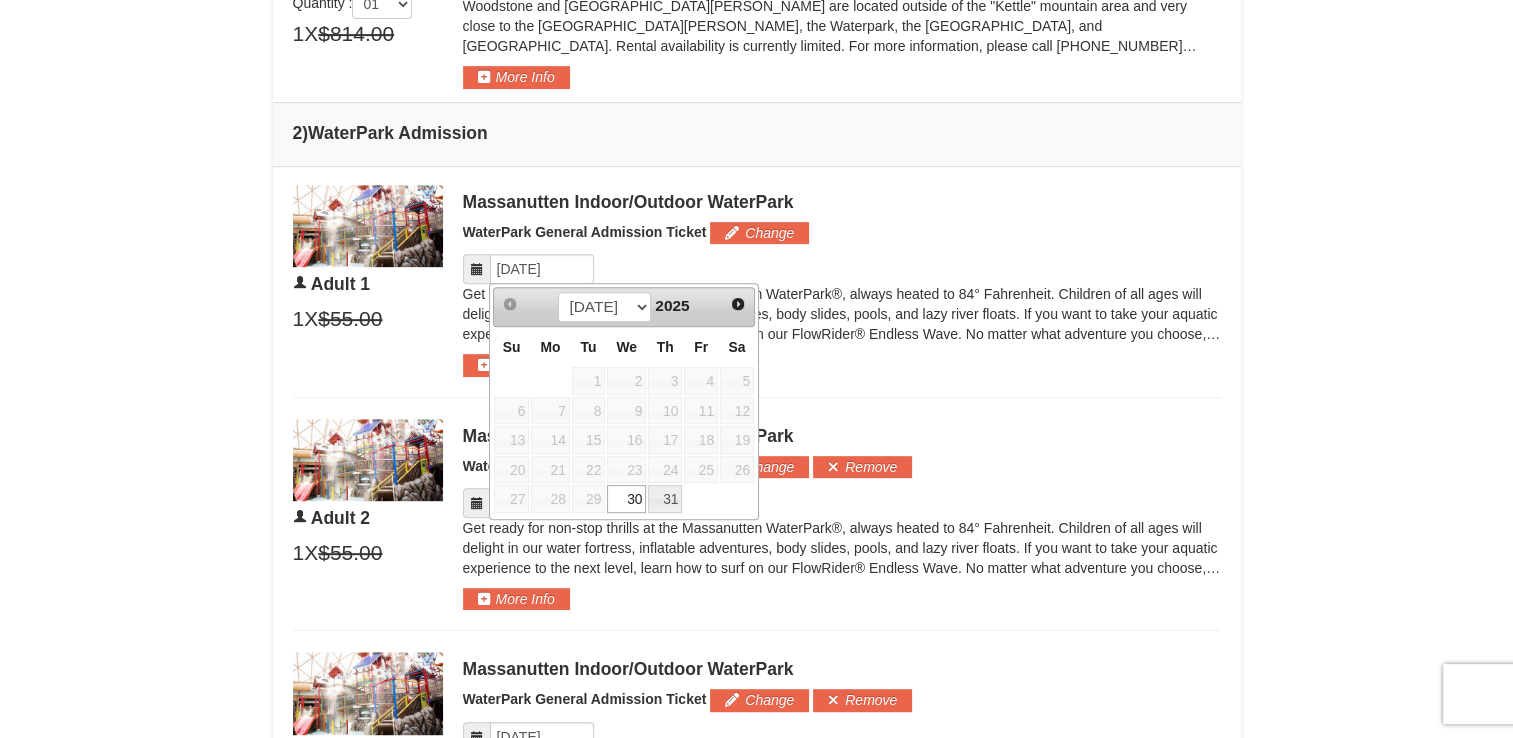 click on "31" at bounding box center (665, 499) 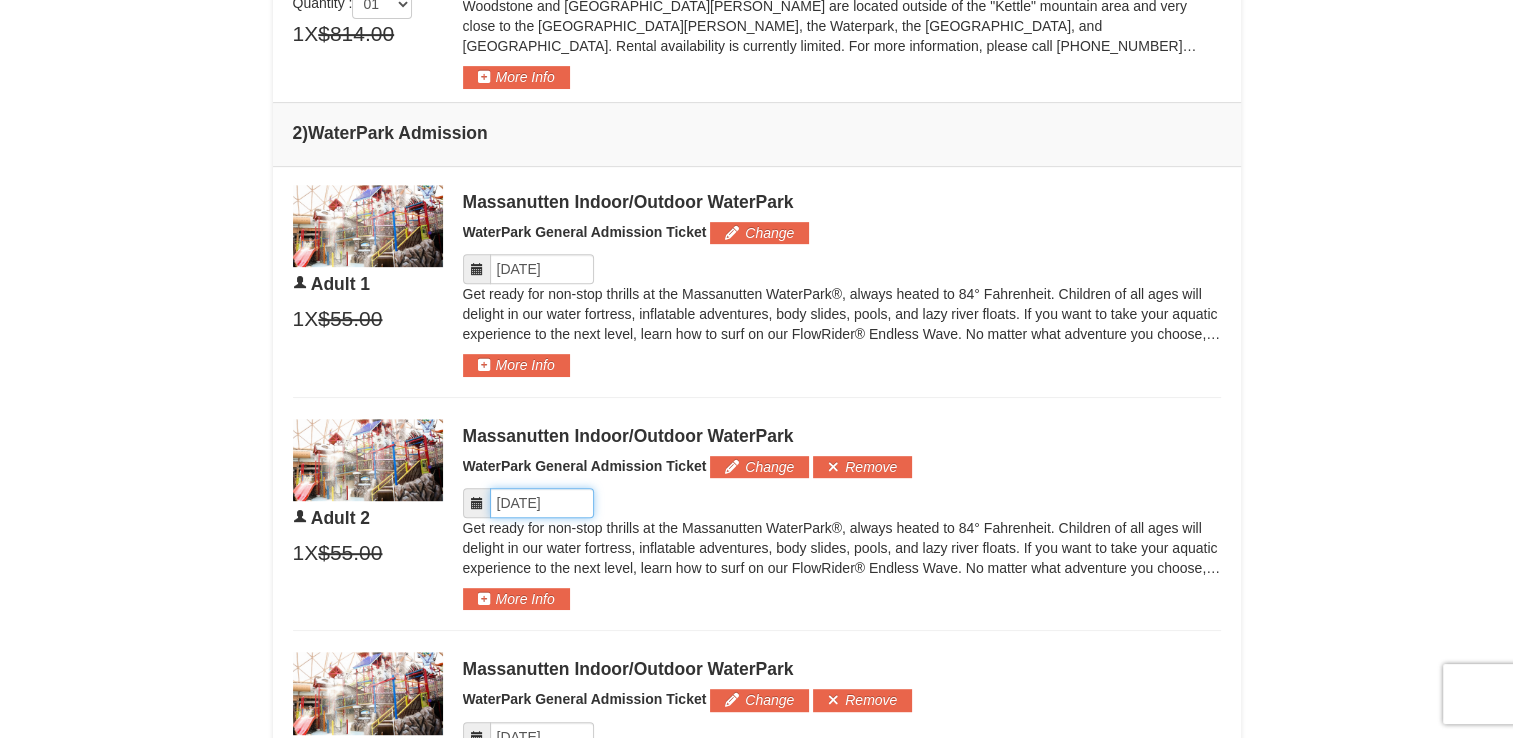 click on "Please format dates MM/DD/YYYY" at bounding box center (542, 503) 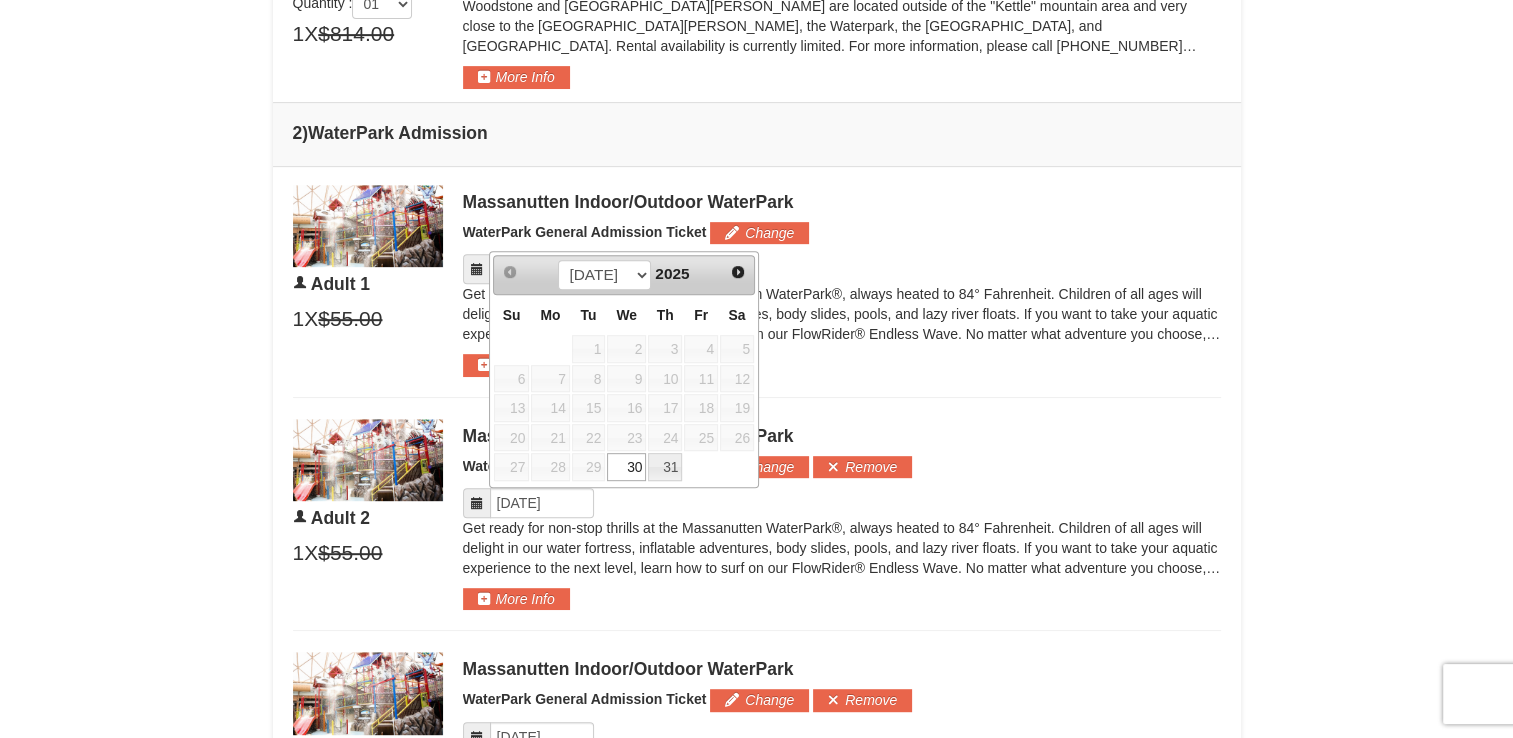 click on "31" at bounding box center (665, 467) 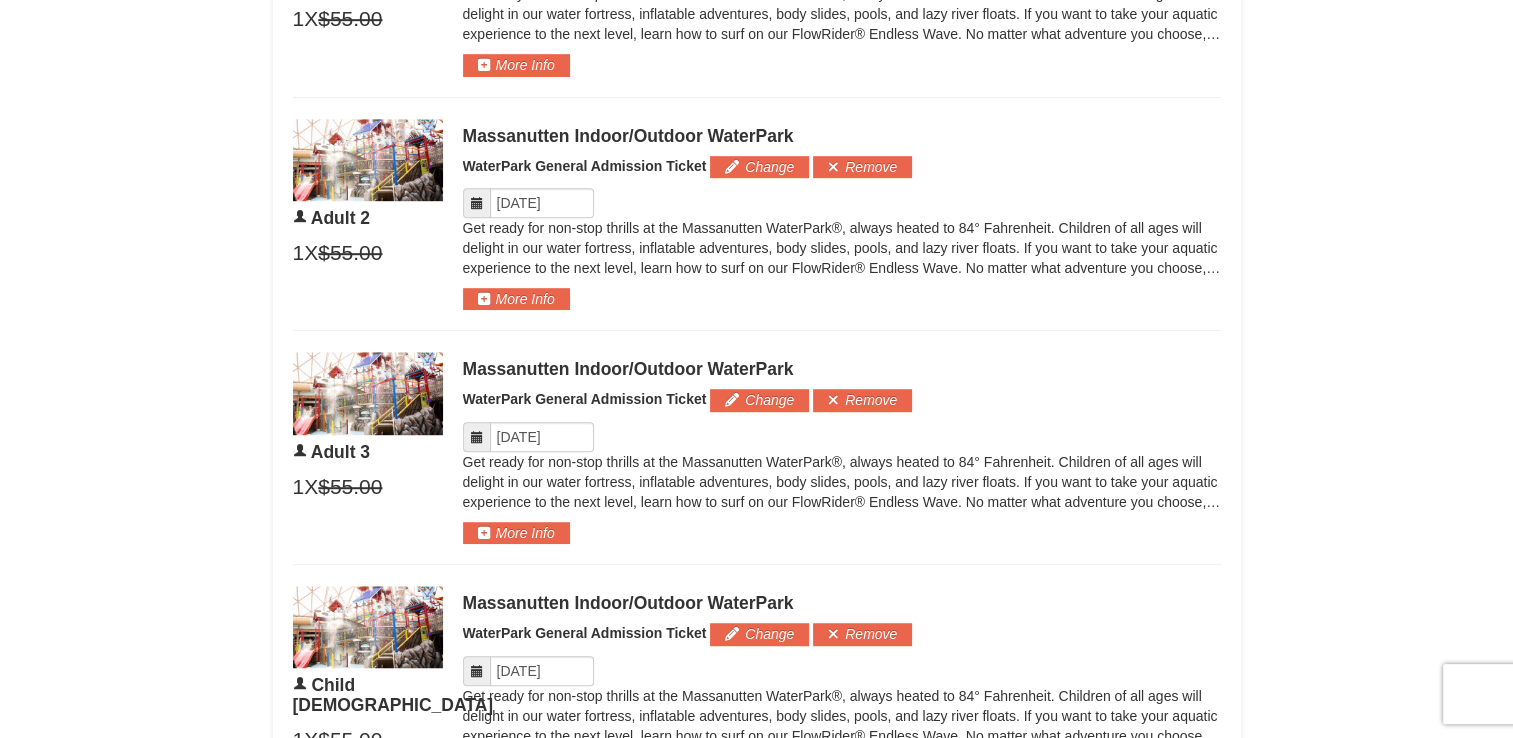 scroll, scrollTop: 1180, scrollLeft: 0, axis: vertical 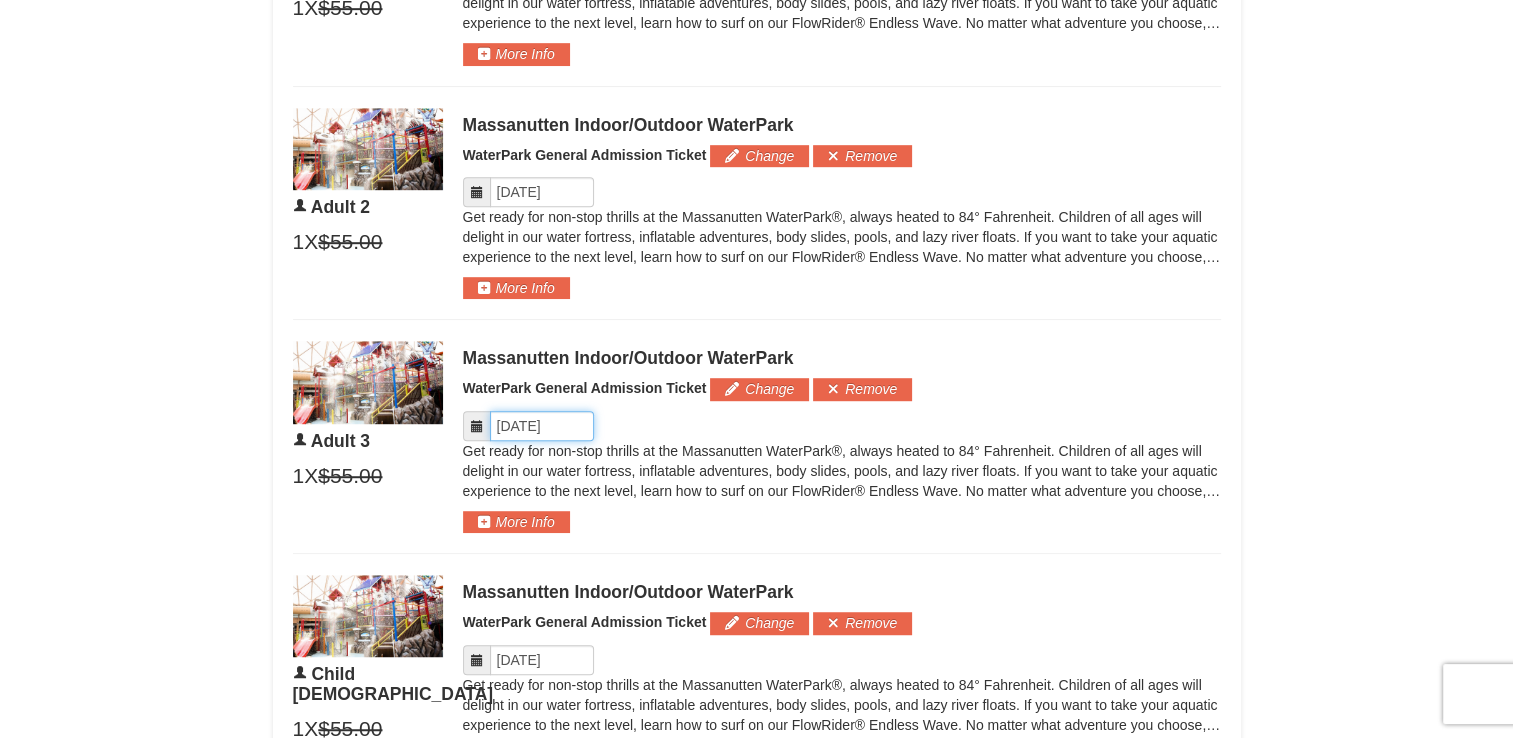 click on "Please format dates MM/DD/YYYY" at bounding box center (542, 426) 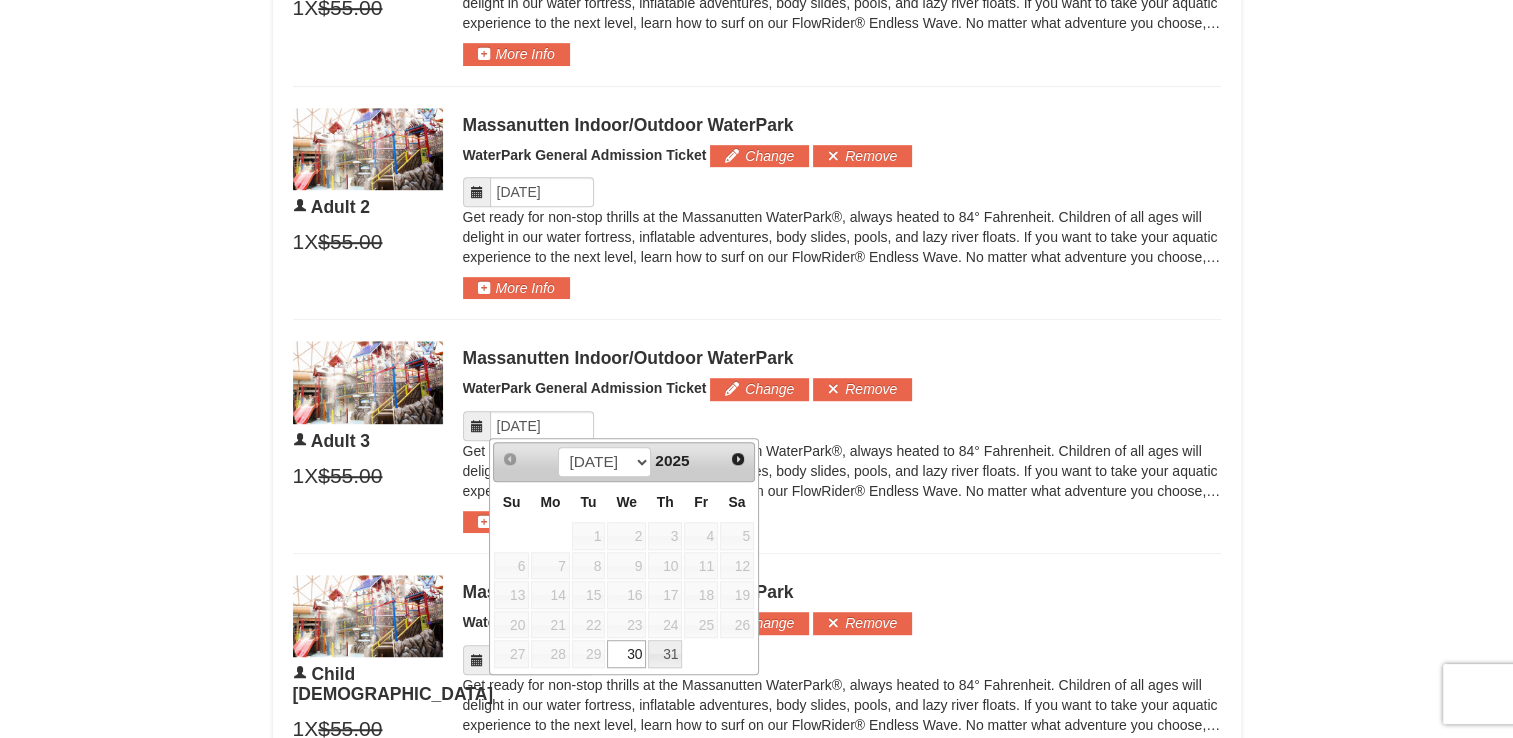 click on "31" at bounding box center [665, 654] 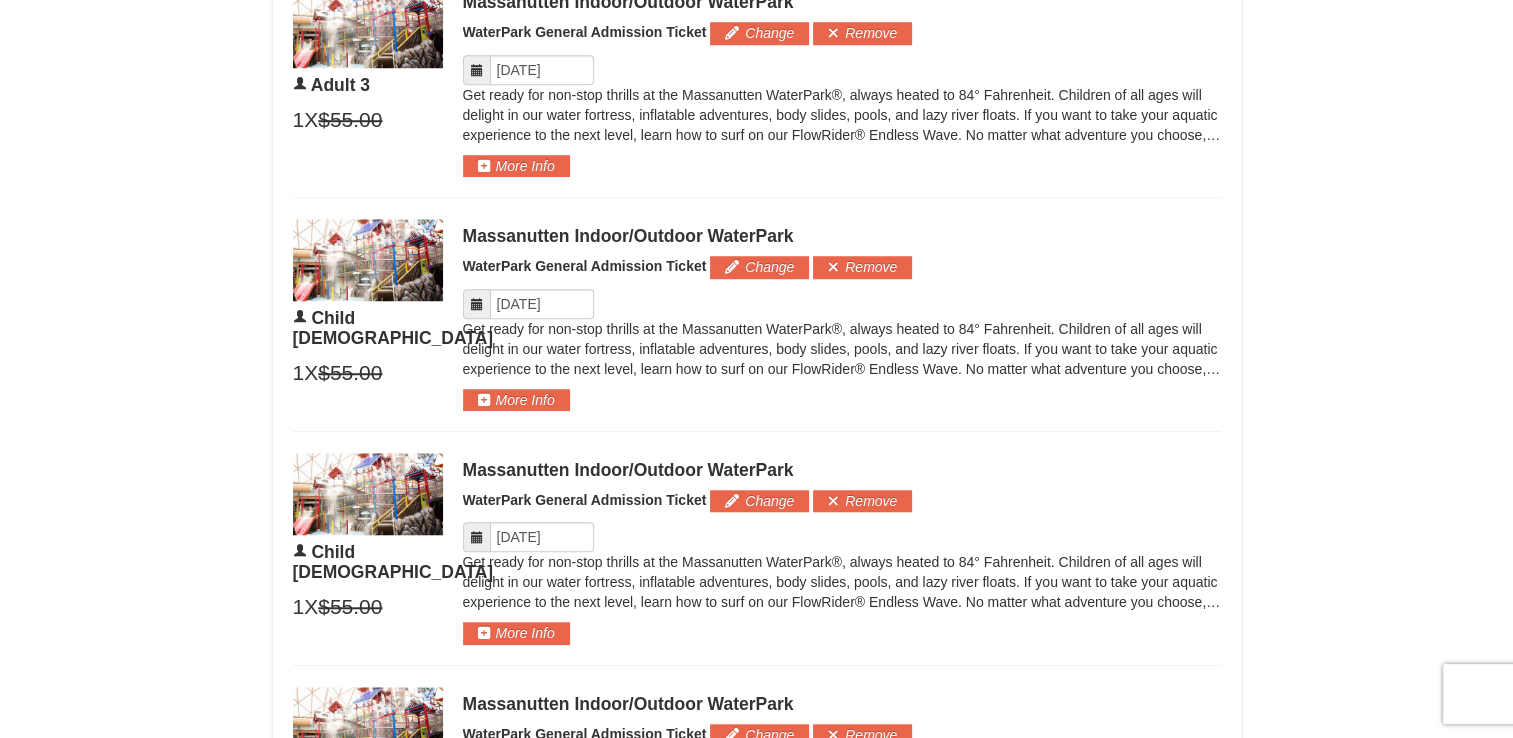 scroll, scrollTop: 1548, scrollLeft: 0, axis: vertical 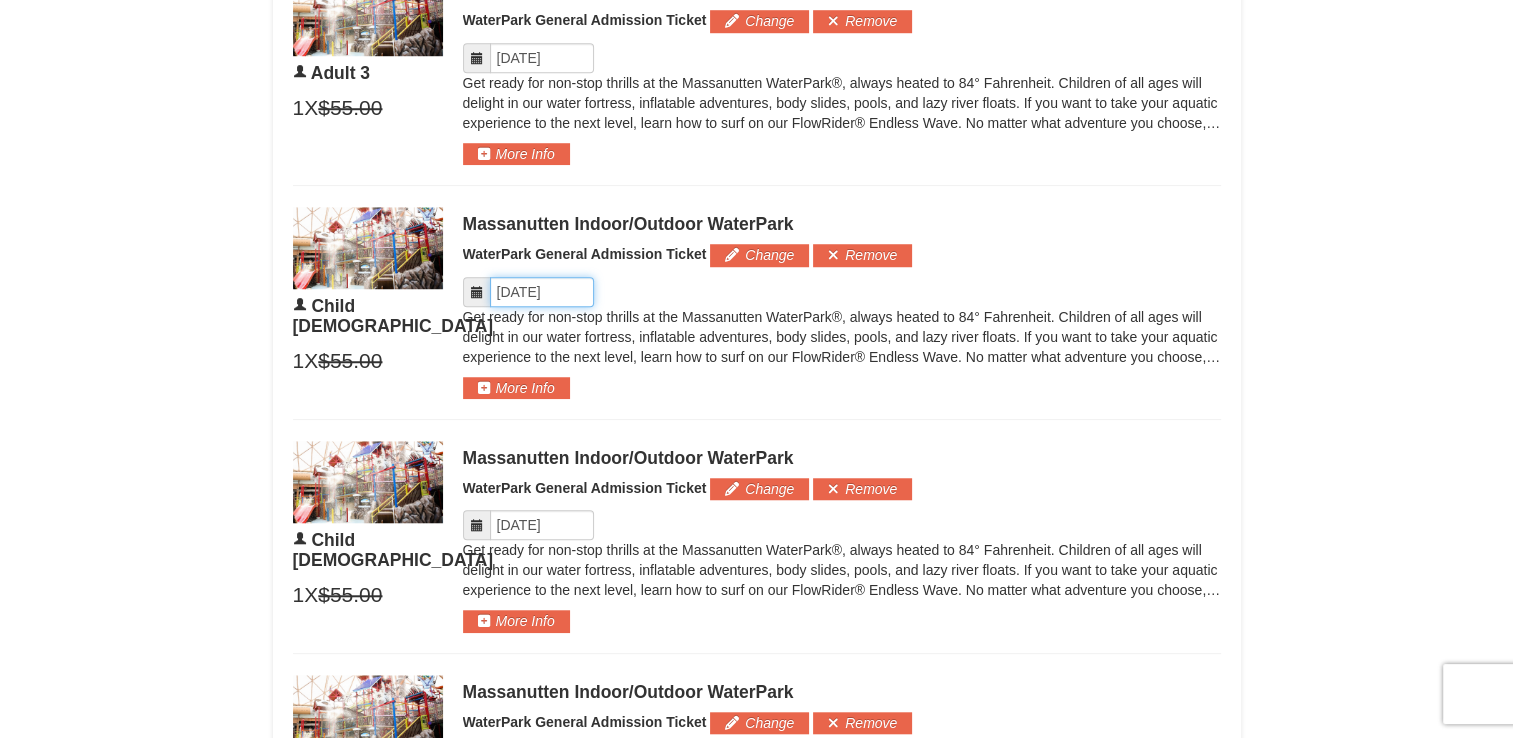 click on "Please format dates MM/DD/YYYY" at bounding box center [542, 292] 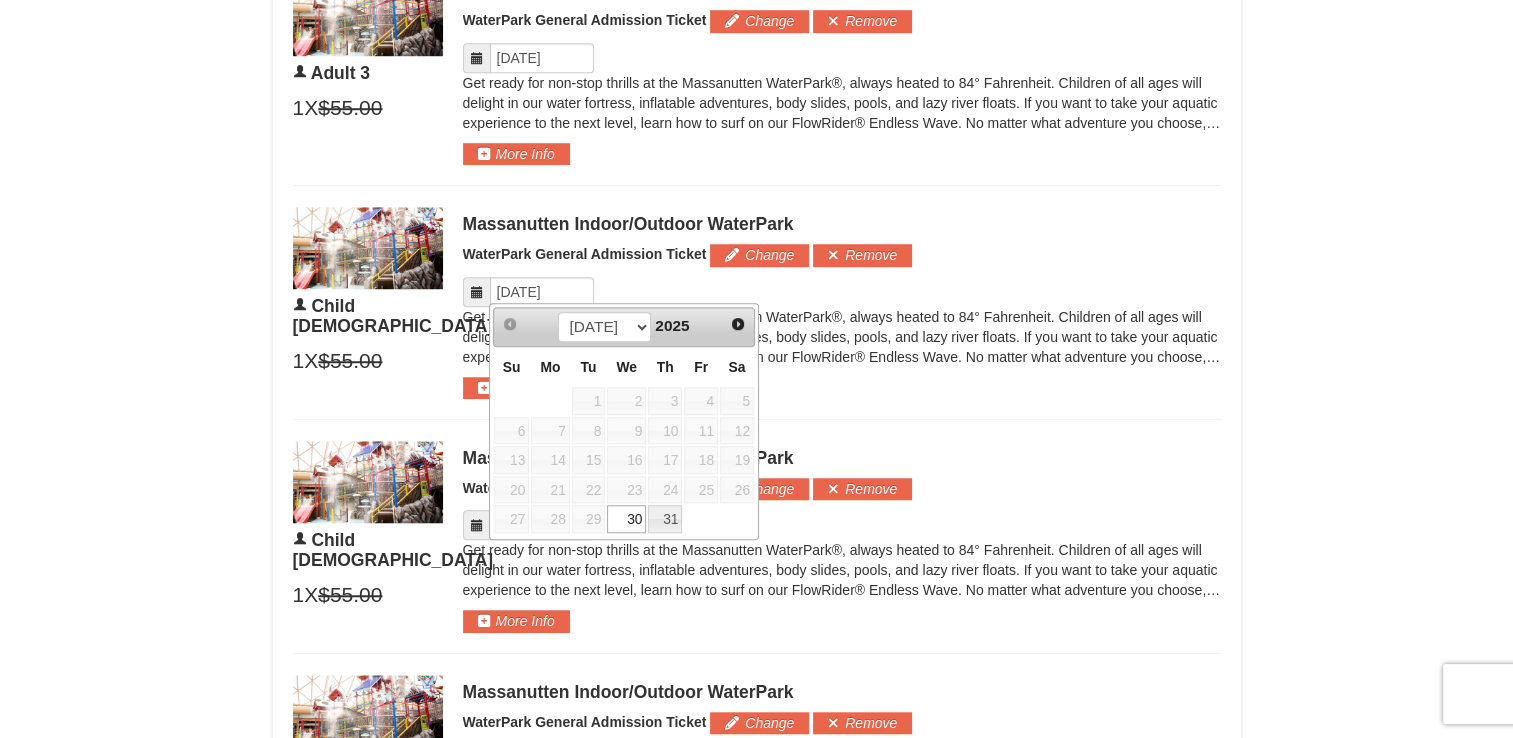 click on "31" at bounding box center [665, 519] 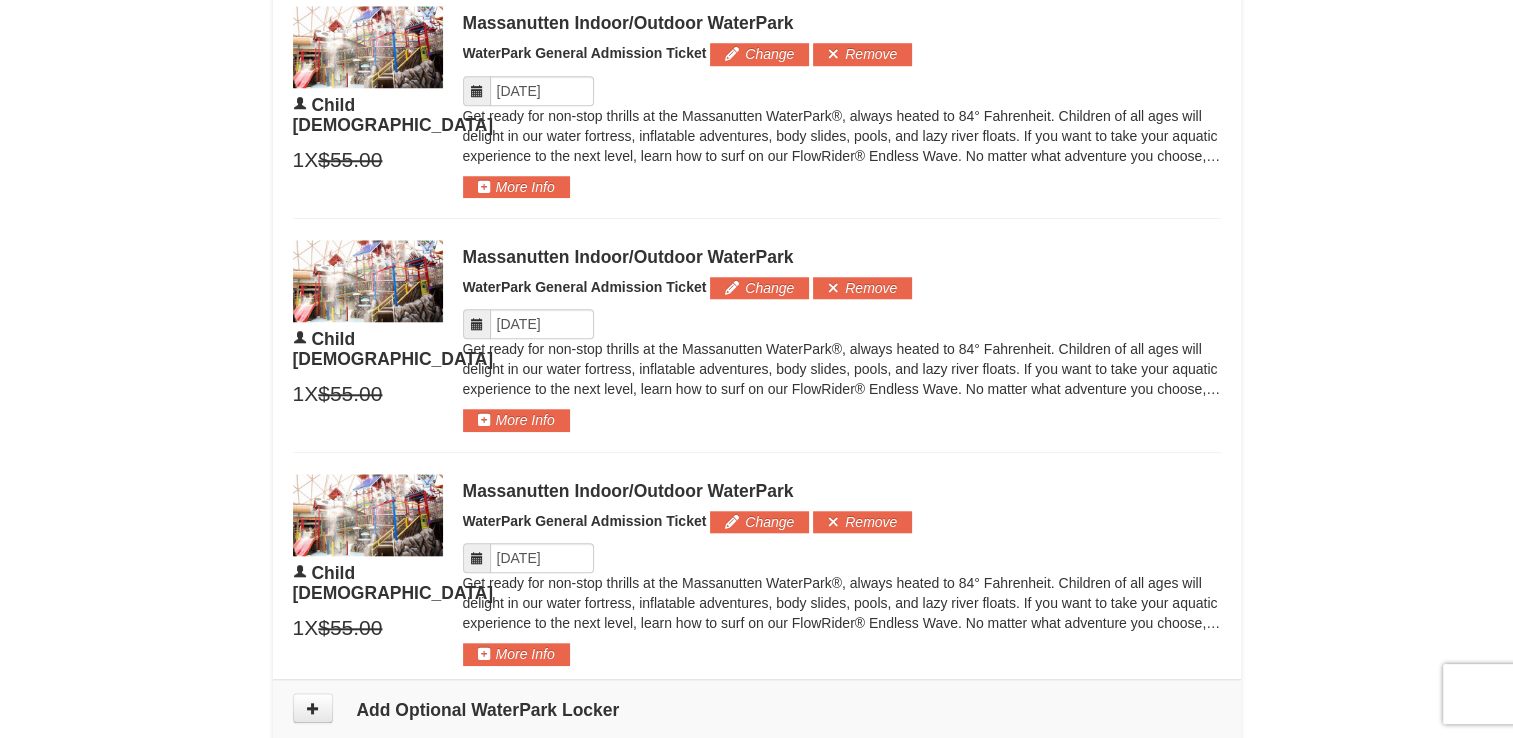 scroll, scrollTop: 1752, scrollLeft: 0, axis: vertical 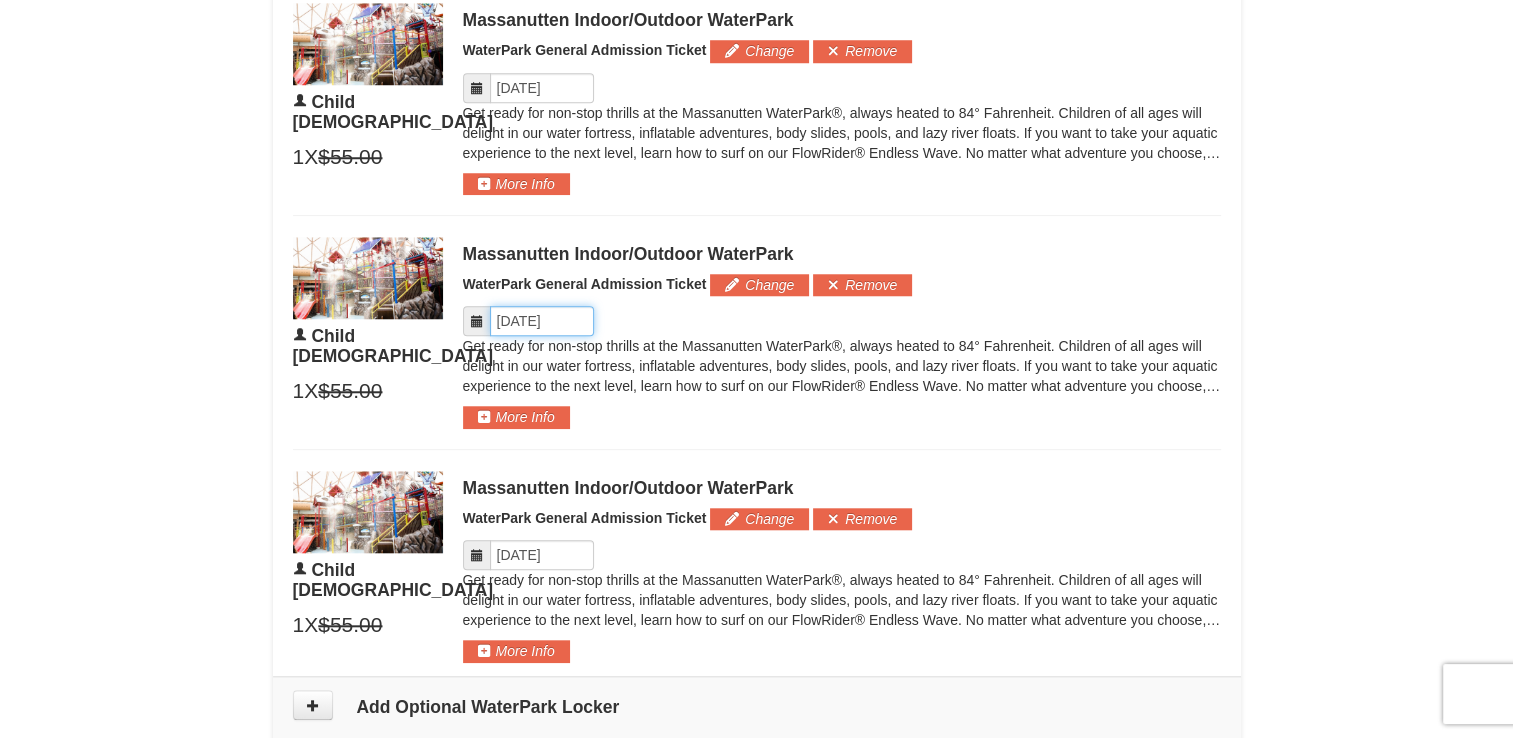 click on "Please format dates MM/DD/YYYY" at bounding box center [542, 321] 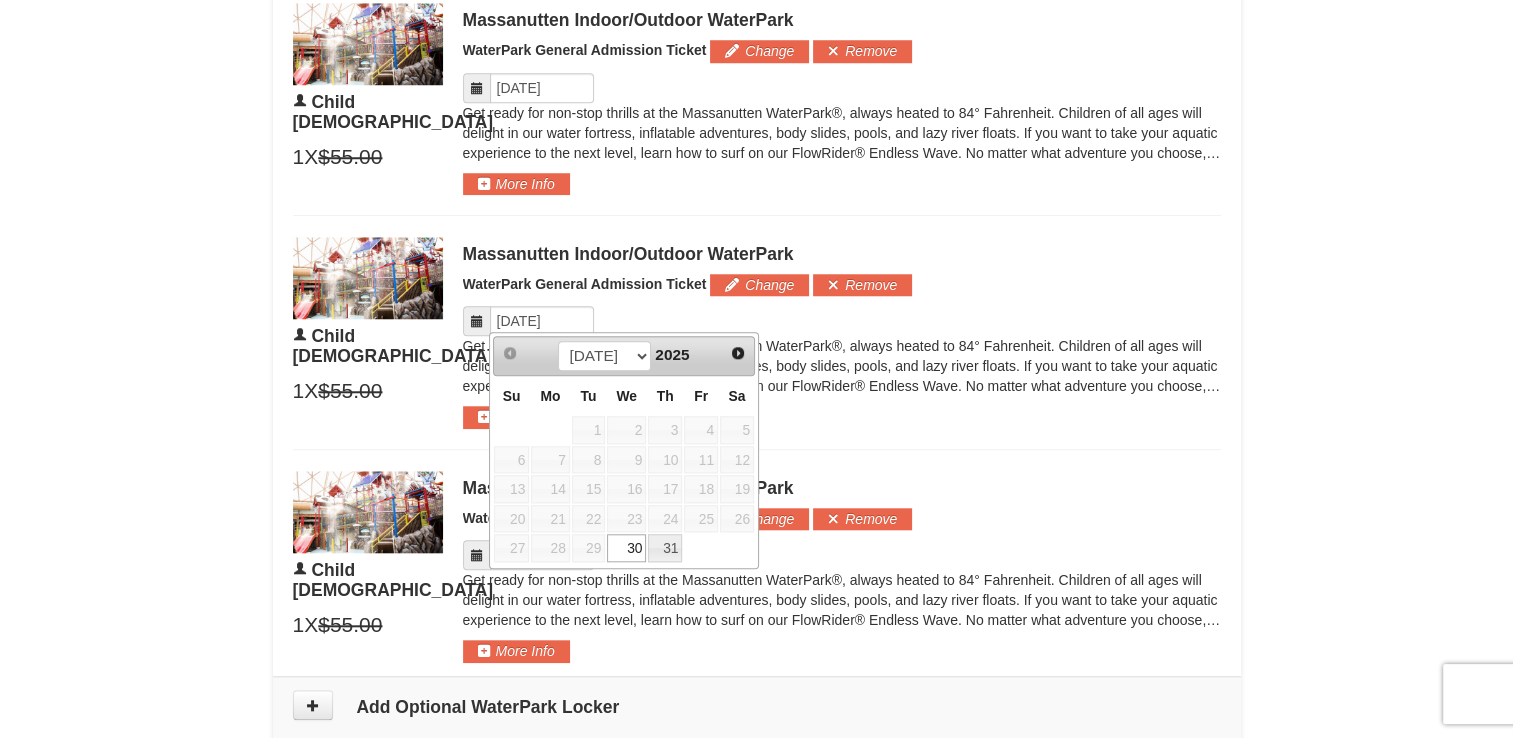 click on "31" at bounding box center [665, 548] 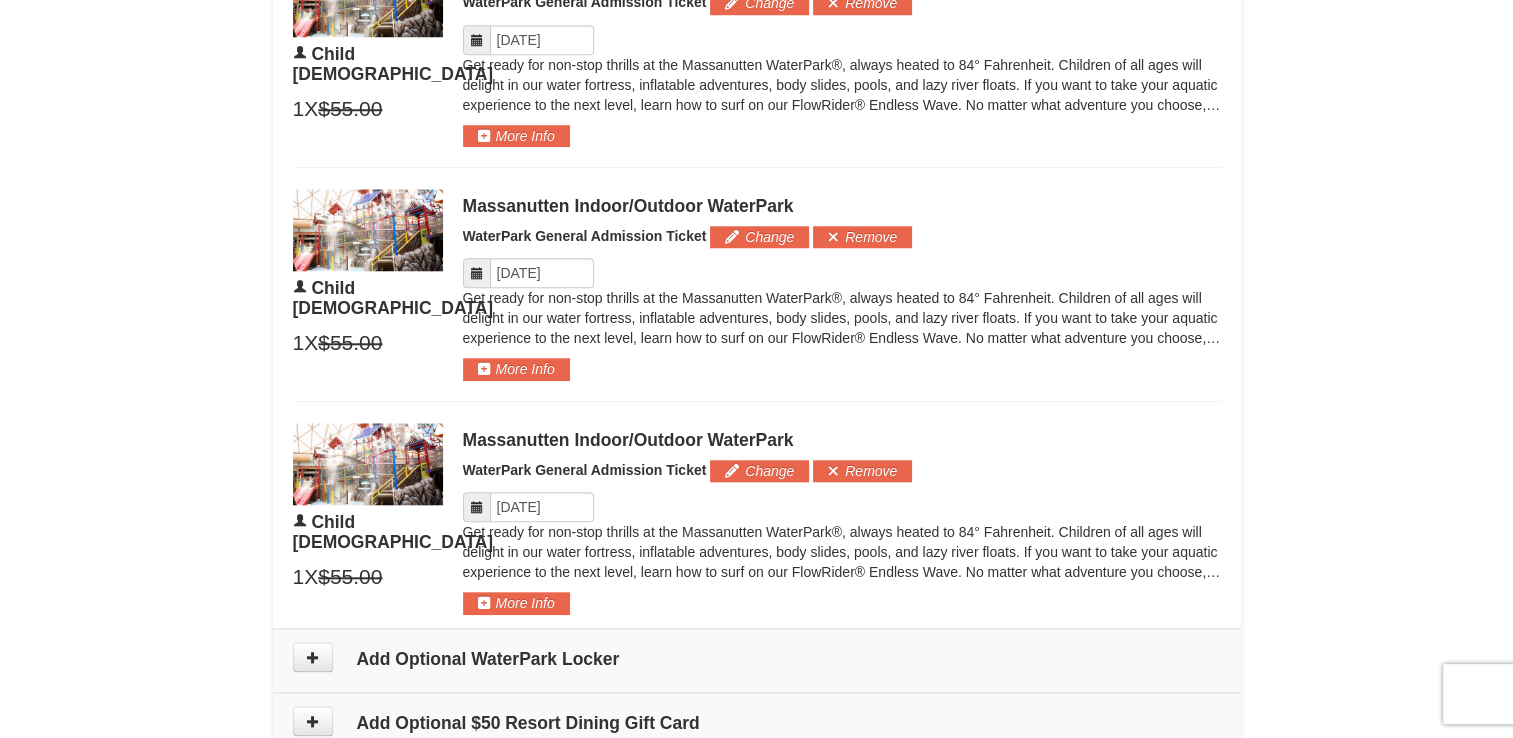 scroll, scrollTop: 1940, scrollLeft: 0, axis: vertical 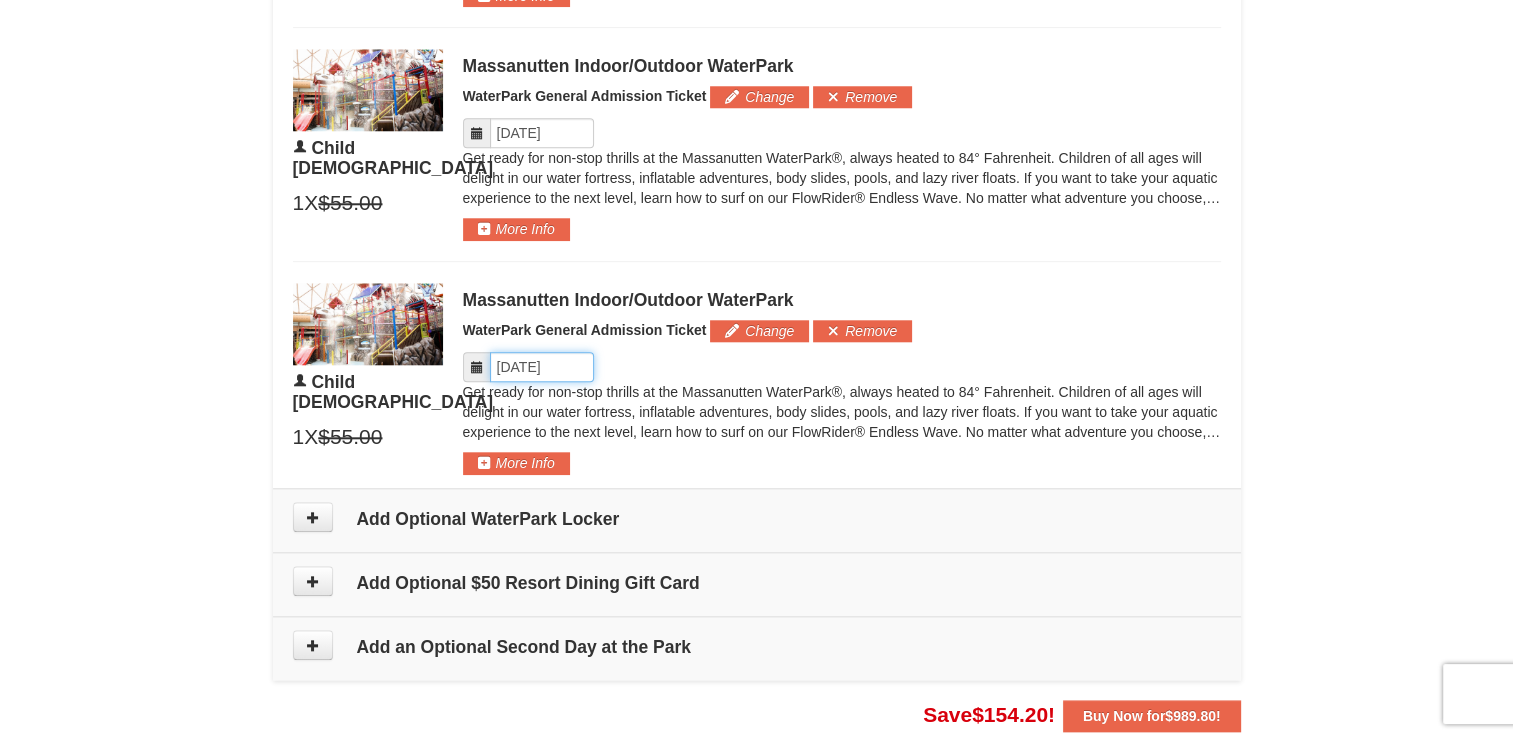 click on "Please format dates MM/DD/YYYY" at bounding box center (542, 367) 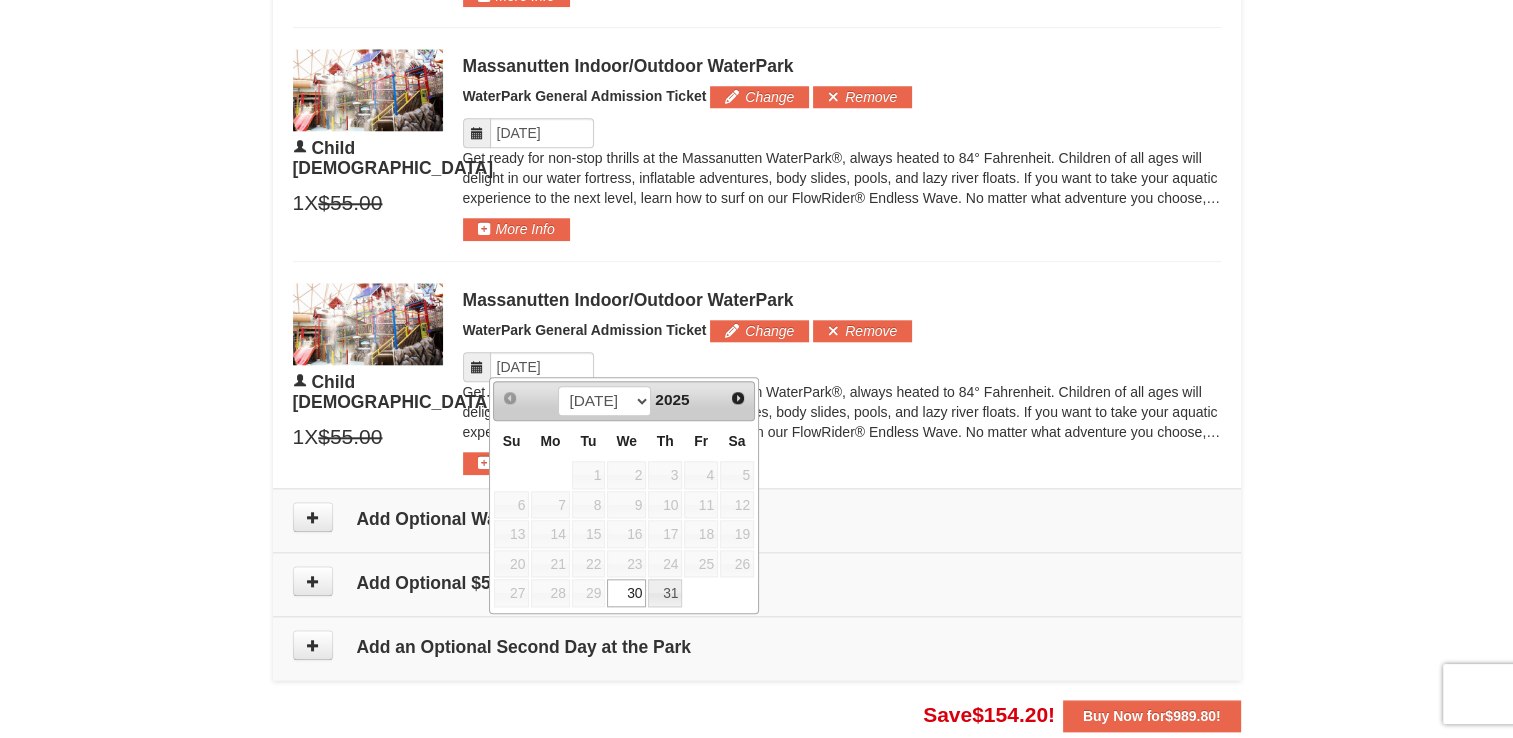 click on "31" at bounding box center [665, 593] 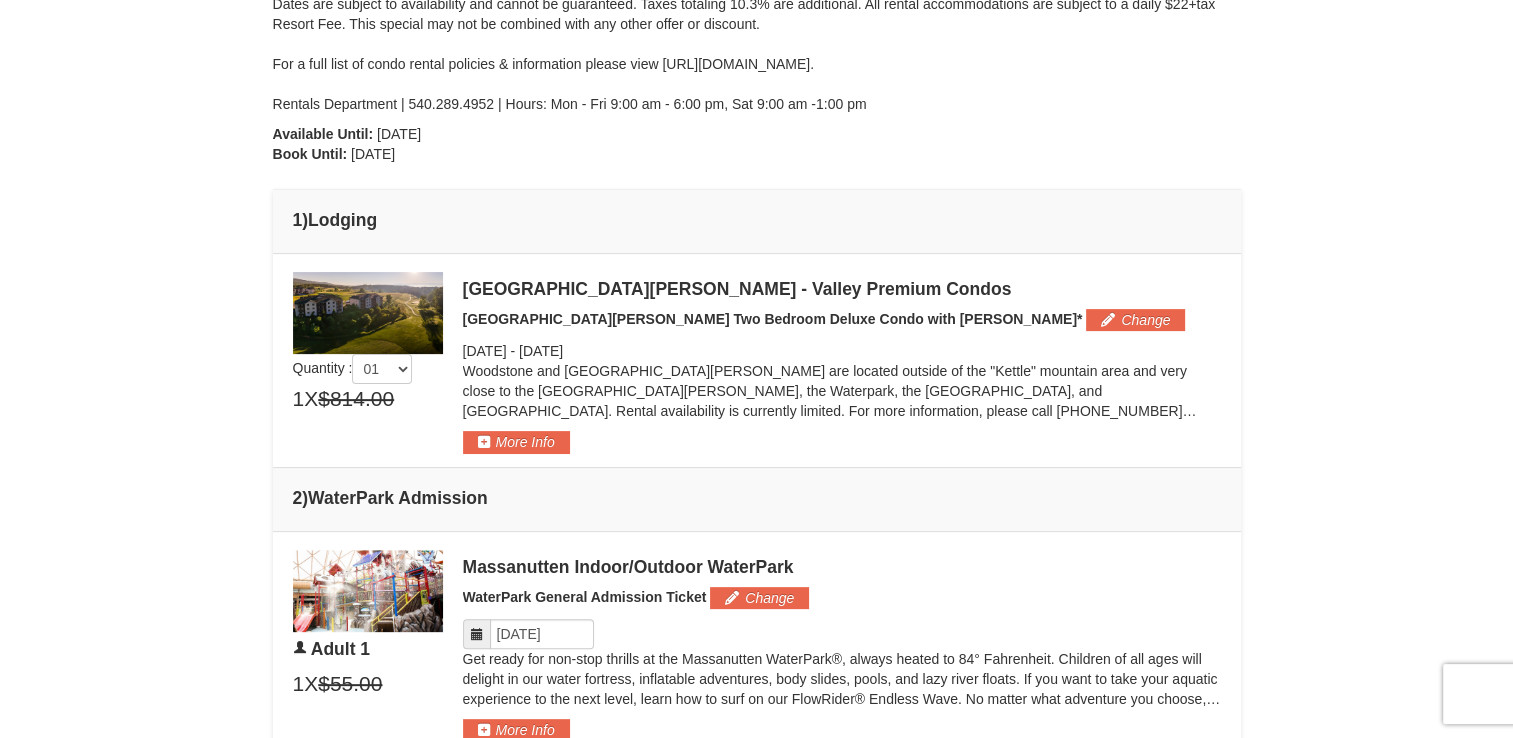 scroll, scrollTop: 505, scrollLeft: 0, axis: vertical 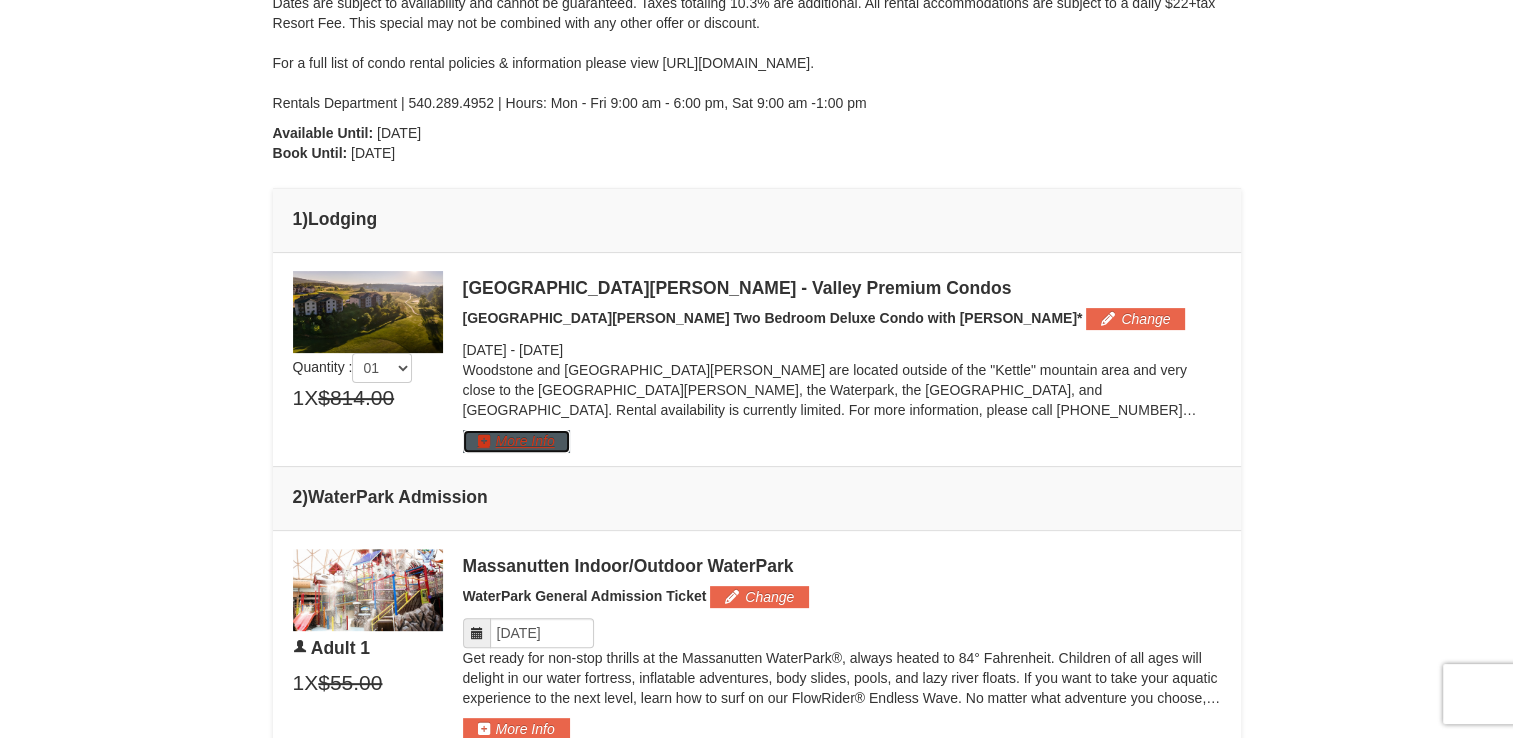 click on "More Info" at bounding box center (516, 441) 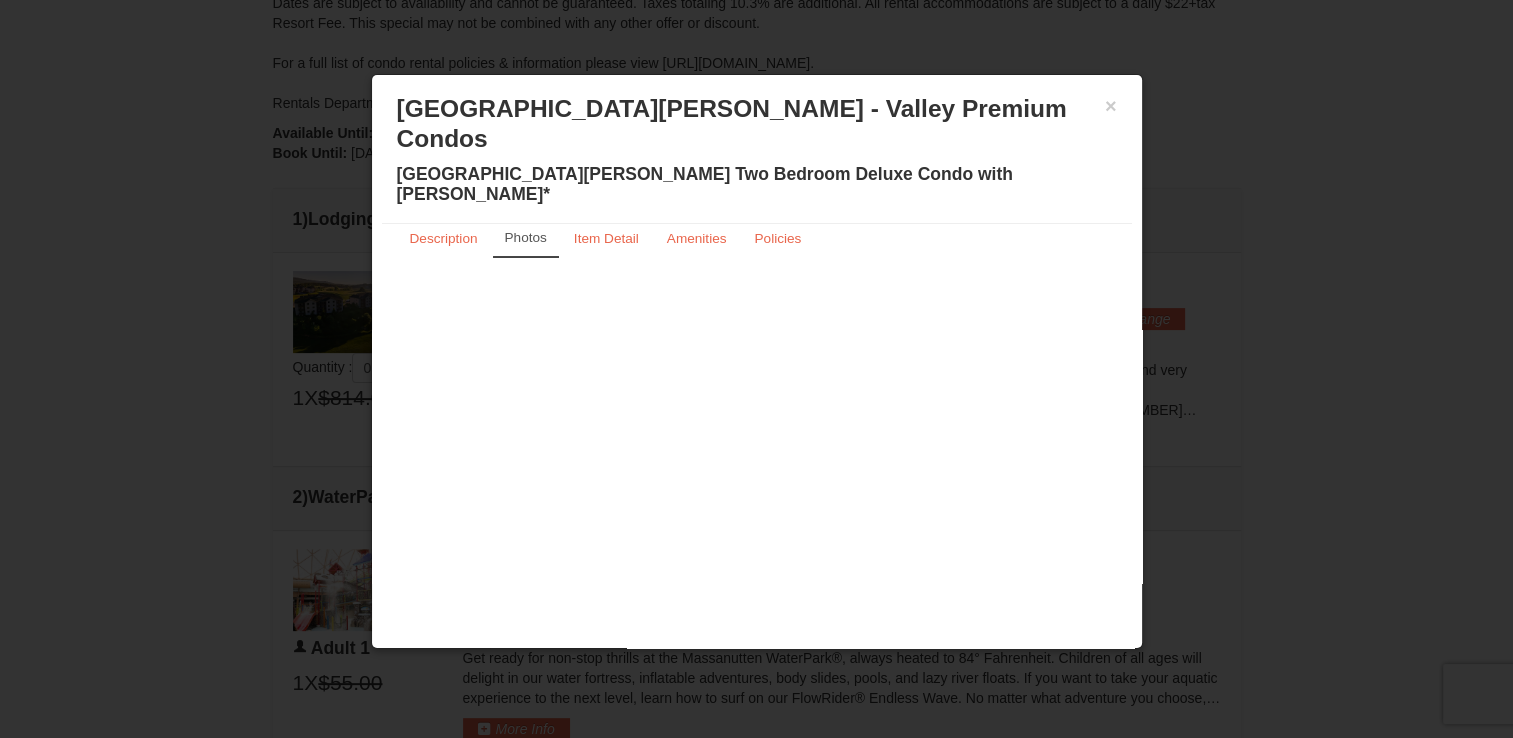 scroll, scrollTop: 0, scrollLeft: 0, axis: both 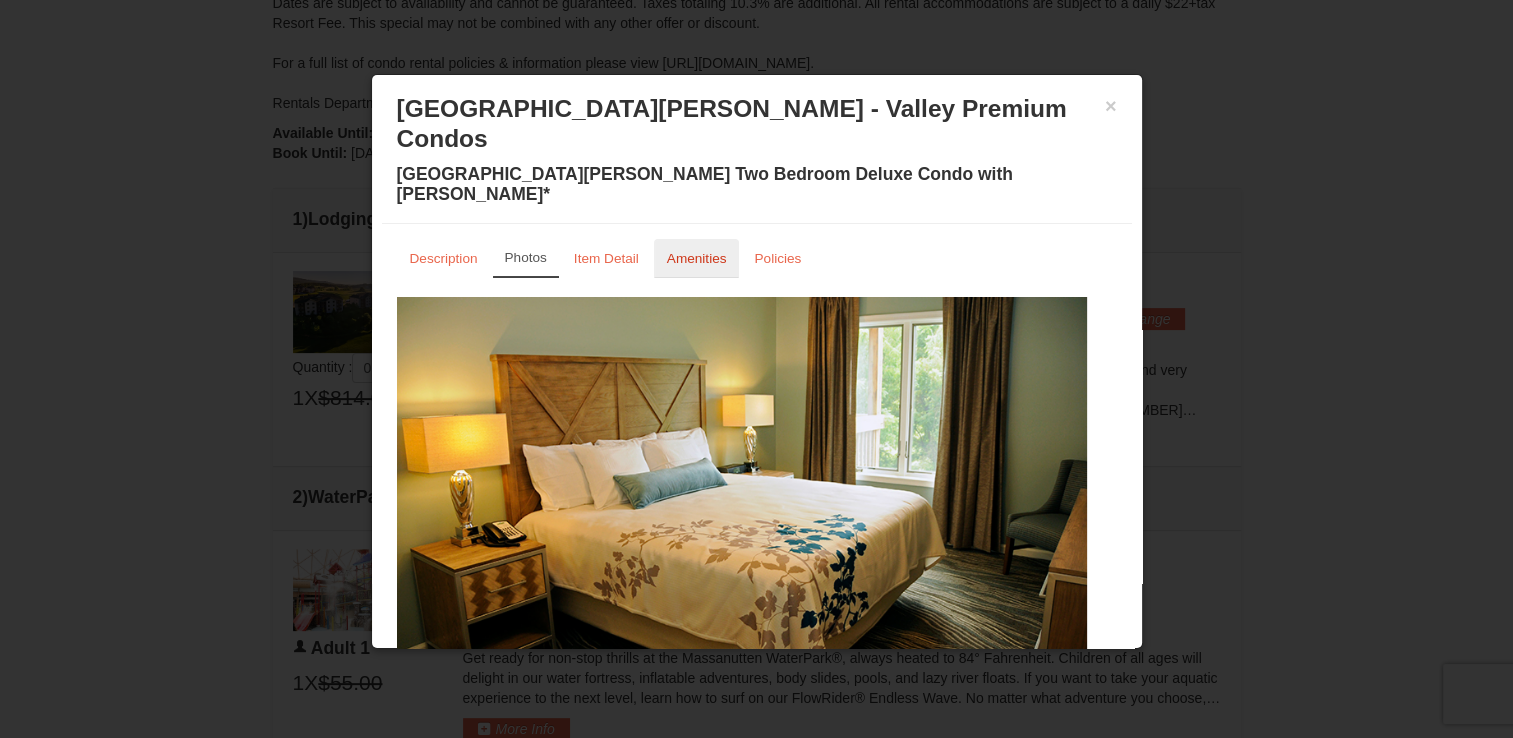 click on "Amenities" at bounding box center (697, 258) 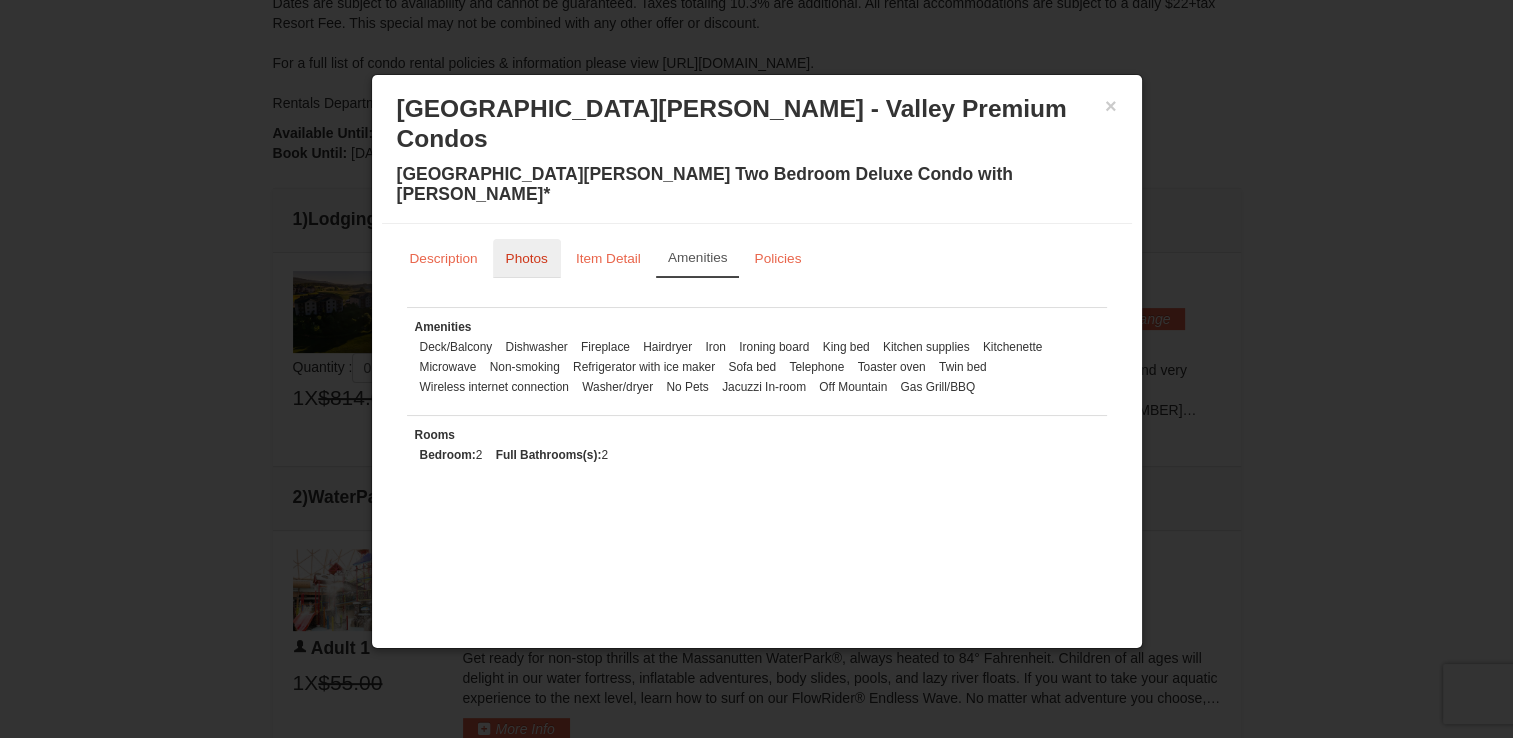 click on "Photos" at bounding box center (527, 258) 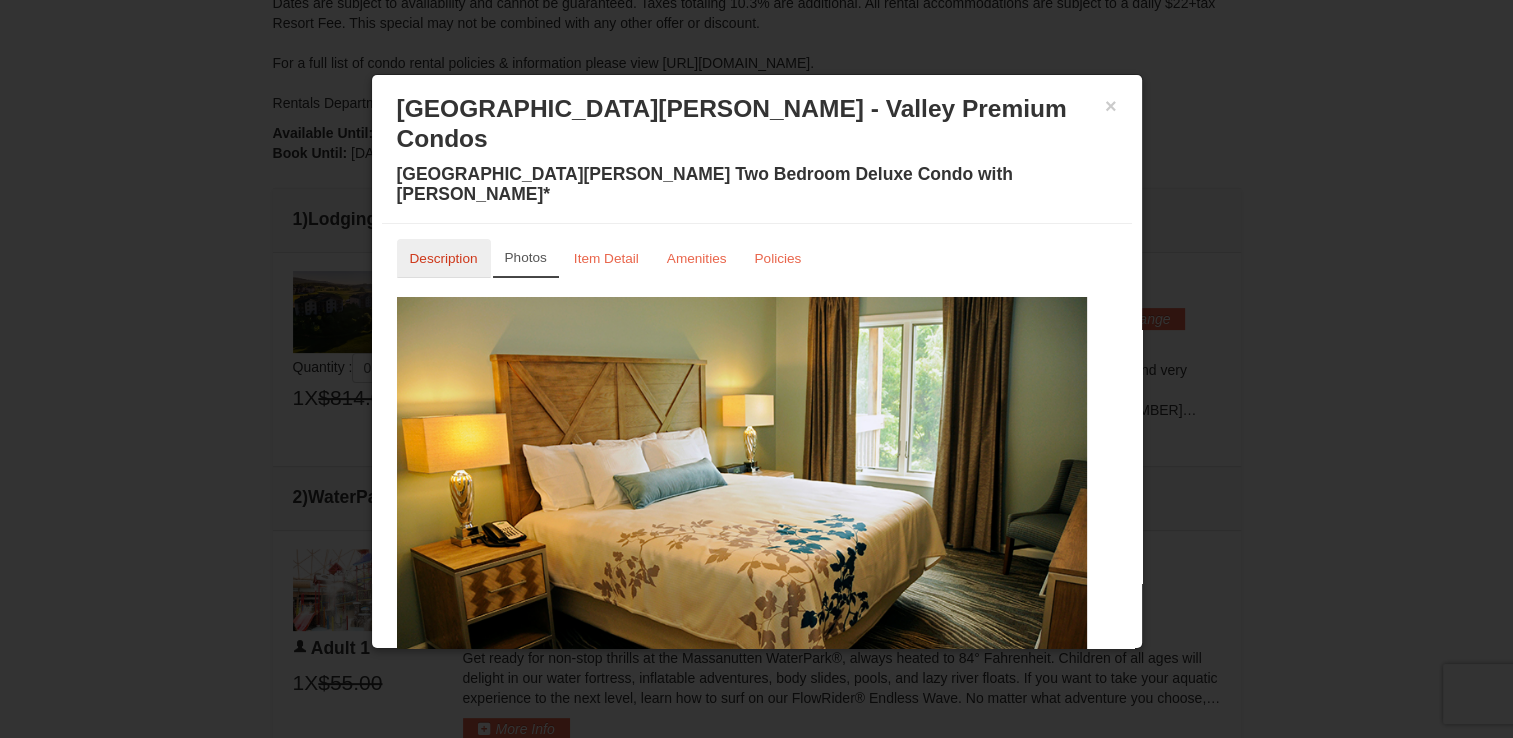 click on "Description" at bounding box center (444, 258) 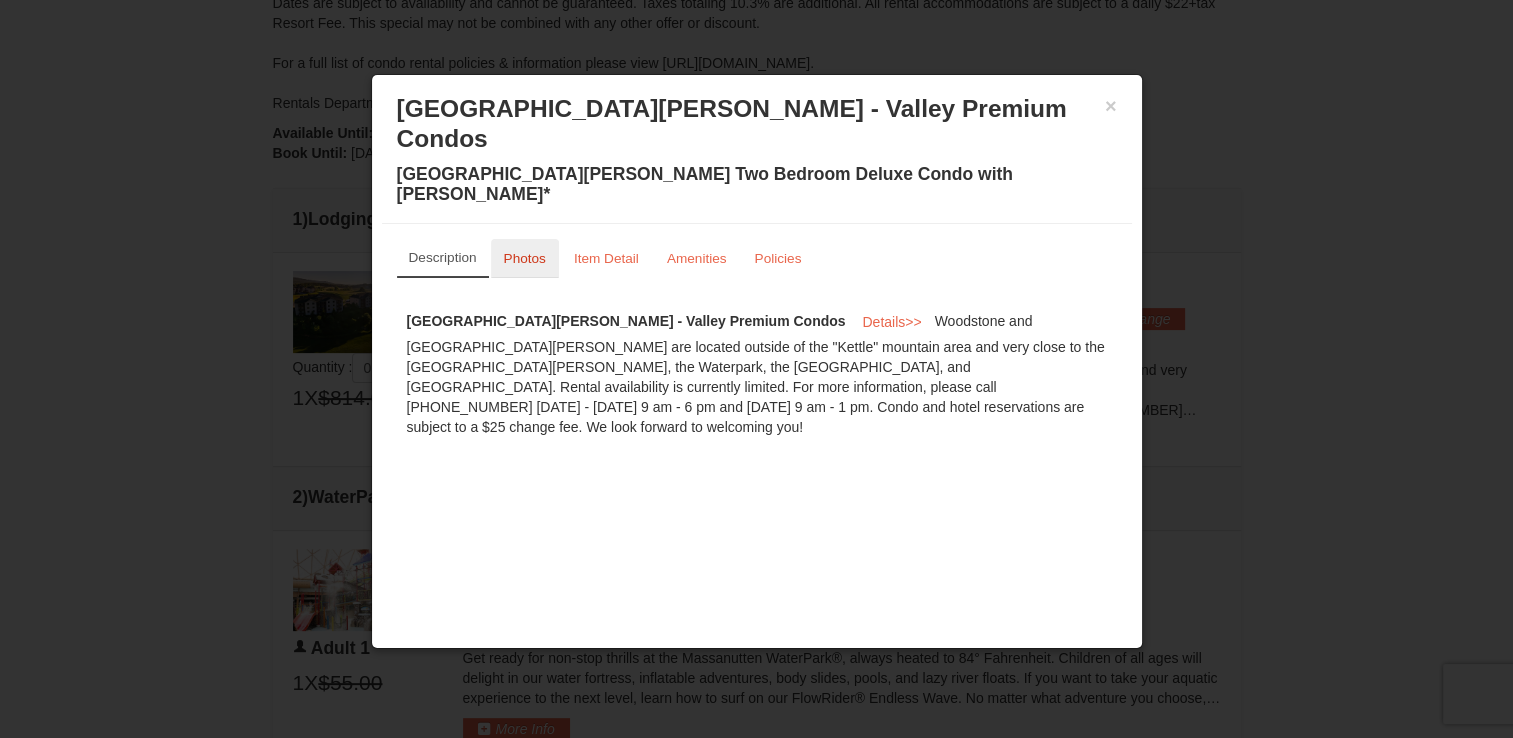 click on "Photos" at bounding box center (525, 258) 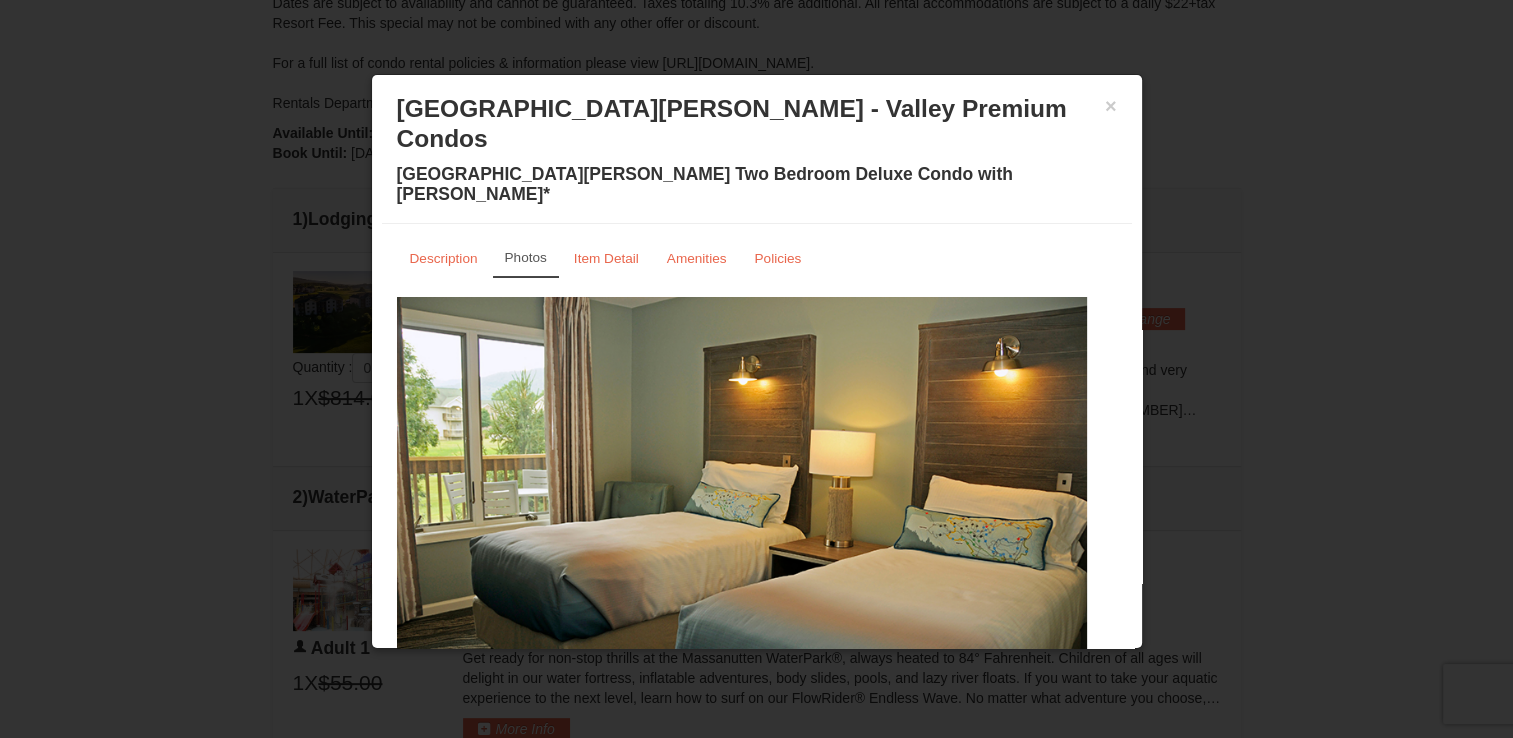 scroll, scrollTop: 40, scrollLeft: 0, axis: vertical 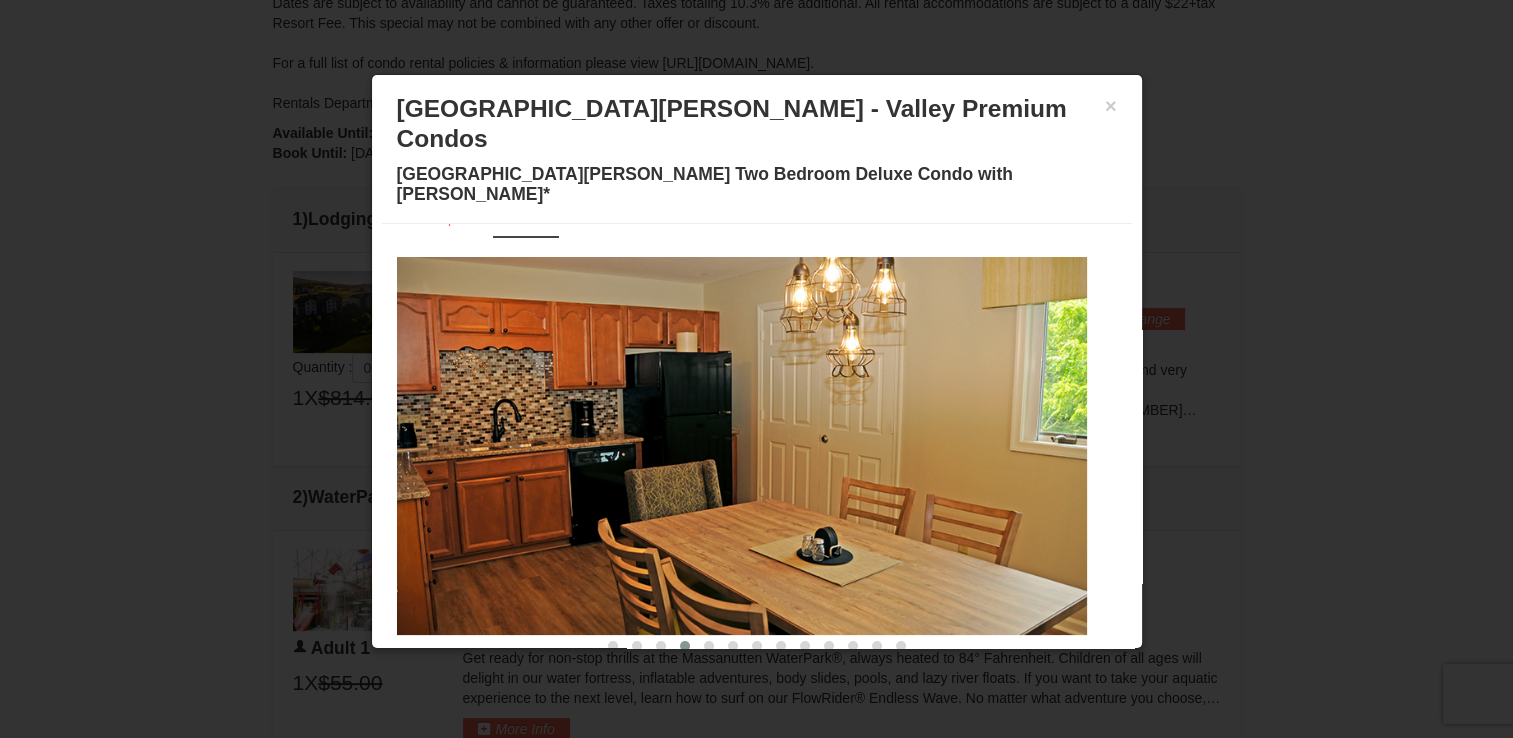 click at bounding box center (742, 446) 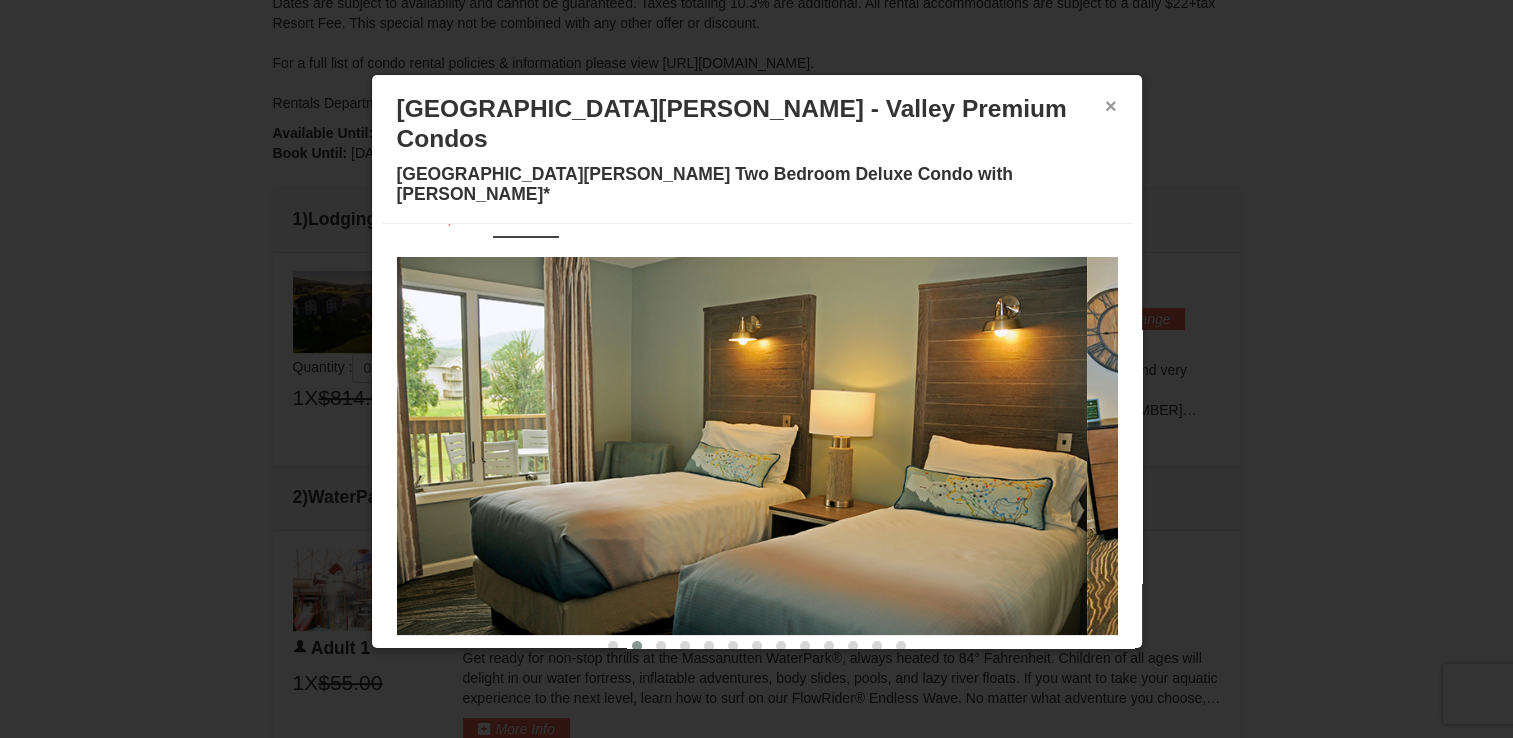 click on "×" at bounding box center (1111, 106) 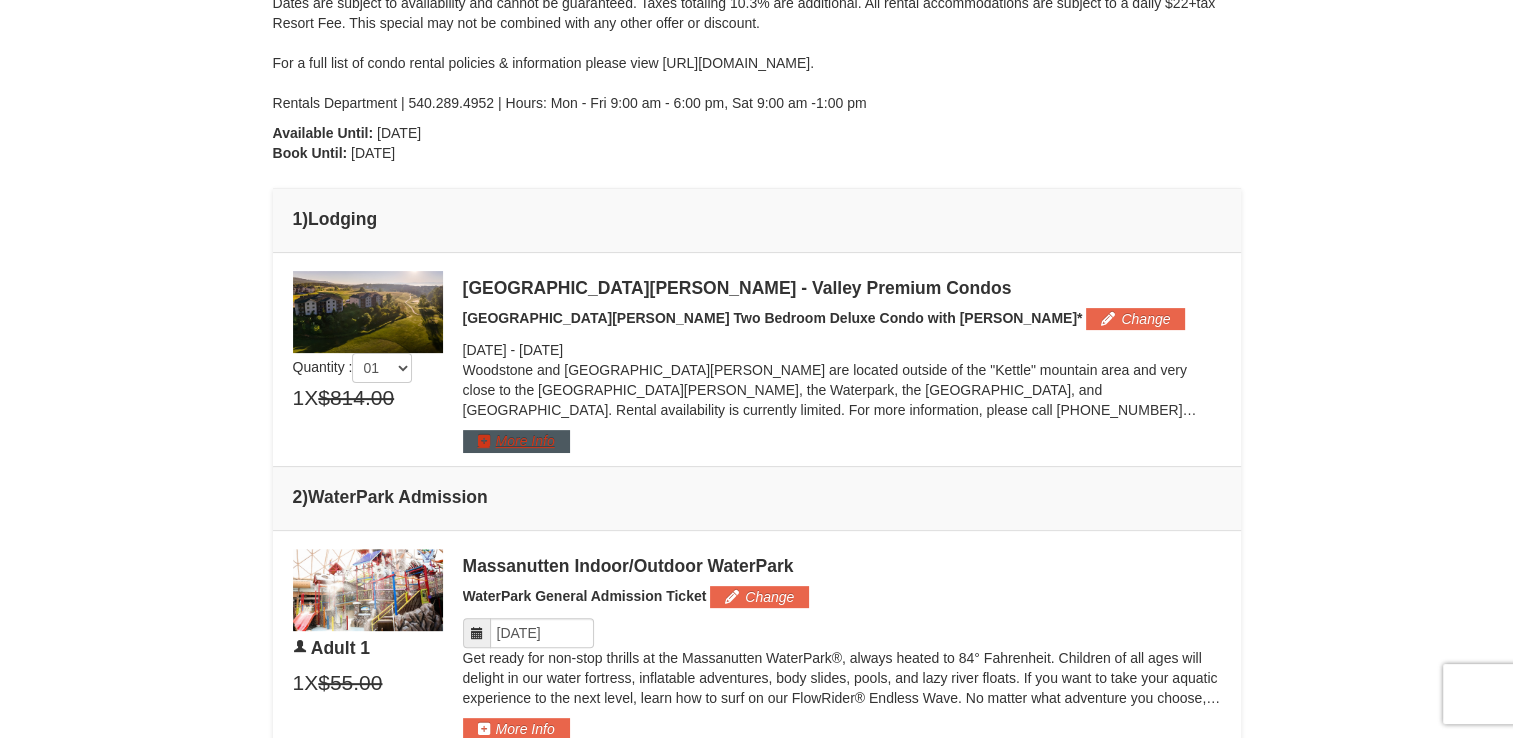 click on "More Info" at bounding box center (516, 441) 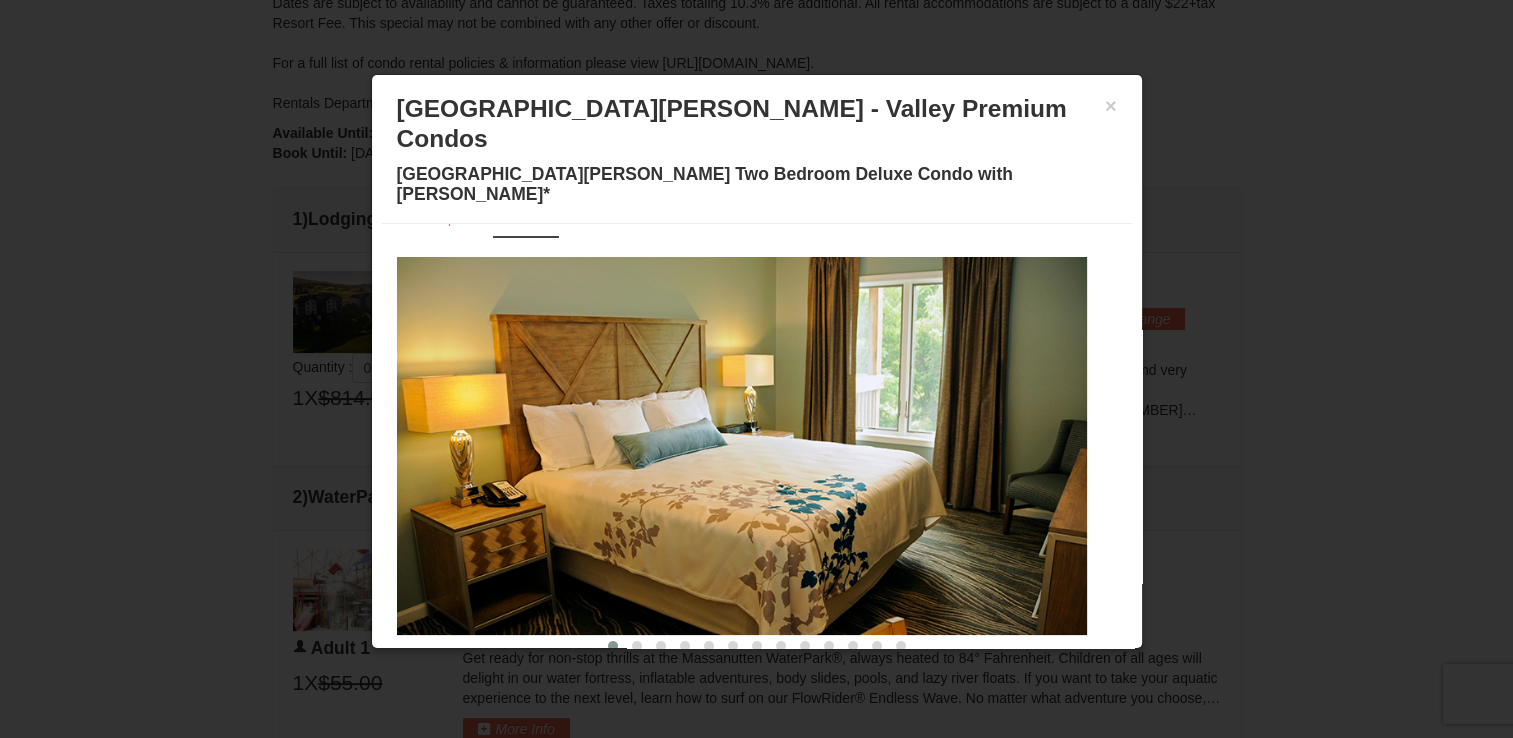 scroll, scrollTop: 0, scrollLeft: 0, axis: both 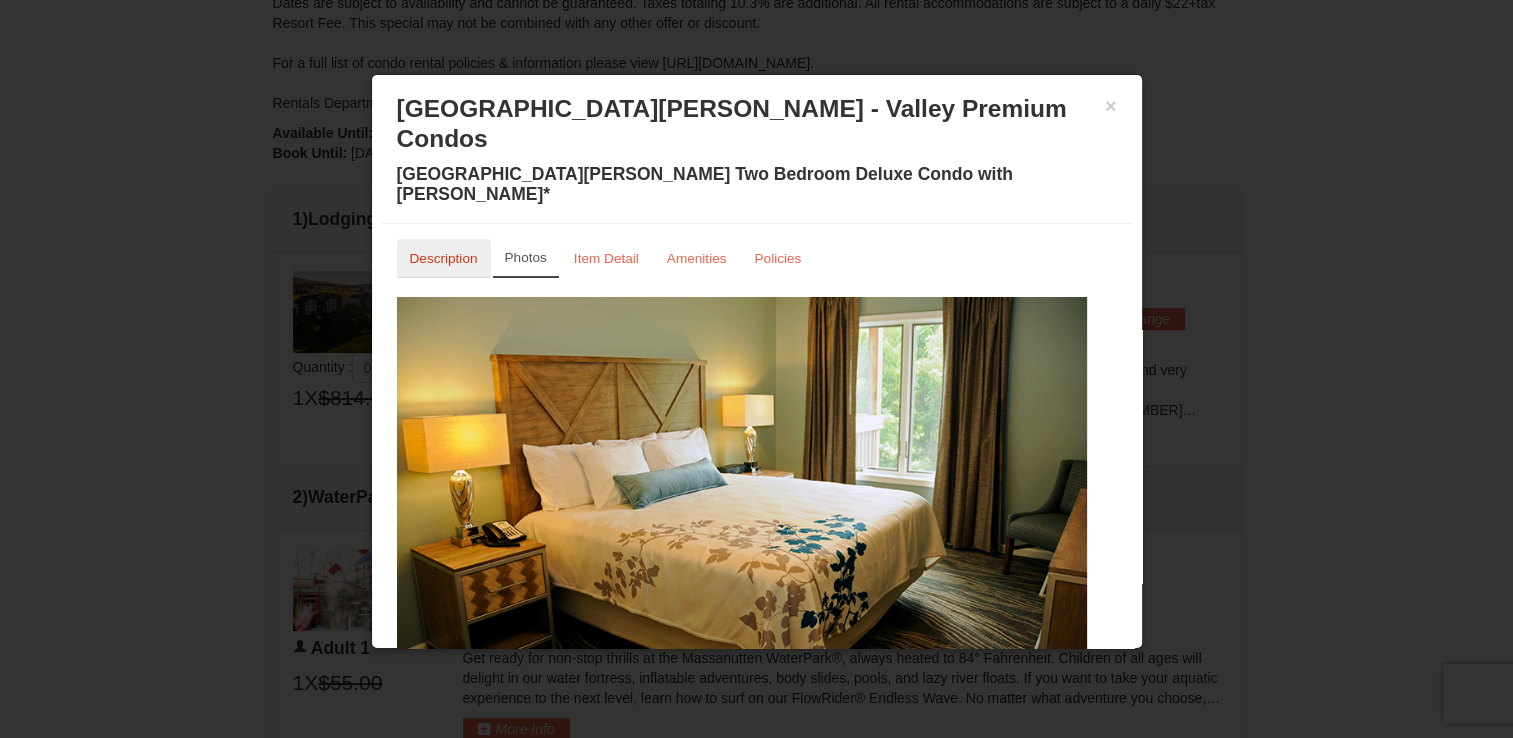click on "Description" at bounding box center [444, 258] 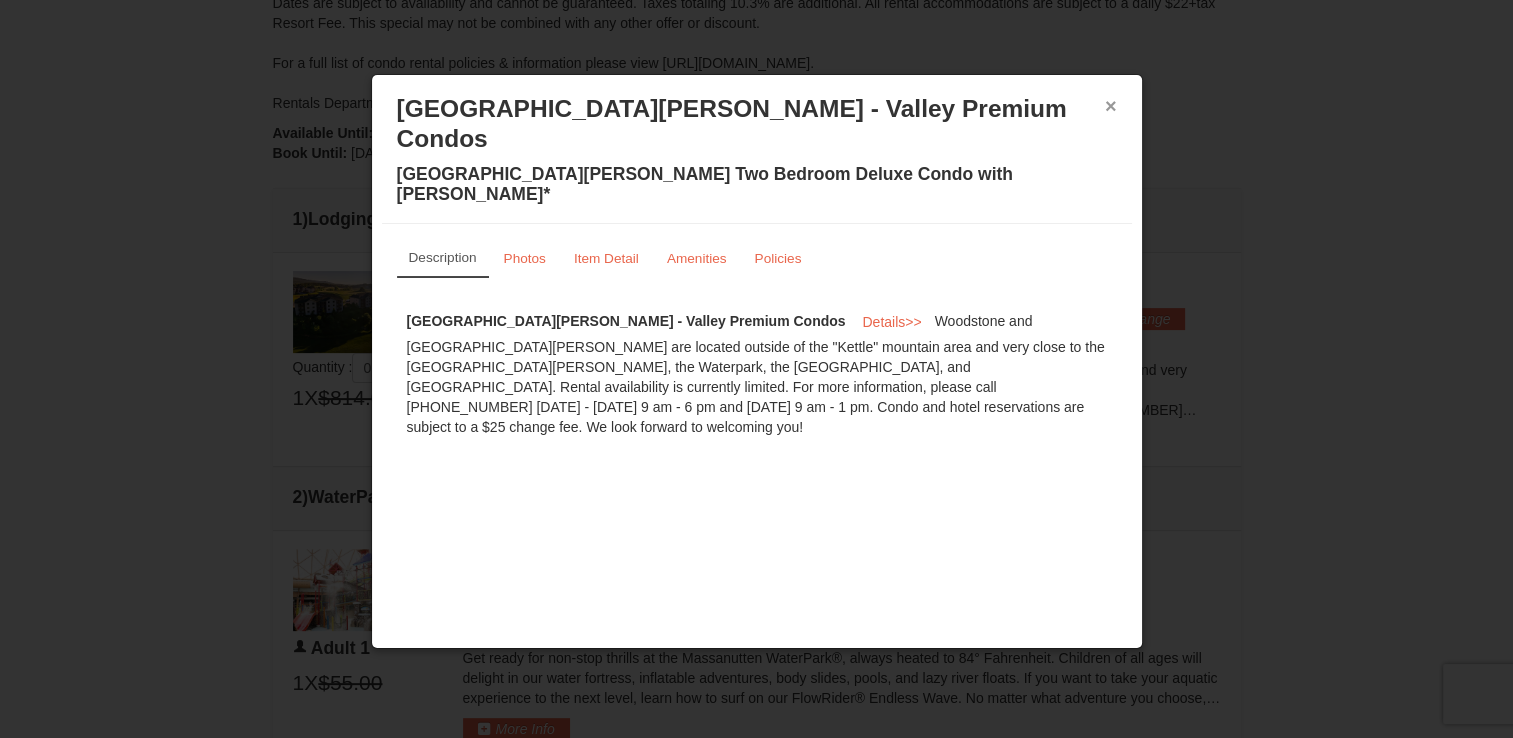 click on "×" at bounding box center [1111, 106] 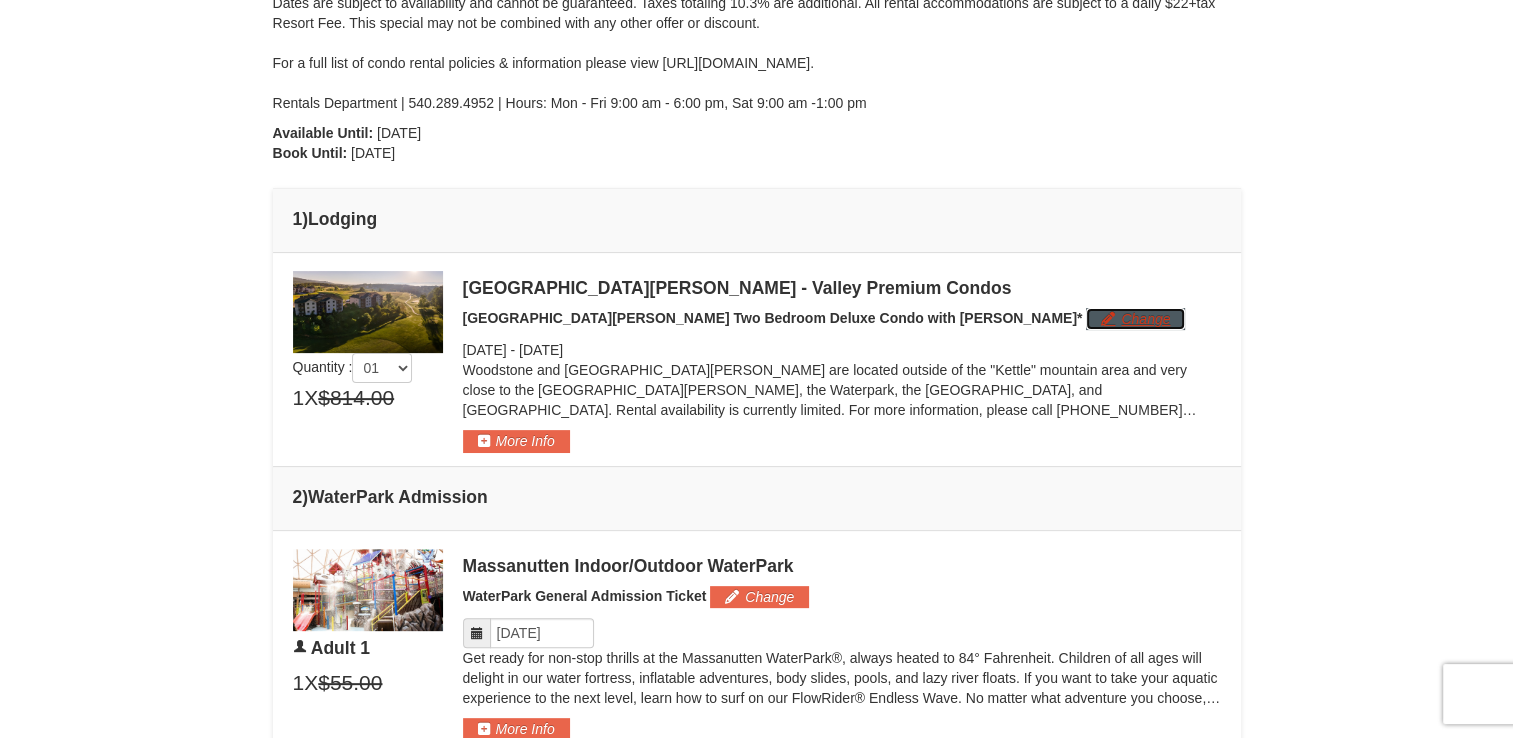 click on "Change" at bounding box center [1135, 319] 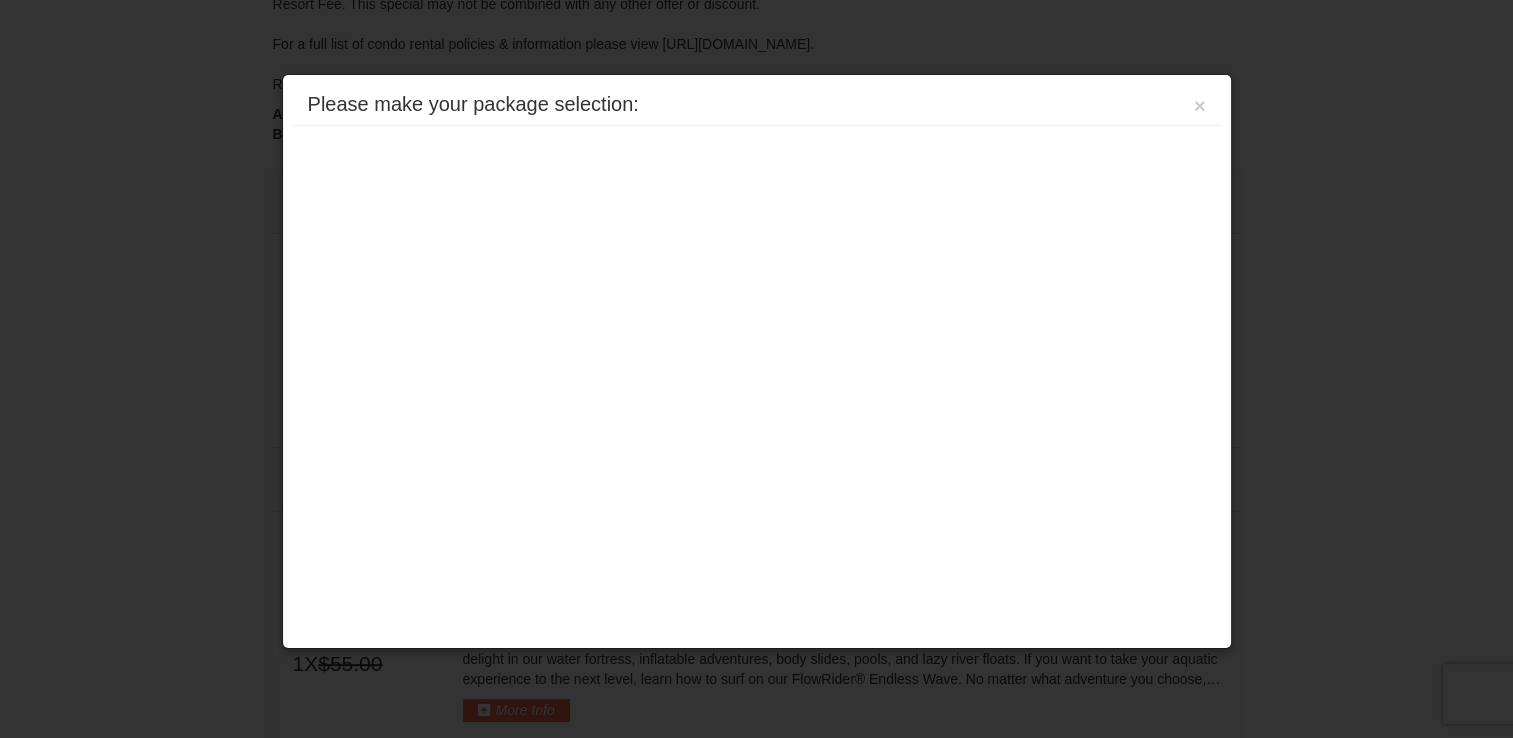 scroll, scrollTop: 559, scrollLeft: 0, axis: vertical 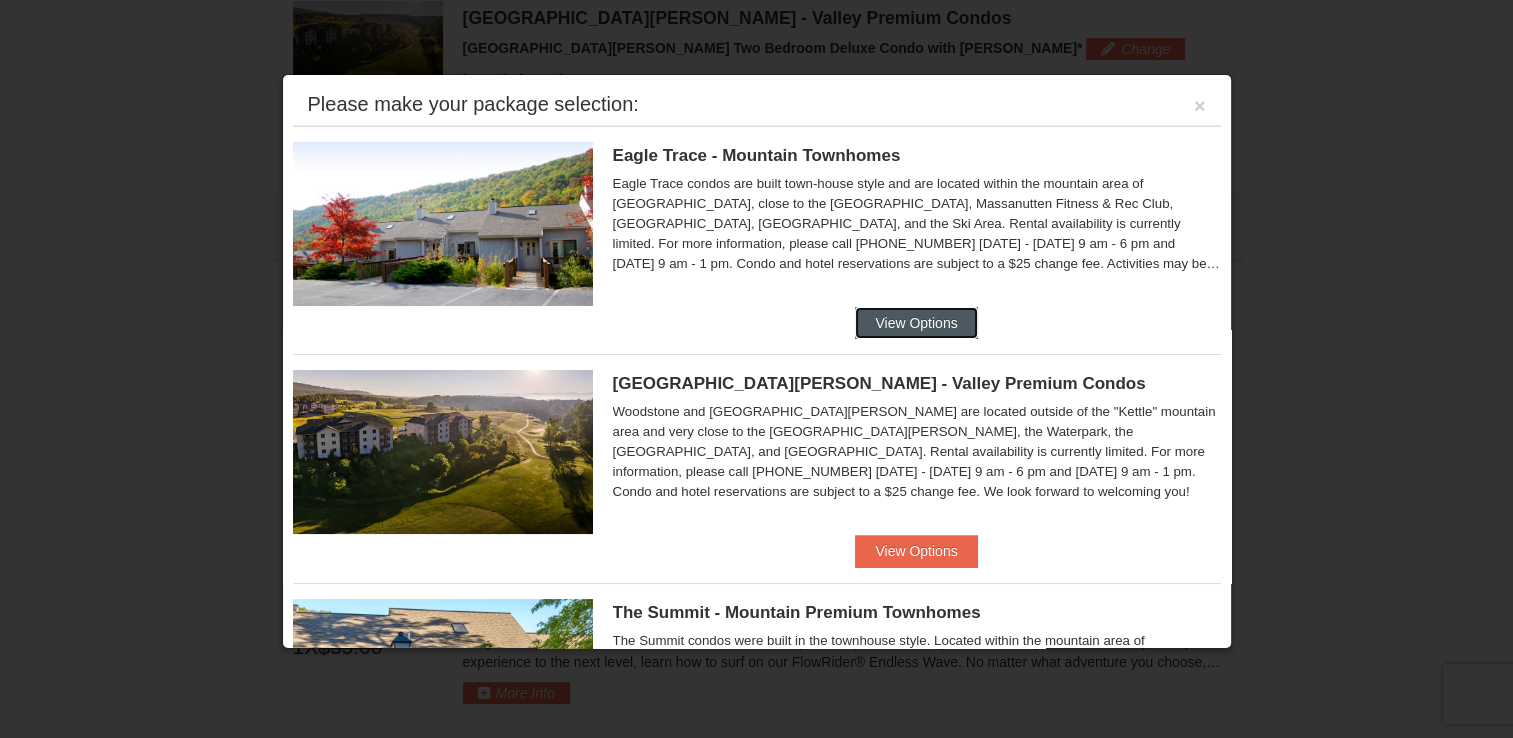 click on "View Options" at bounding box center [916, 323] 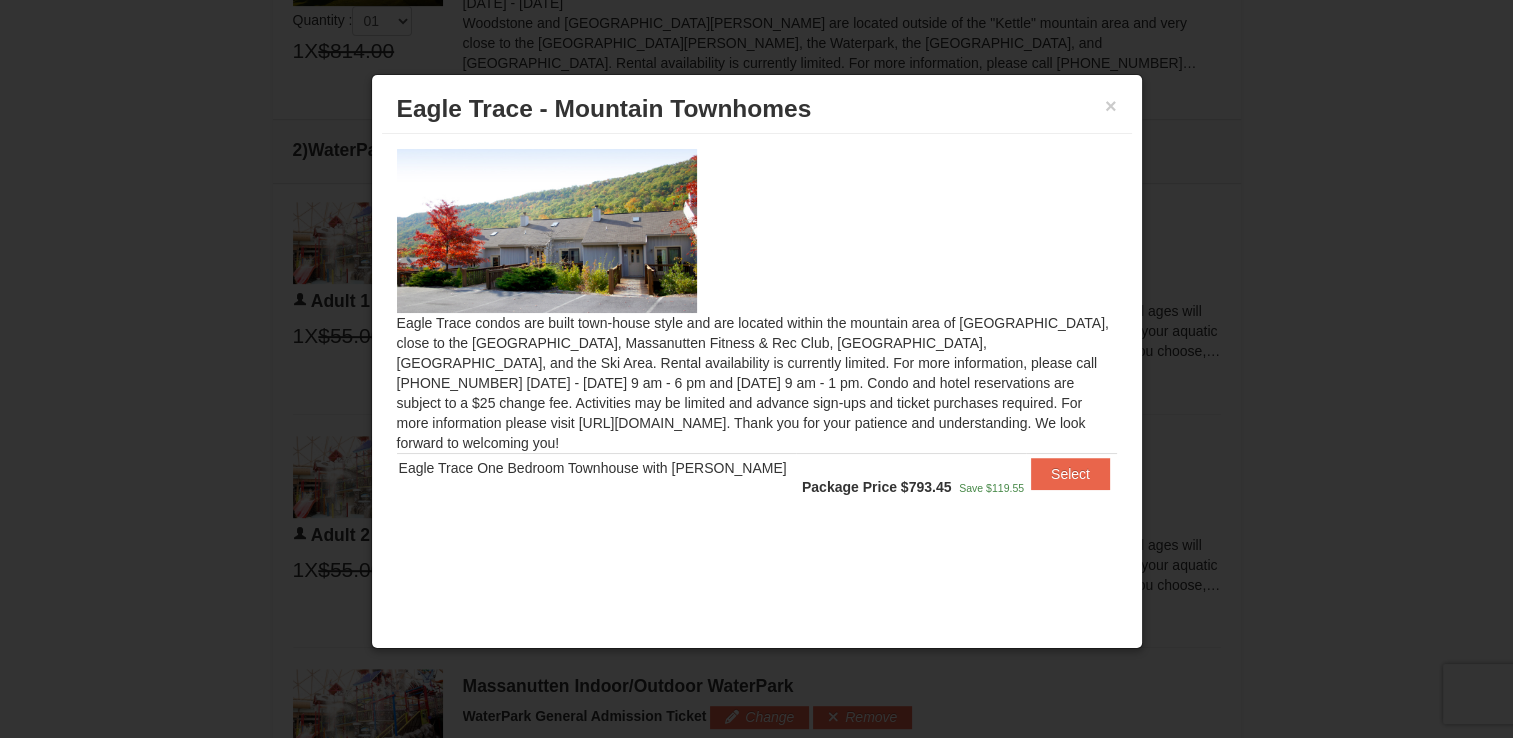 scroll, scrollTop: 852, scrollLeft: 0, axis: vertical 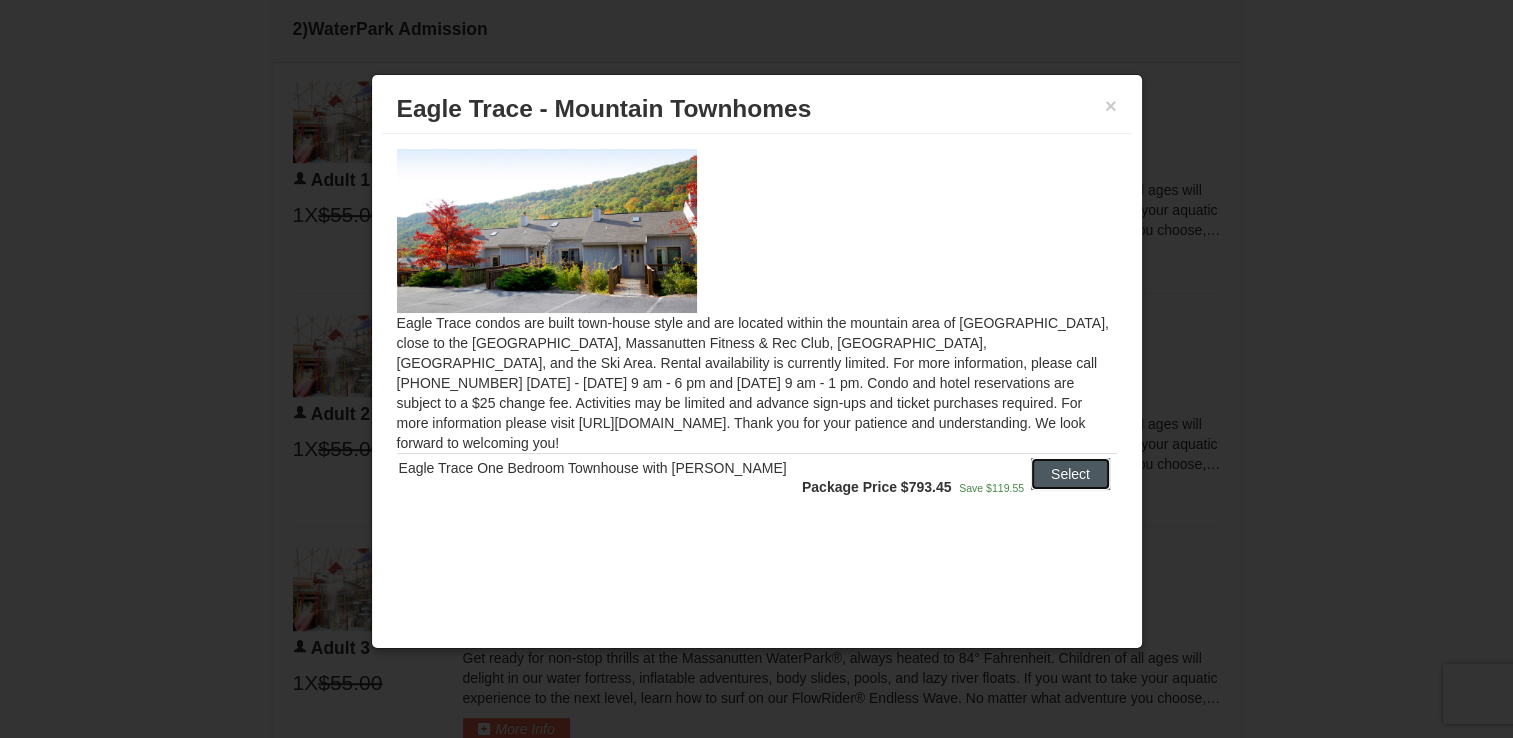 click on "Select" at bounding box center (1070, 474) 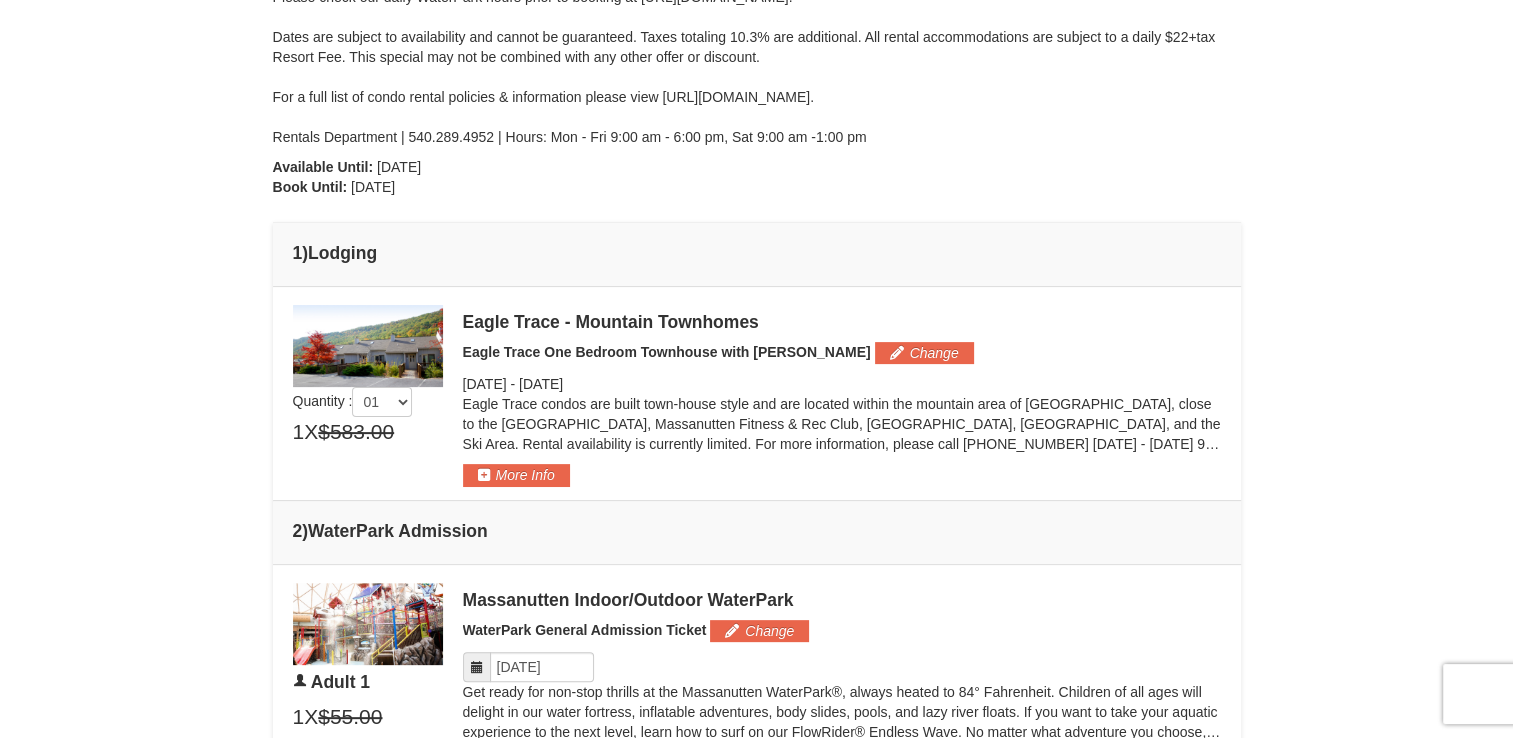 scroll, scrollTop: 467, scrollLeft: 0, axis: vertical 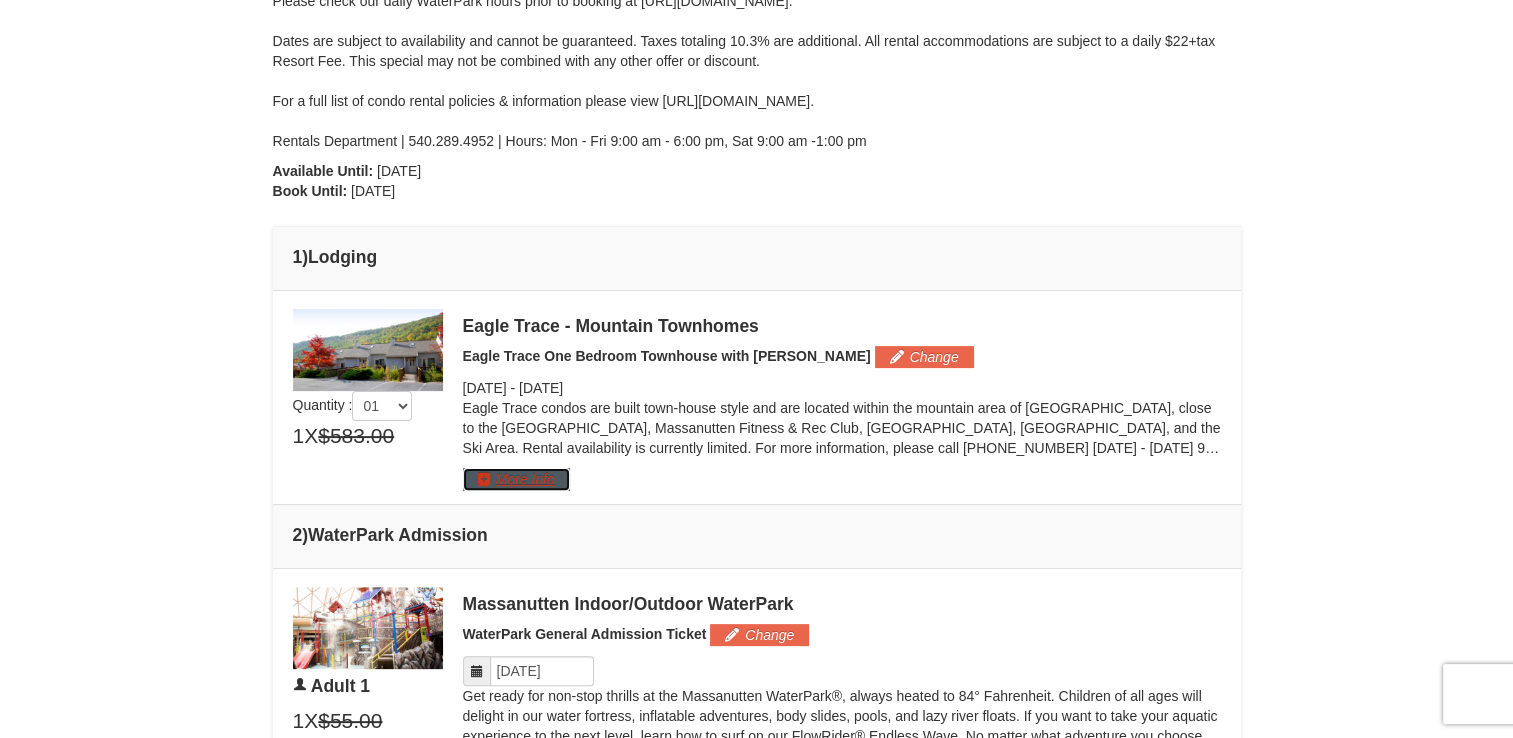 click on "More Info" at bounding box center [516, 479] 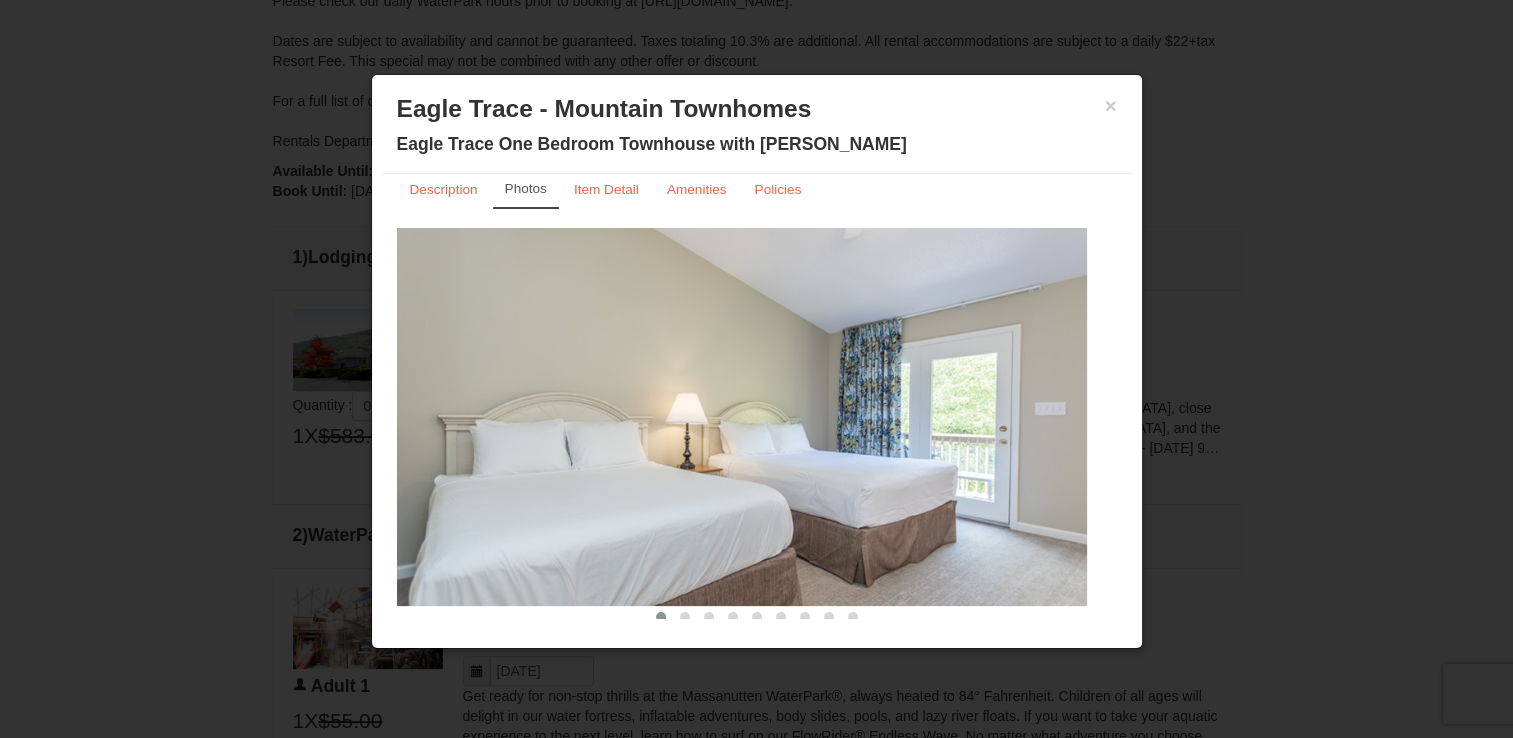 scroll, scrollTop: 40, scrollLeft: 0, axis: vertical 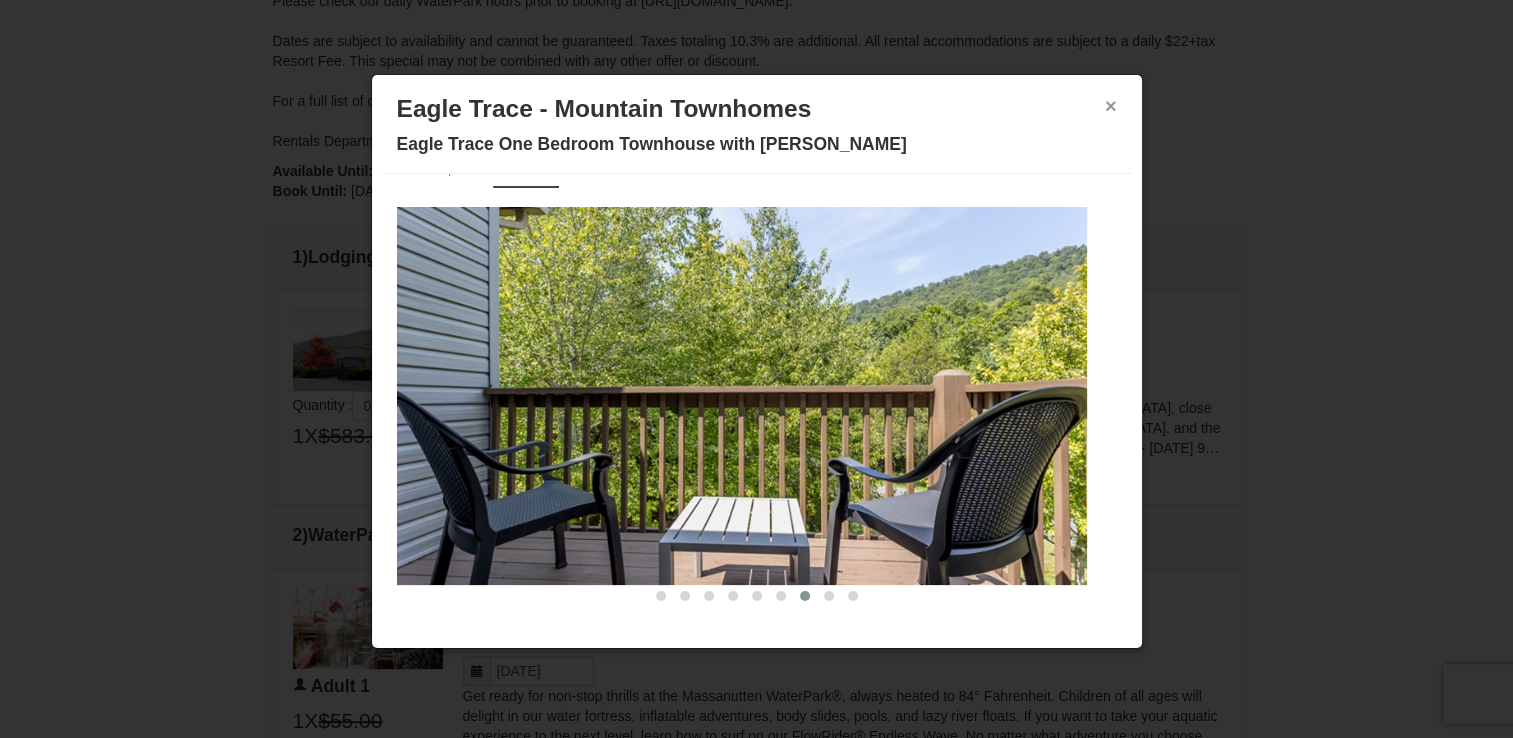 click on "×" at bounding box center [1111, 106] 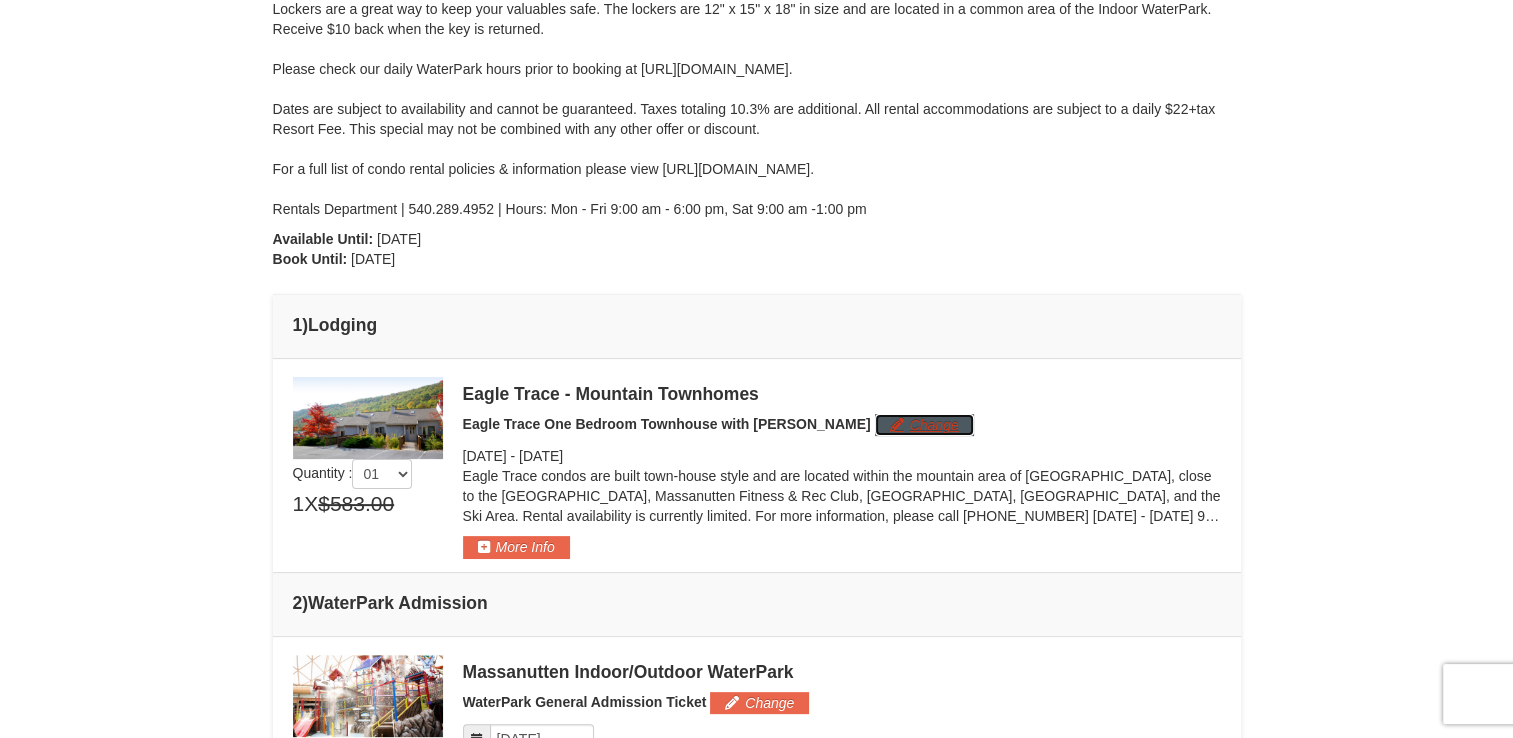 click on "Change" at bounding box center [924, 425] 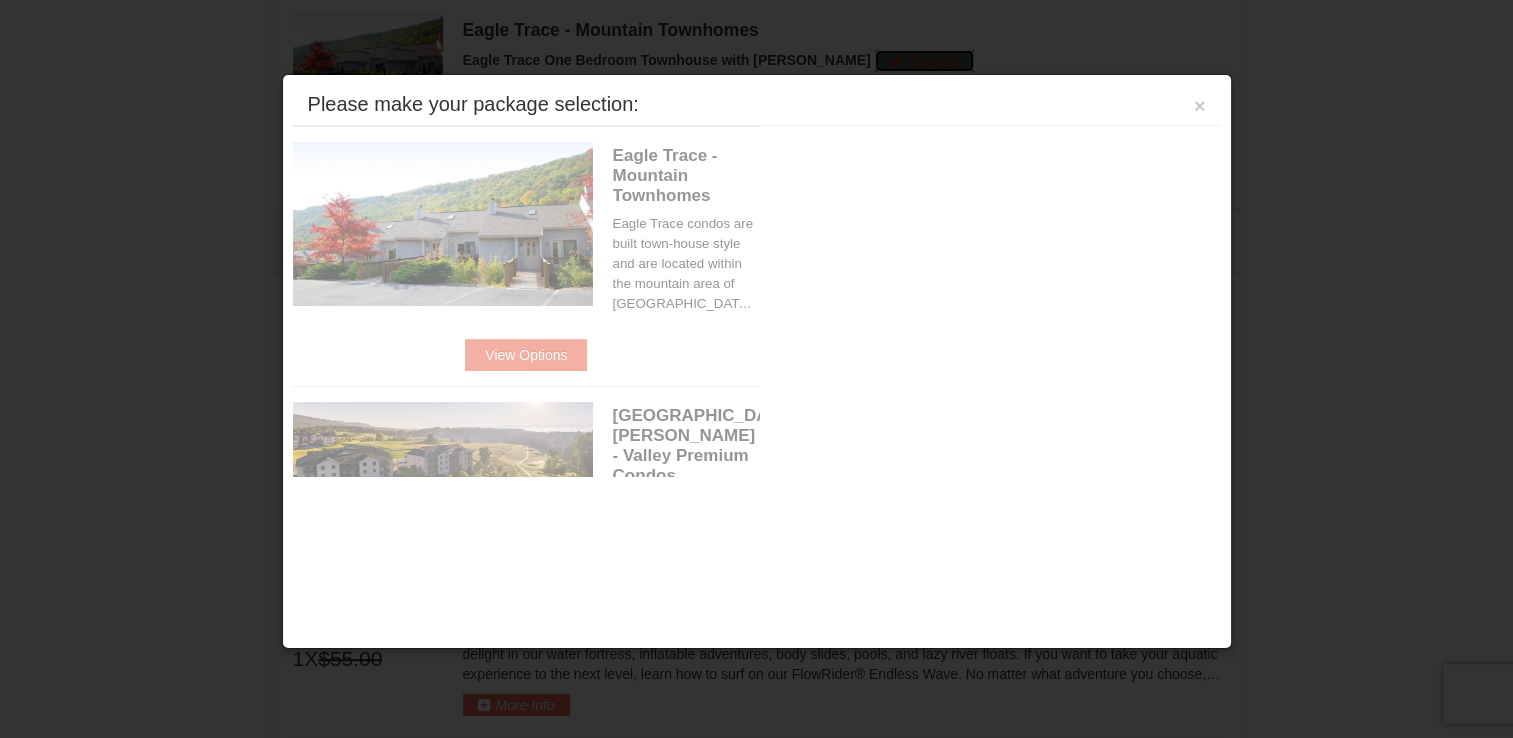 scroll, scrollTop: 775, scrollLeft: 0, axis: vertical 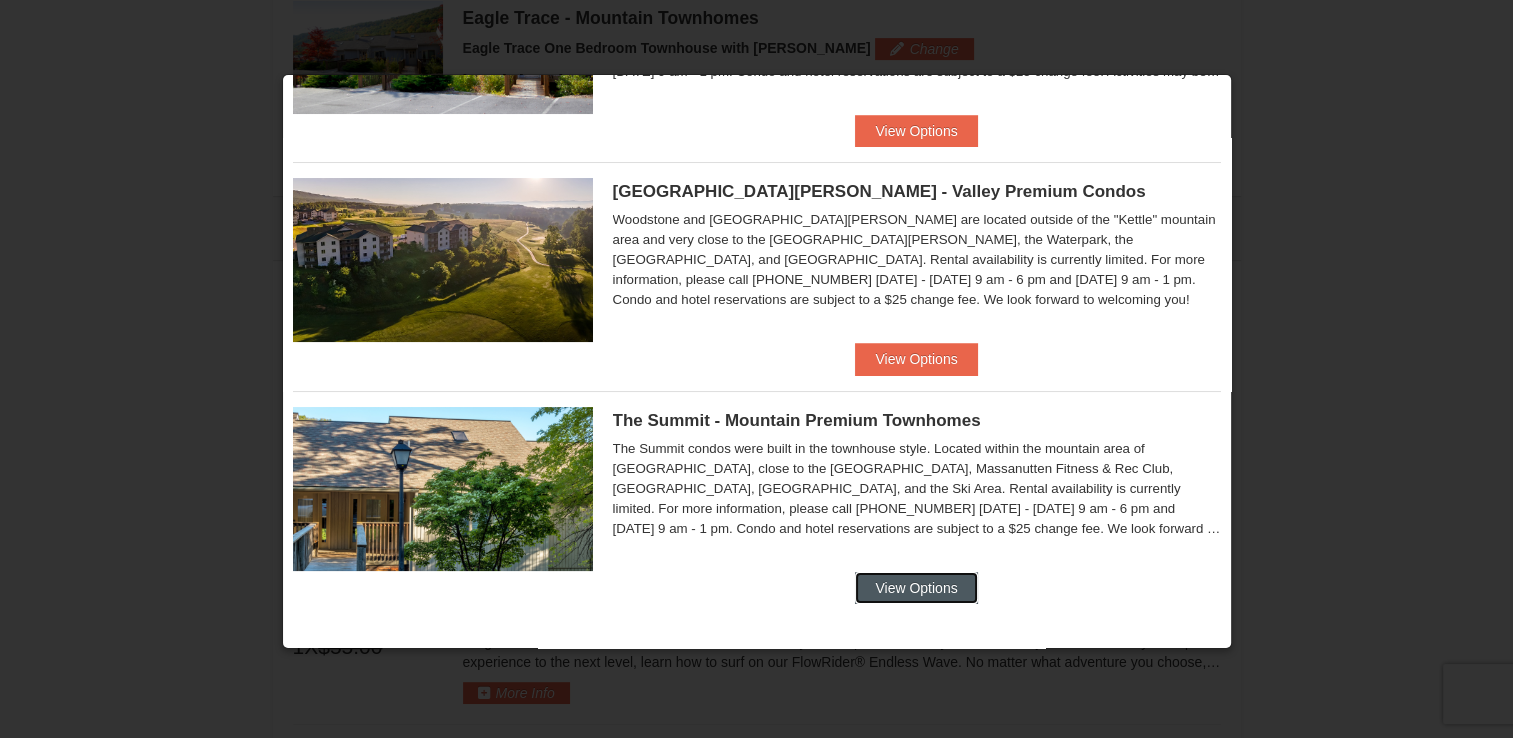click on "View Options" at bounding box center [916, 588] 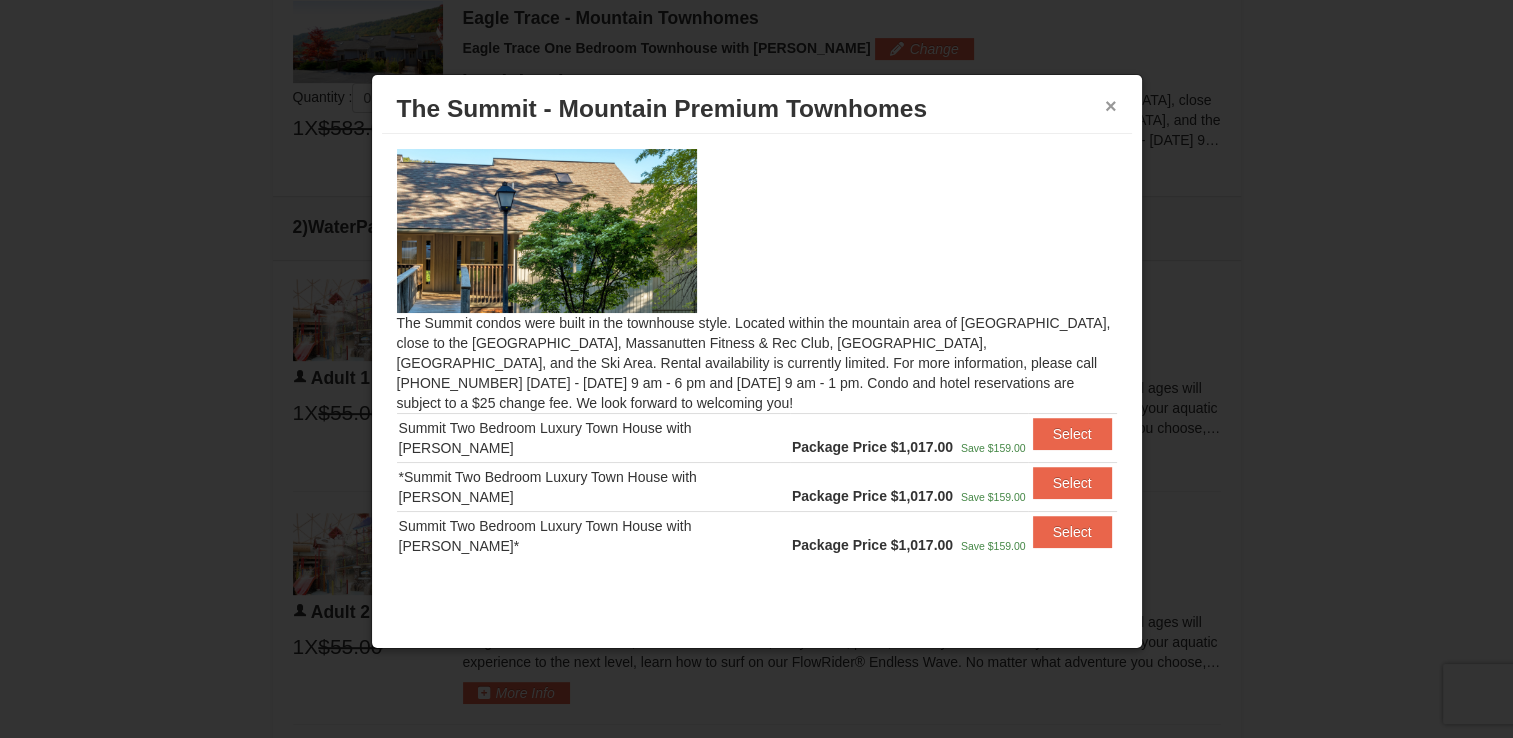 click on "×" at bounding box center [1111, 106] 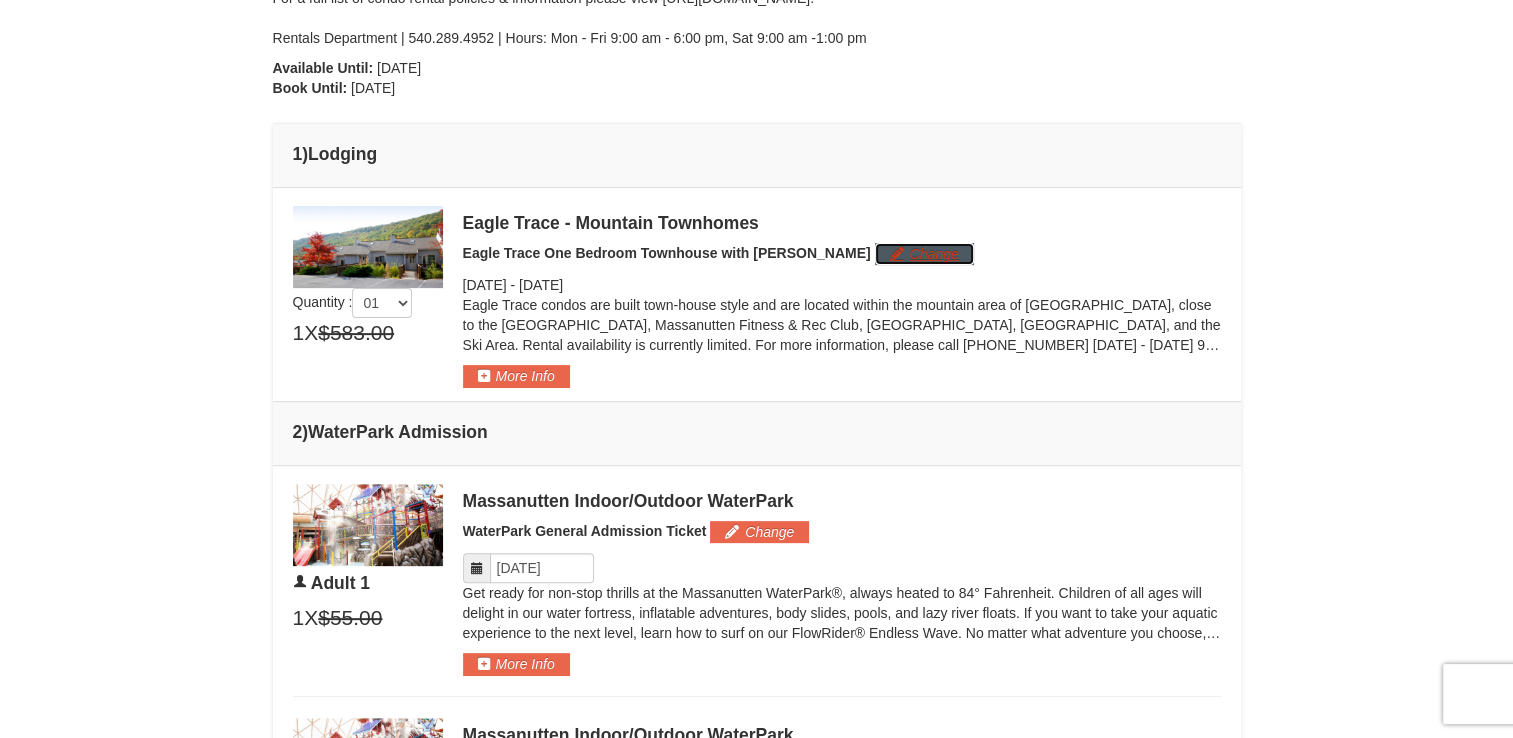 click on "Change" at bounding box center [924, 254] 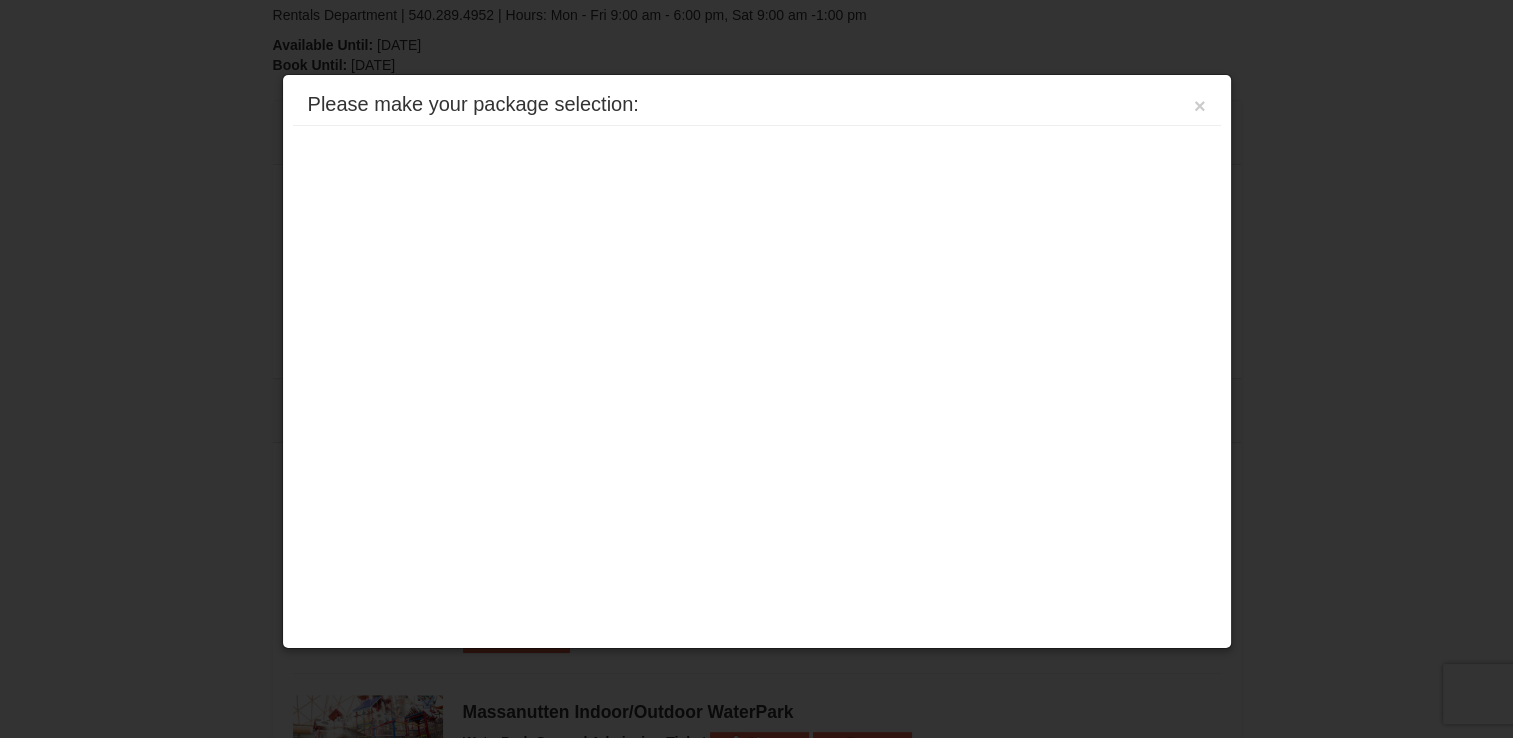 scroll, scrollTop: 616, scrollLeft: 0, axis: vertical 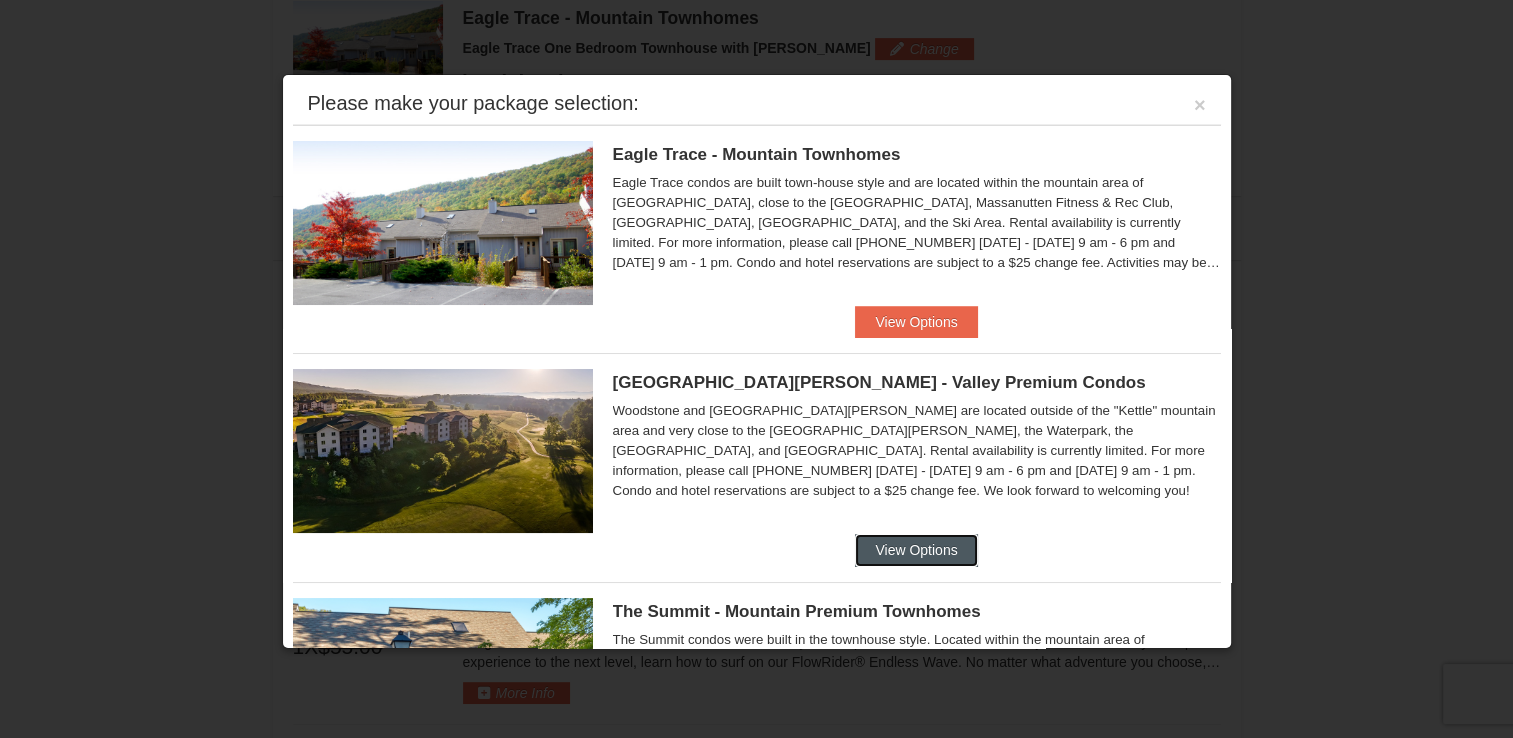 click on "View Options" at bounding box center (916, 550) 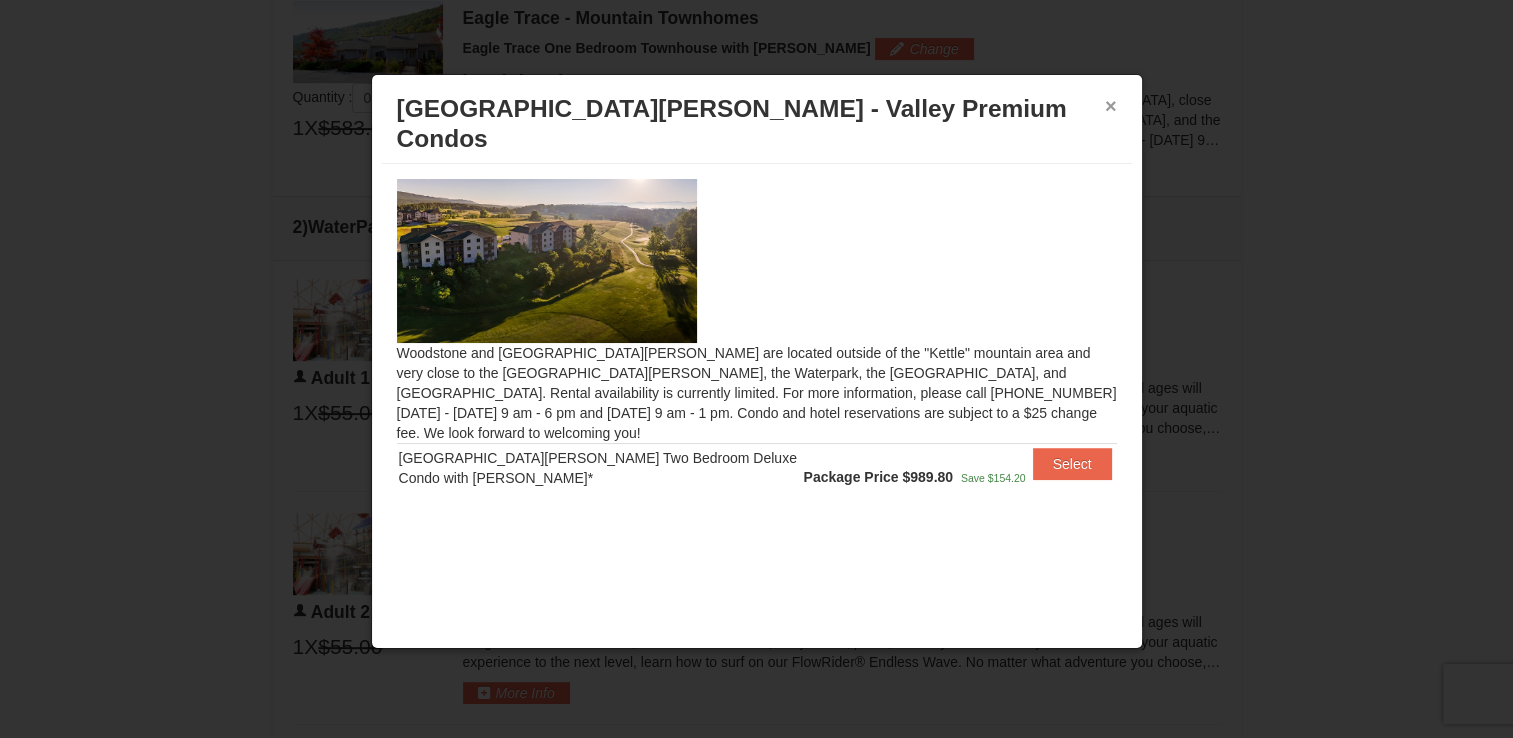 click on "×" at bounding box center (1111, 106) 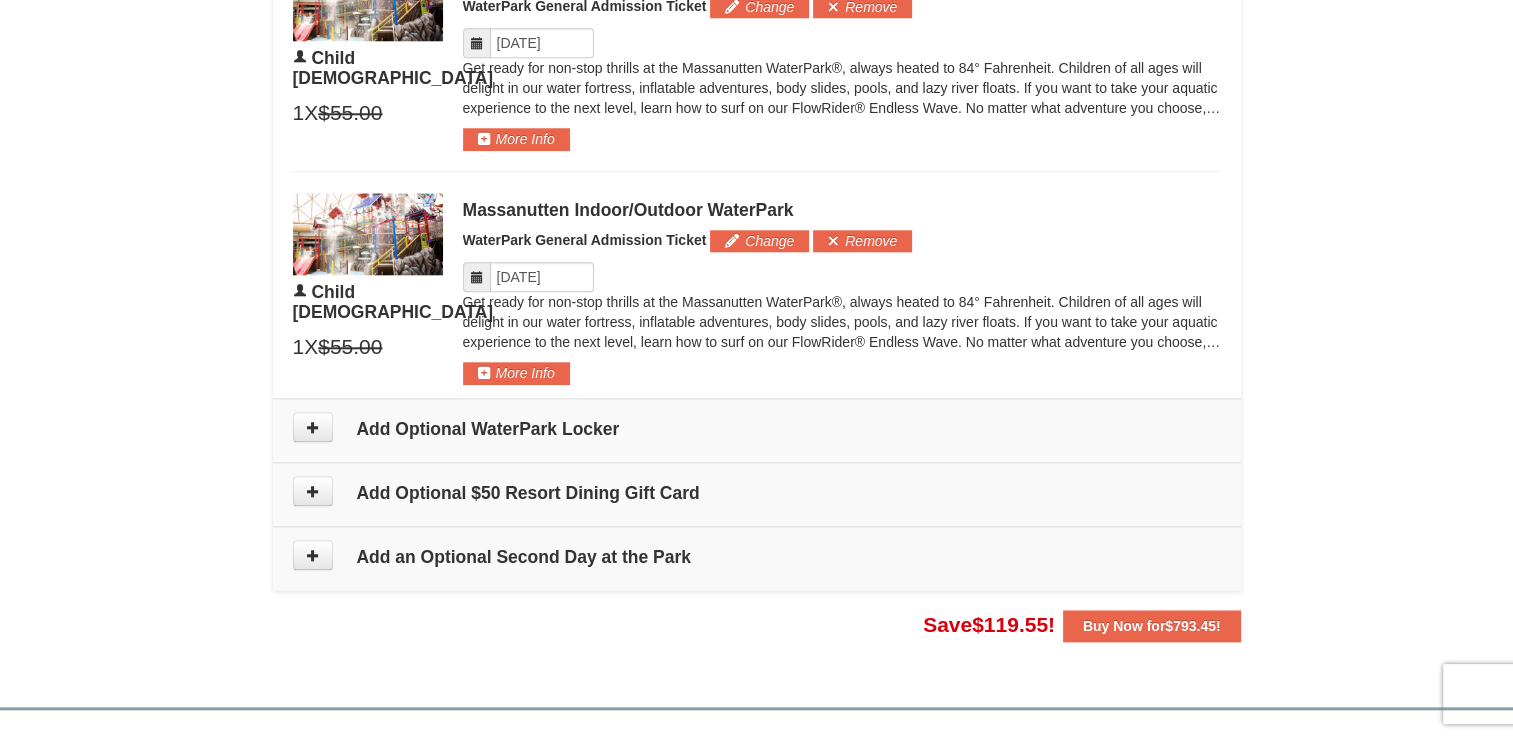 scroll, scrollTop: 2025, scrollLeft: 0, axis: vertical 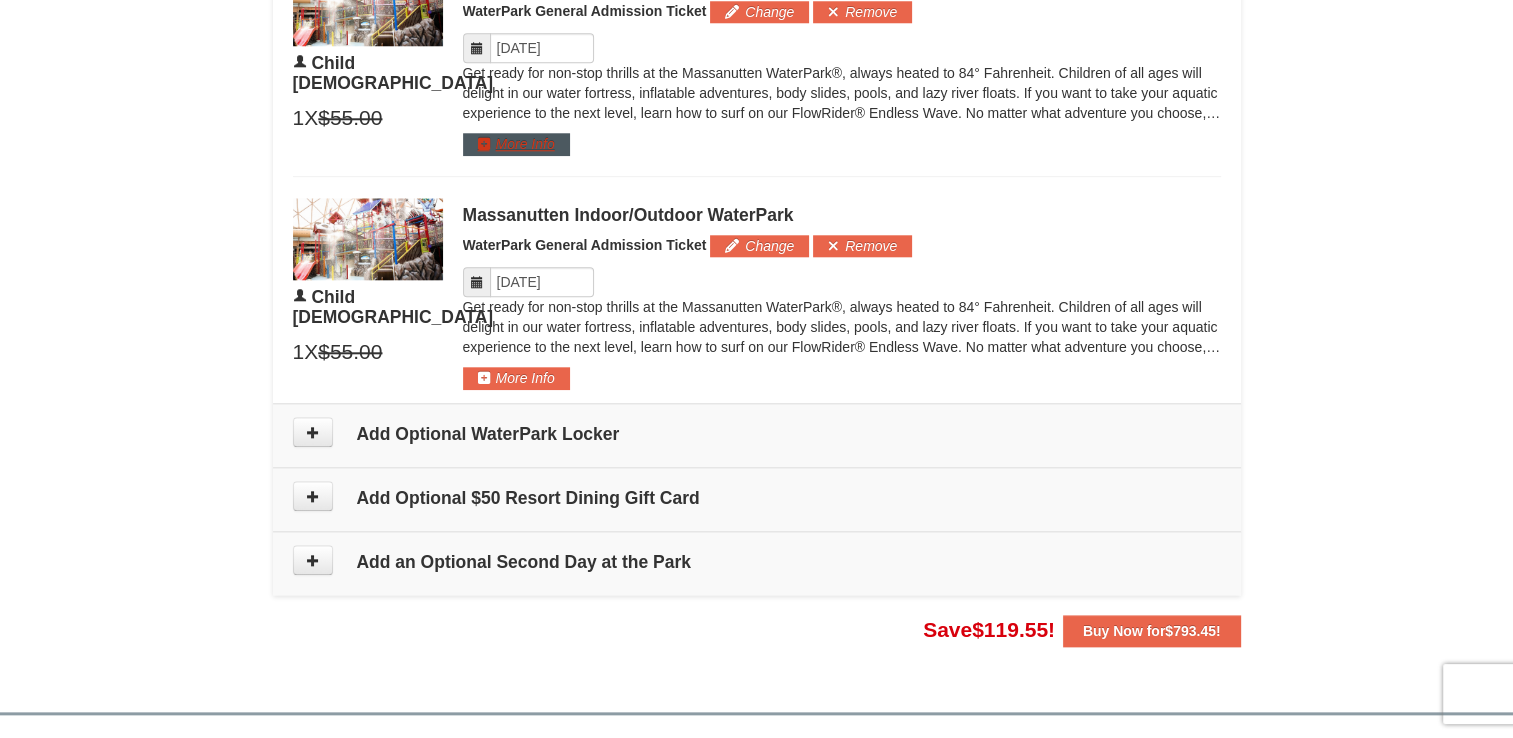 click on "More Info" at bounding box center [516, 144] 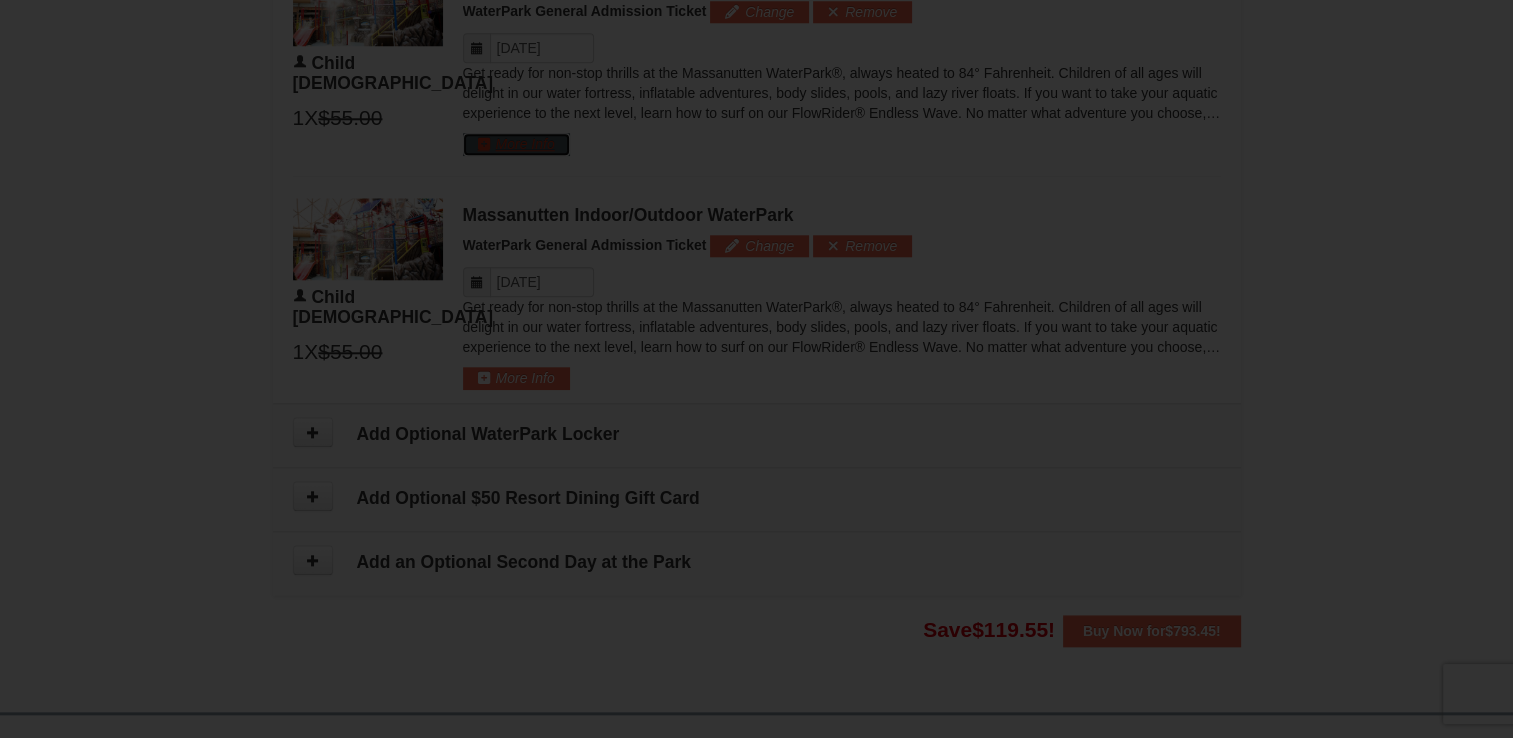 scroll, scrollTop: 0, scrollLeft: 0, axis: both 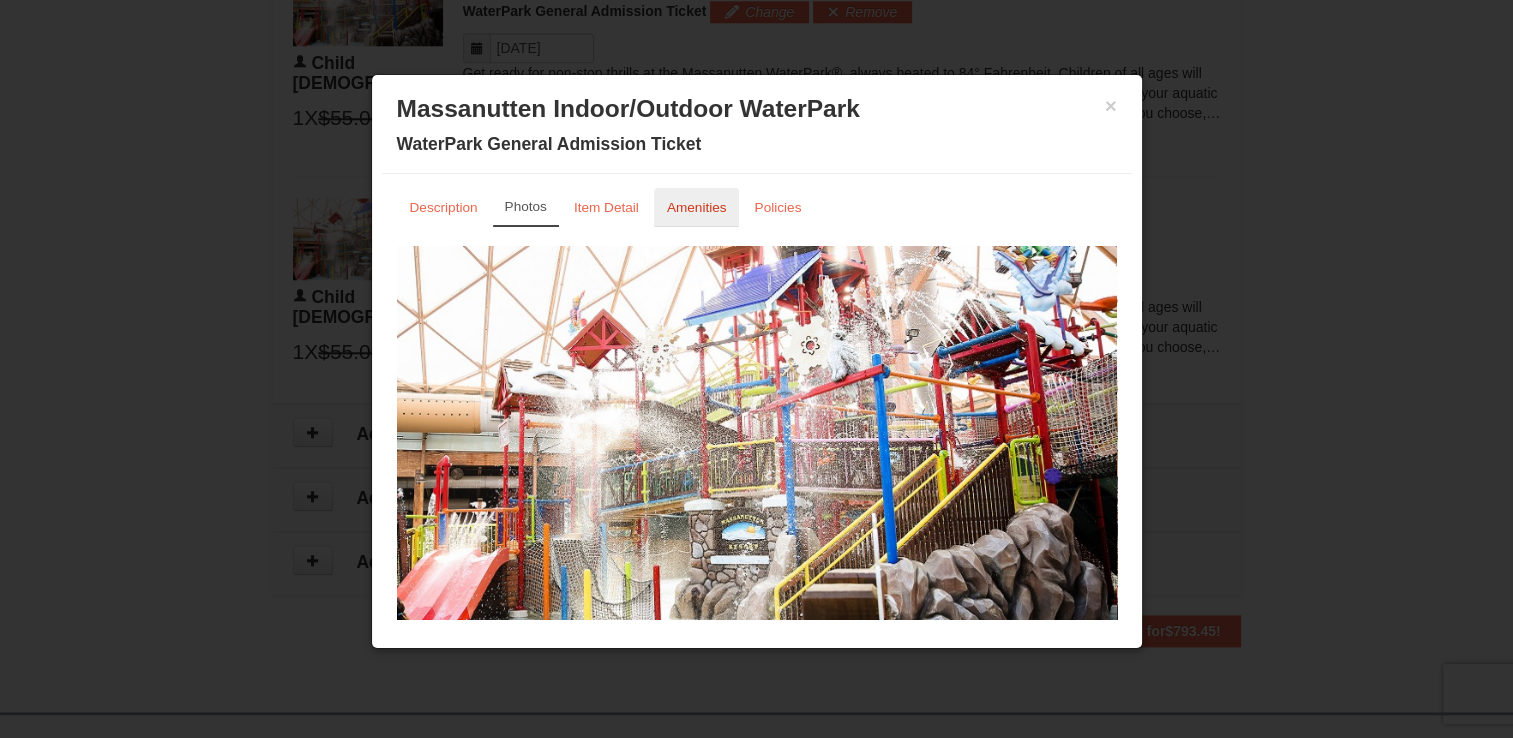 click on "Amenities" at bounding box center (697, 207) 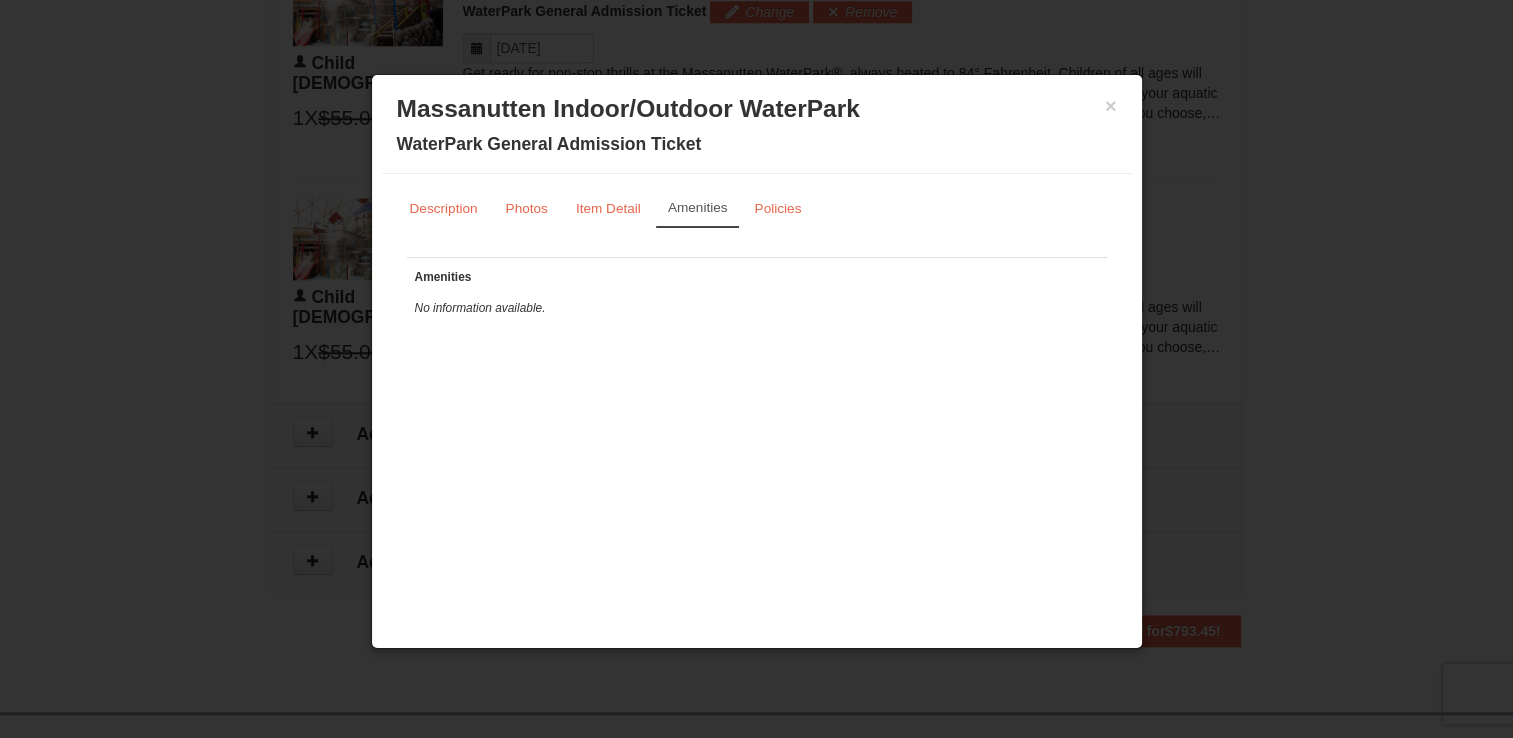 scroll, scrollTop: 0, scrollLeft: 0, axis: both 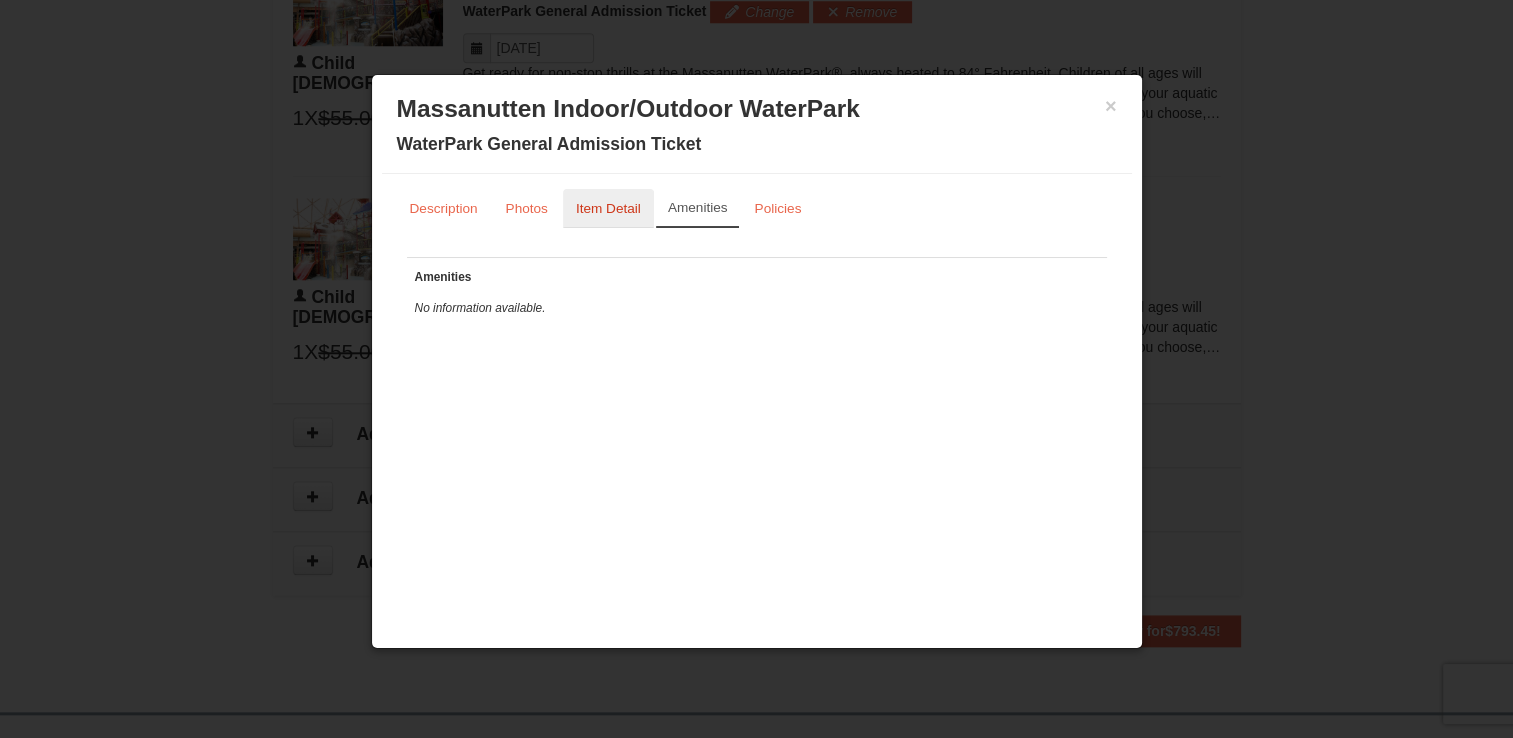 click on "Item Detail" at bounding box center [608, 208] 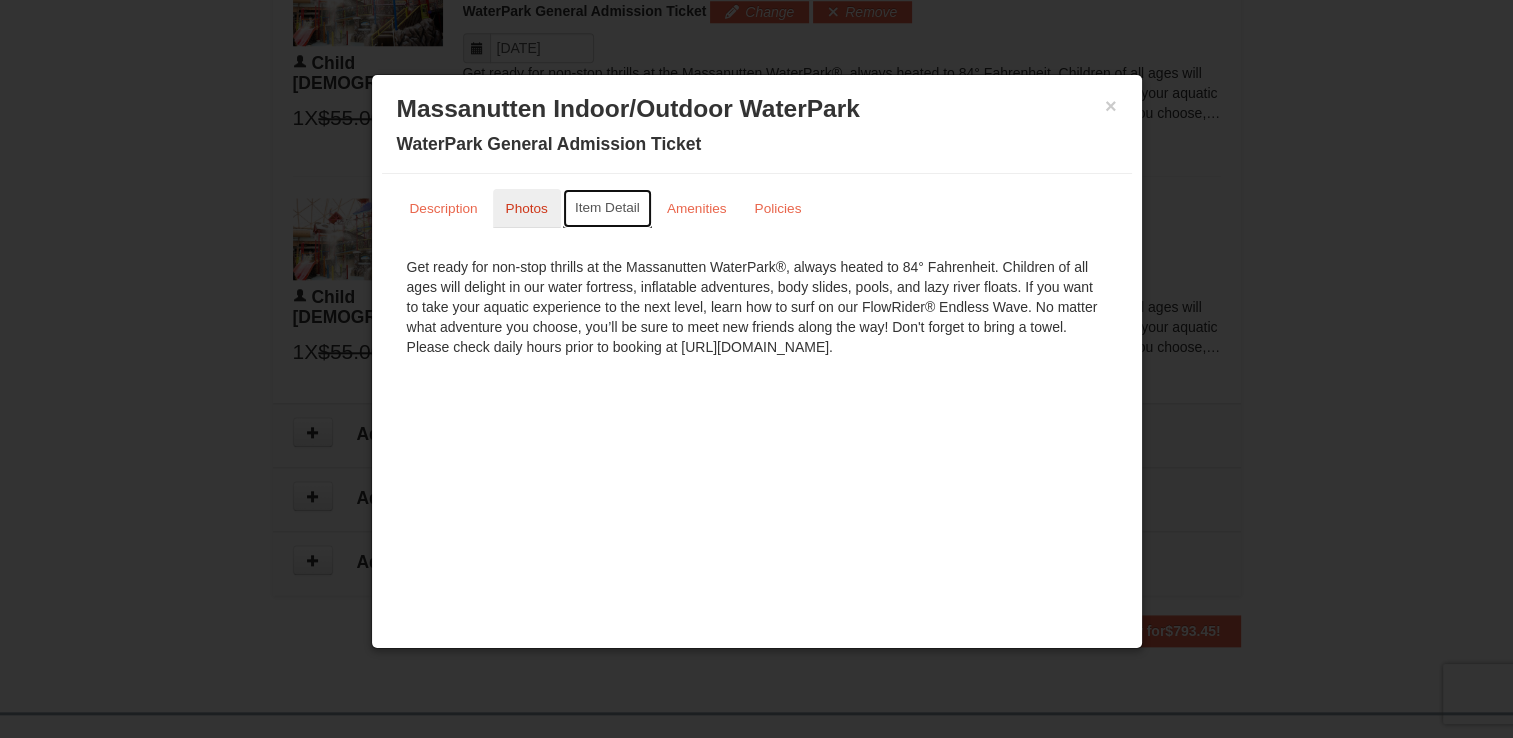 click on "Photos" at bounding box center [527, 208] 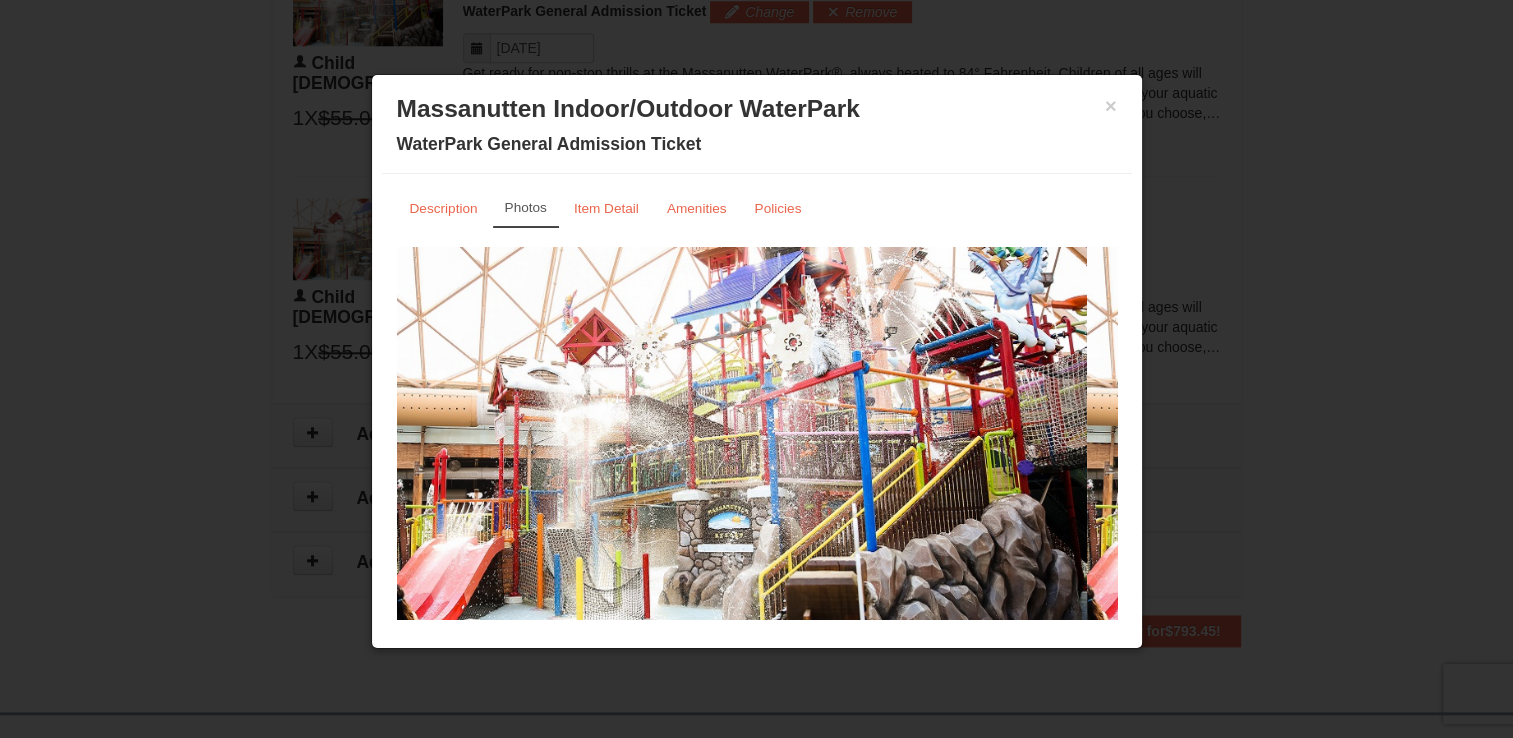 scroll, scrollTop: 20, scrollLeft: 0, axis: vertical 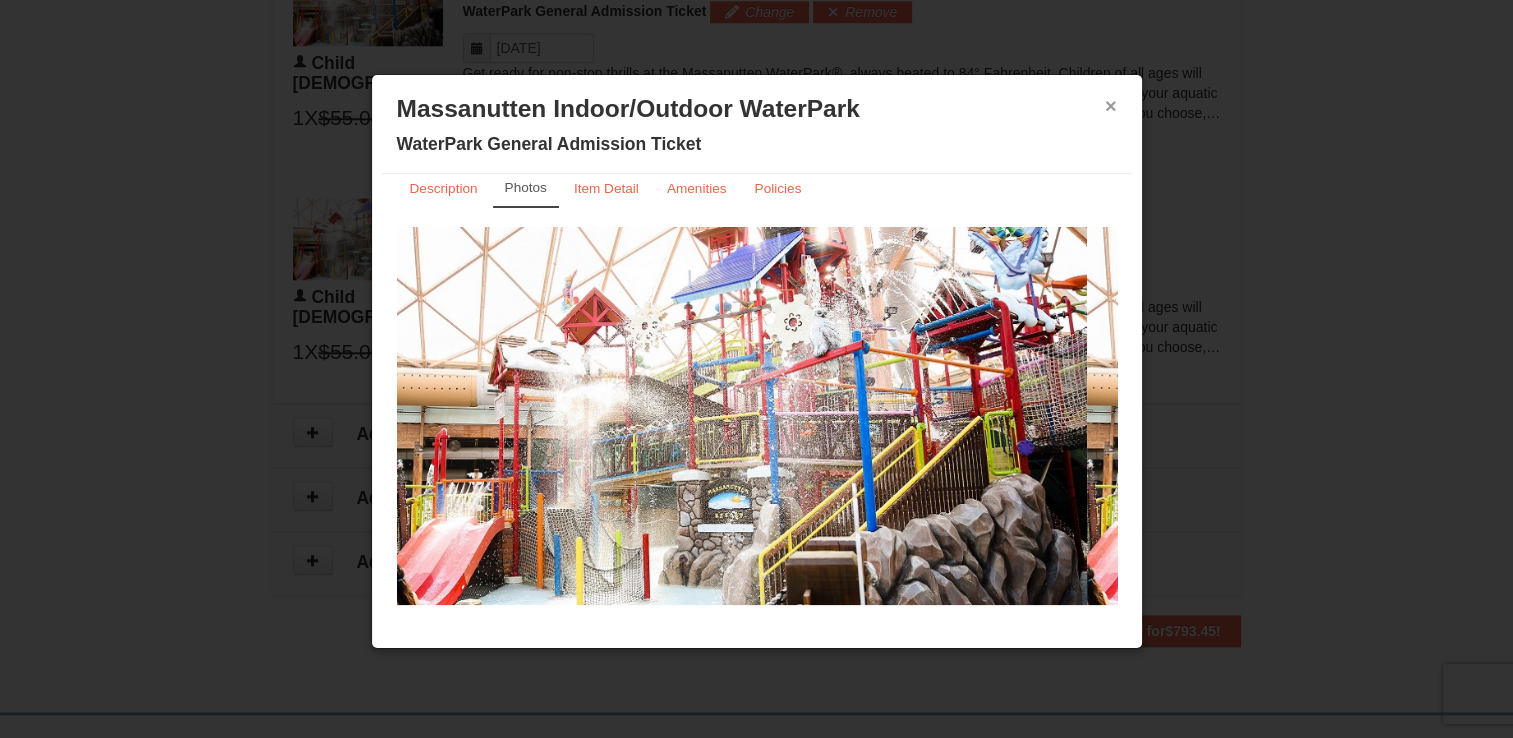 click on "×" at bounding box center [1111, 106] 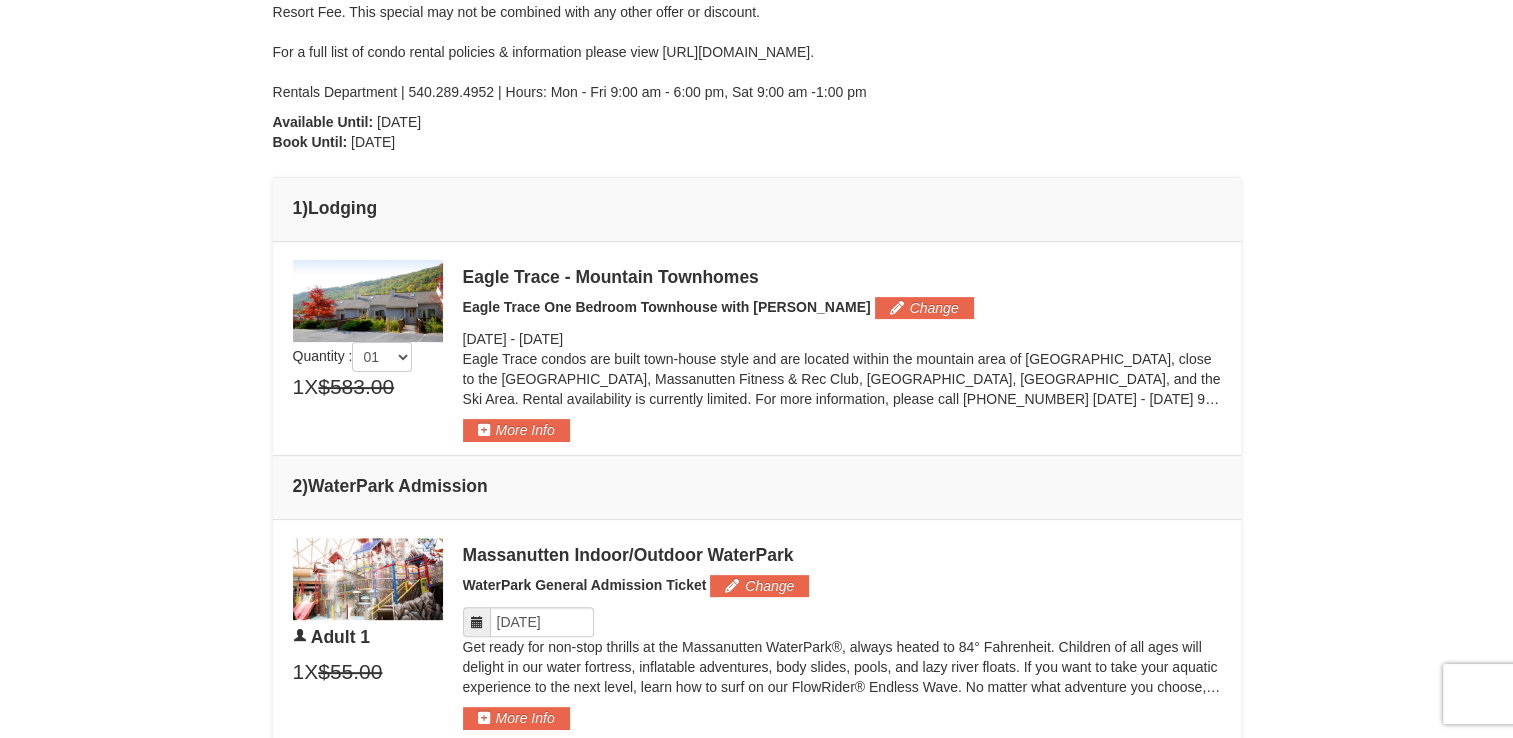 scroll, scrollTop: 514, scrollLeft: 0, axis: vertical 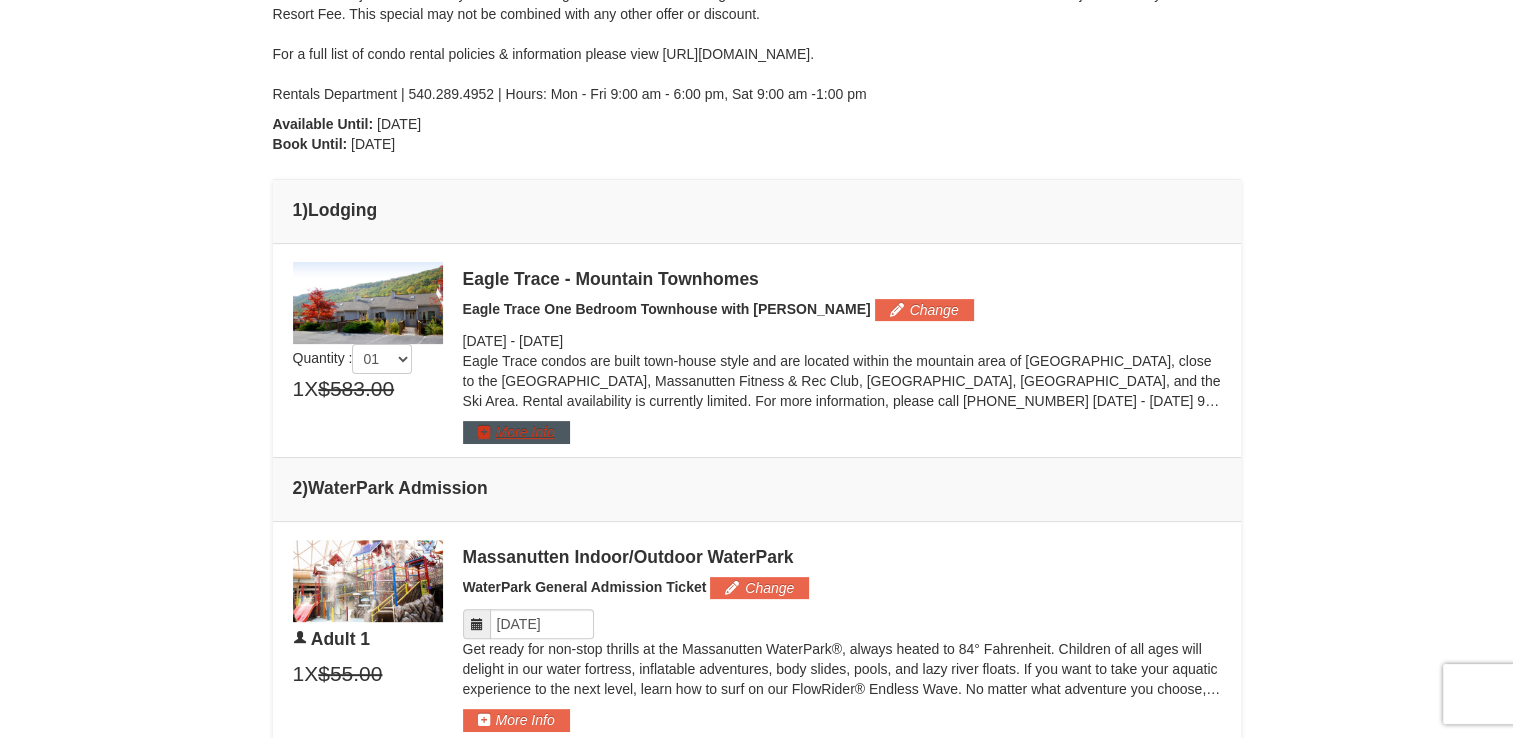 click on "More Info" at bounding box center (516, 432) 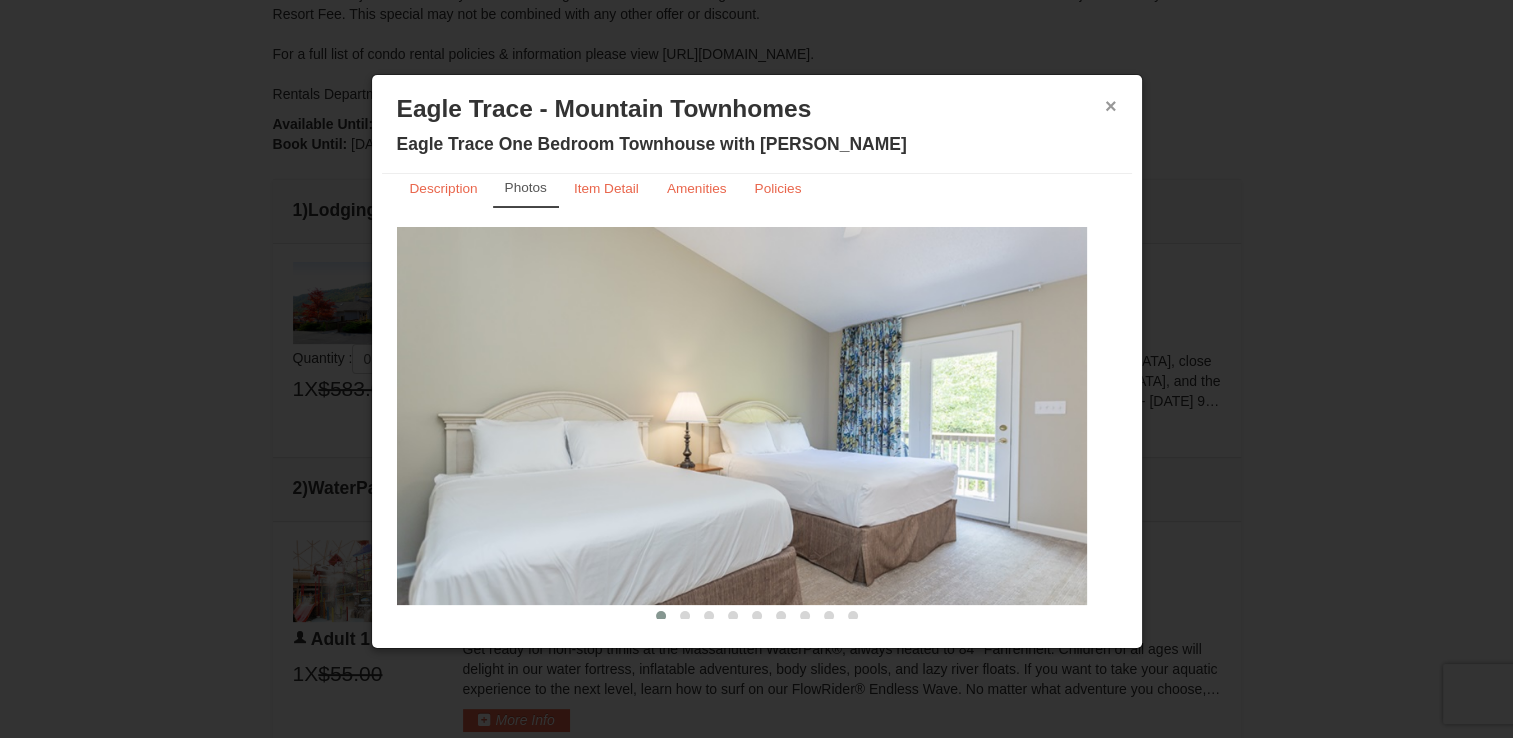 click on "×" at bounding box center [1111, 106] 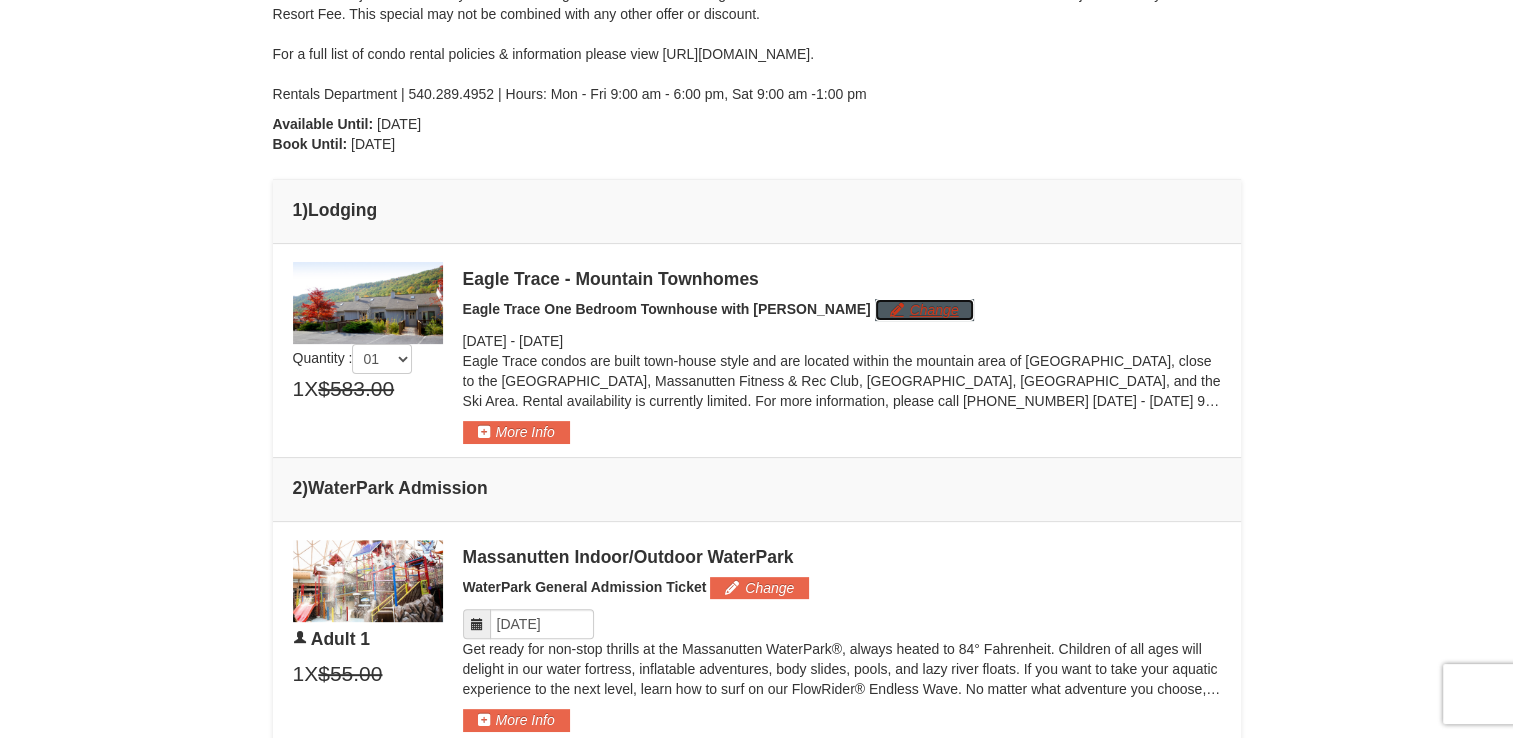 click on "Change" at bounding box center (924, 310) 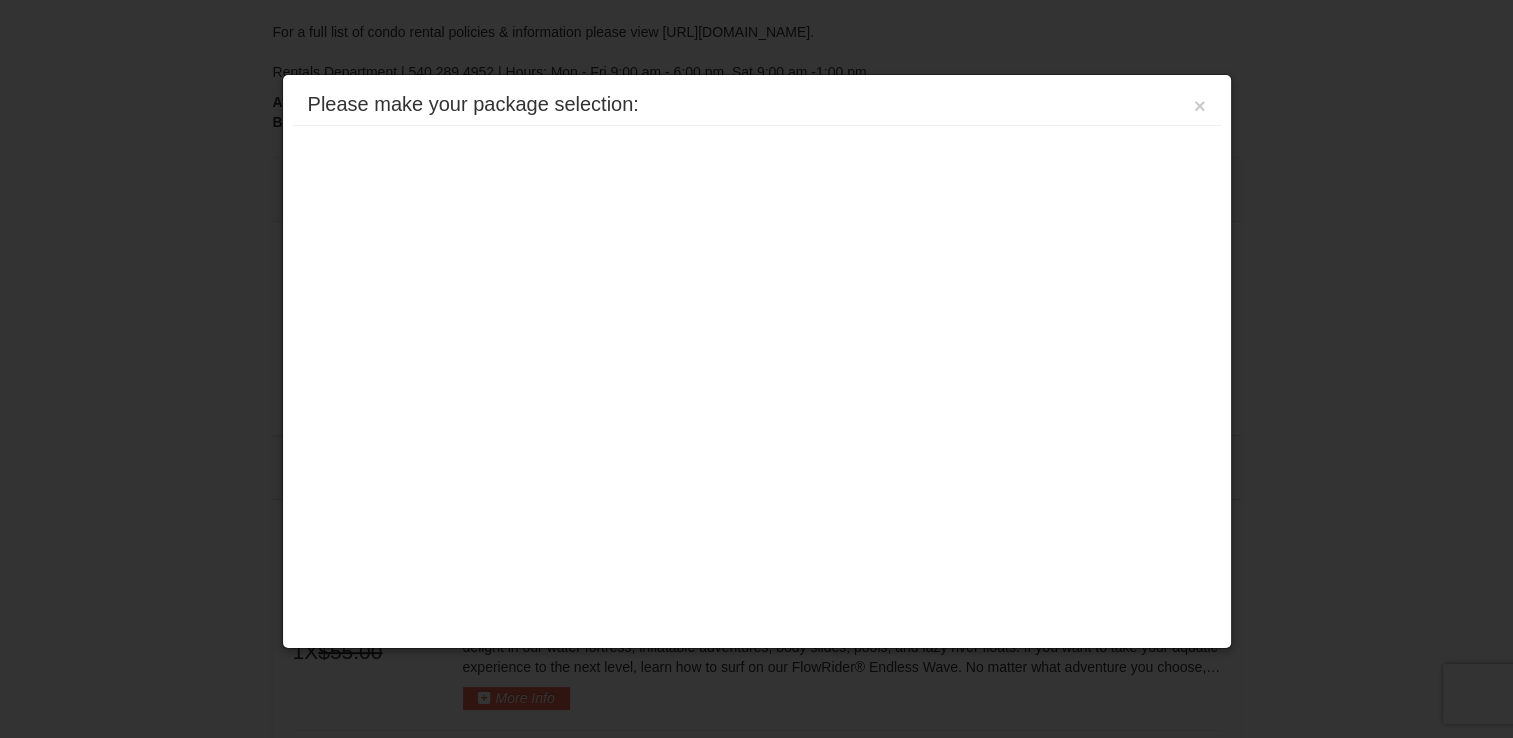scroll, scrollTop: 578, scrollLeft: 0, axis: vertical 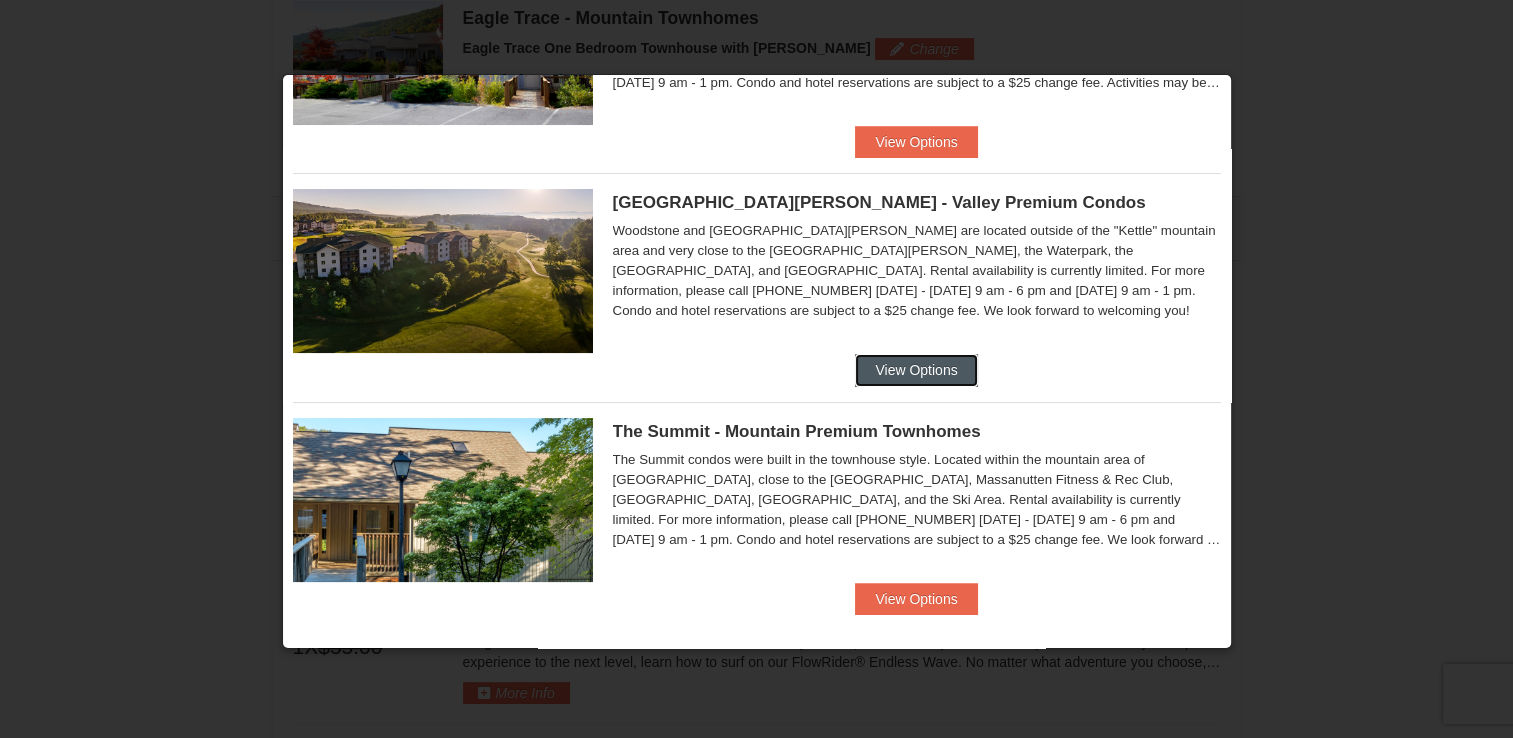 click on "View Options" at bounding box center [916, 370] 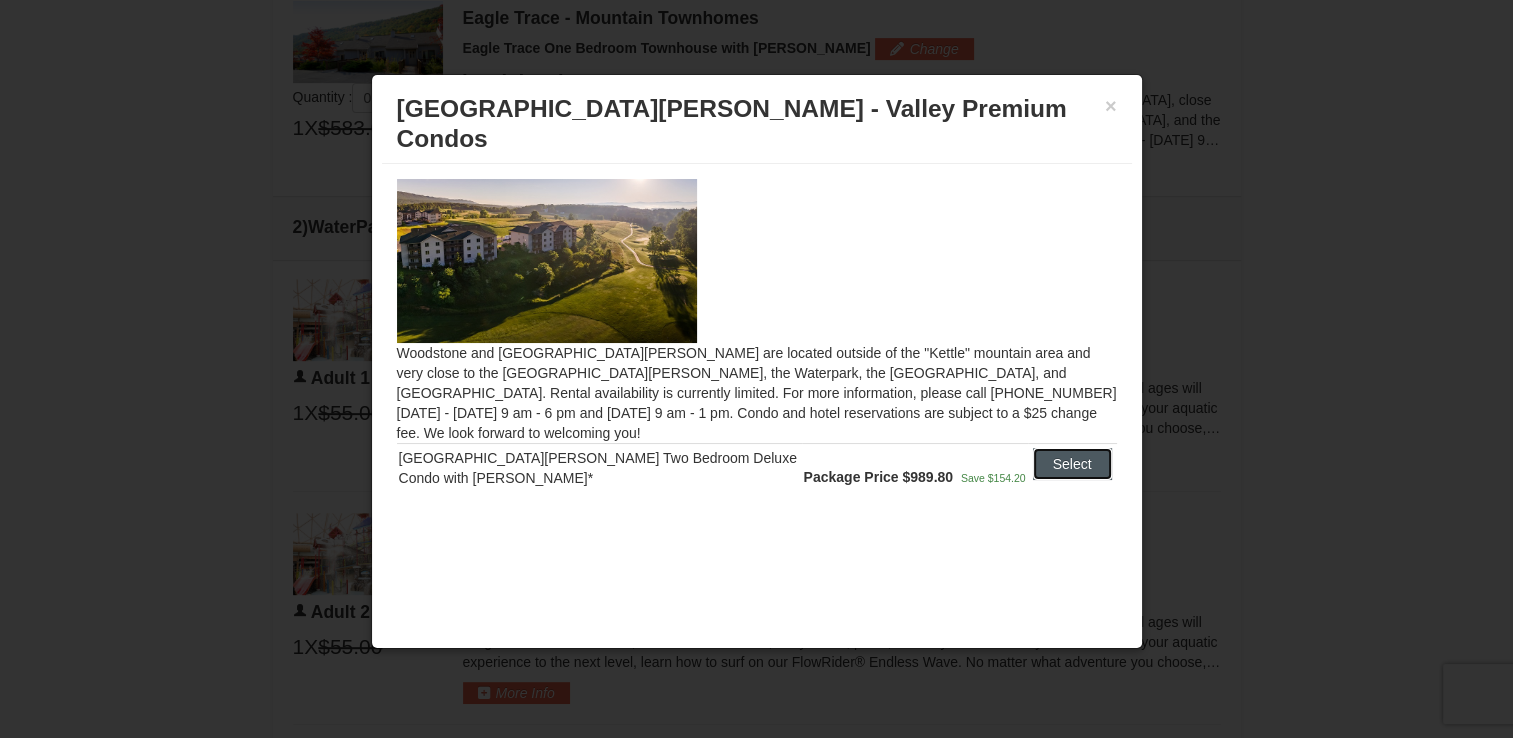 click on "Select" at bounding box center [1072, 464] 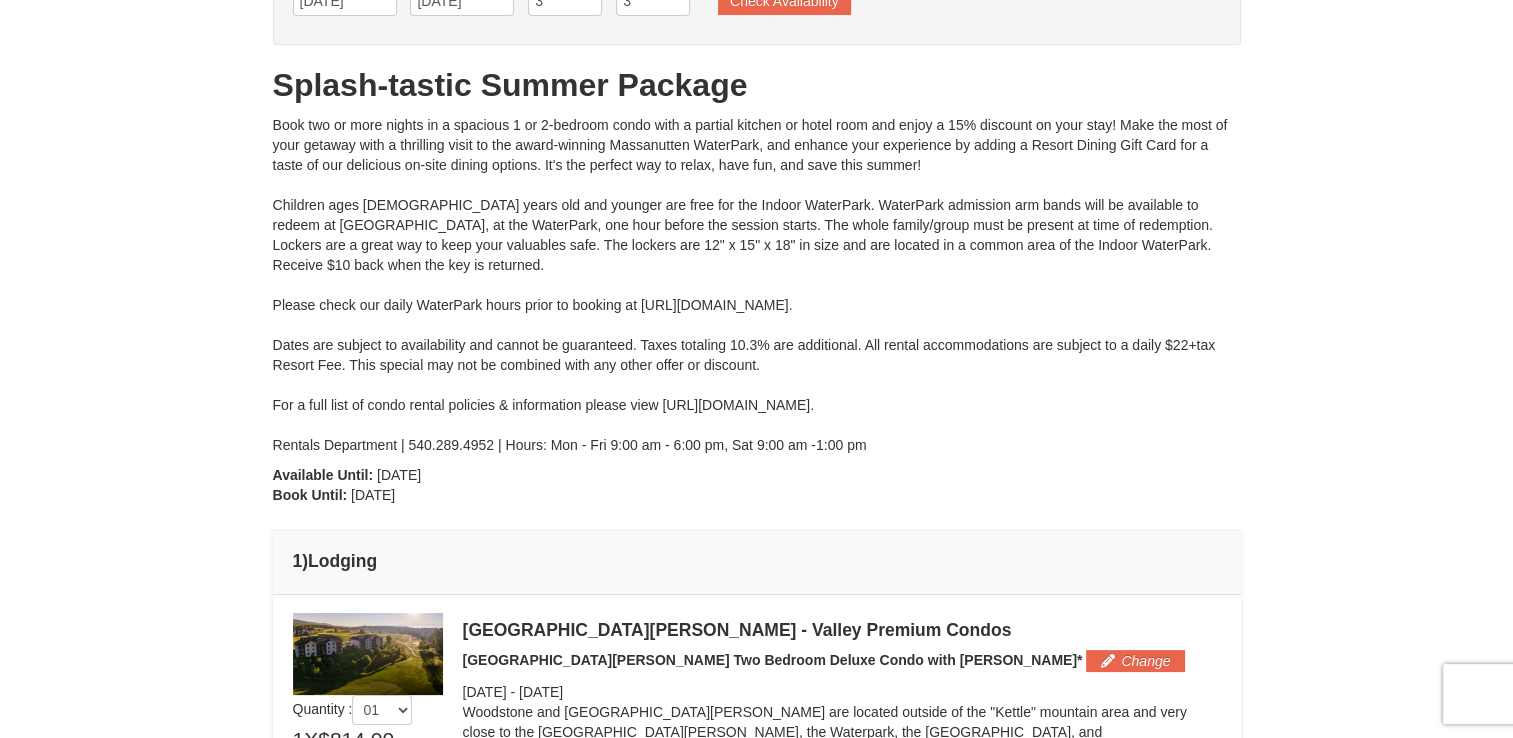 scroll, scrollTop: 0, scrollLeft: 0, axis: both 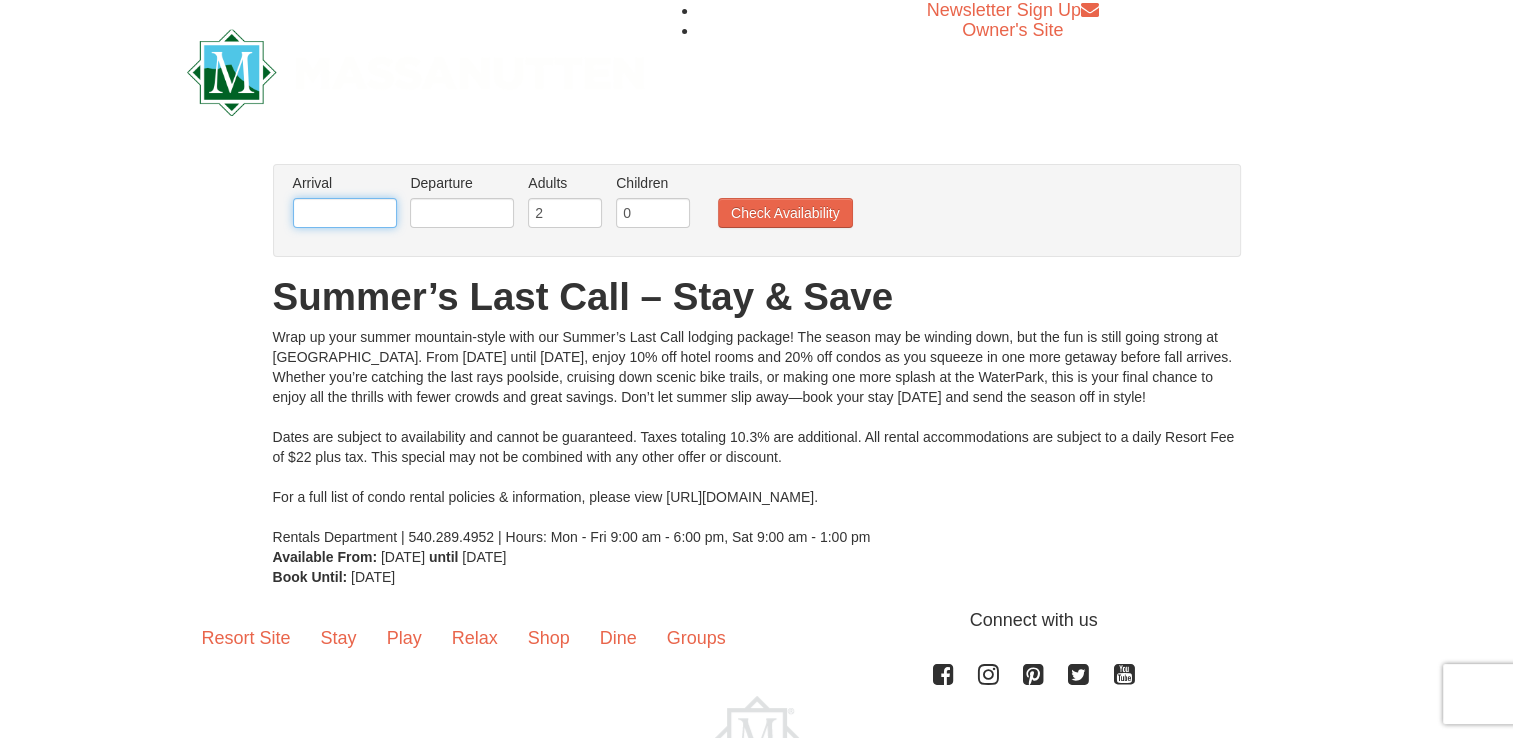 click at bounding box center [345, 213] 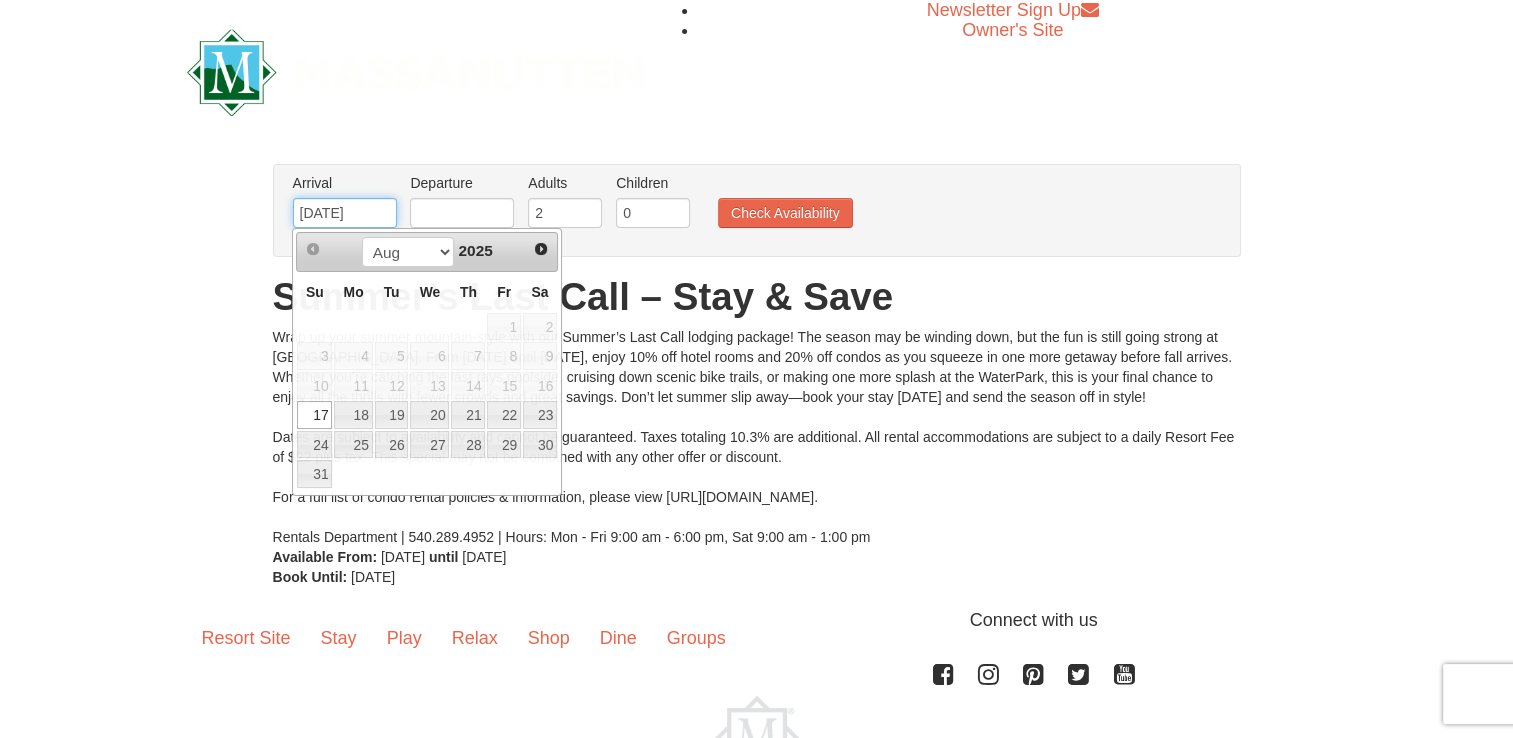 type on "08/17/2025" 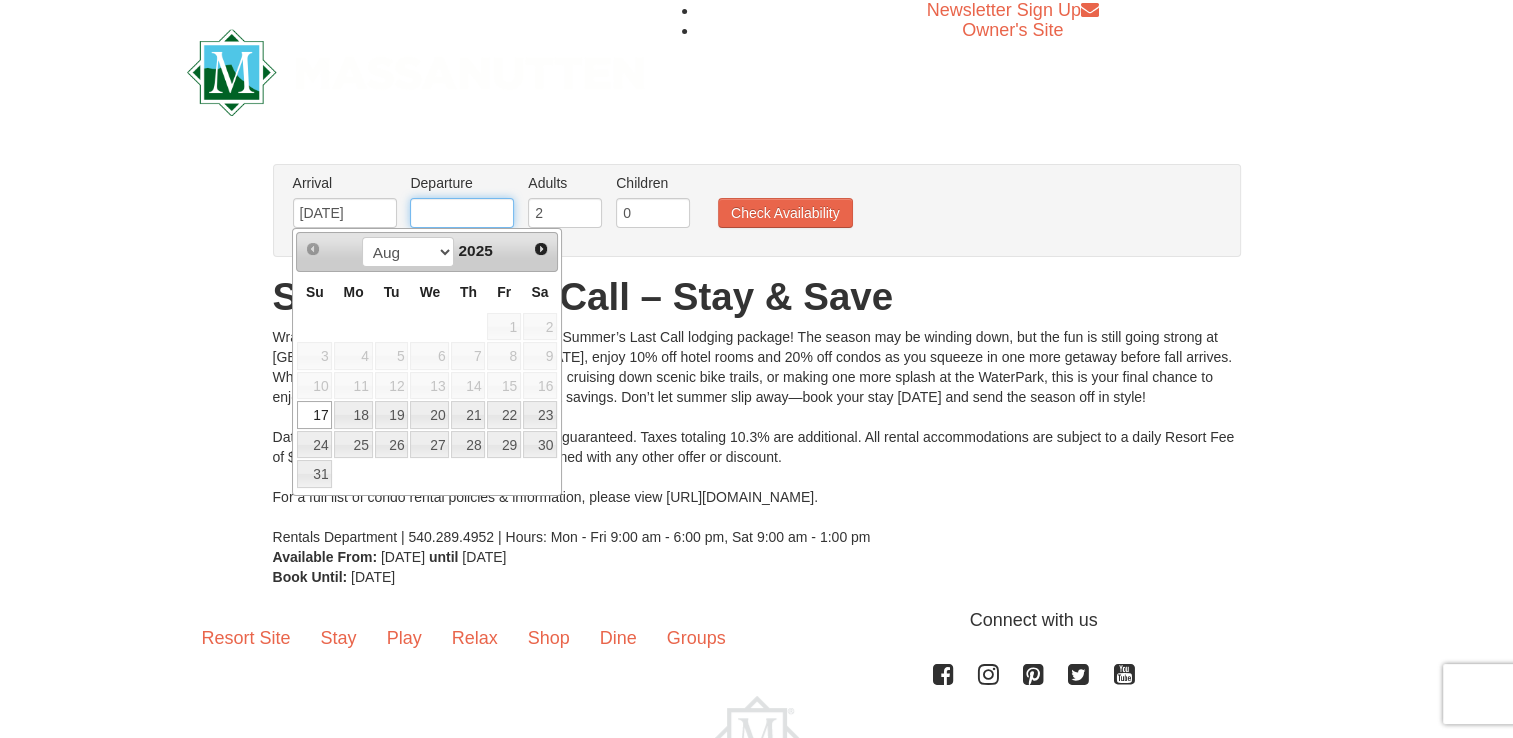 click at bounding box center (462, 213) 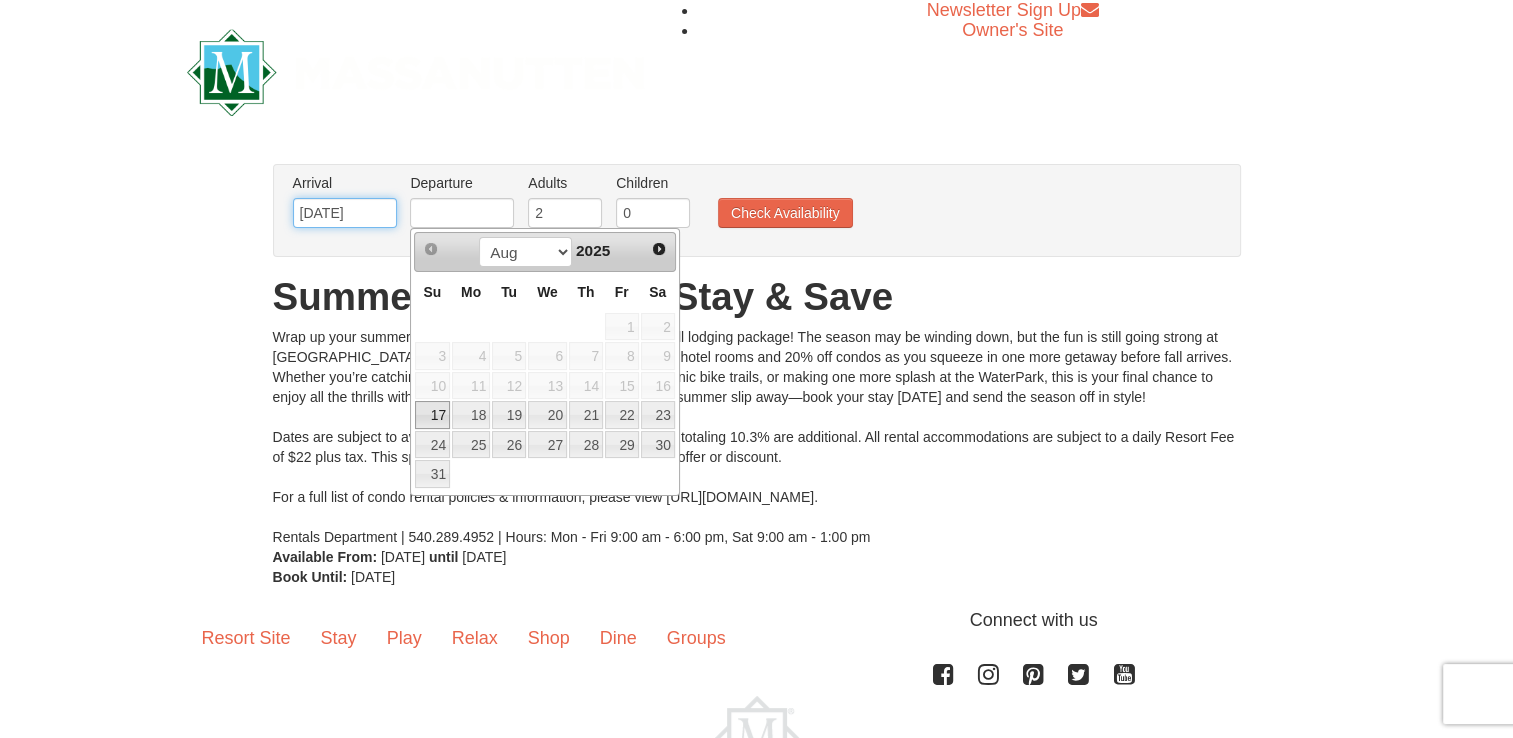 click on "08/17/2025" at bounding box center (345, 213) 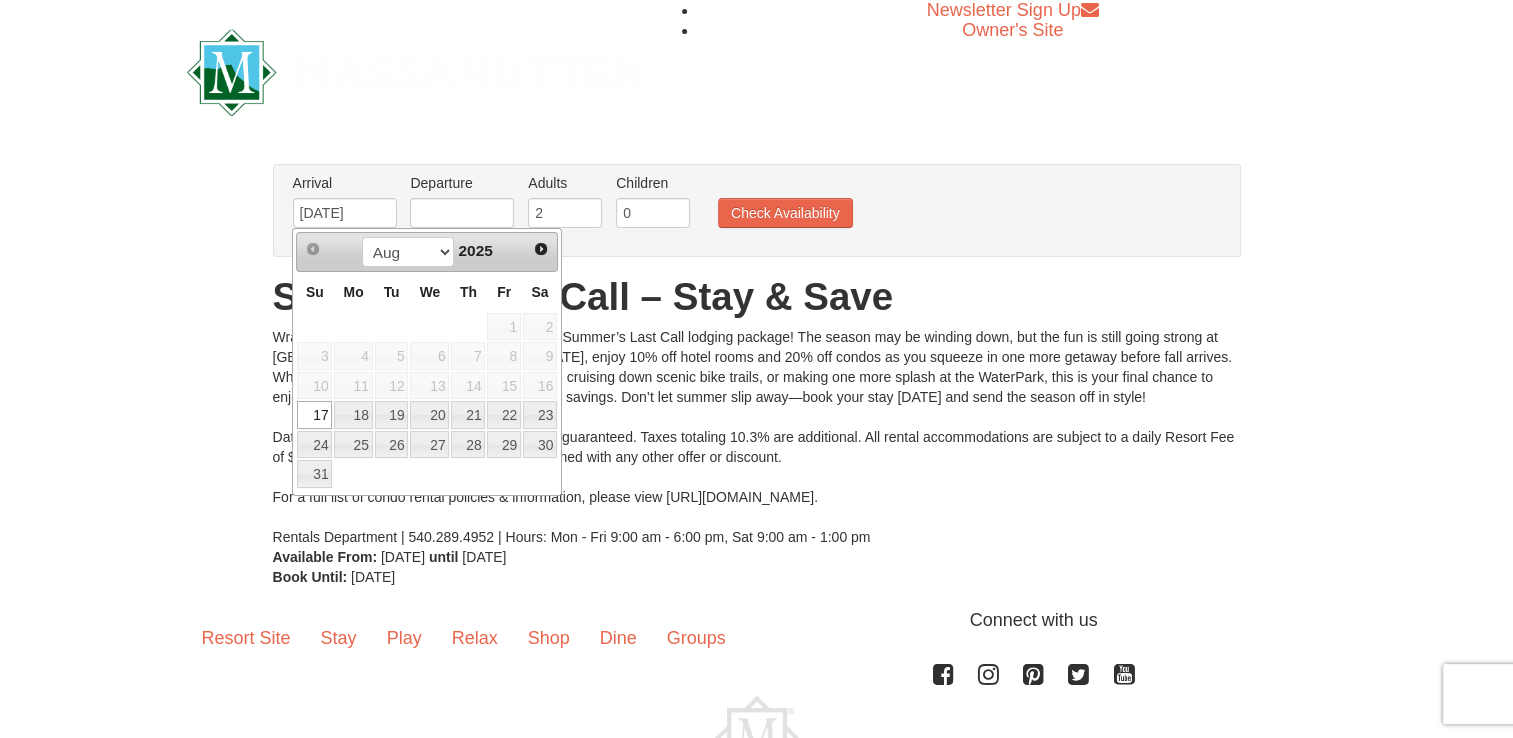click on "Prev" at bounding box center [313, 249] 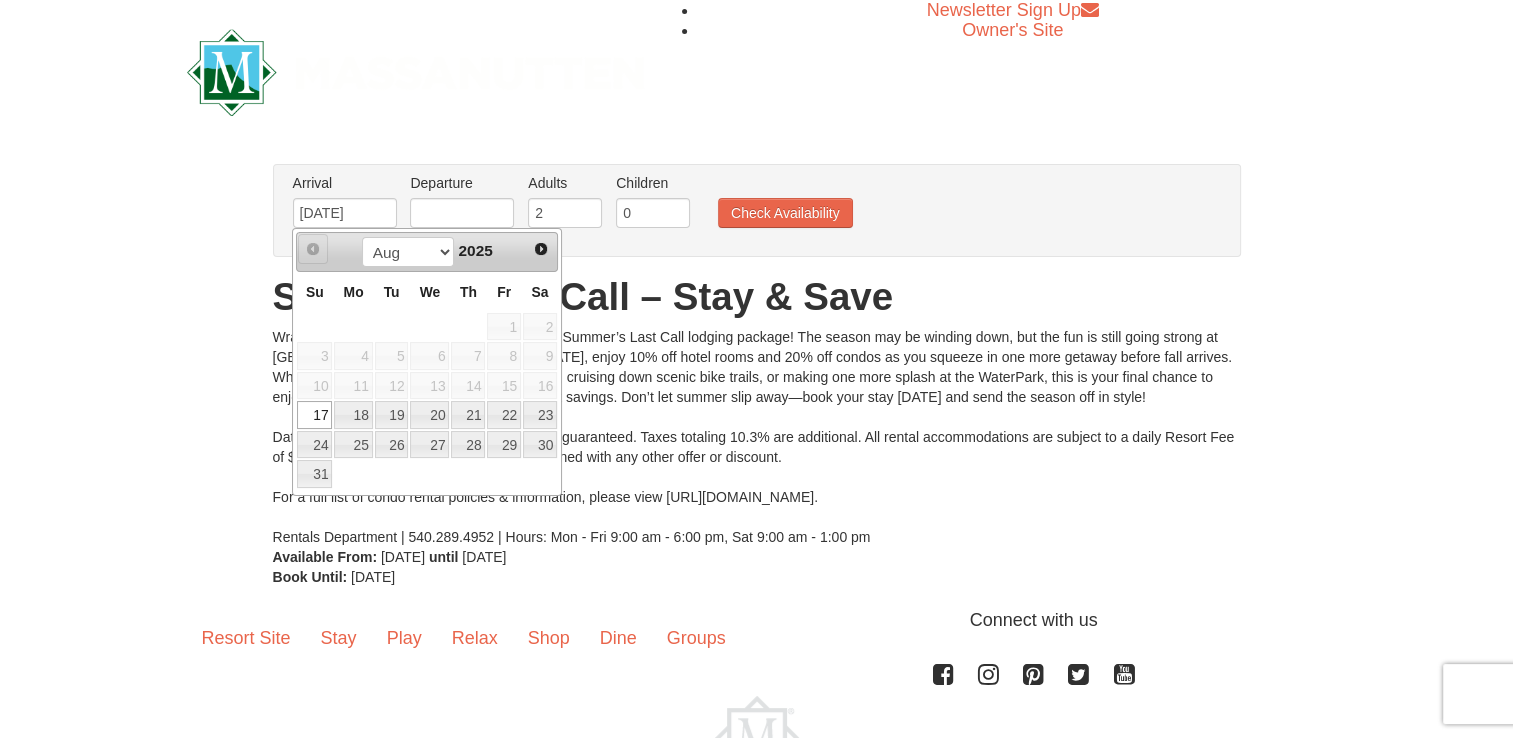 click on "Prev" at bounding box center [313, 249] 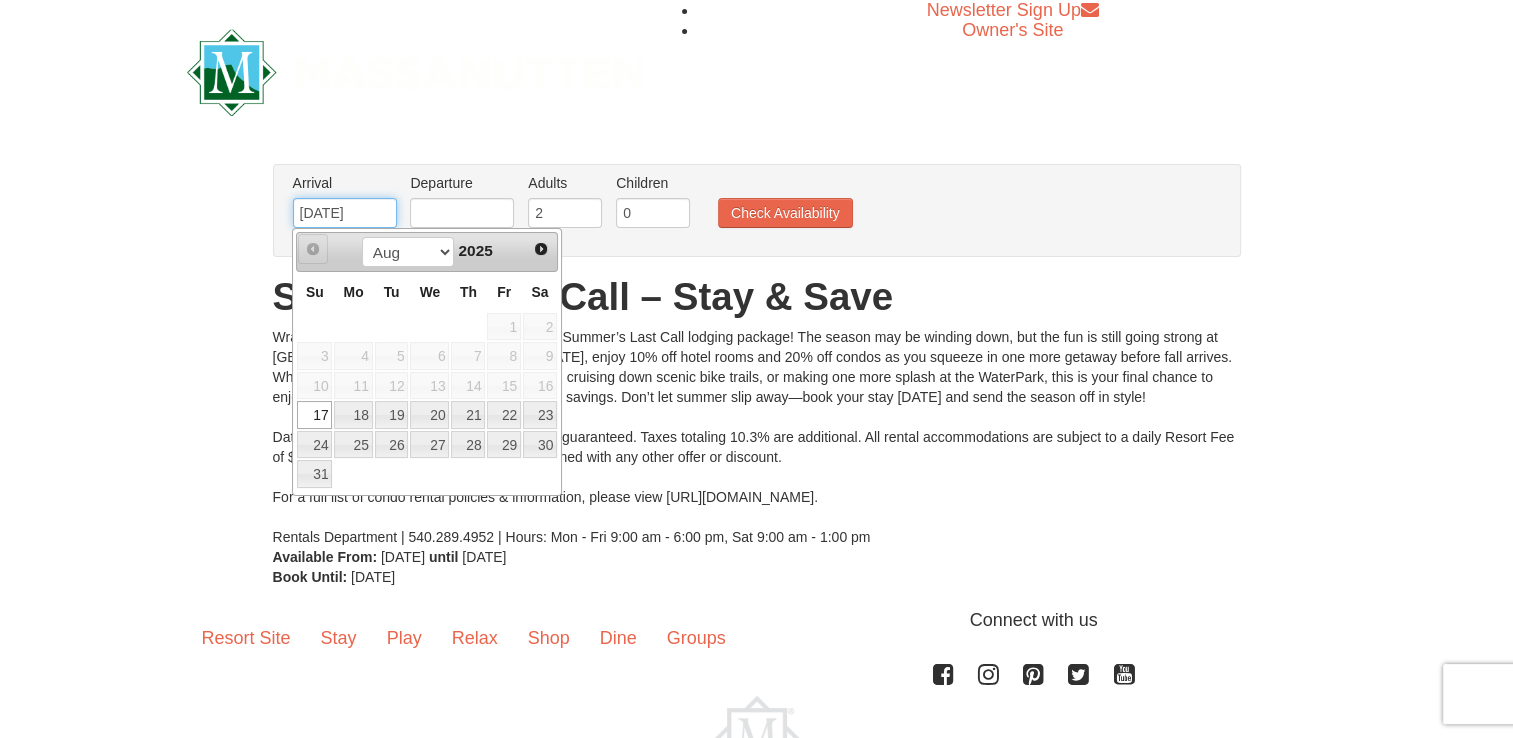 click on "08/17/2025" at bounding box center [345, 213] 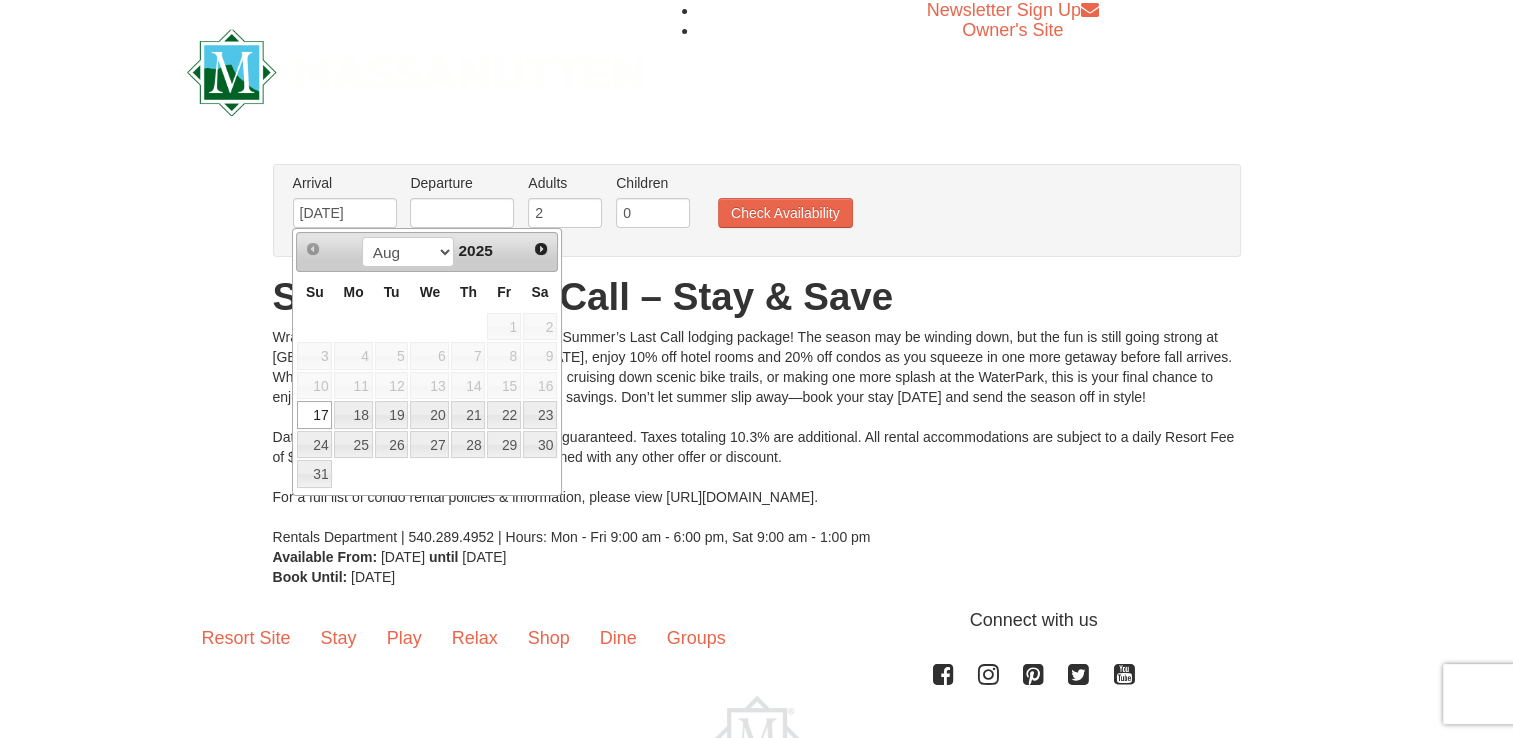 click on "×
From:
To:
Adults:
2
Children:
0
Change
Arrival Please format dates MM/DD/YYYY Please format dates MM/DD/YYYY
08/17/2025
Departure Please format dates MM/DD/YYYY Please format dates MM/DD/YYYY
Adults 2 Children 0" at bounding box center (756, 375) 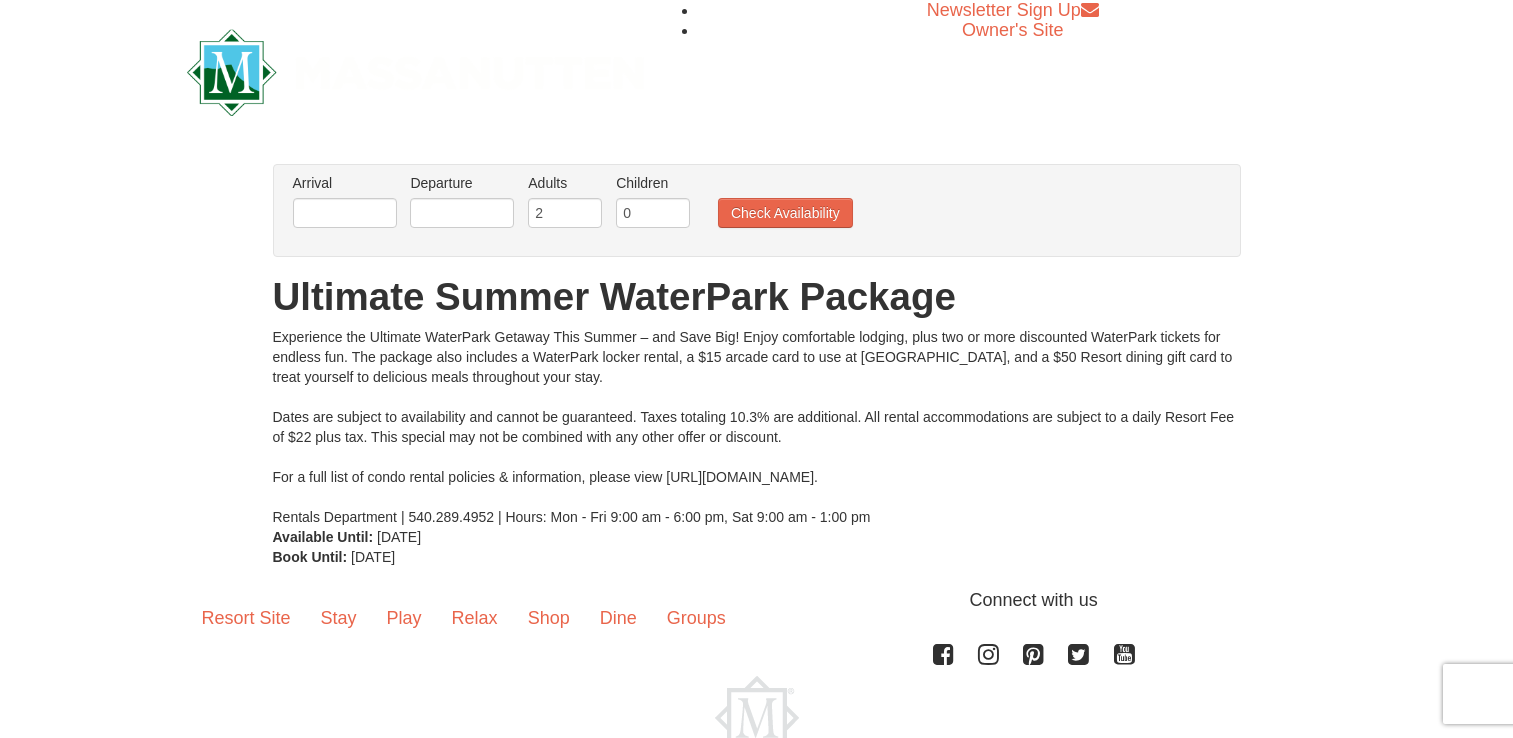 scroll, scrollTop: 0, scrollLeft: 0, axis: both 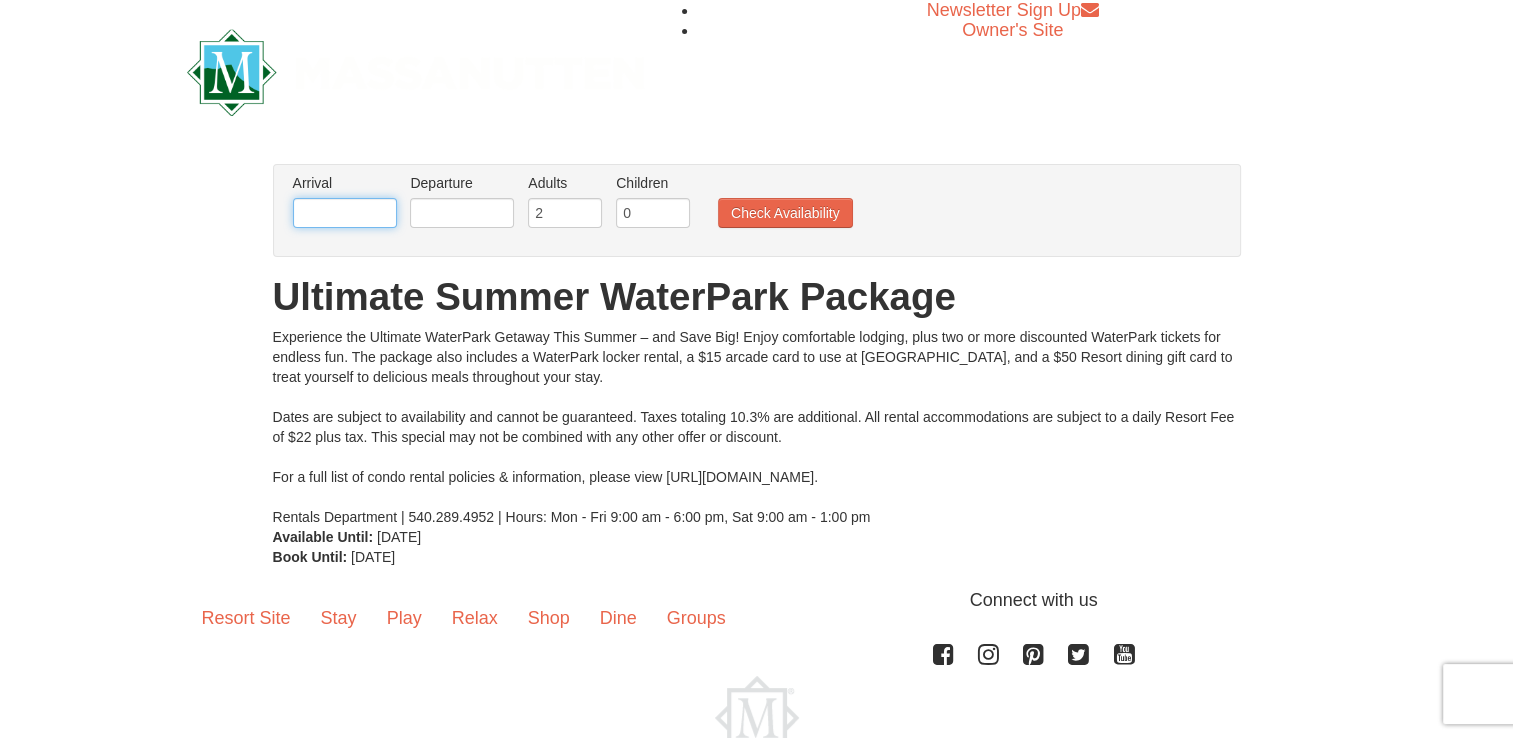 click at bounding box center [345, 213] 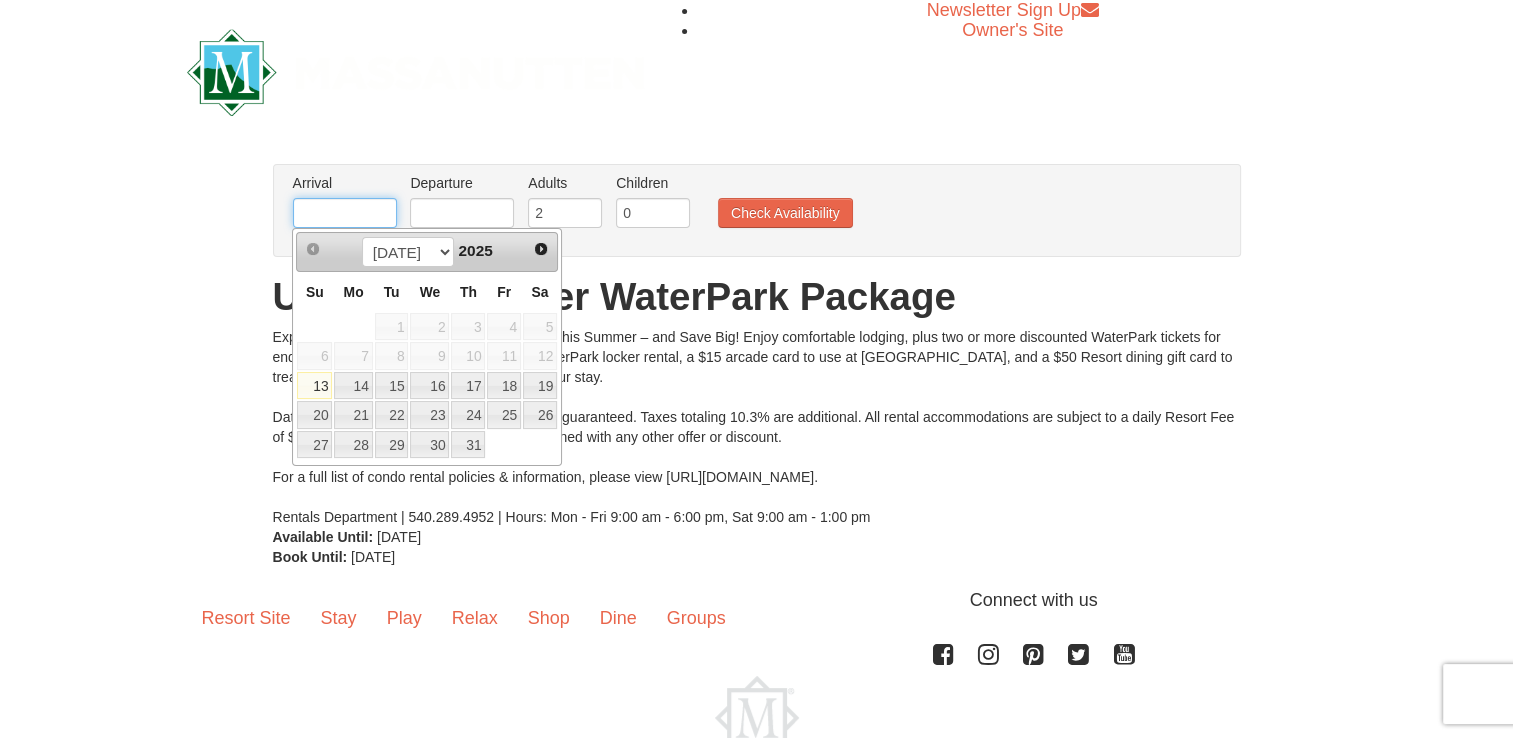 type on "[DATE]" 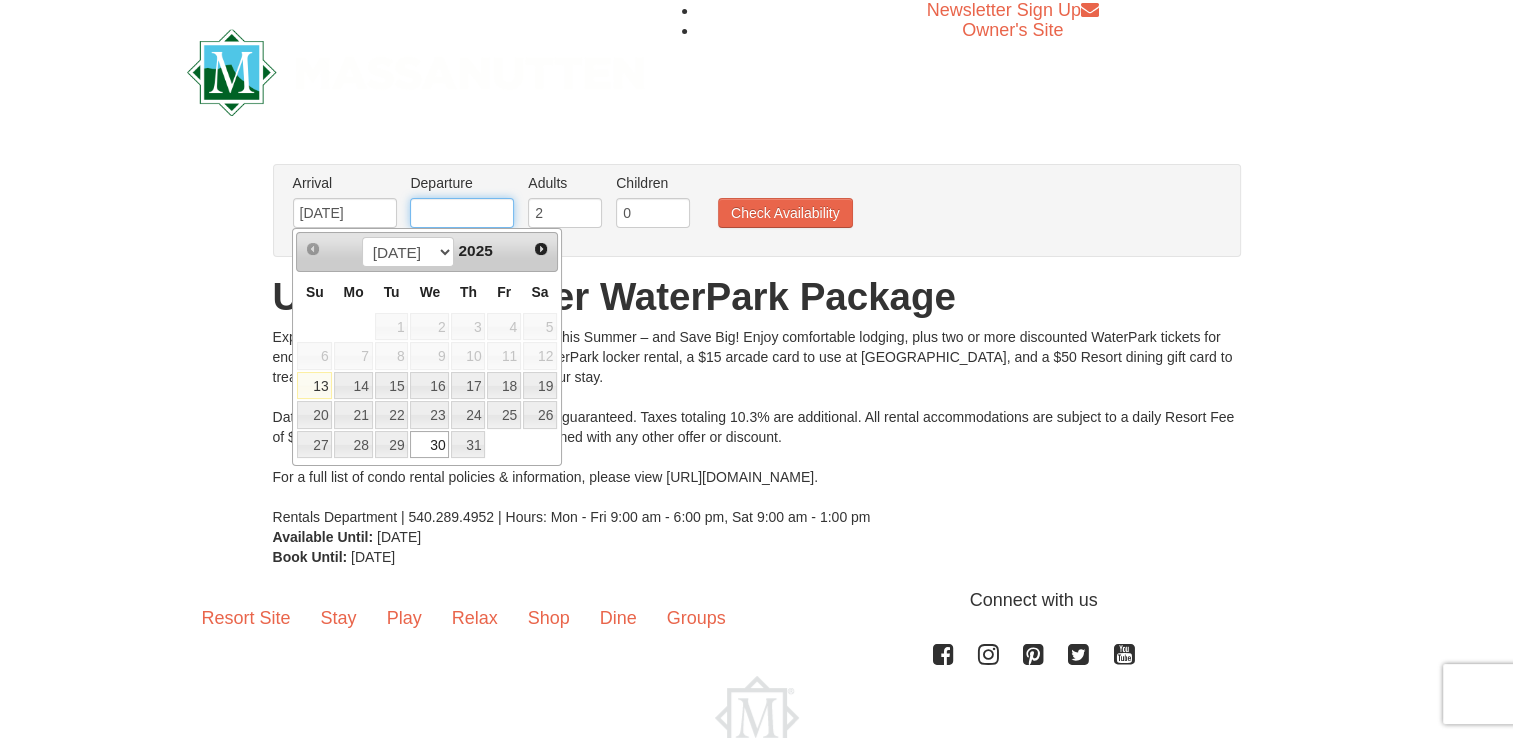 click at bounding box center (462, 213) 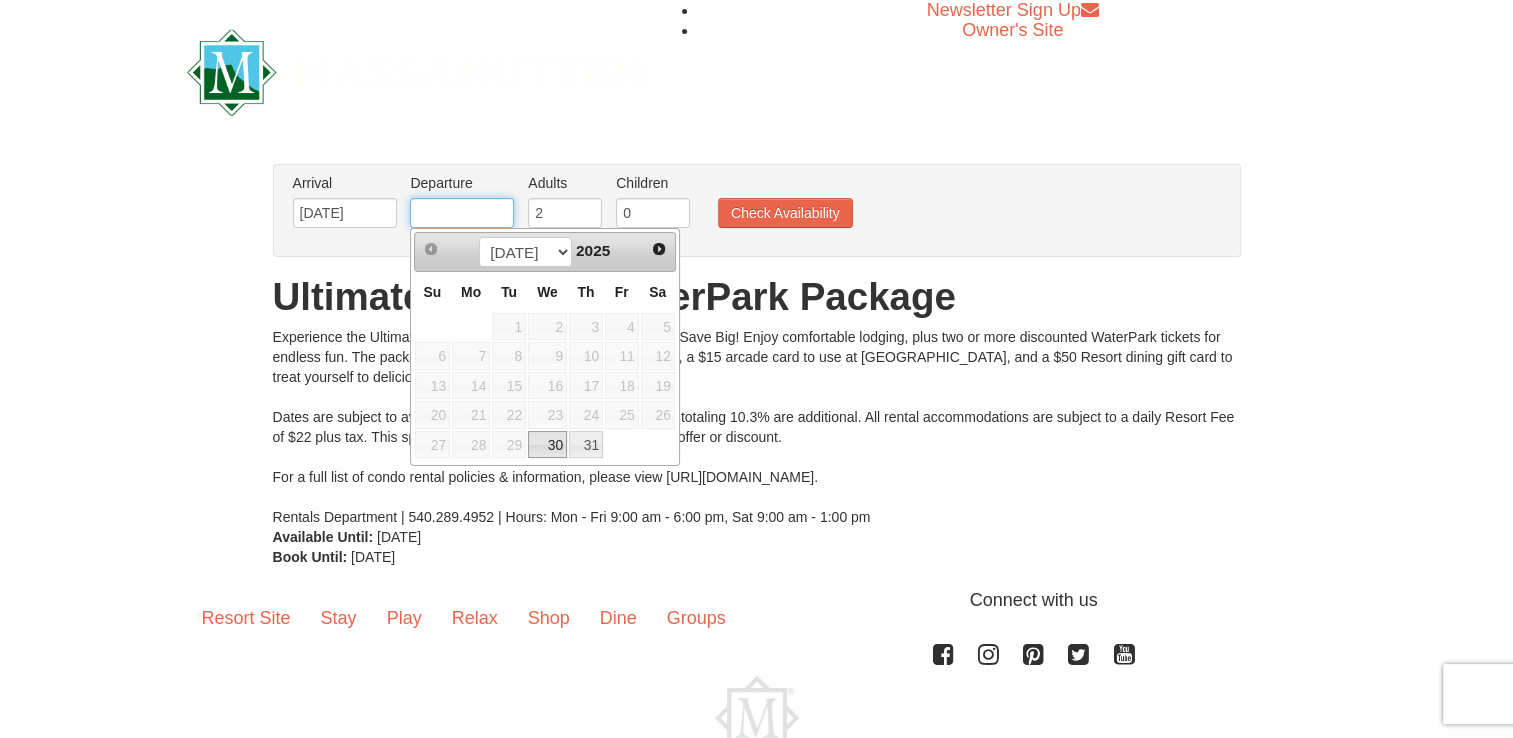 type on "[DATE]" 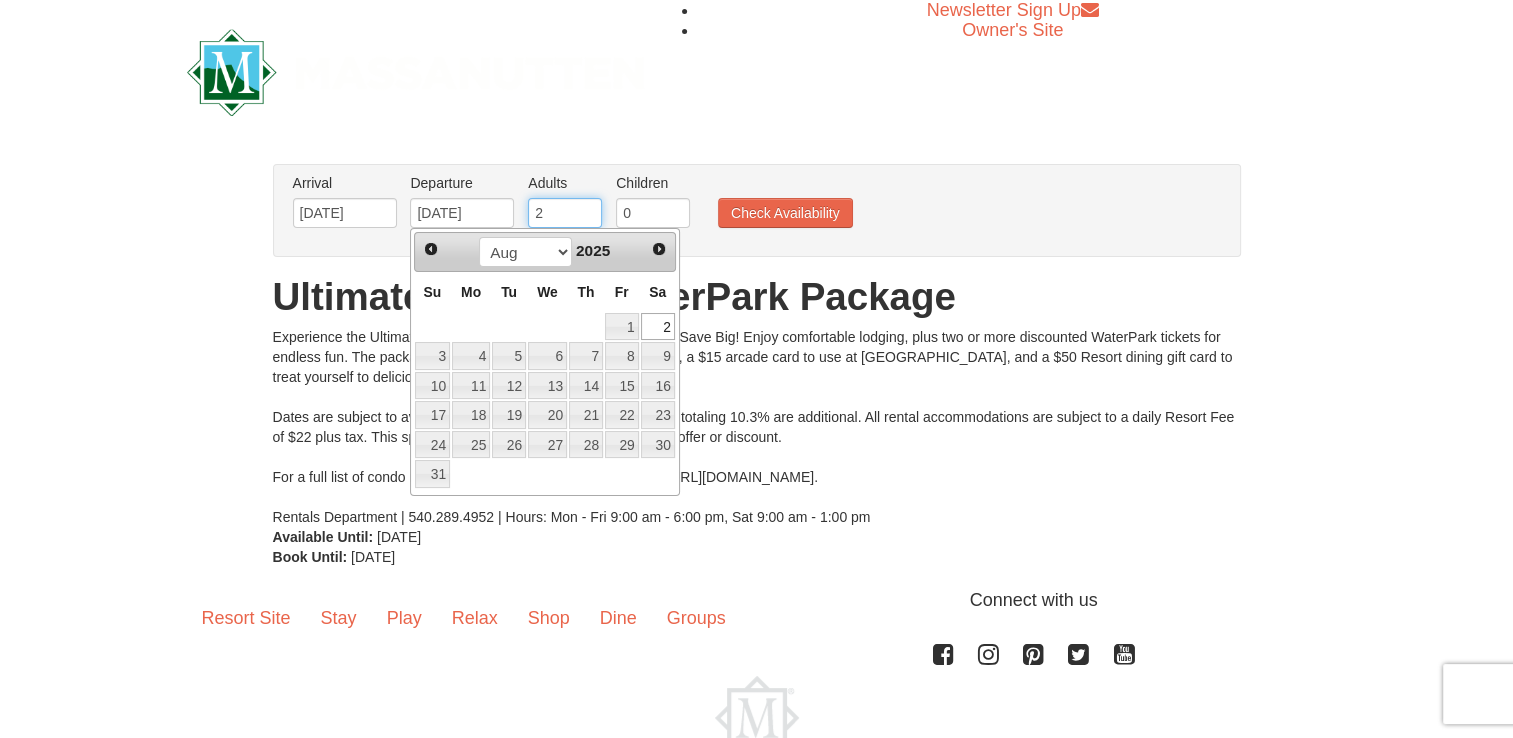 click on "2" at bounding box center (565, 213) 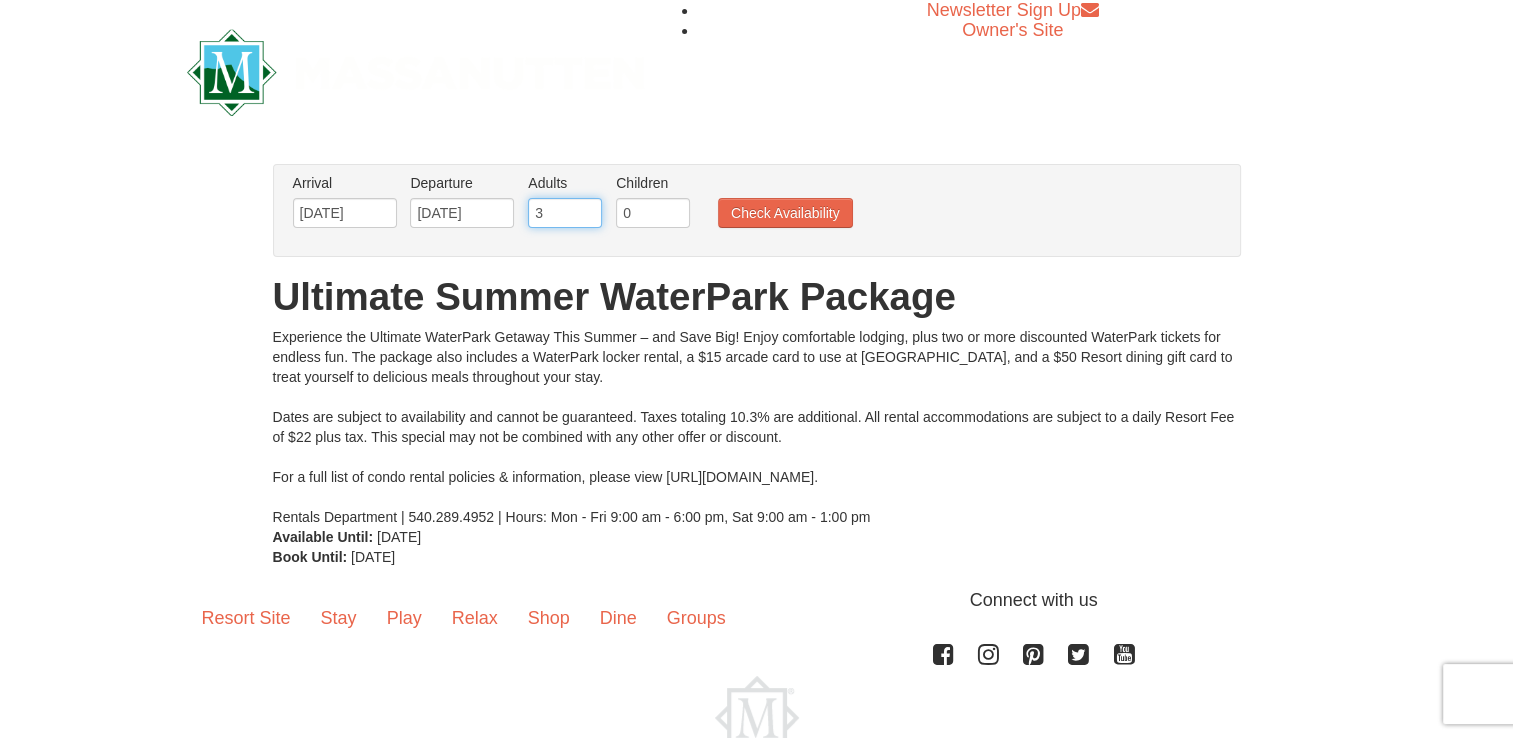 type on "3" 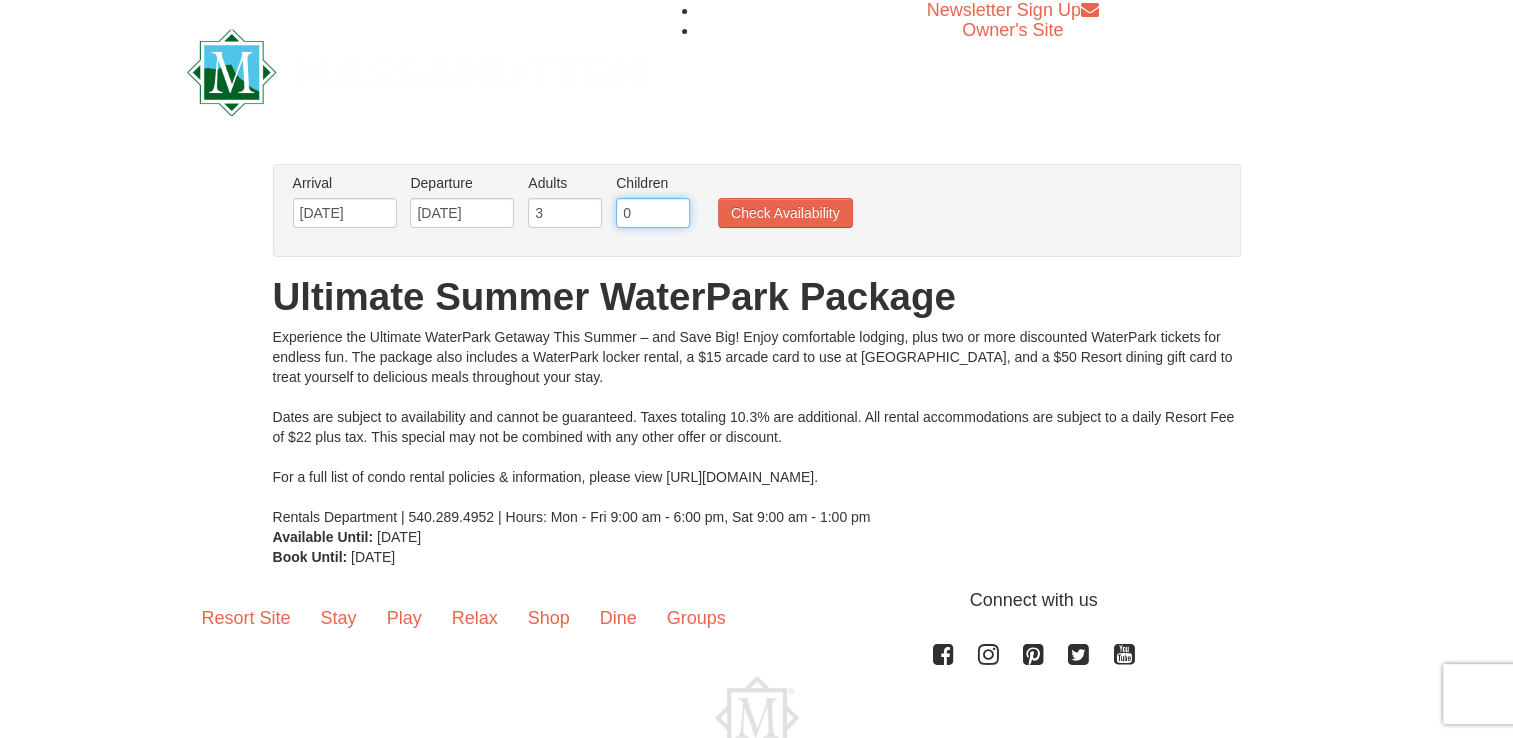 click on "0" at bounding box center (653, 213) 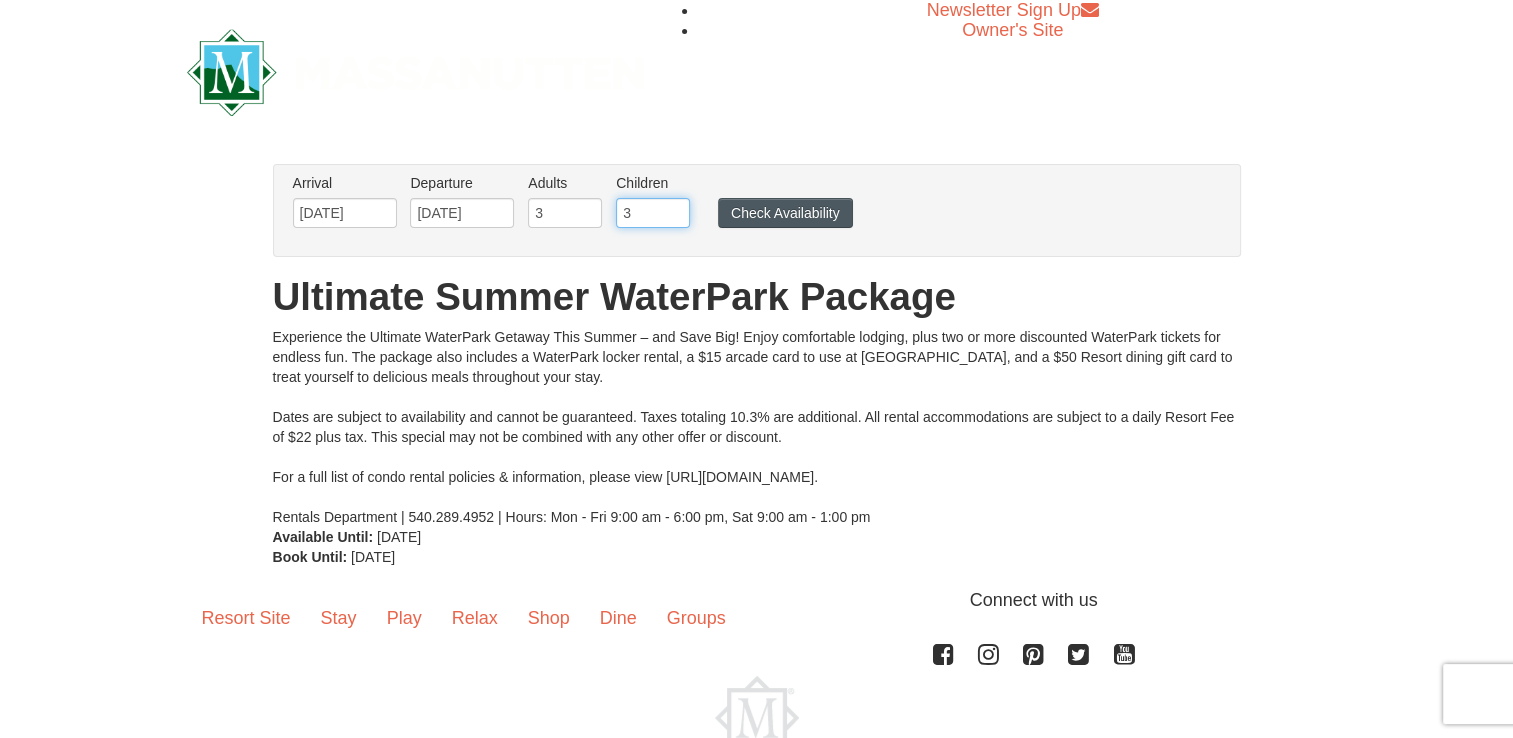 type on "3" 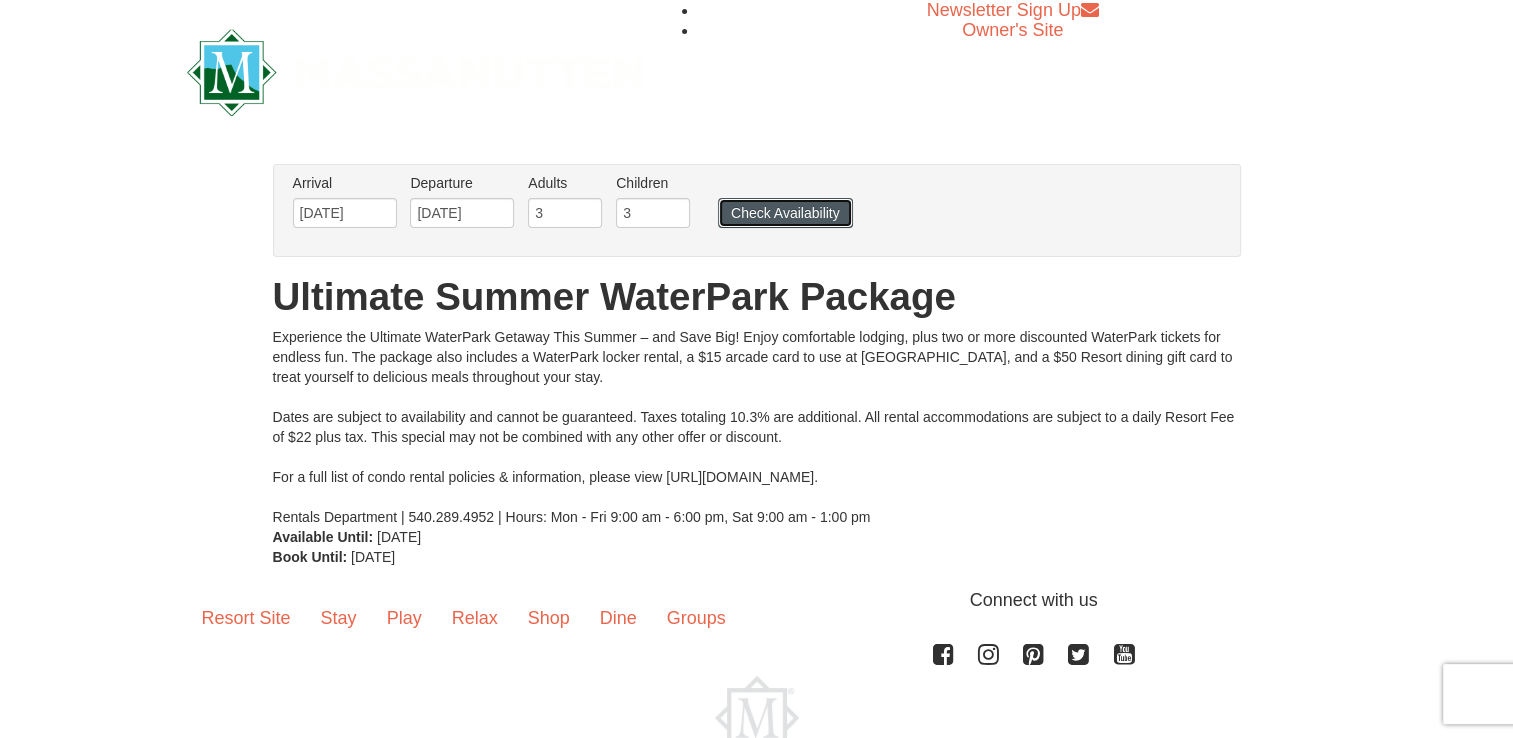 click on "Check Availability" at bounding box center (785, 213) 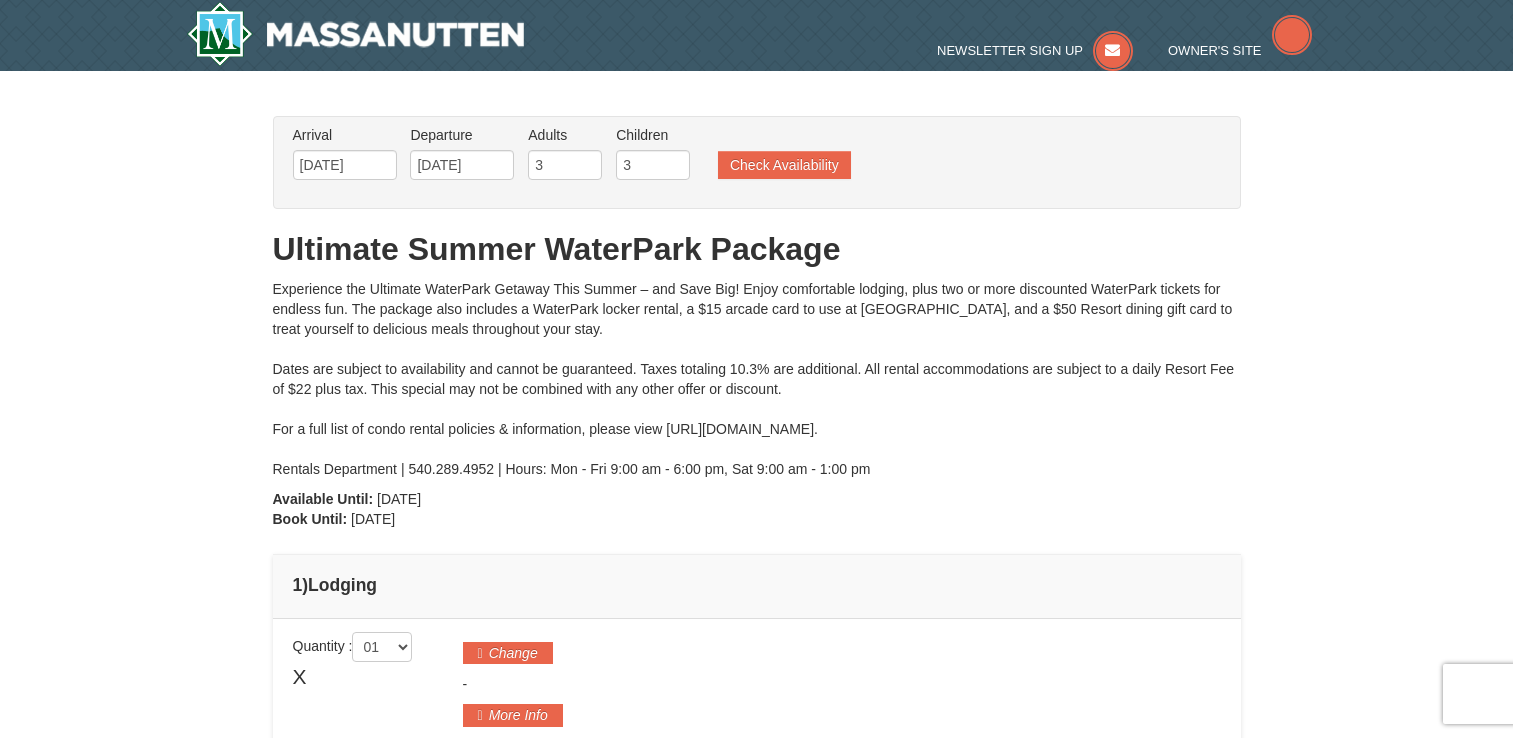 type on "[DATE]" 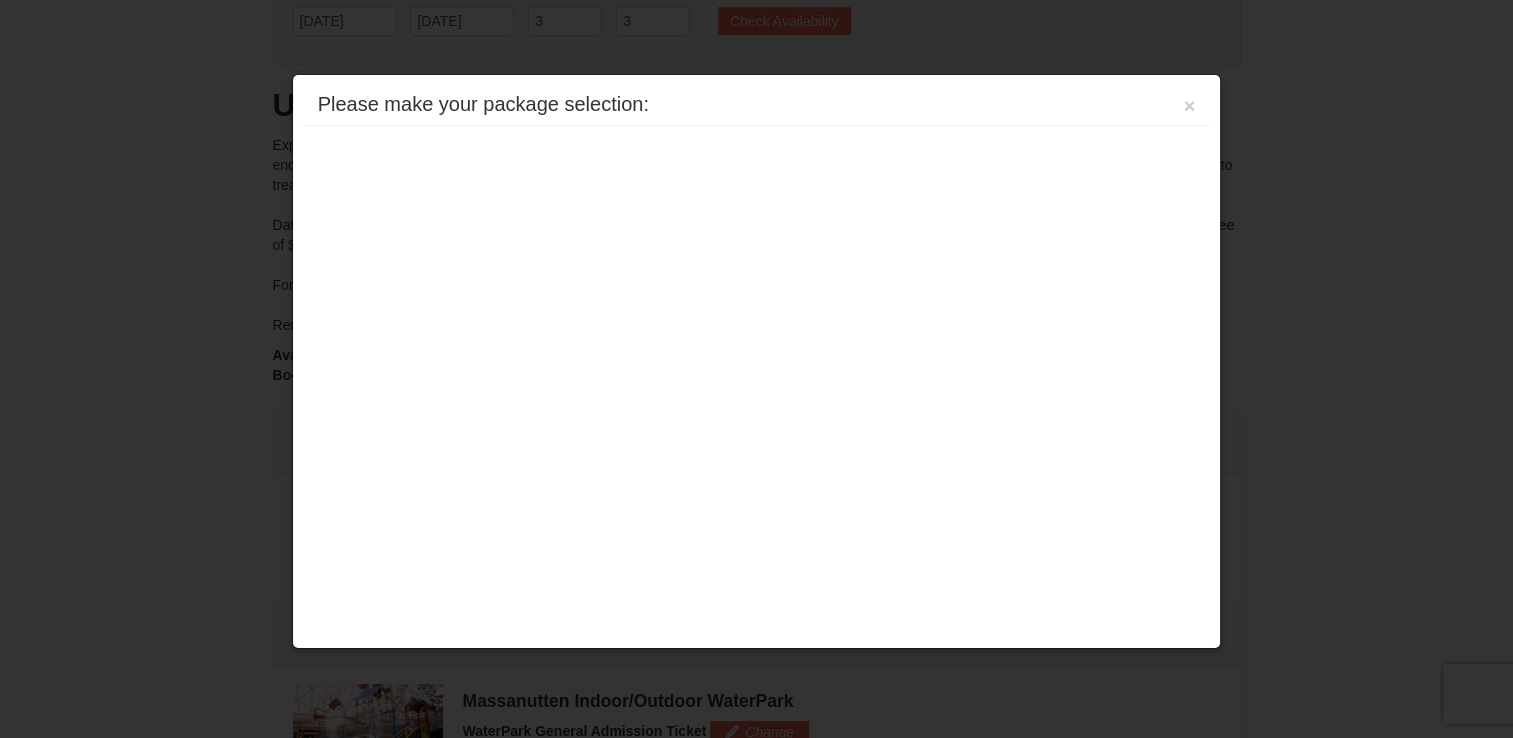 scroll, scrollTop: 319, scrollLeft: 0, axis: vertical 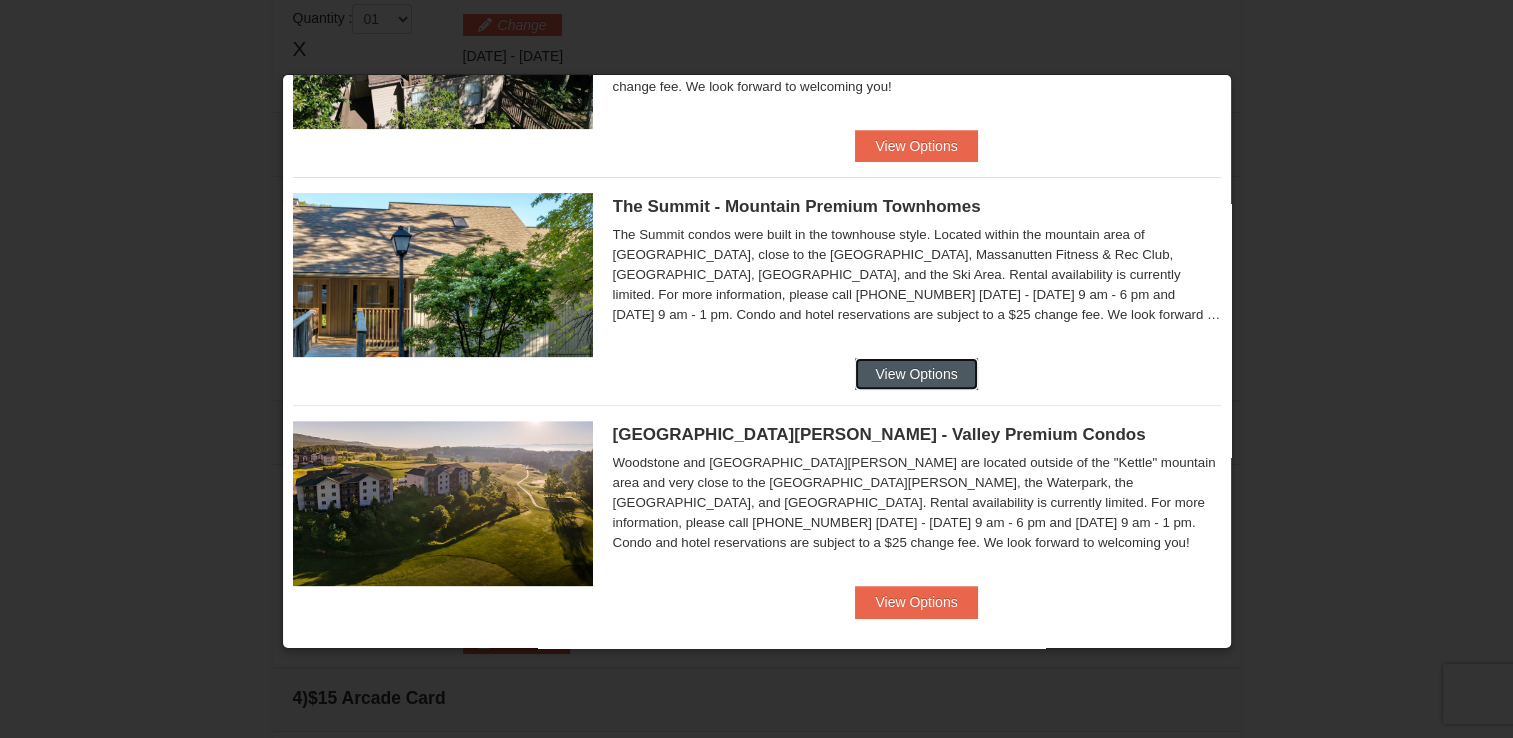 click on "View Options" at bounding box center [916, 374] 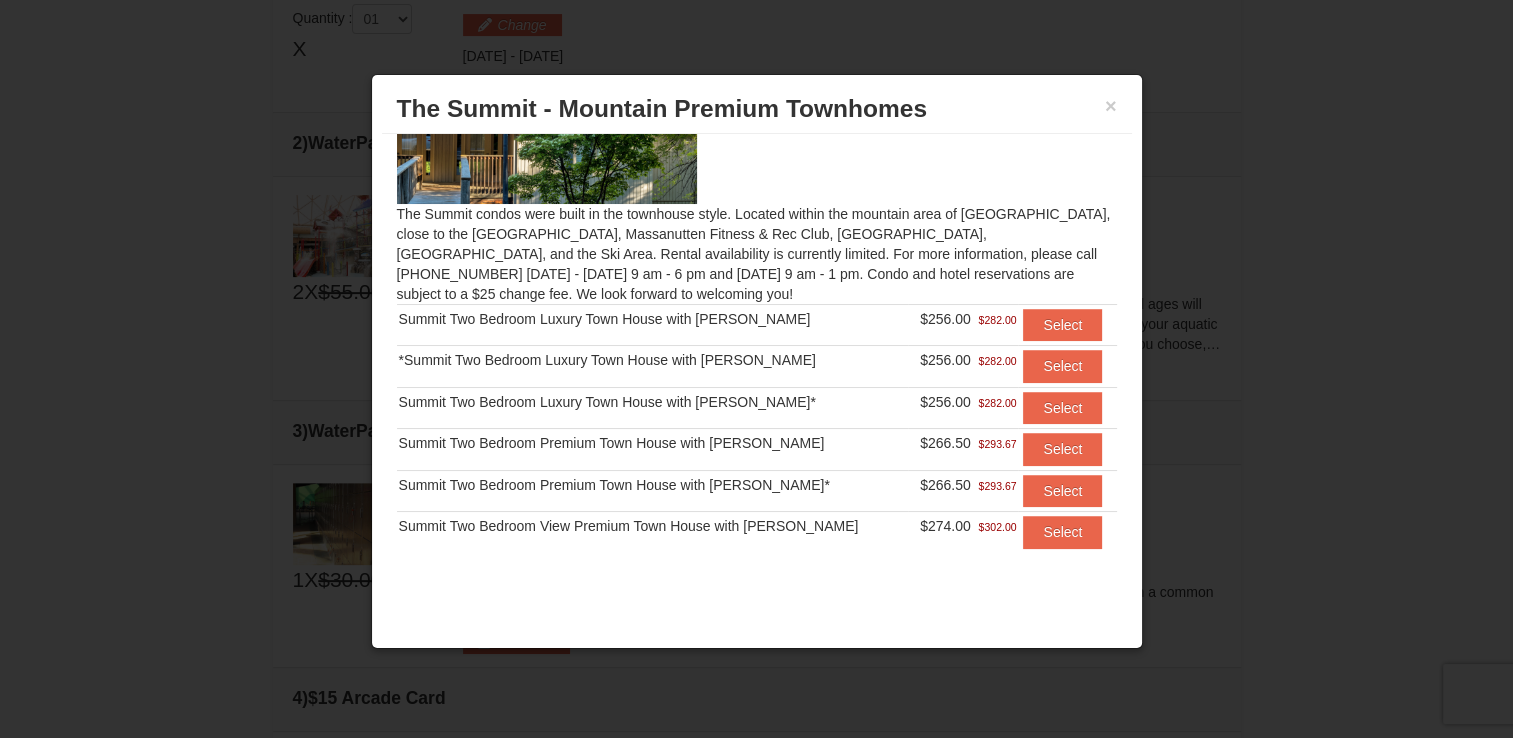 scroll, scrollTop: 116, scrollLeft: 0, axis: vertical 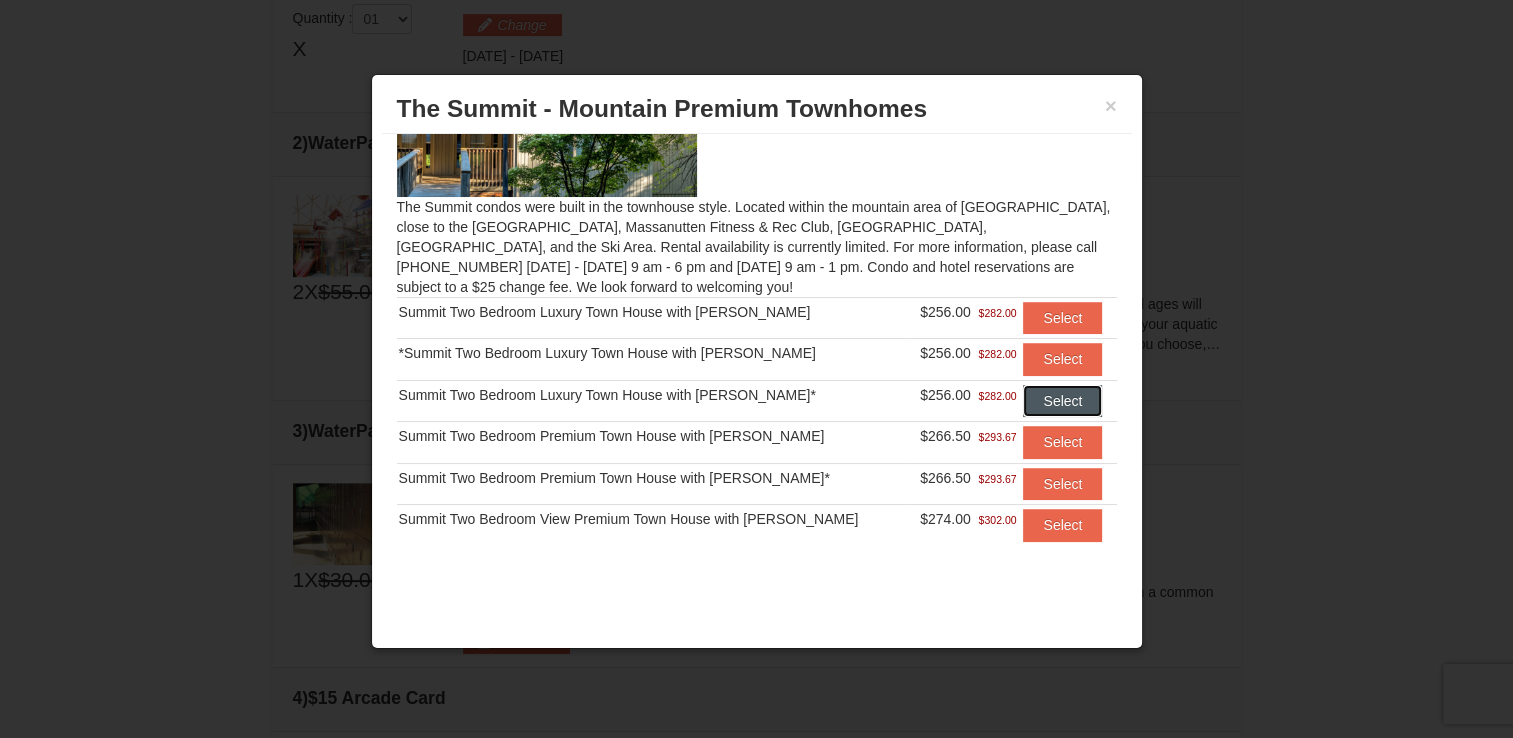 click on "Select" at bounding box center [1062, 401] 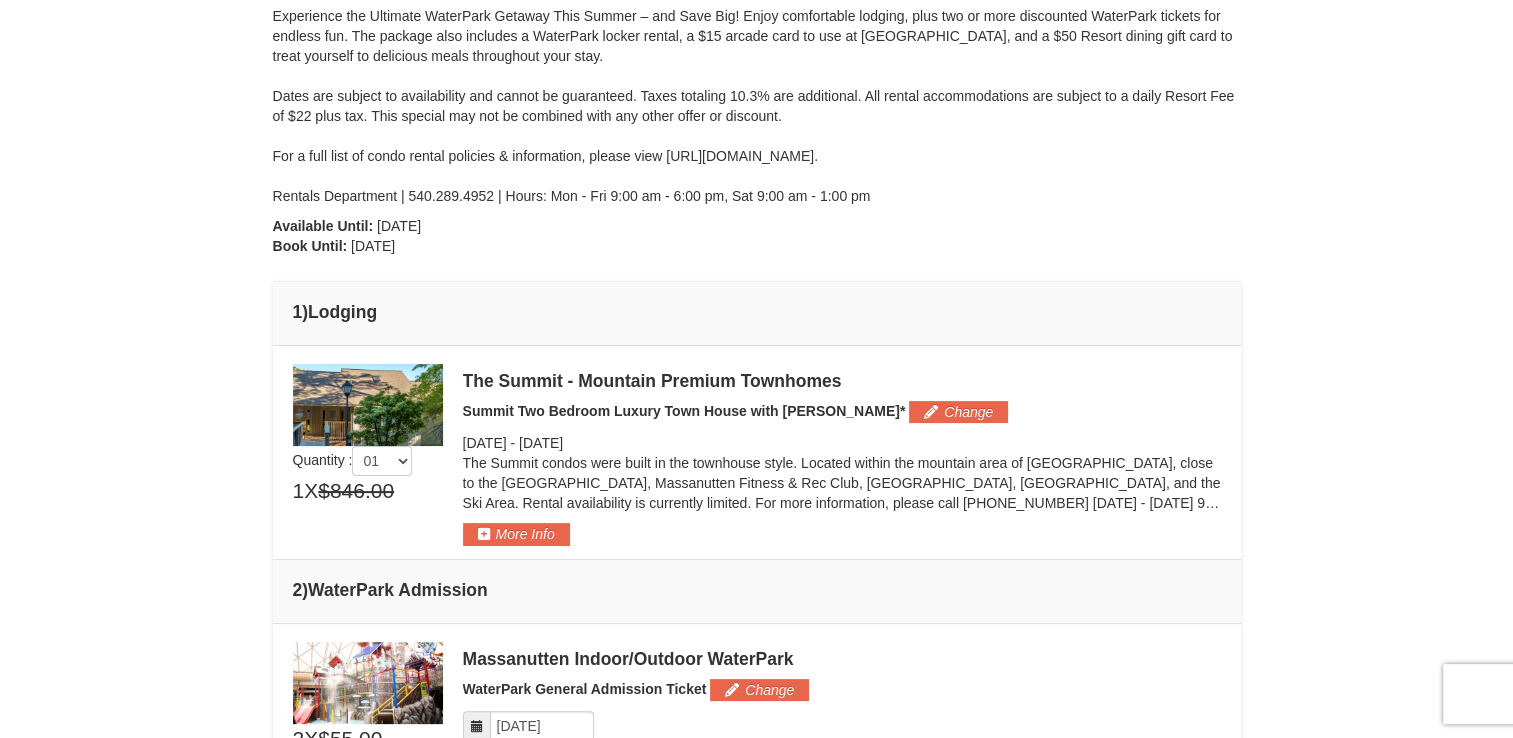 scroll, scrollTop: 285, scrollLeft: 0, axis: vertical 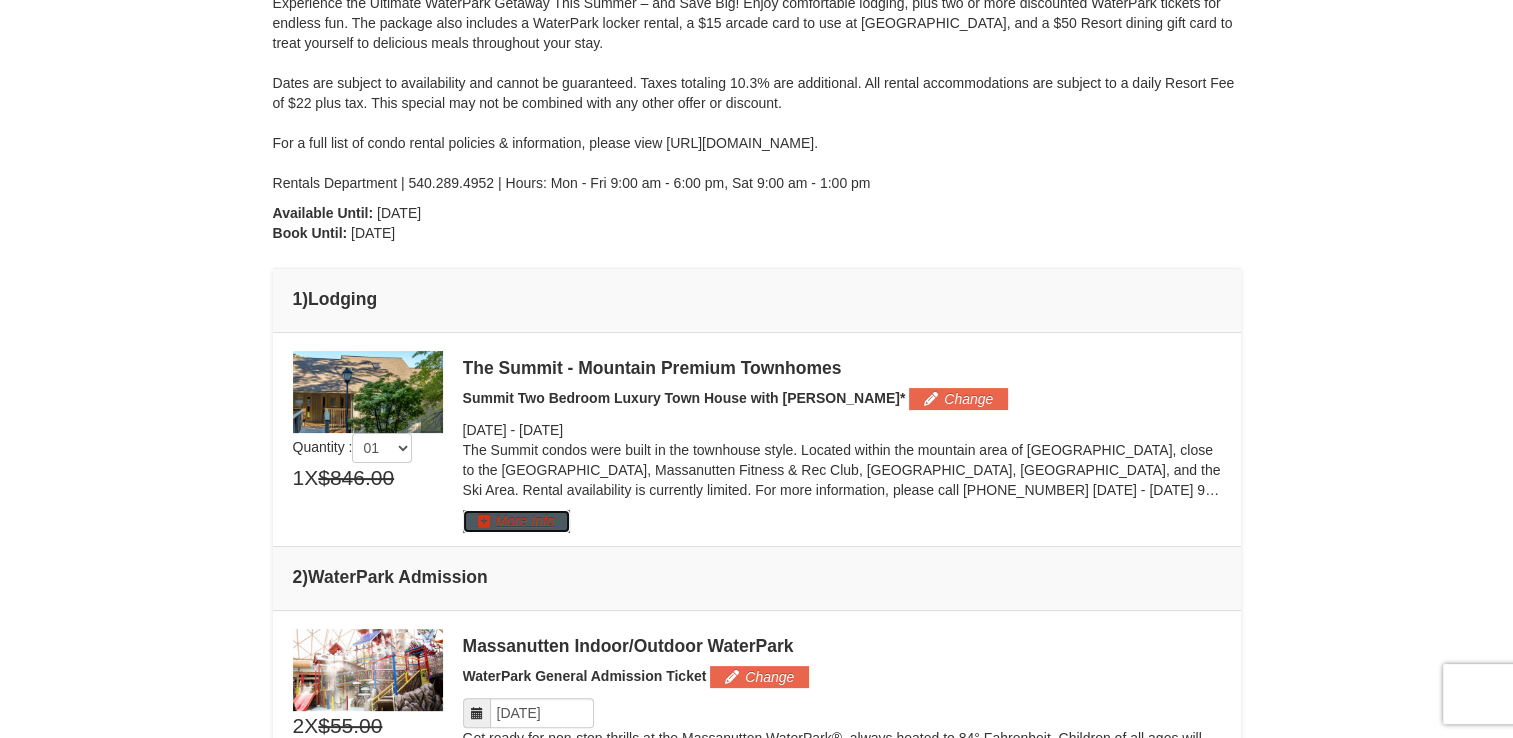 click on "More Info" at bounding box center [516, 521] 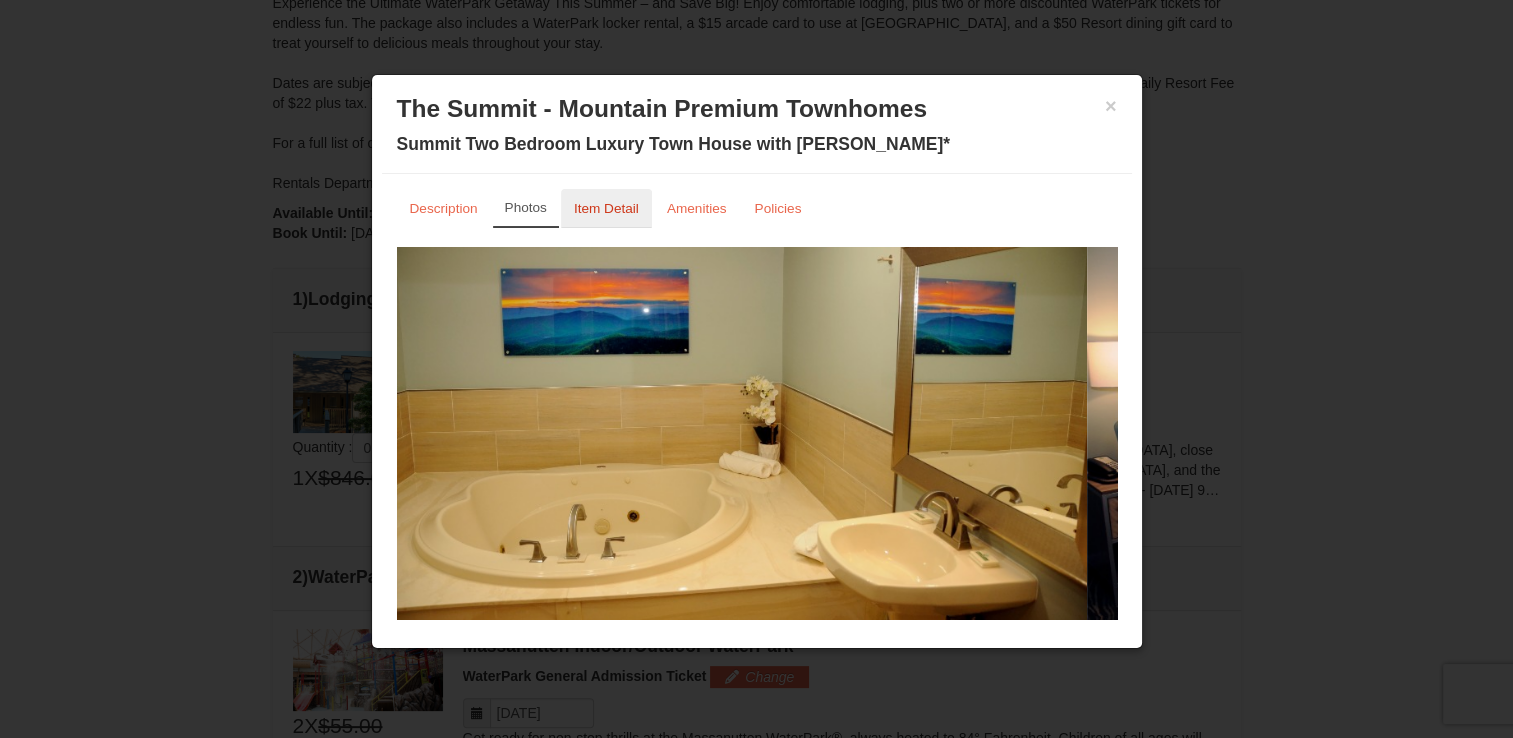 click on "Item Detail" at bounding box center [606, 208] 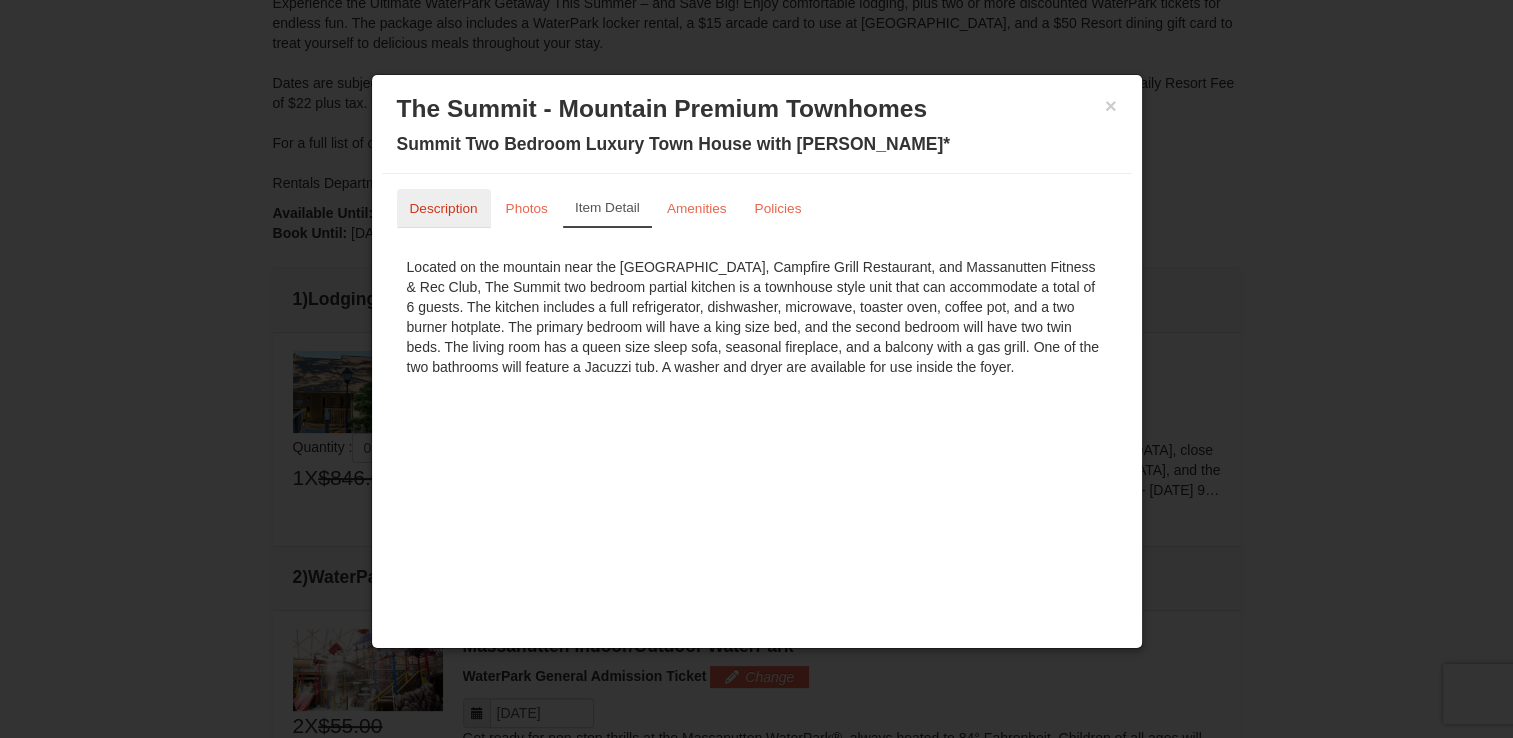 click on "Description" at bounding box center [444, 208] 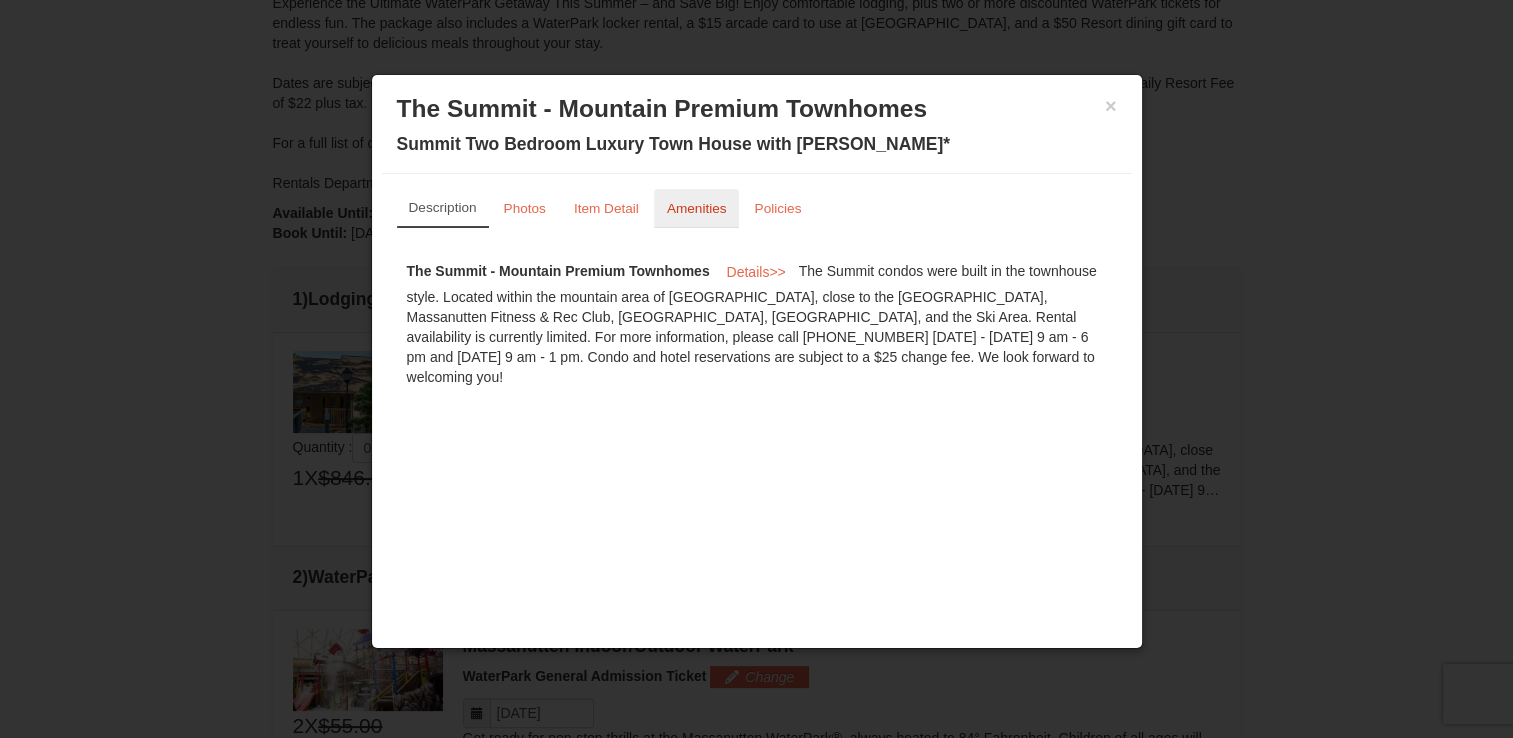click on "Amenities" at bounding box center (697, 208) 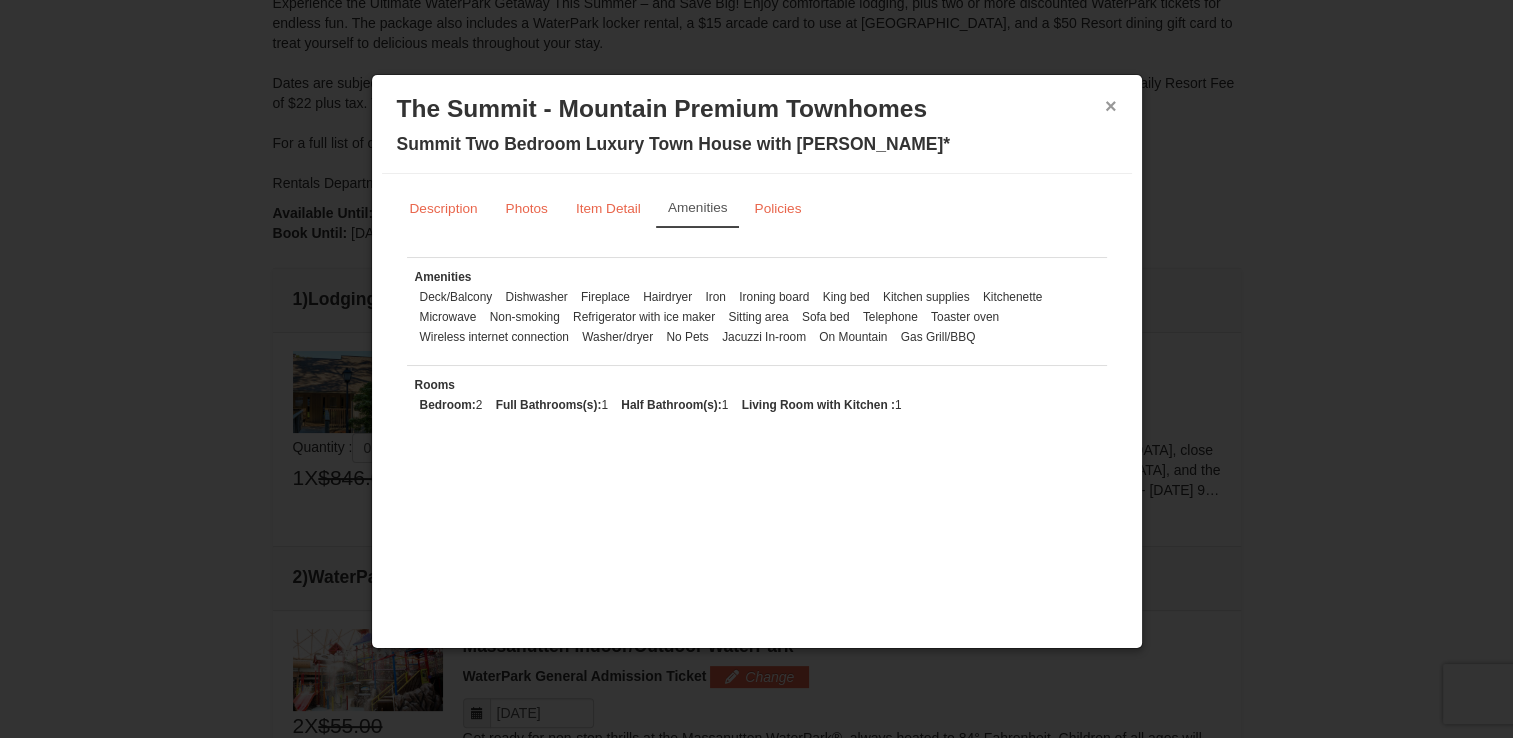 click on "×" at bounding box center (1111, 106) 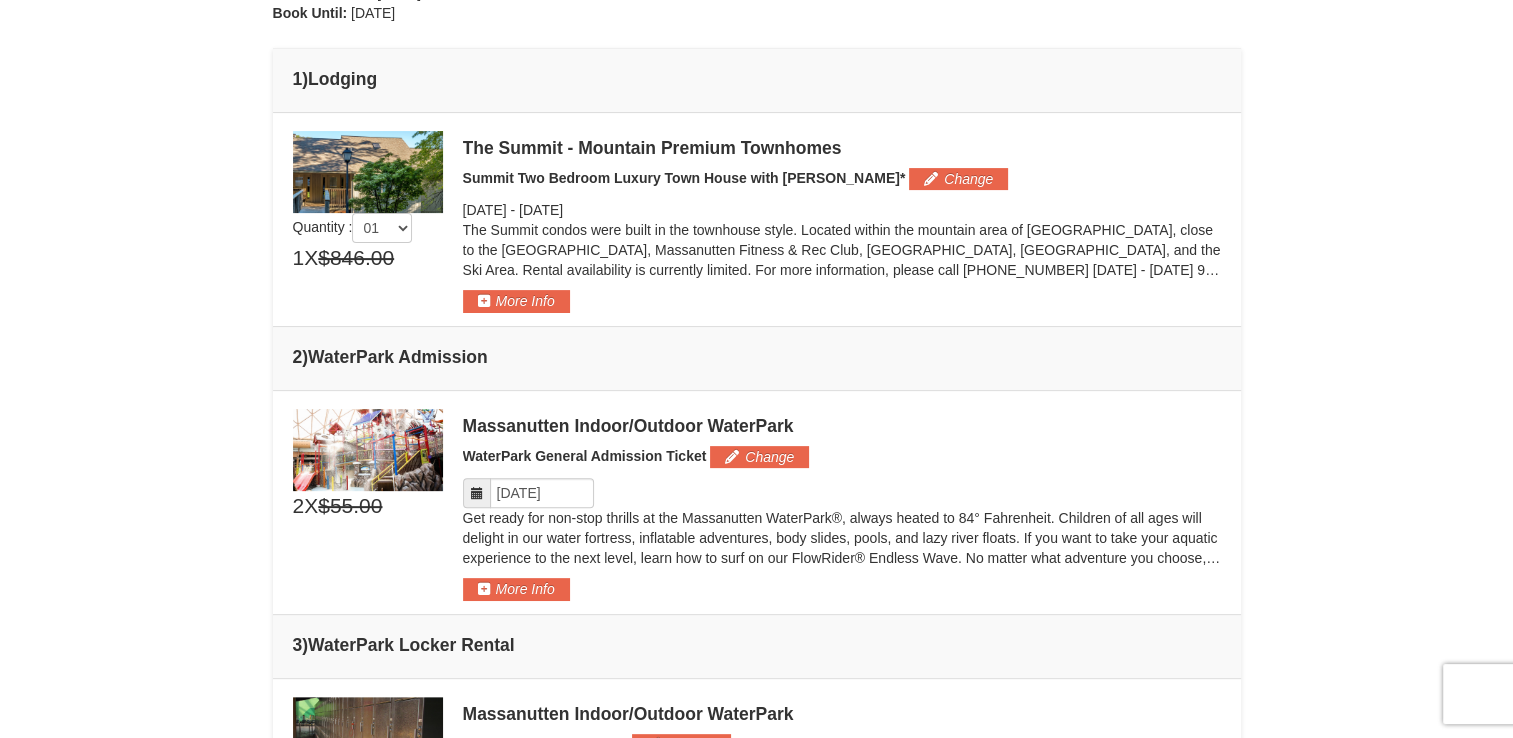 scroll, scrollTop: 509, scrollLeft: 0, axis: vertical 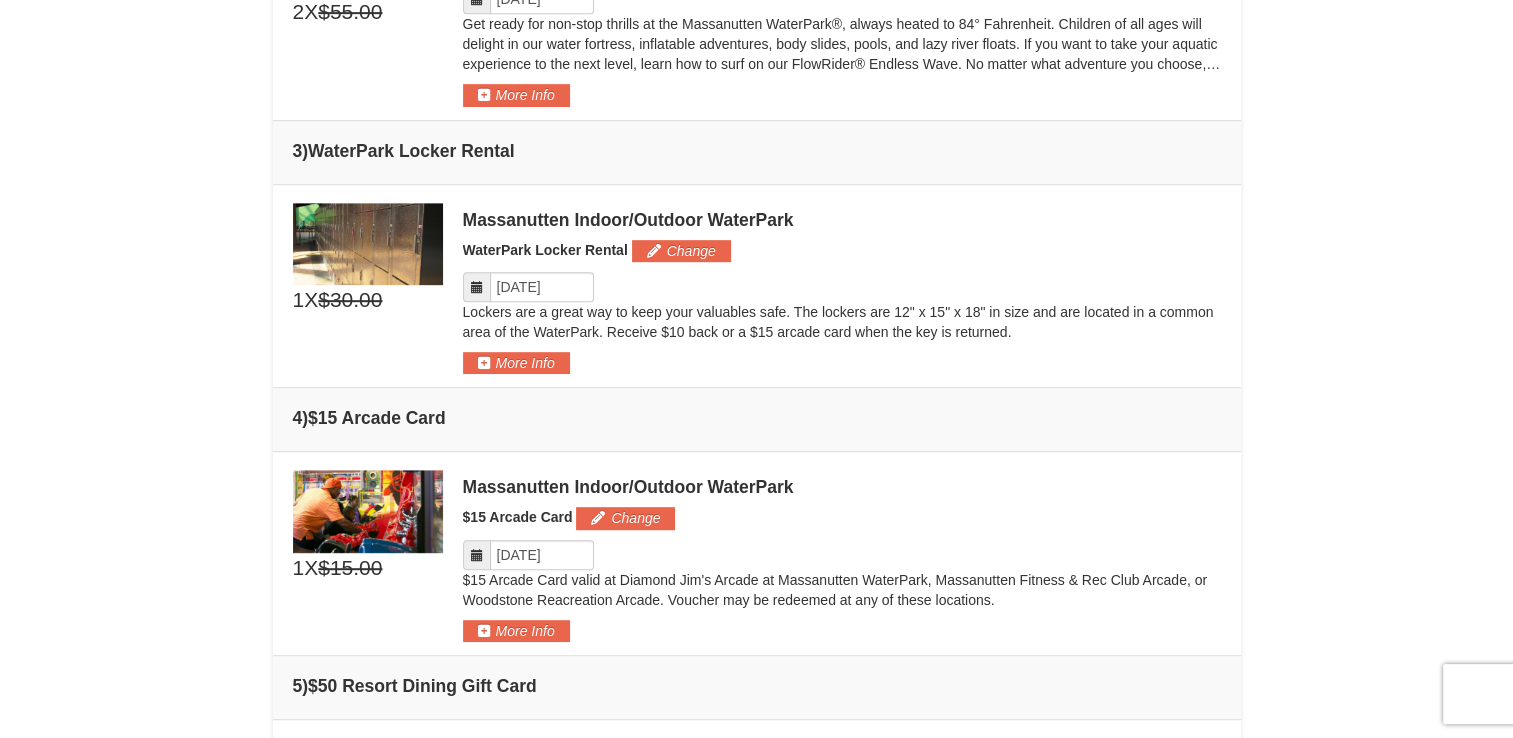 click on "×
From:
To:
Adults:
3
Children:
3
Change
Arrival Please format dates MM/DD/YYYY Please format dates MM/DD/YYYY
07/30/2025
Departure Please format dates MM/DD/YYYY Please format dates MM/DD/YYYY
08/02/2025
Adults 3" at bounding box center (756, 90) 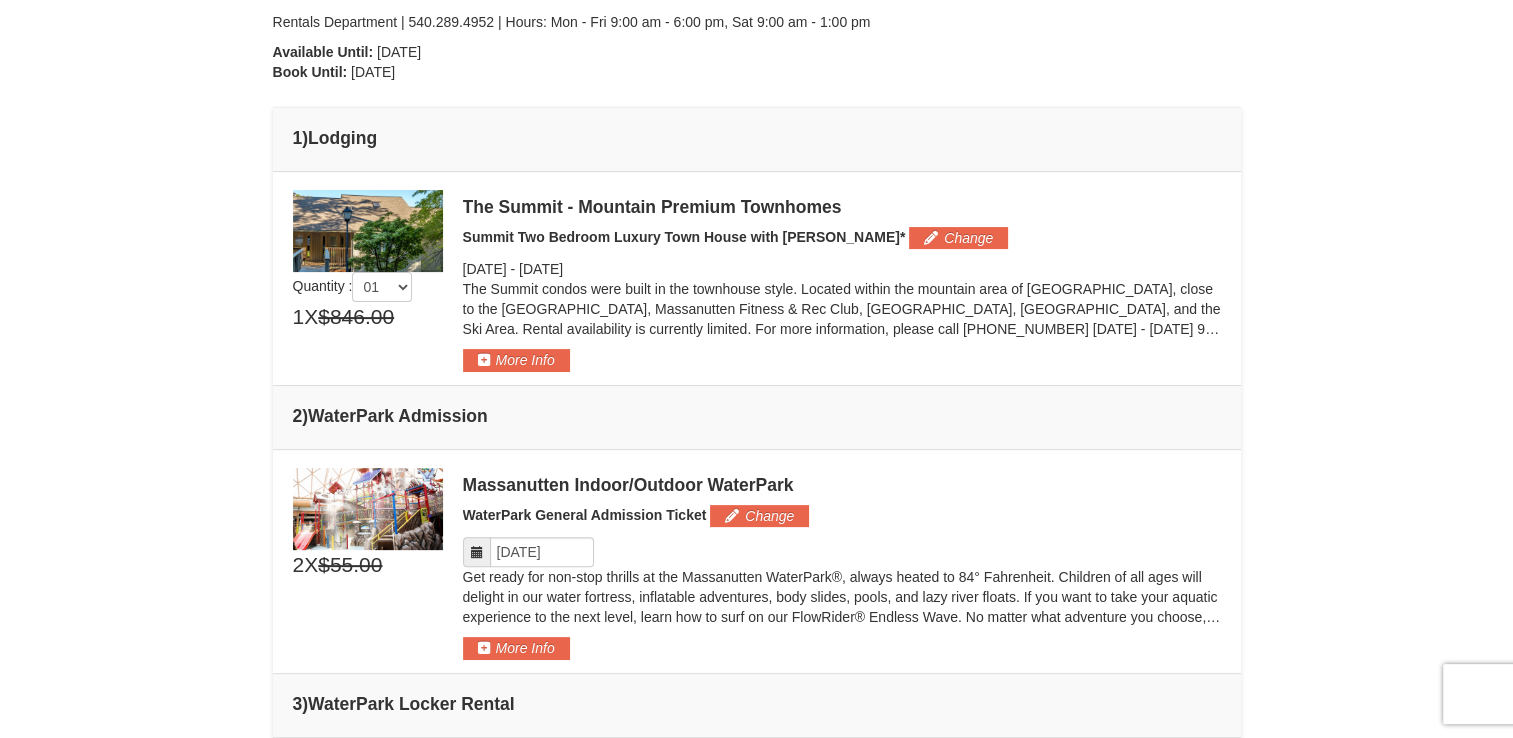 scroll, scrollTop: 434, scrollLeft: 0, axis: vertical 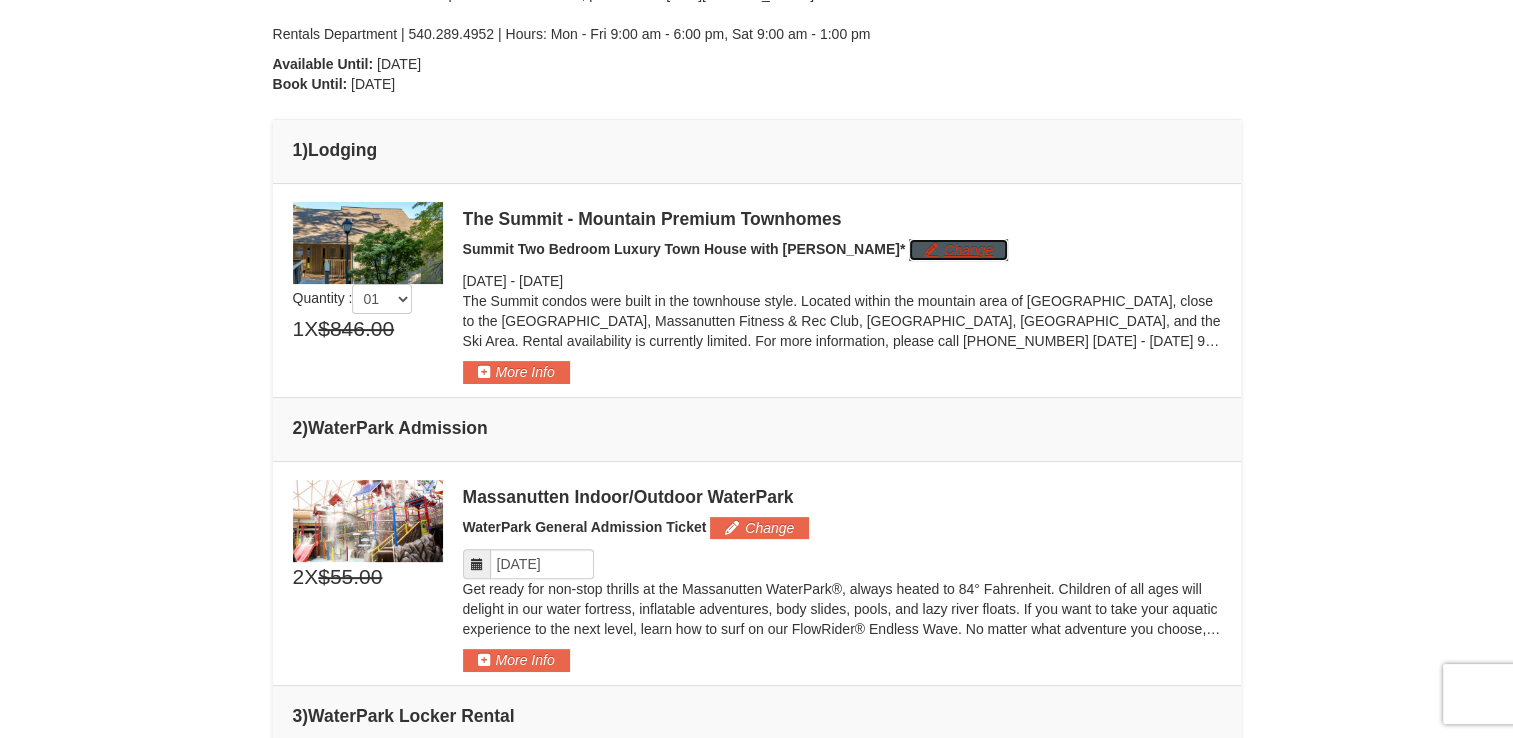 click on "Change" at bounding box center (958, 250) 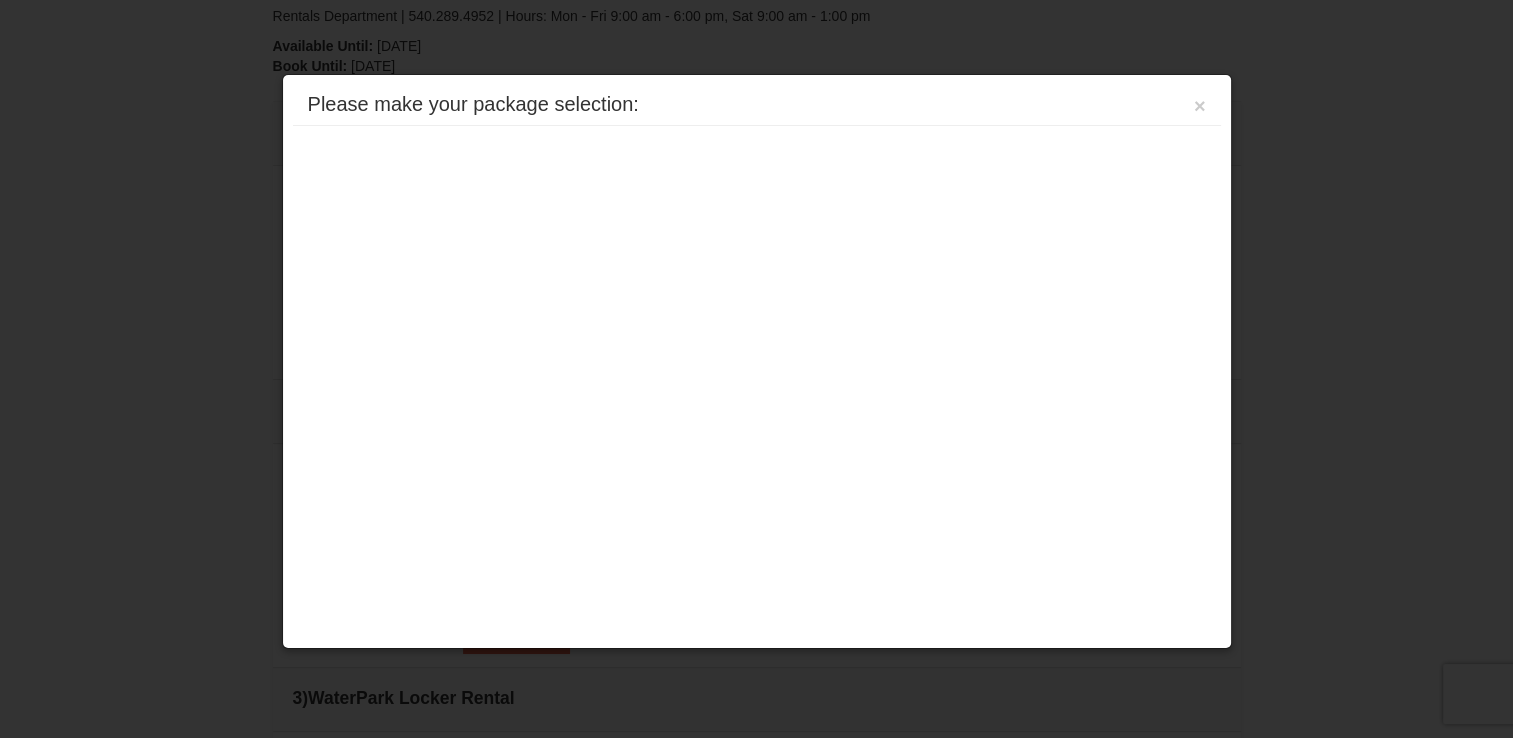 scroll, scrollTop: 488, scrollLeft: 0, axis: vertical 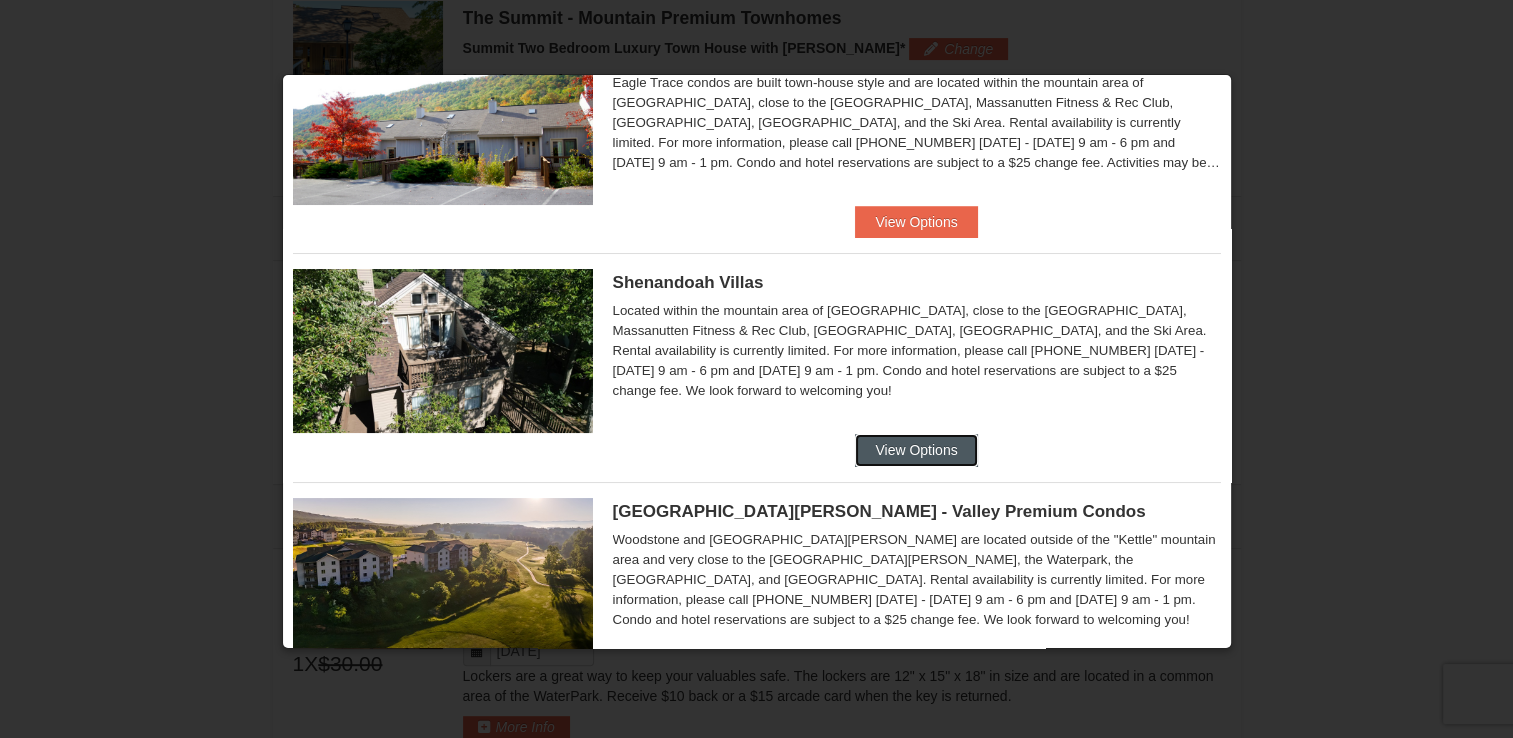 click on "View Options" at bounding box center [916, 450] 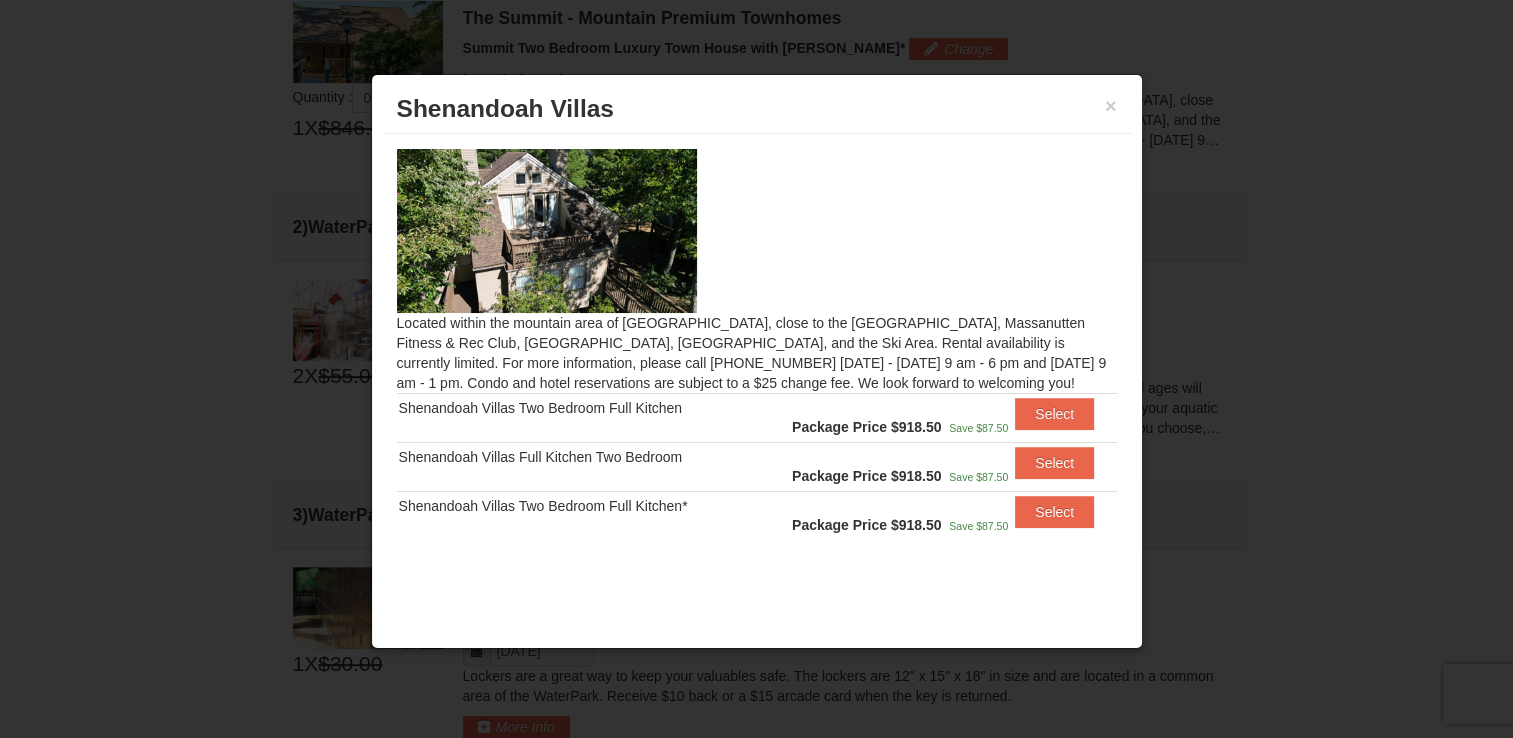 scroll, scrollTop: 0, scrollLeft: 0, axis: both 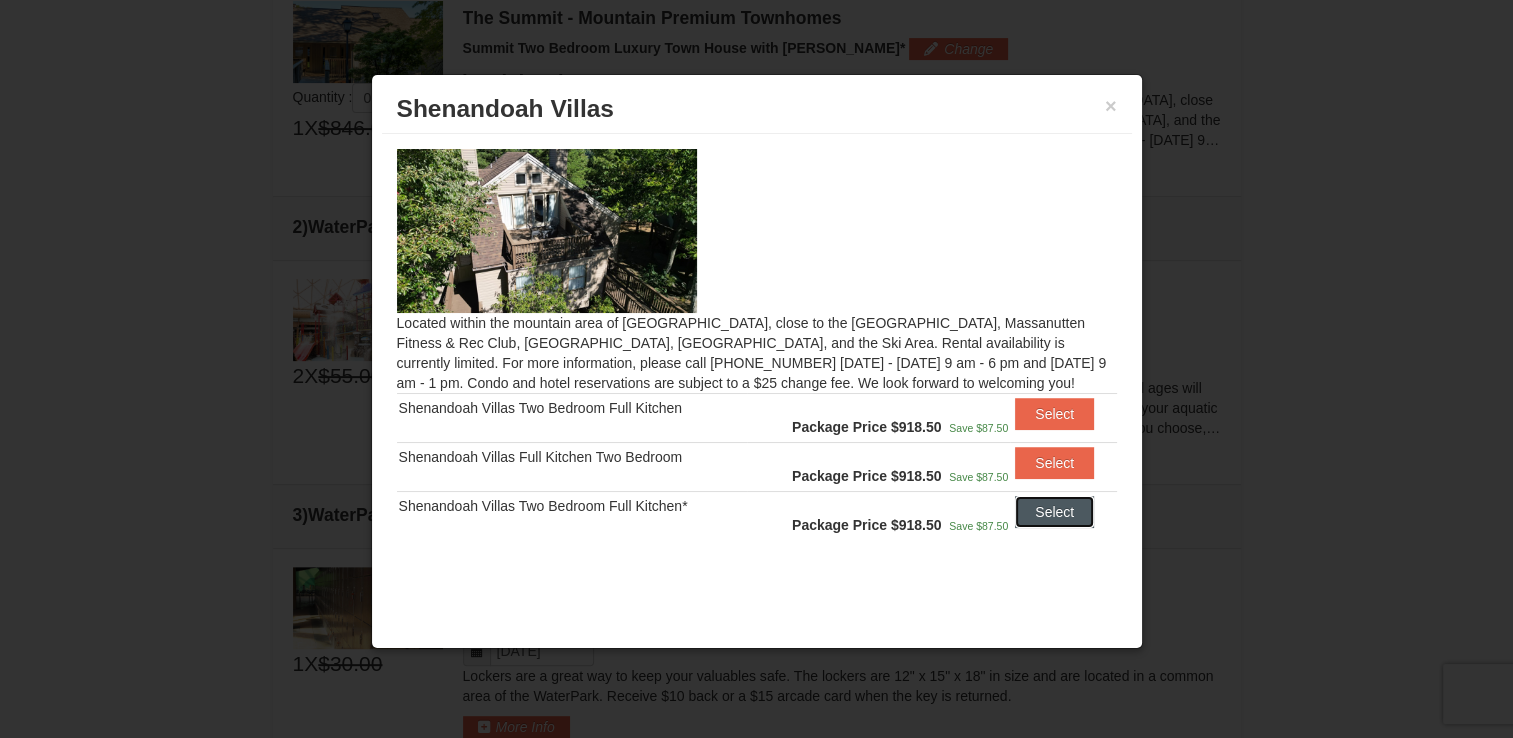 click on "Select" at bounding box center [1054, 512] 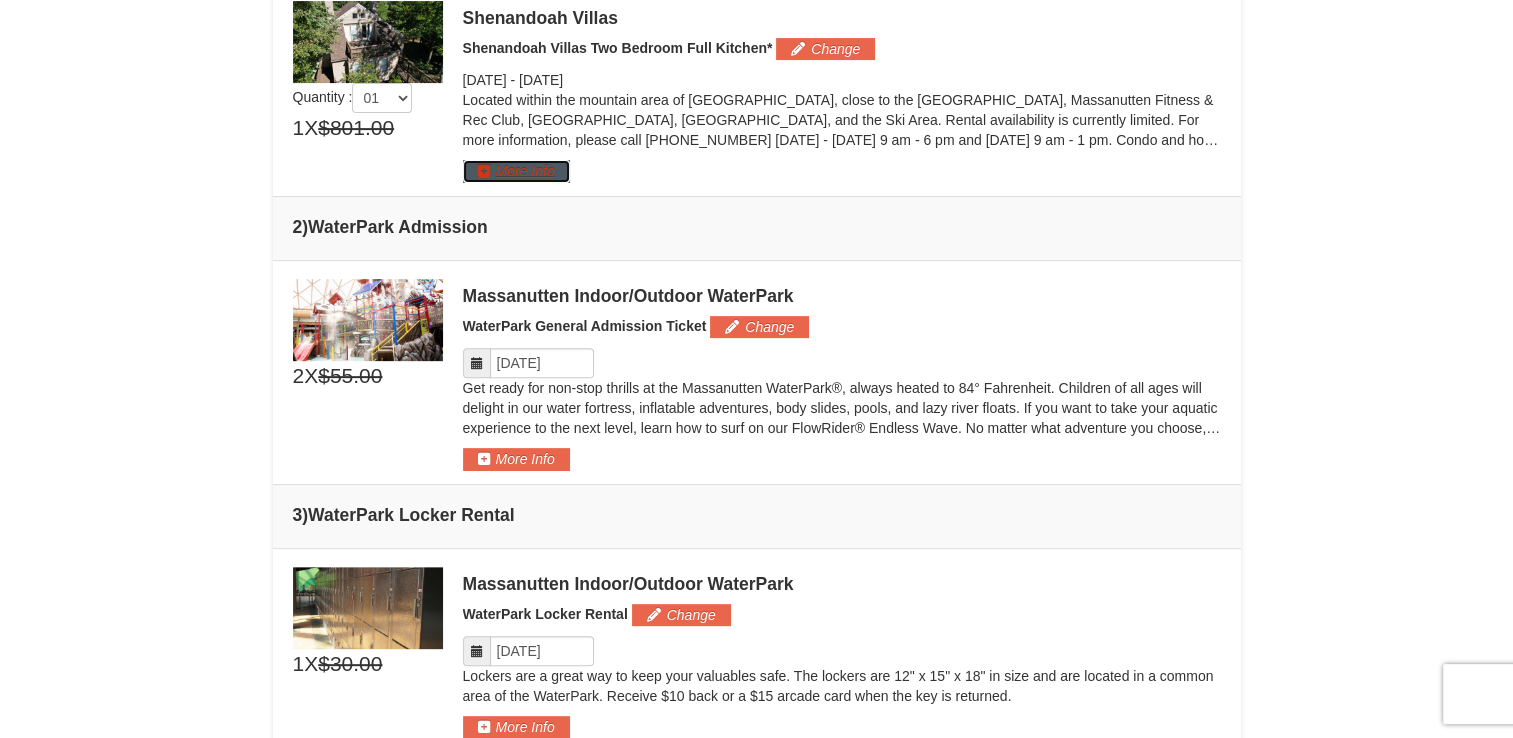 click on "More Info" at bounding box center [516, 171] 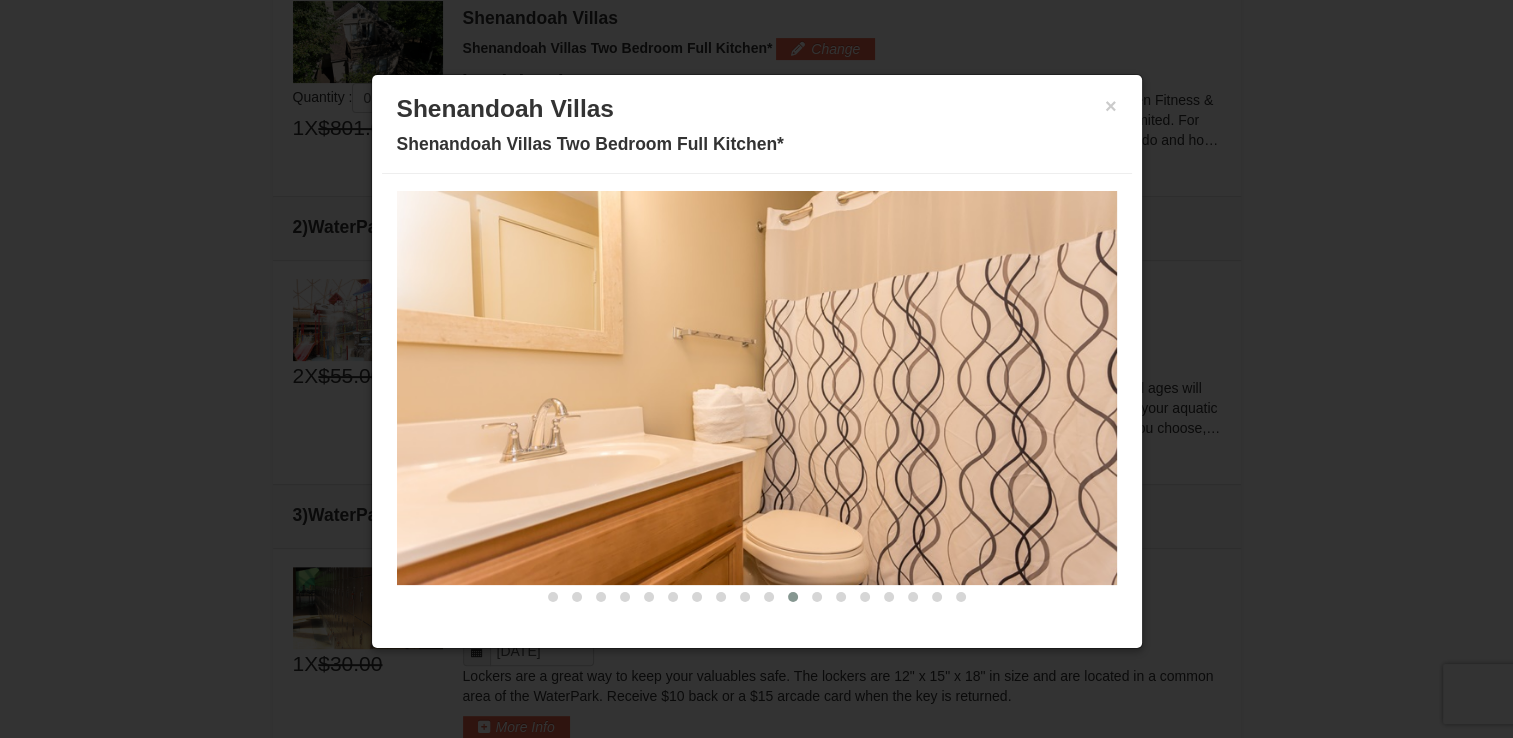 scroll, scrollTop: 0, scrollLeft: 0, axis: both 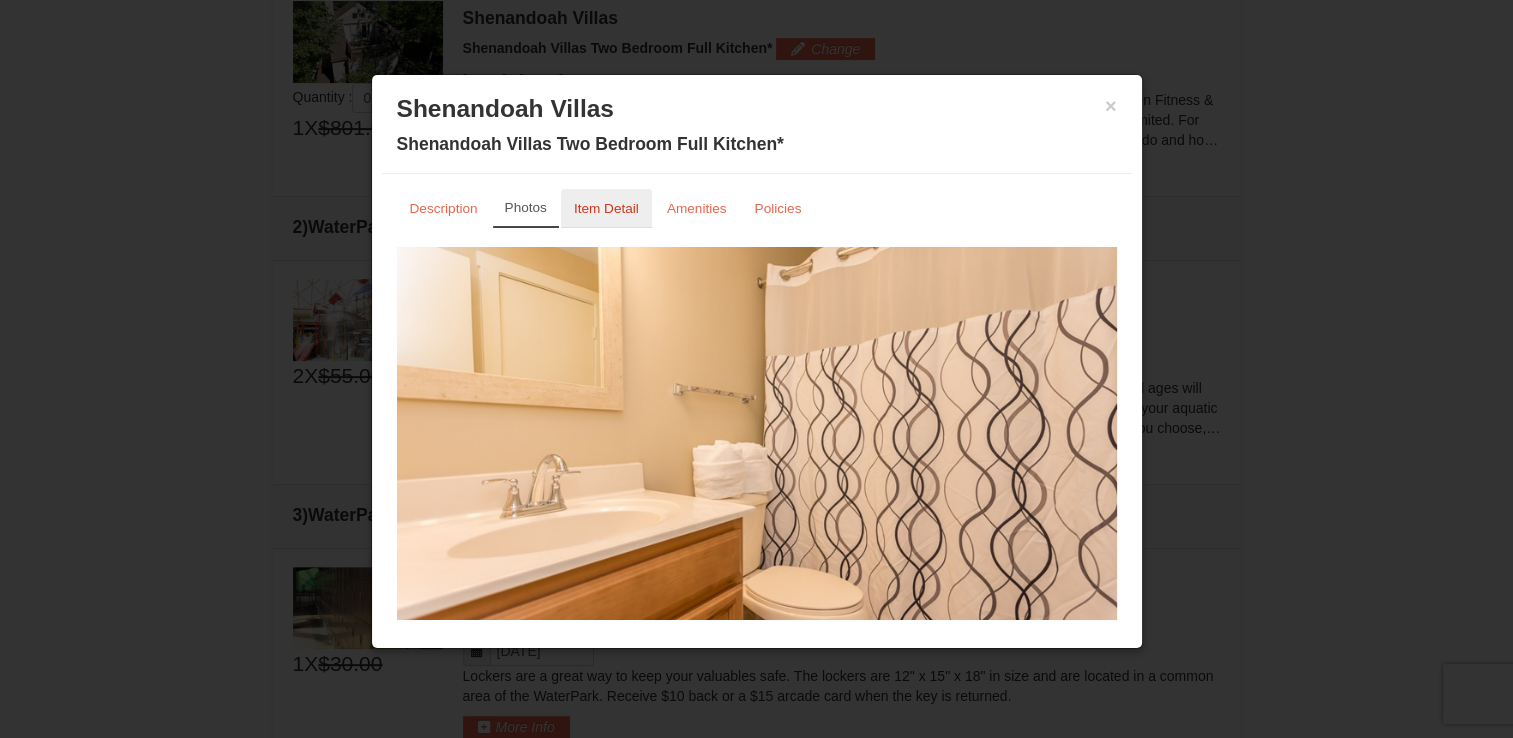 click on "Item Detail" at bounding box center [606, 208] 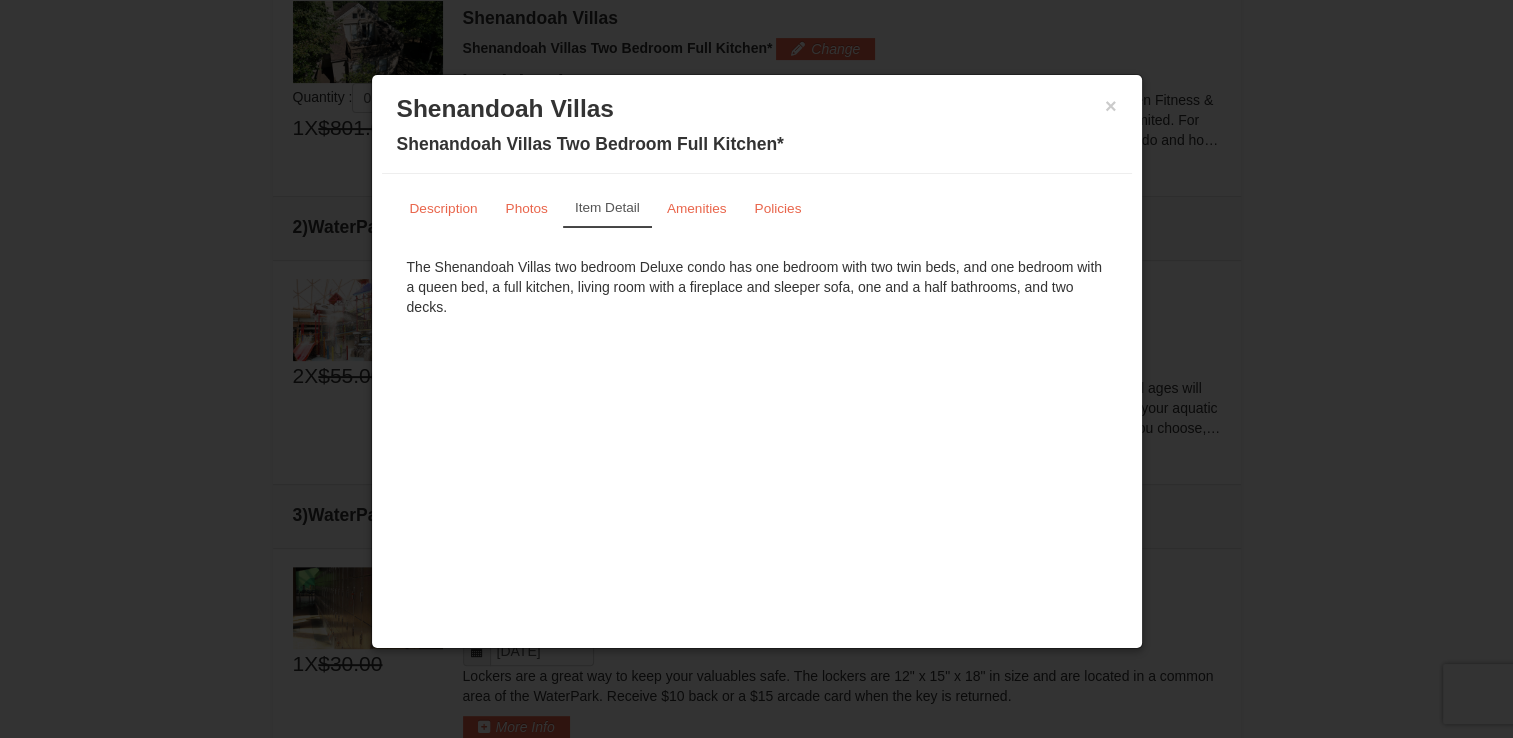 click on "Item Detail" at bounding box center (607, 208) 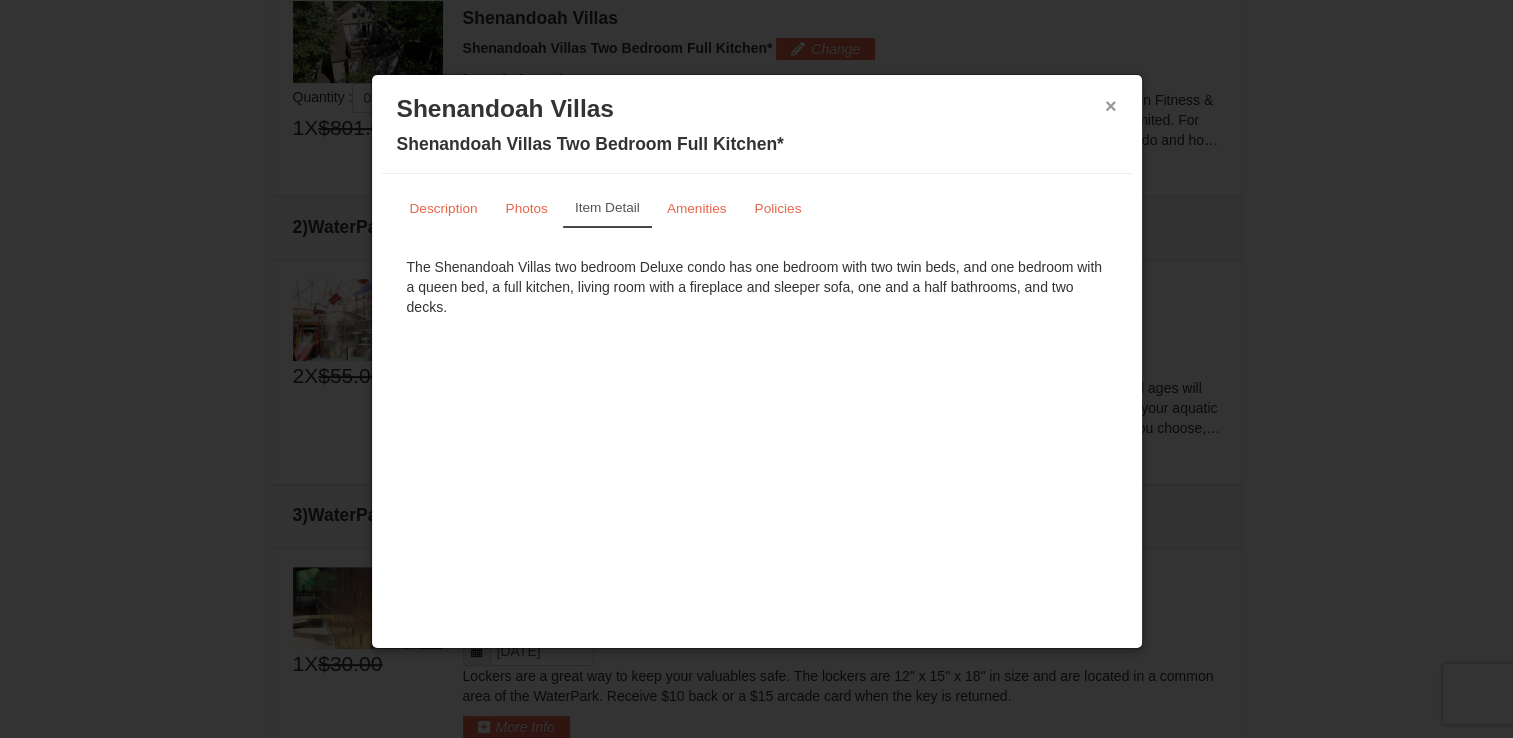 click on "×" at bounding box center (1111, 106) 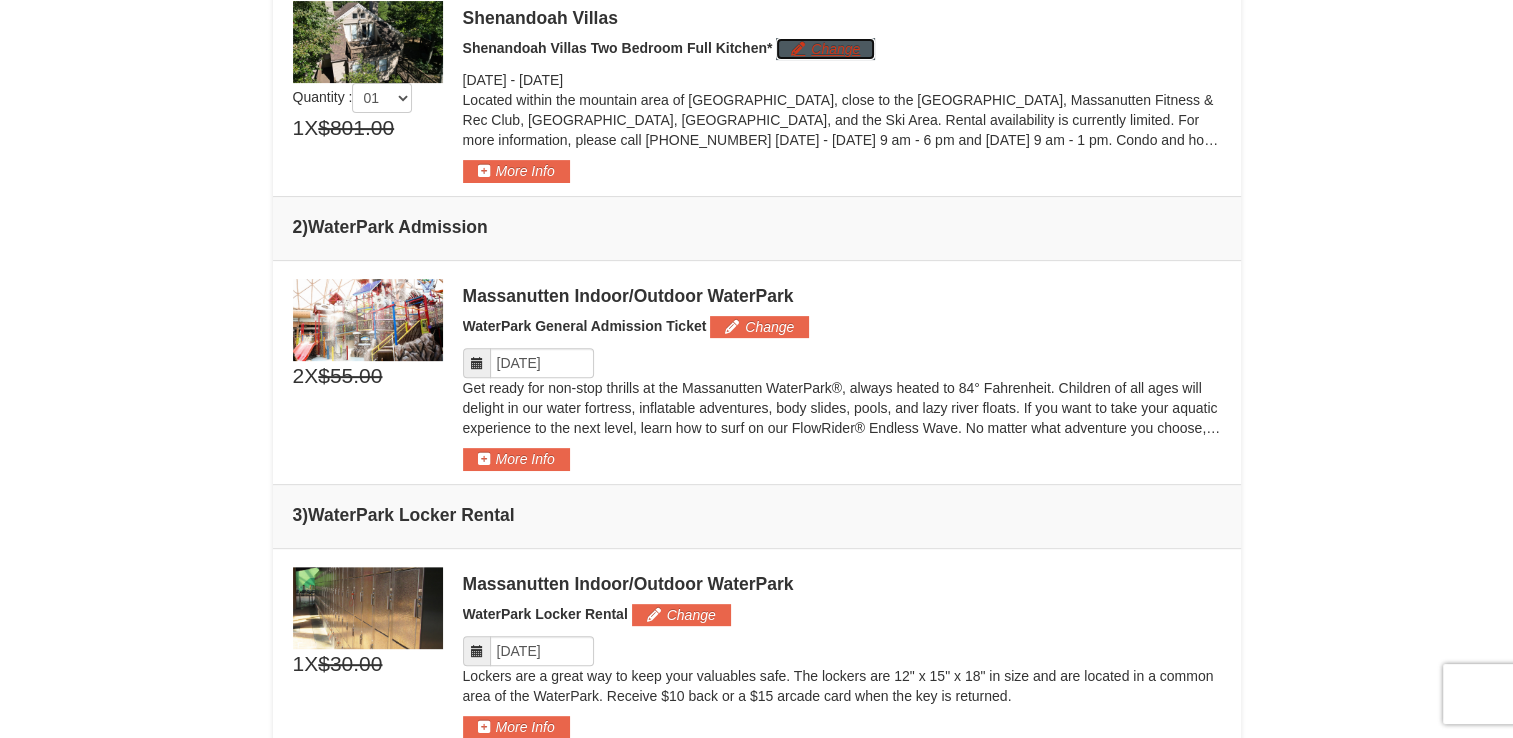 click on "Change" at bounding box center (825, 49) 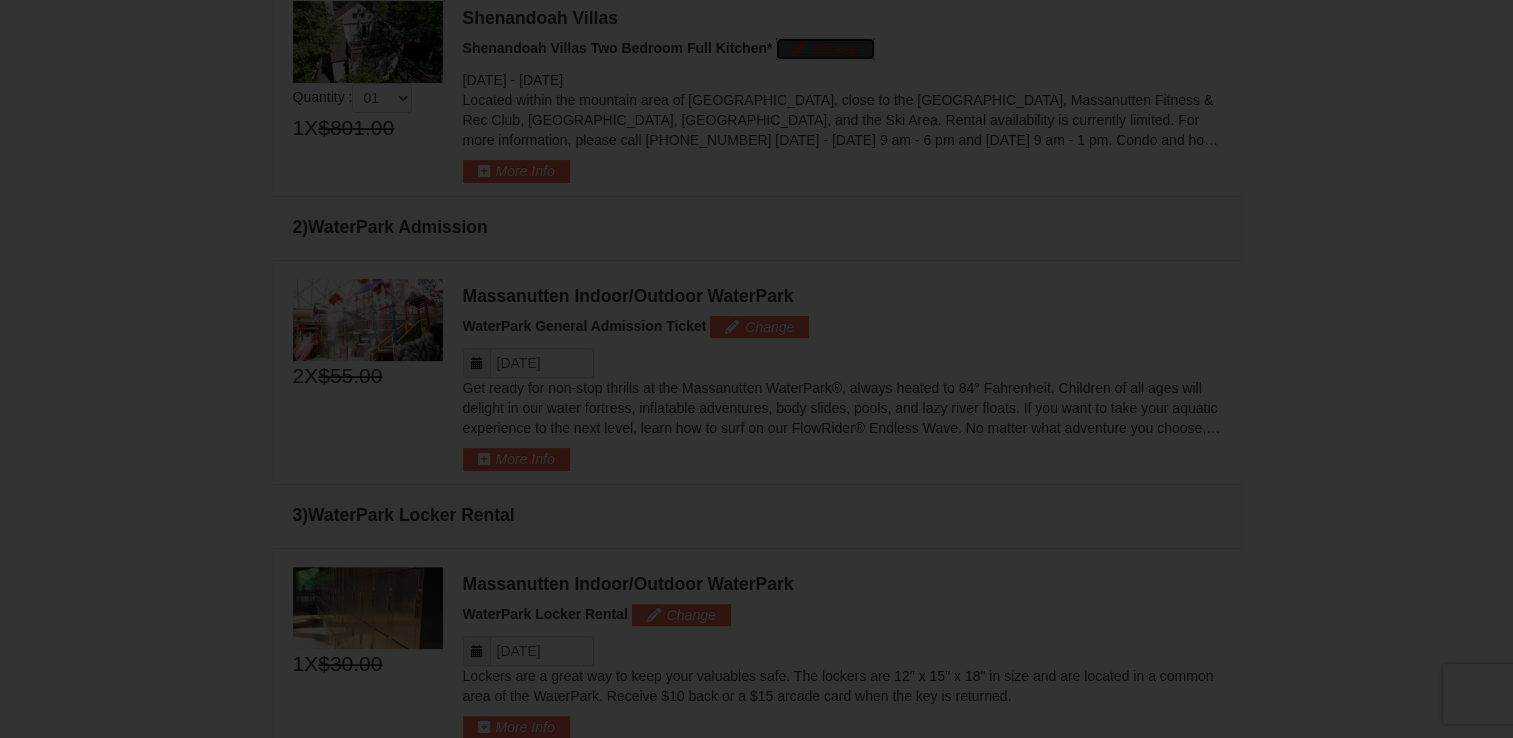 scroll, scrollTop: 0, scrollLeft: 0, axis: both 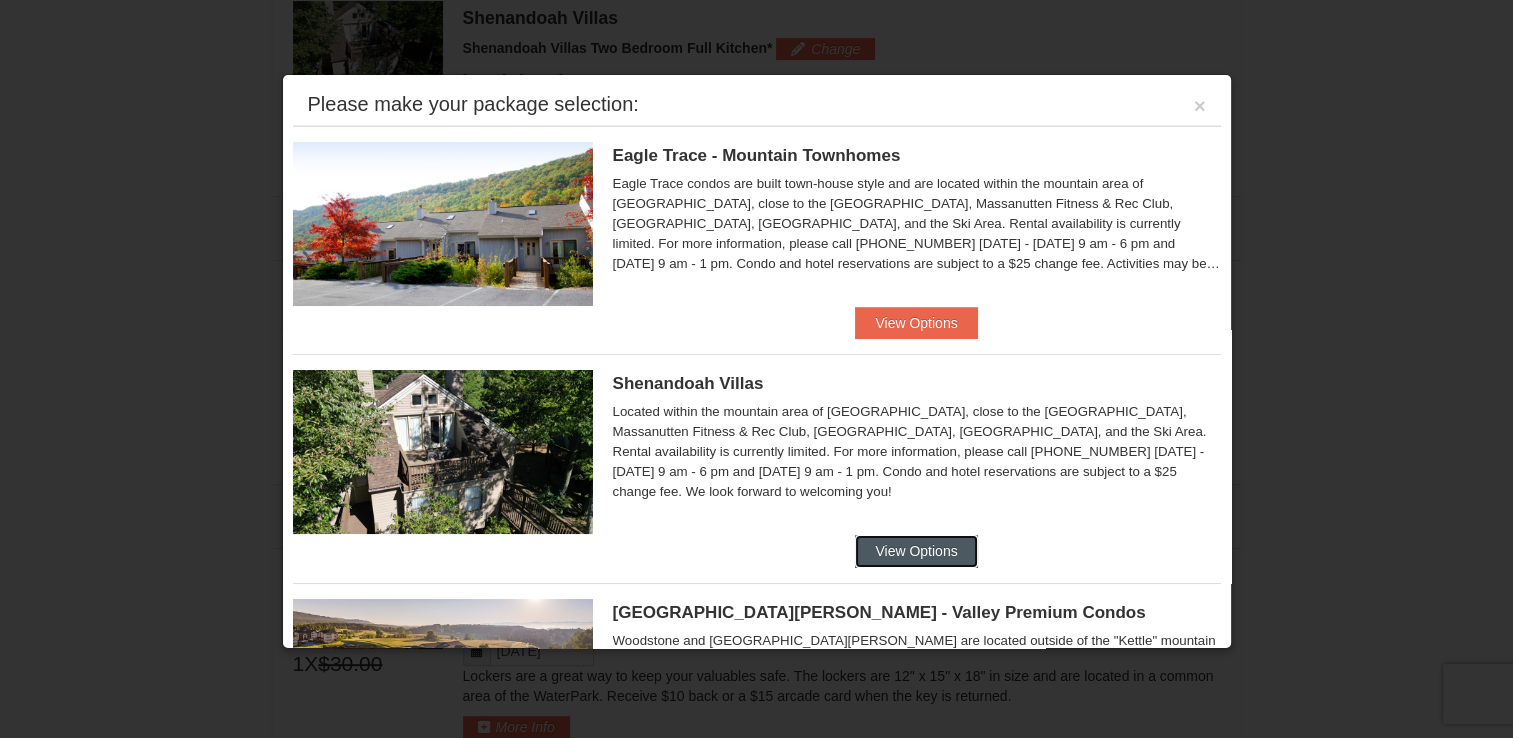 click on "View Options" at bounding box center (916, 551) 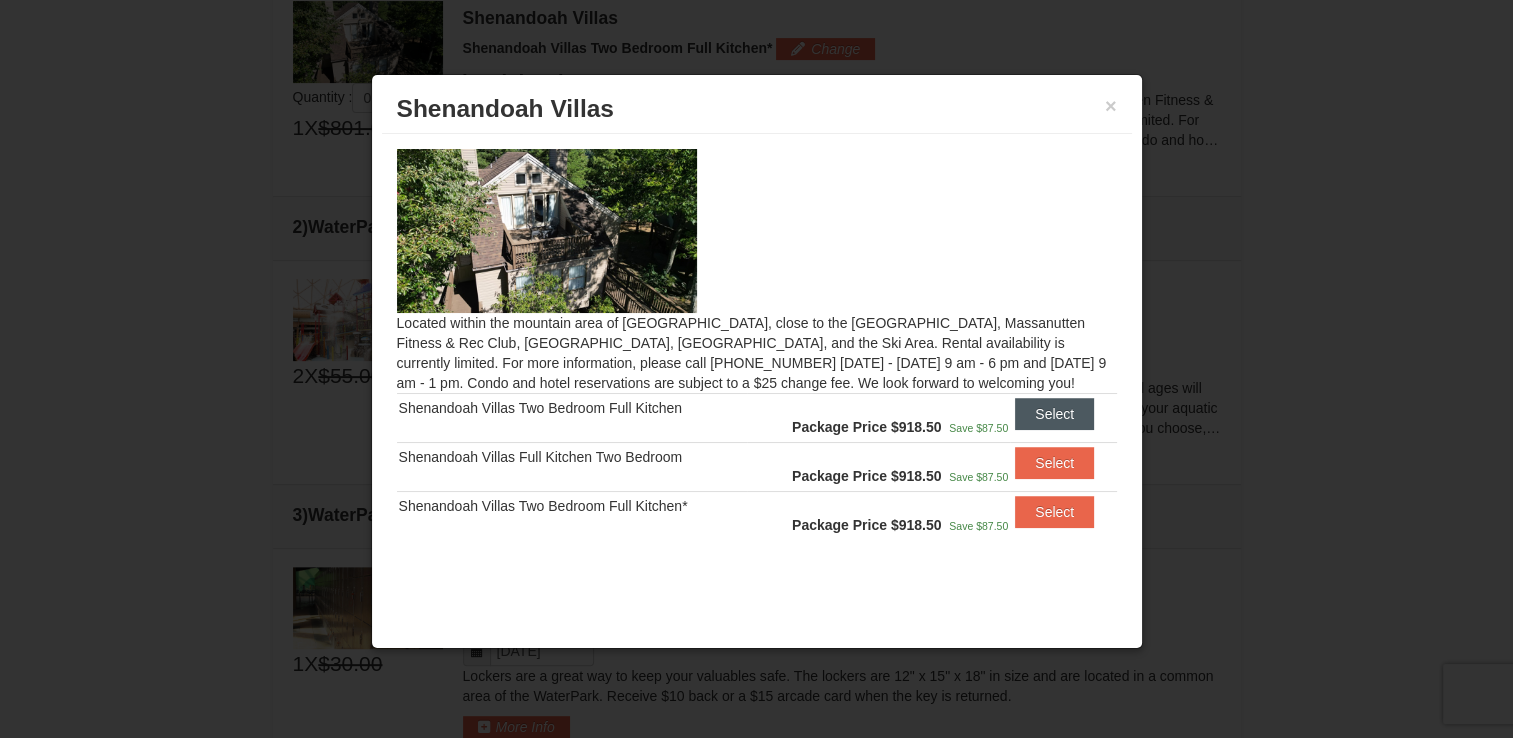 click on "Select" at bounding box center [1054, 414] 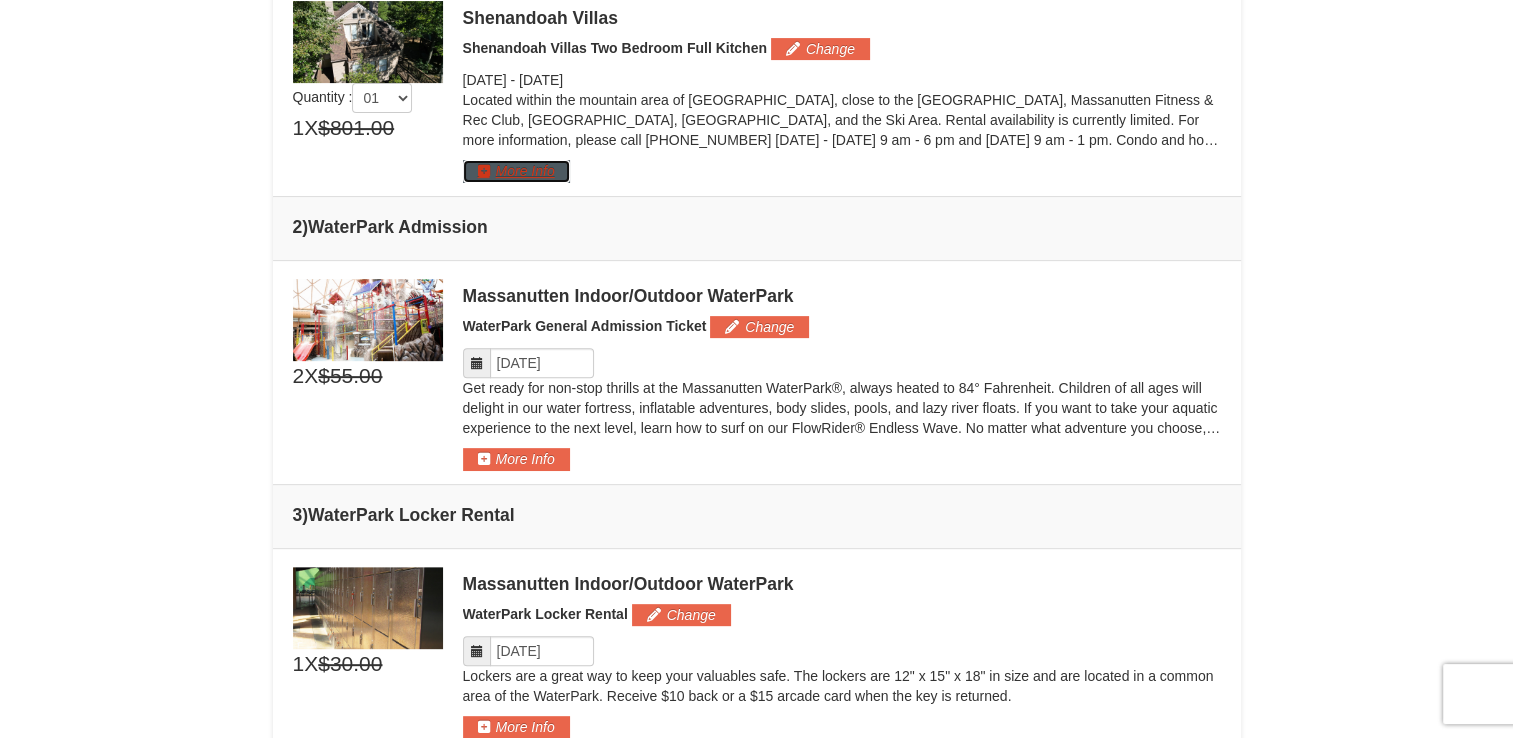click on "More Info" at bounding box center (516, 171) 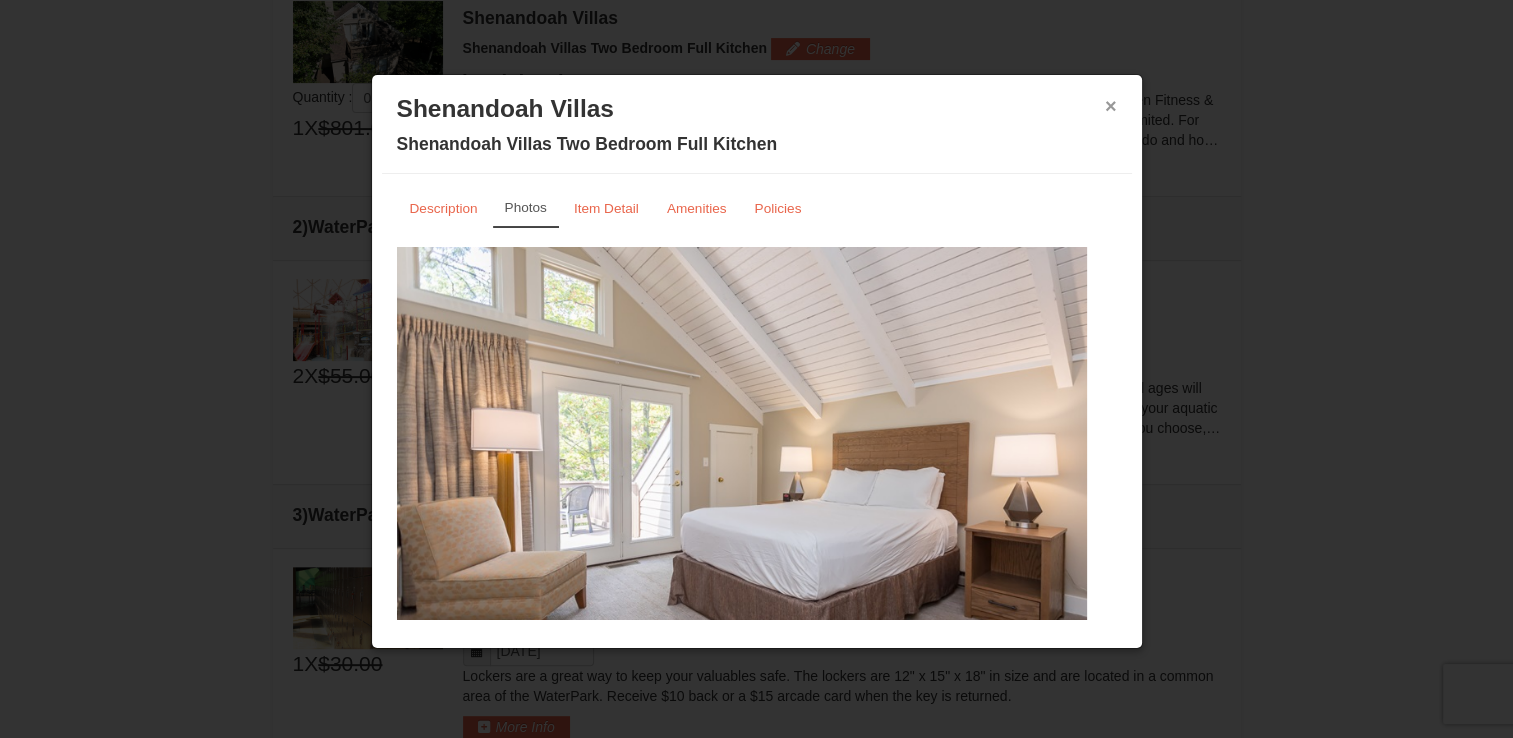 click on "×" at bounding box center [1111, 106] 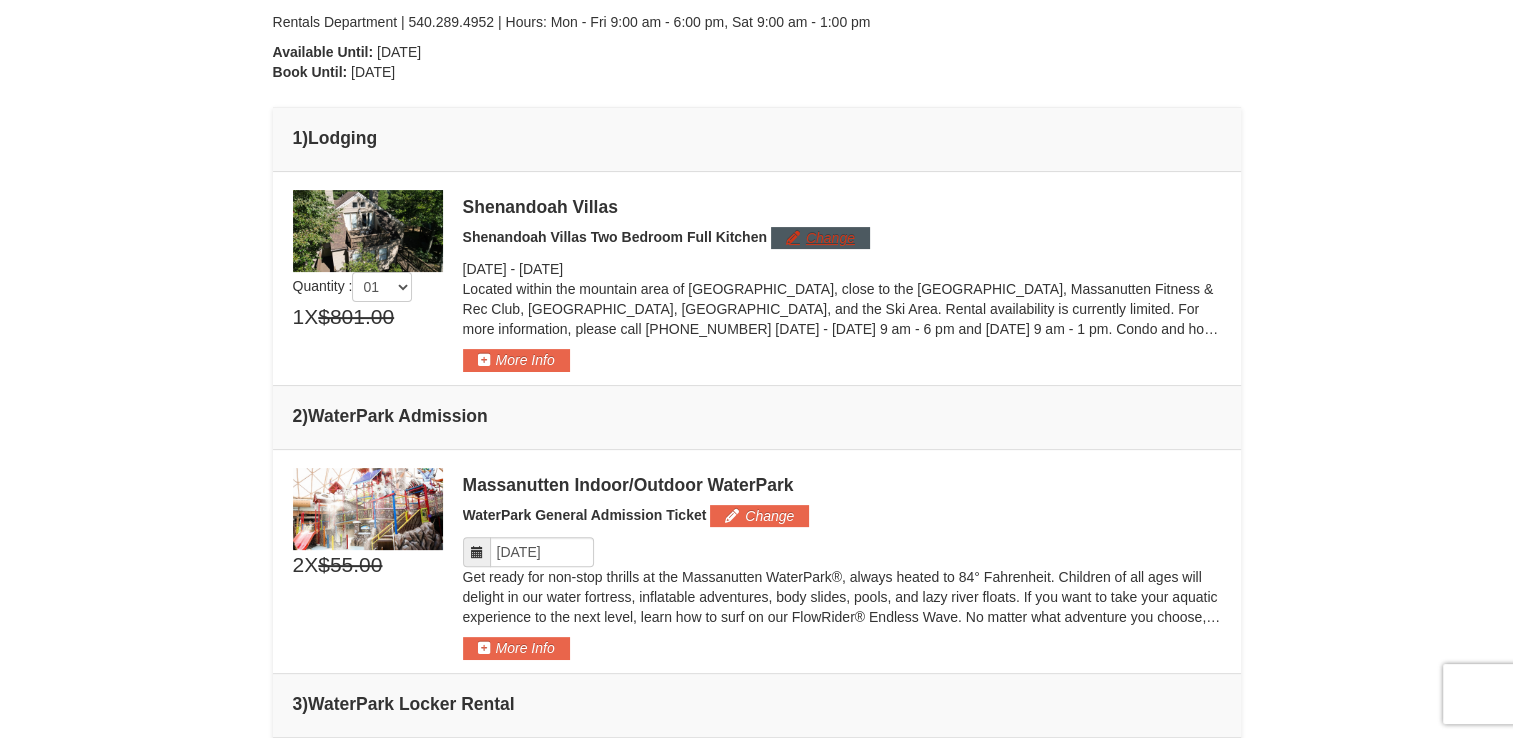 click on "Change" at bounding box center (820, 238) 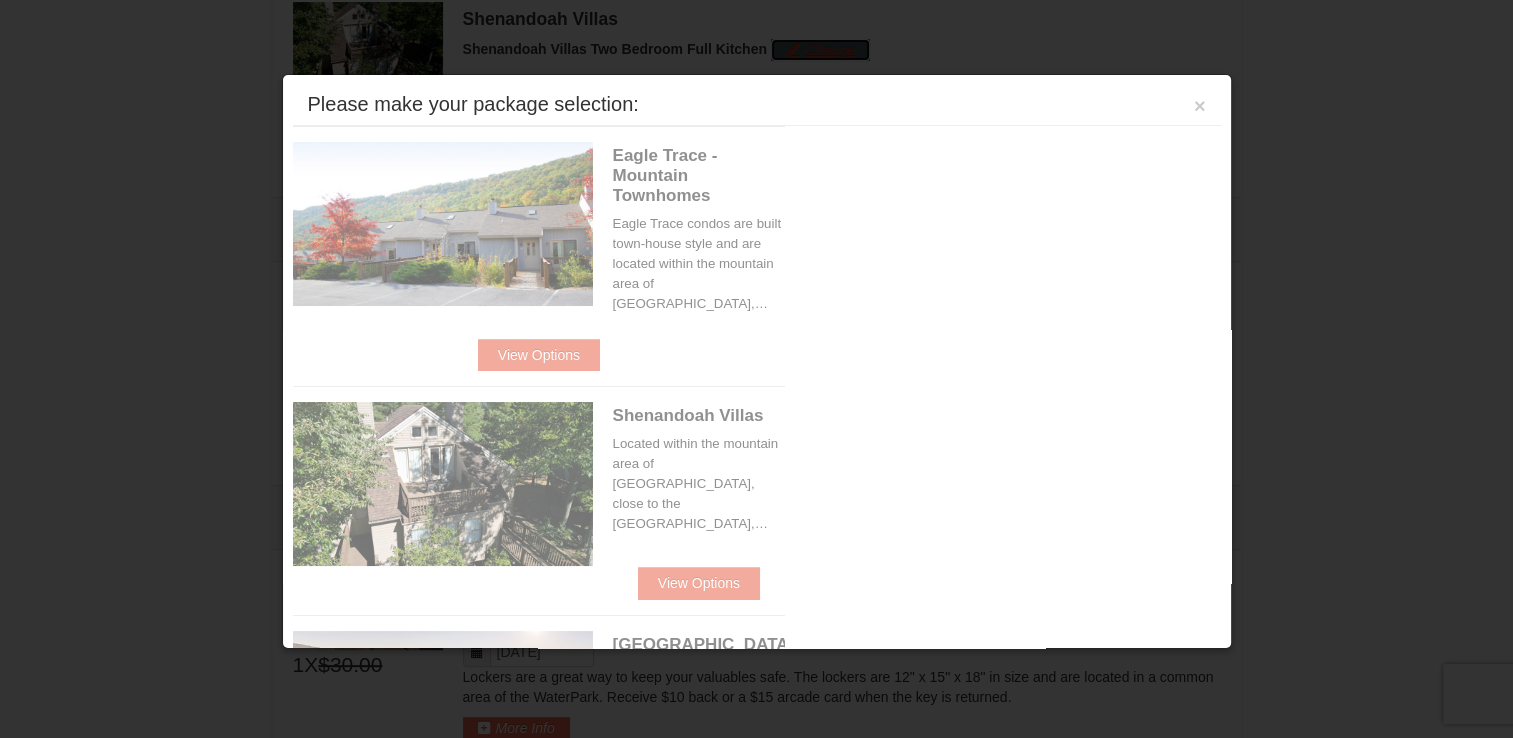 scroll, scrollTop: 635, scrollLeft: 0, axis: vertical 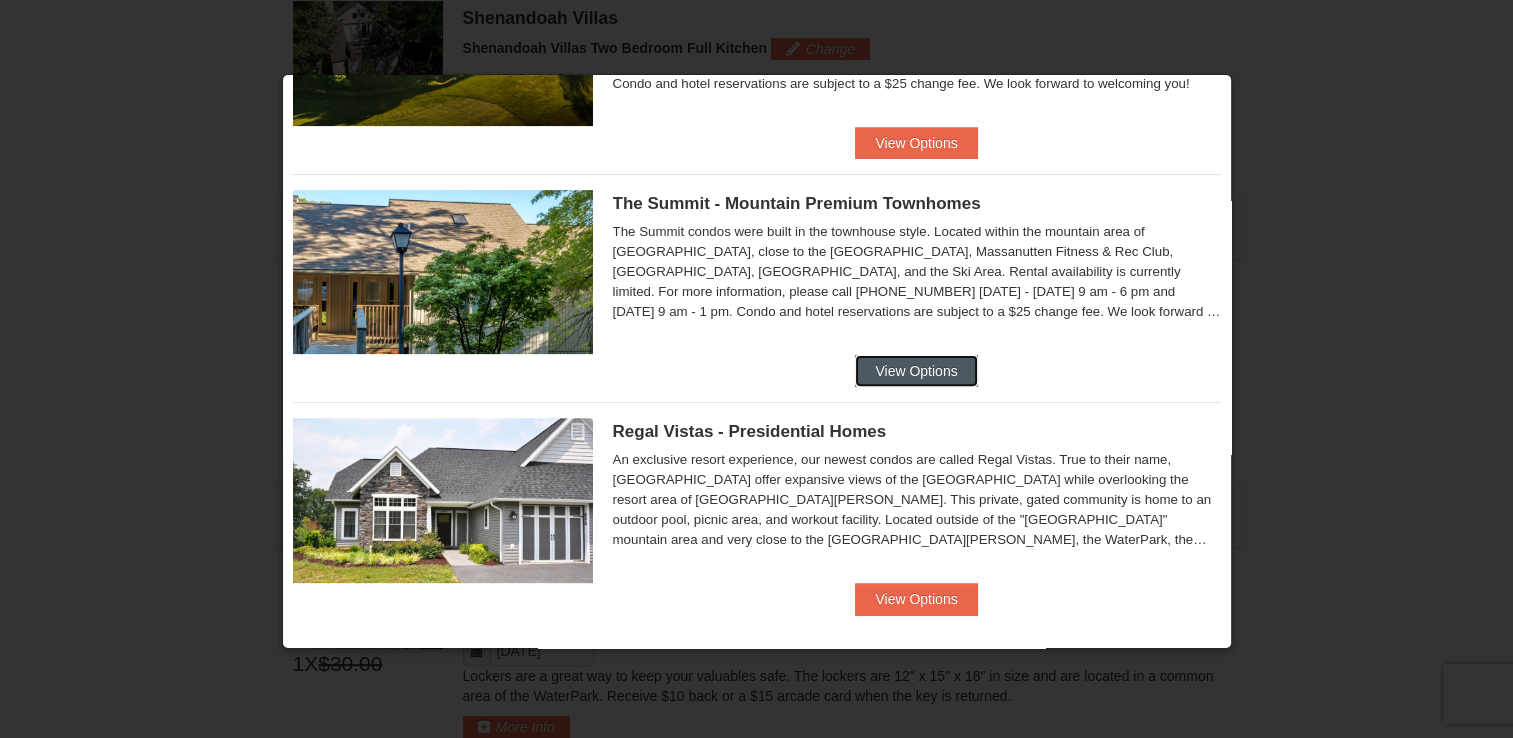 click on "View Options" at bounding box center [916, 371] 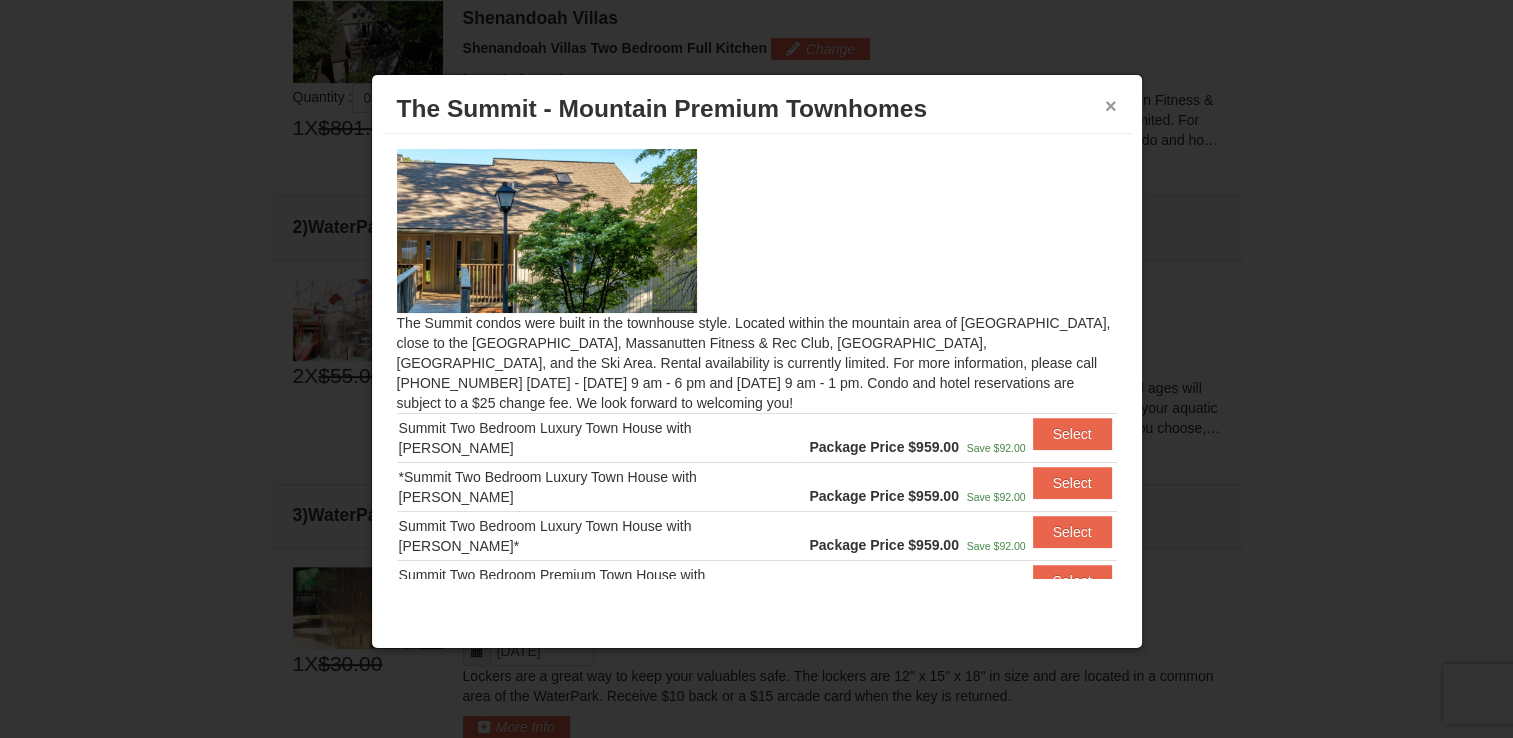 click on "×" at bounding box center [1111, 106] 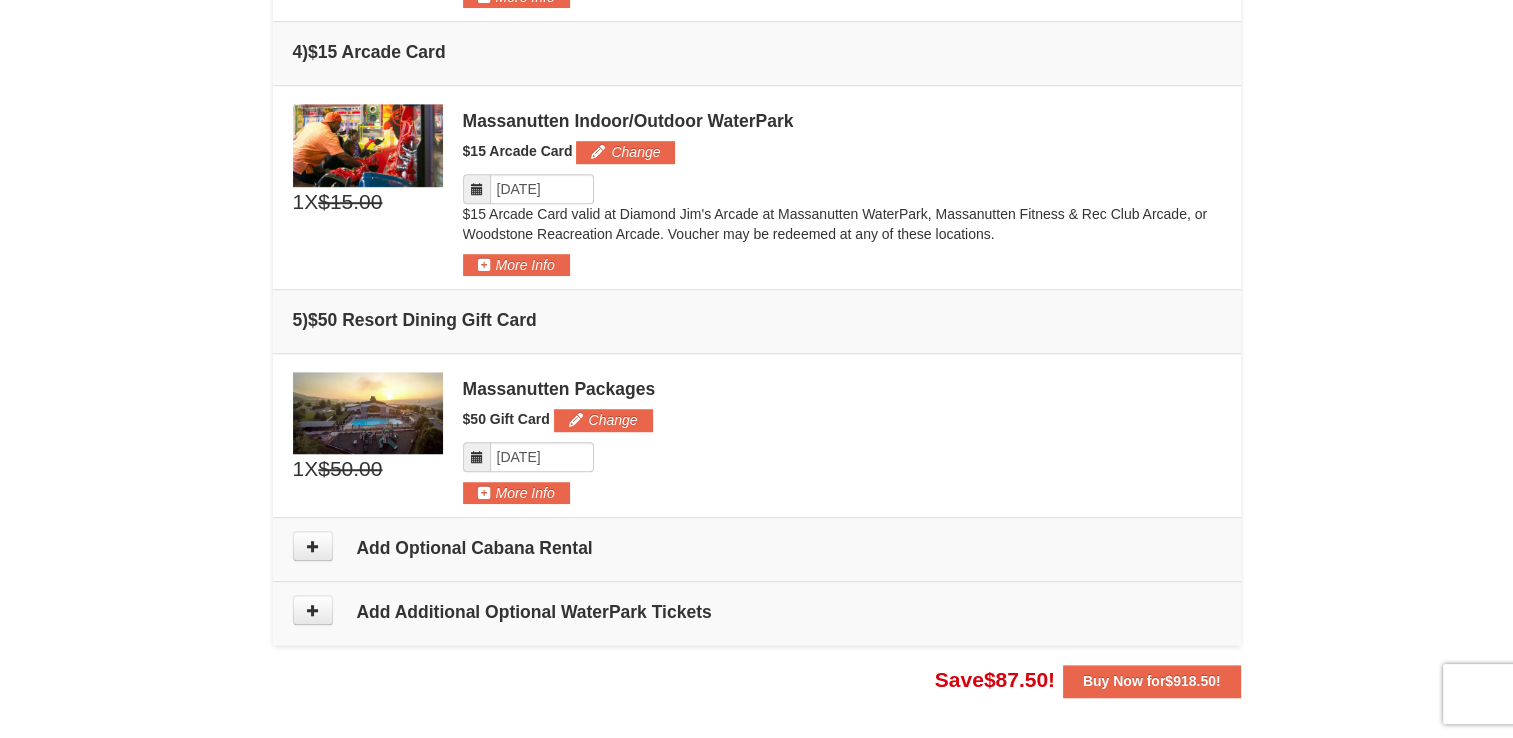 scroll, scrollTop: 1368, scrollLeft: 0, axis: vertical 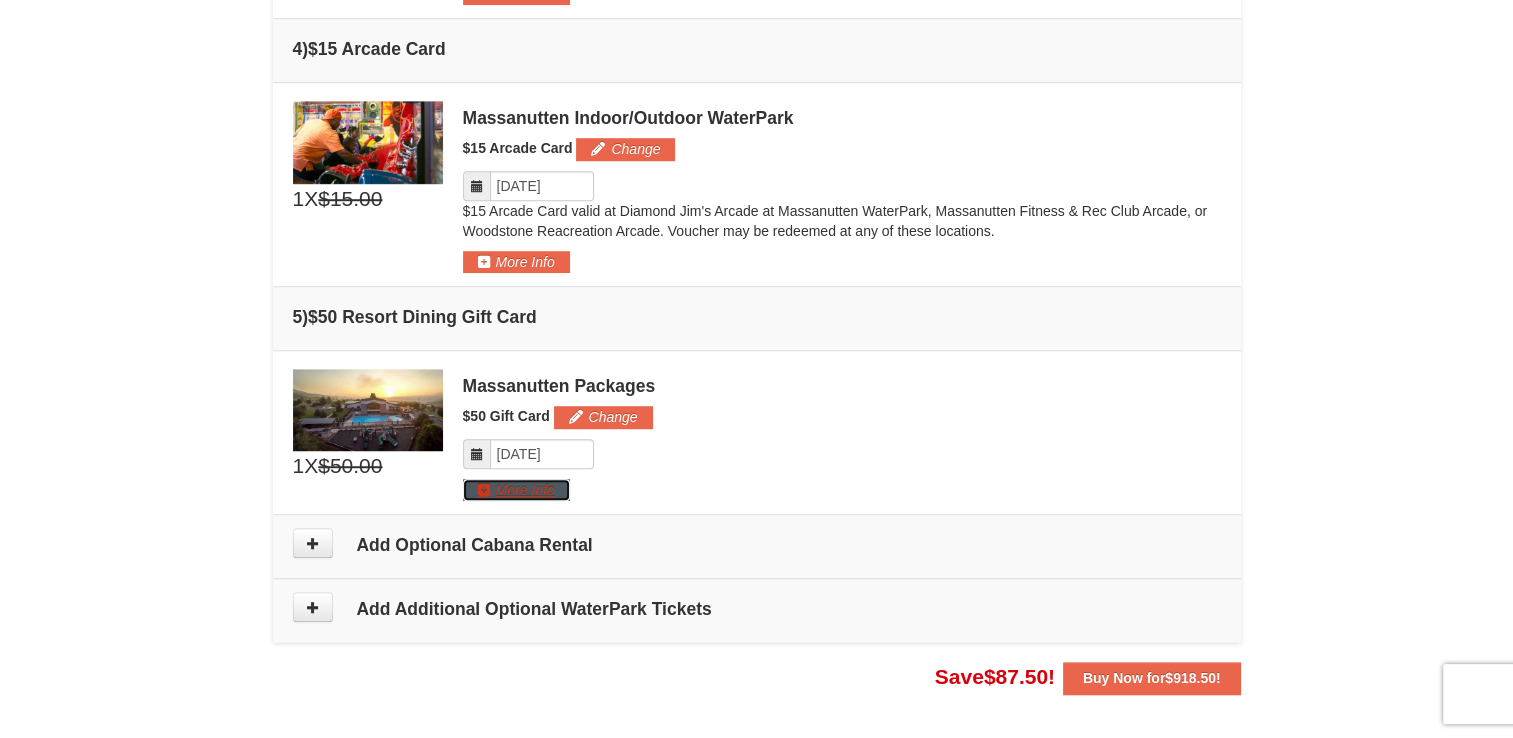 click on "More Info" at bounding box center (516, 490) 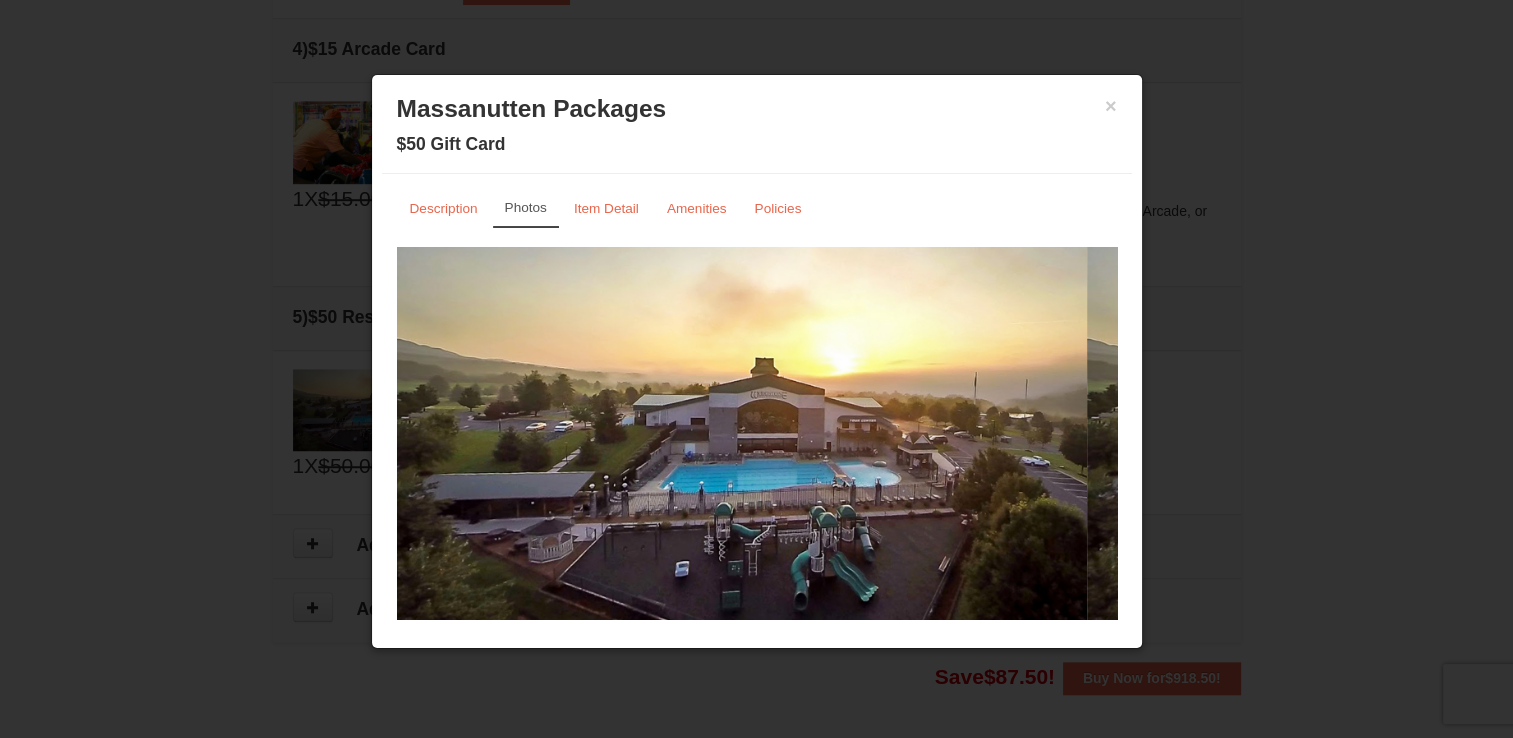 scroll, scrollTop: 20, scrollLeft: 0, axis: vertical 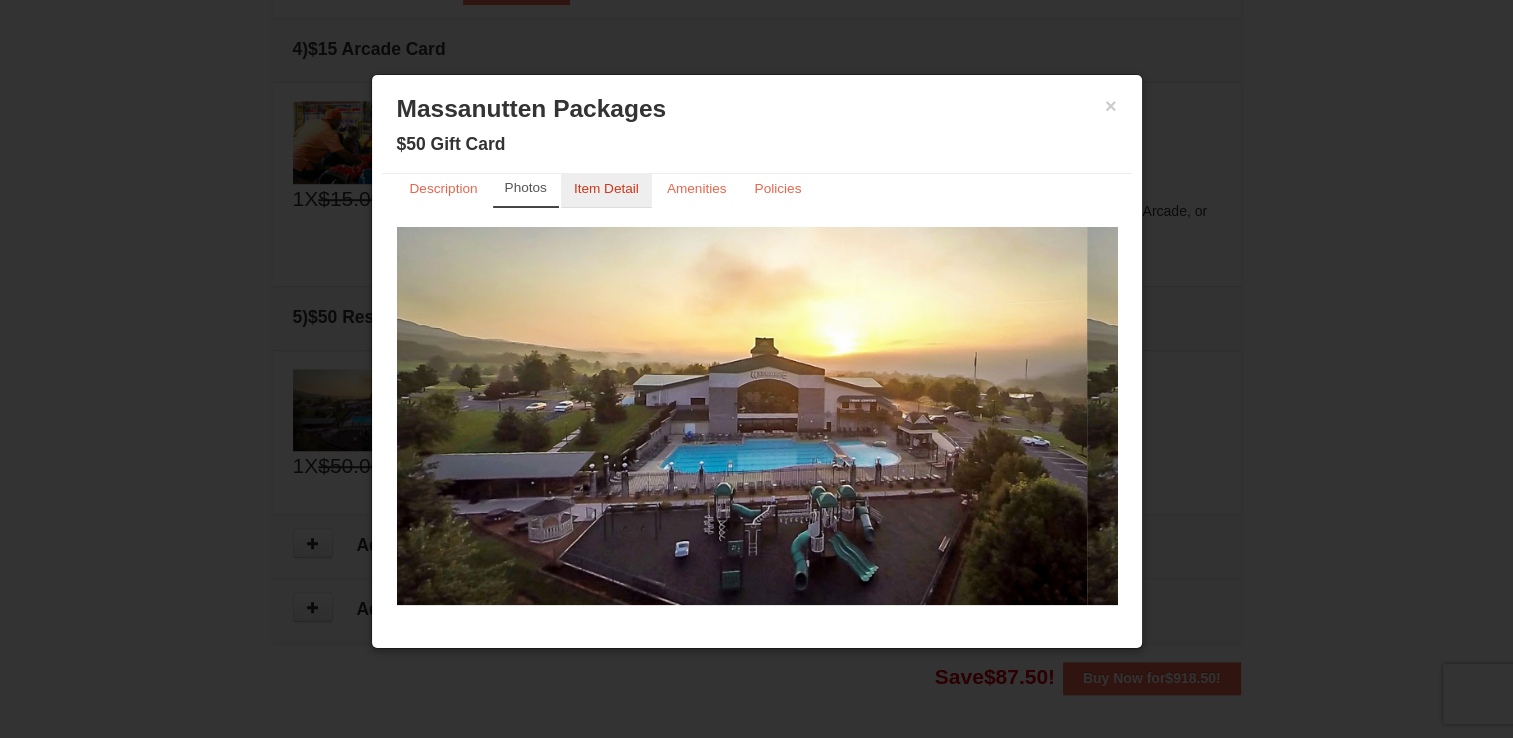 click on "Item Detail" at bounding box center [606, 188] 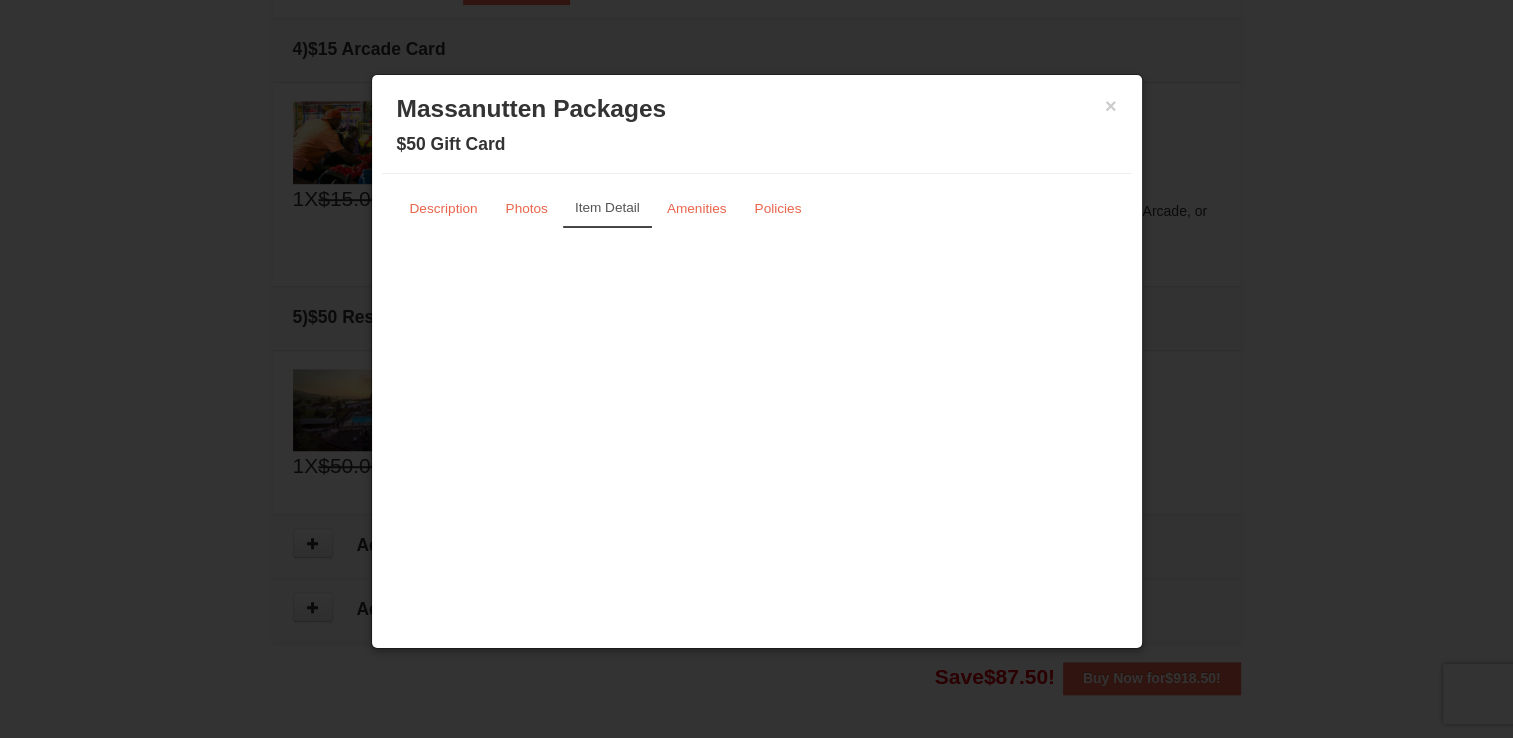 scroll, scrollTop: 0, scrollLeft: 0, axis: both 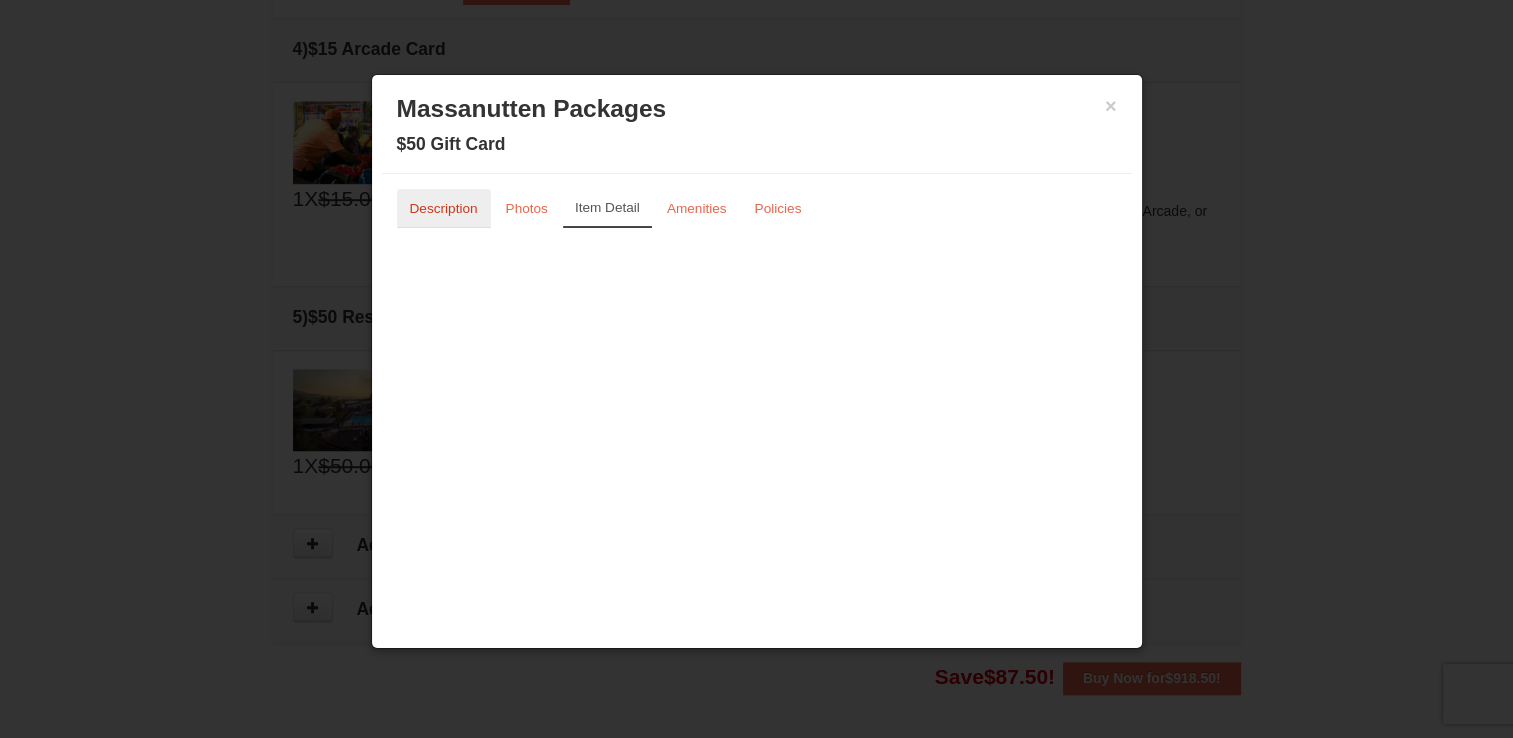 click on "Description" at bounding box center [444, 208] 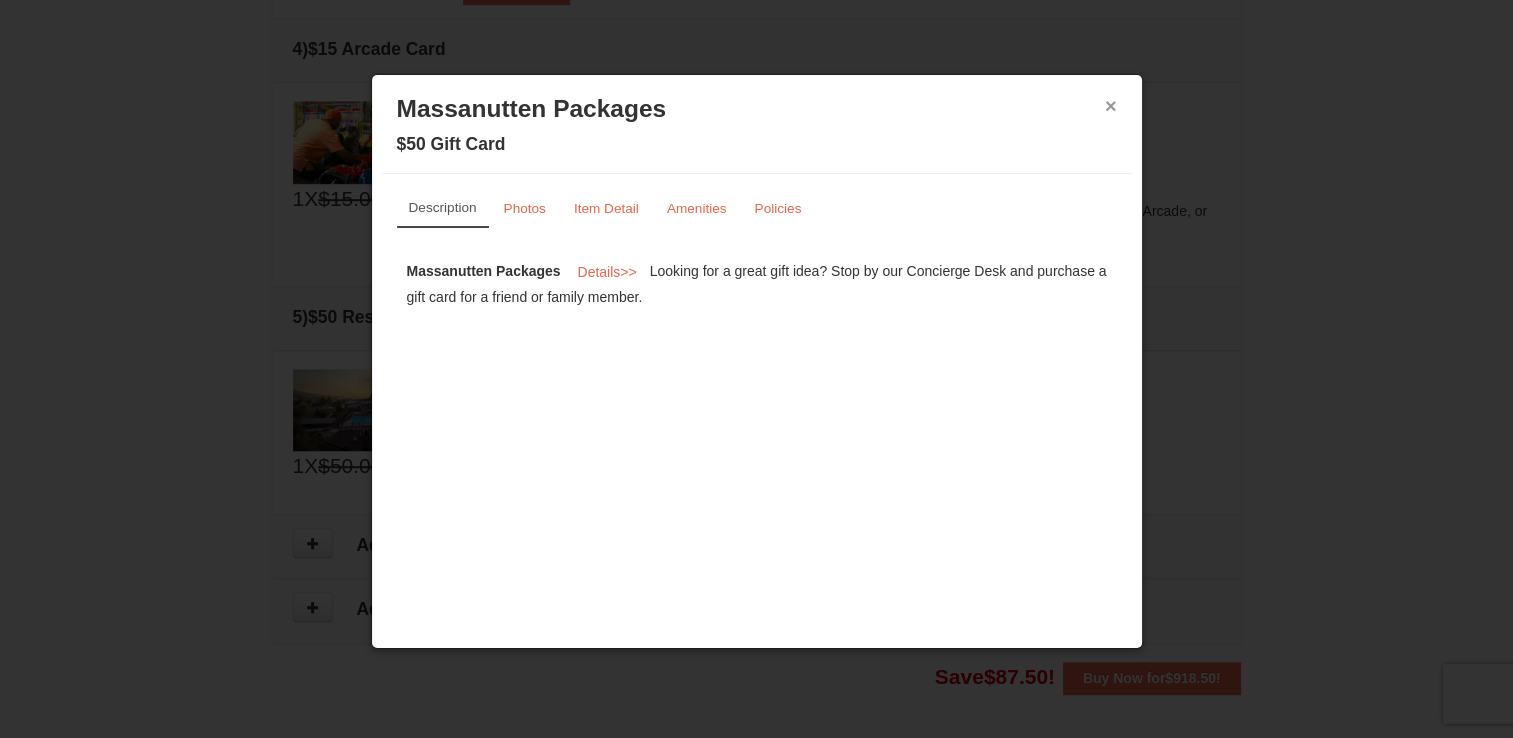 click on "×" at bounding box center (1111, 106) 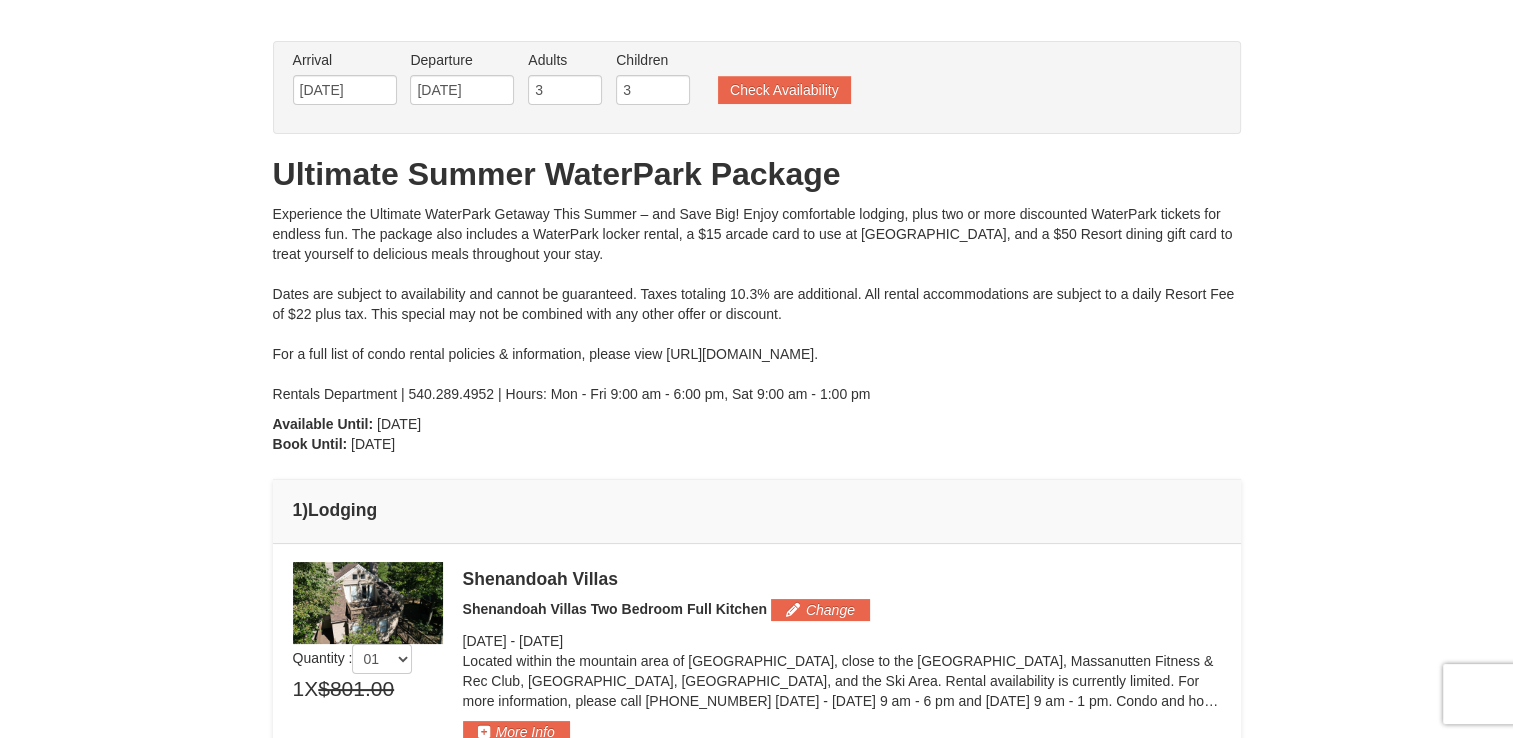 scroll, scrollTop: 0, scrollLeft: 0, axis: both 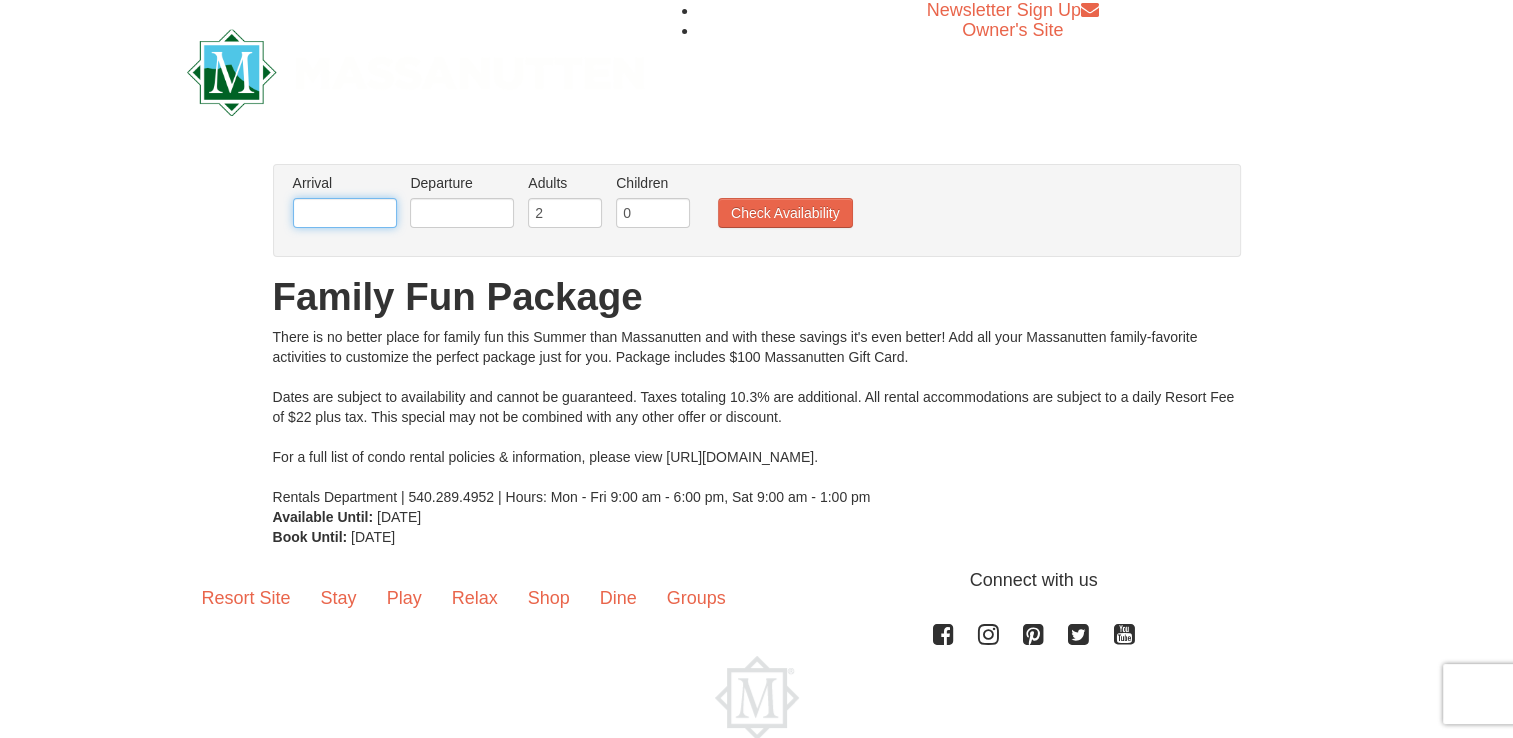 click at bounding box center [345, 213] 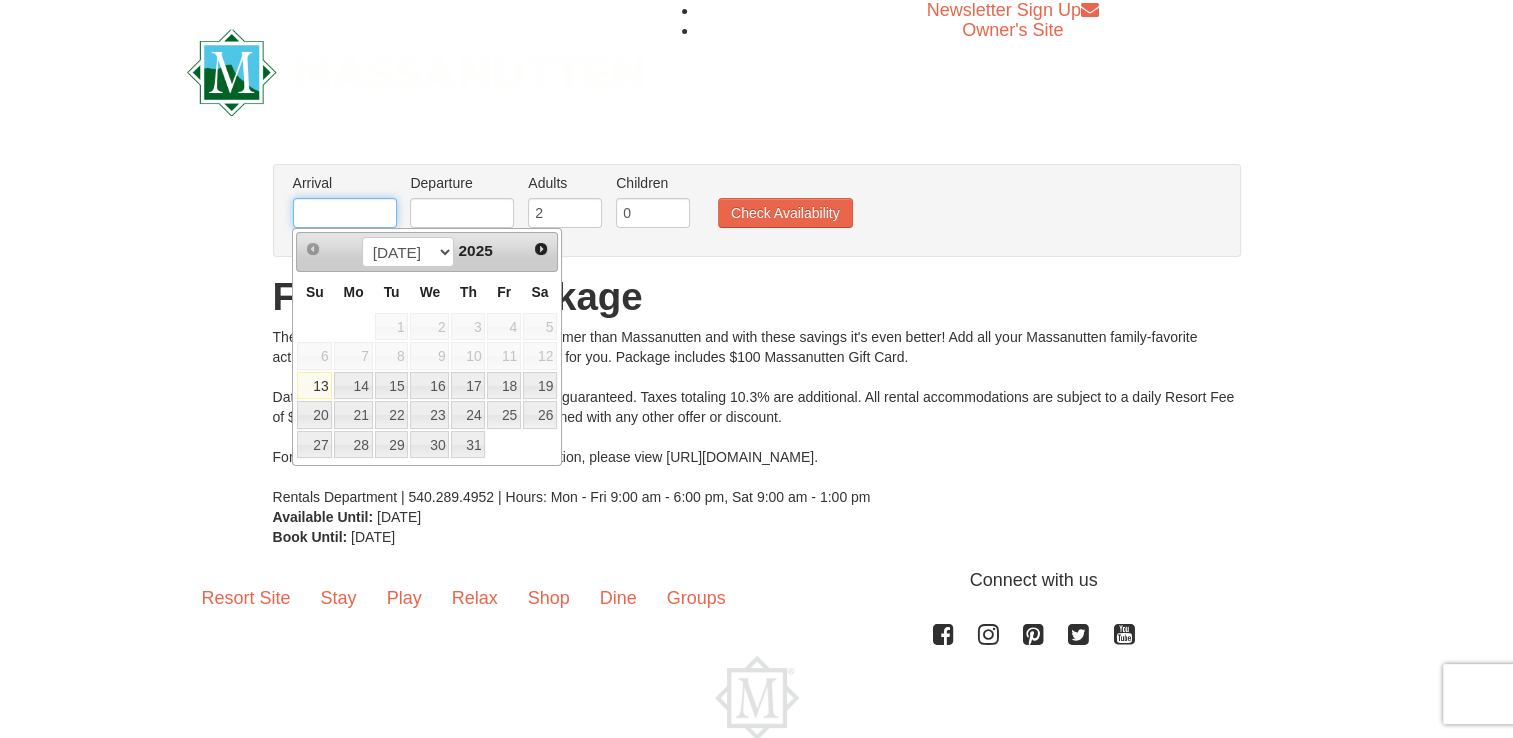 type on "[DATE]" 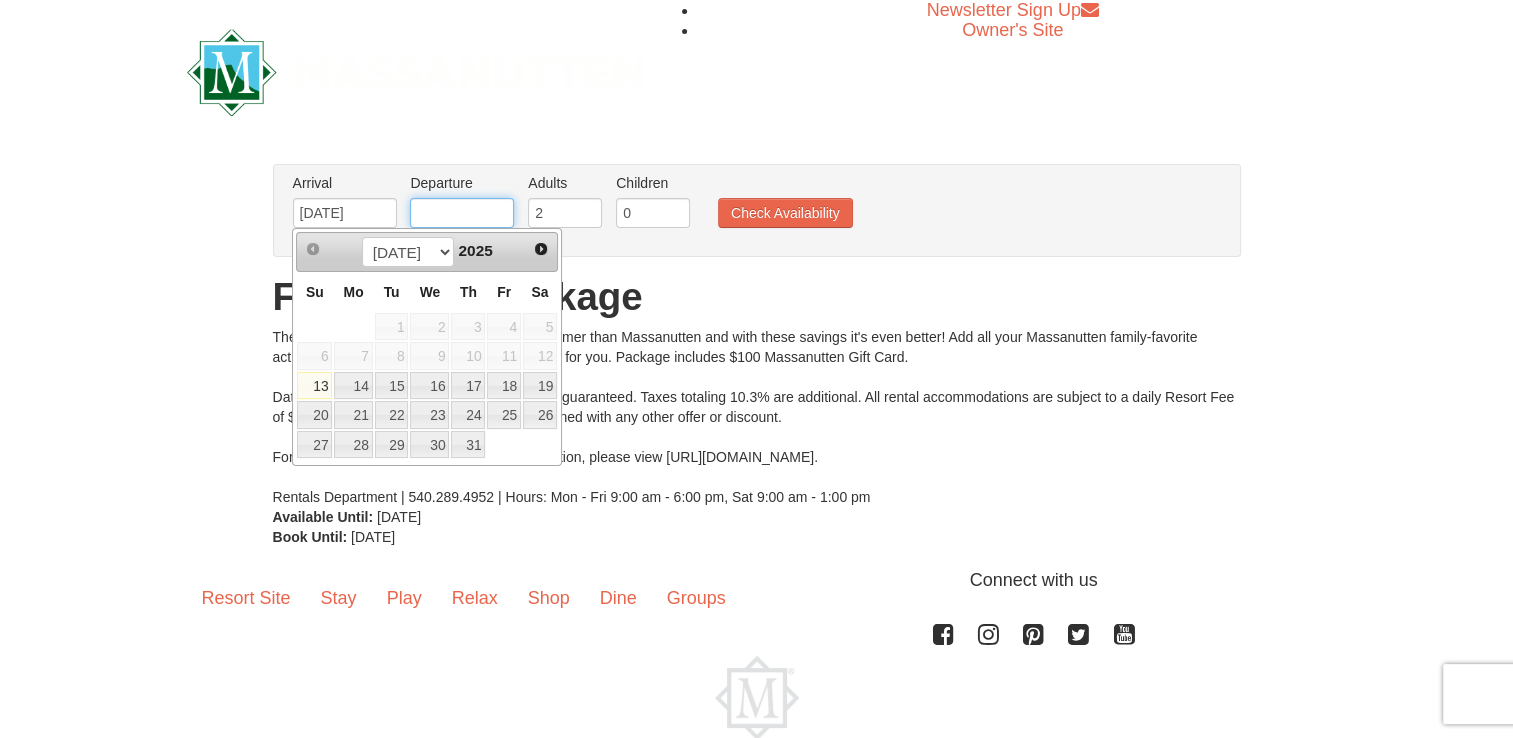 type on "[DATE]" 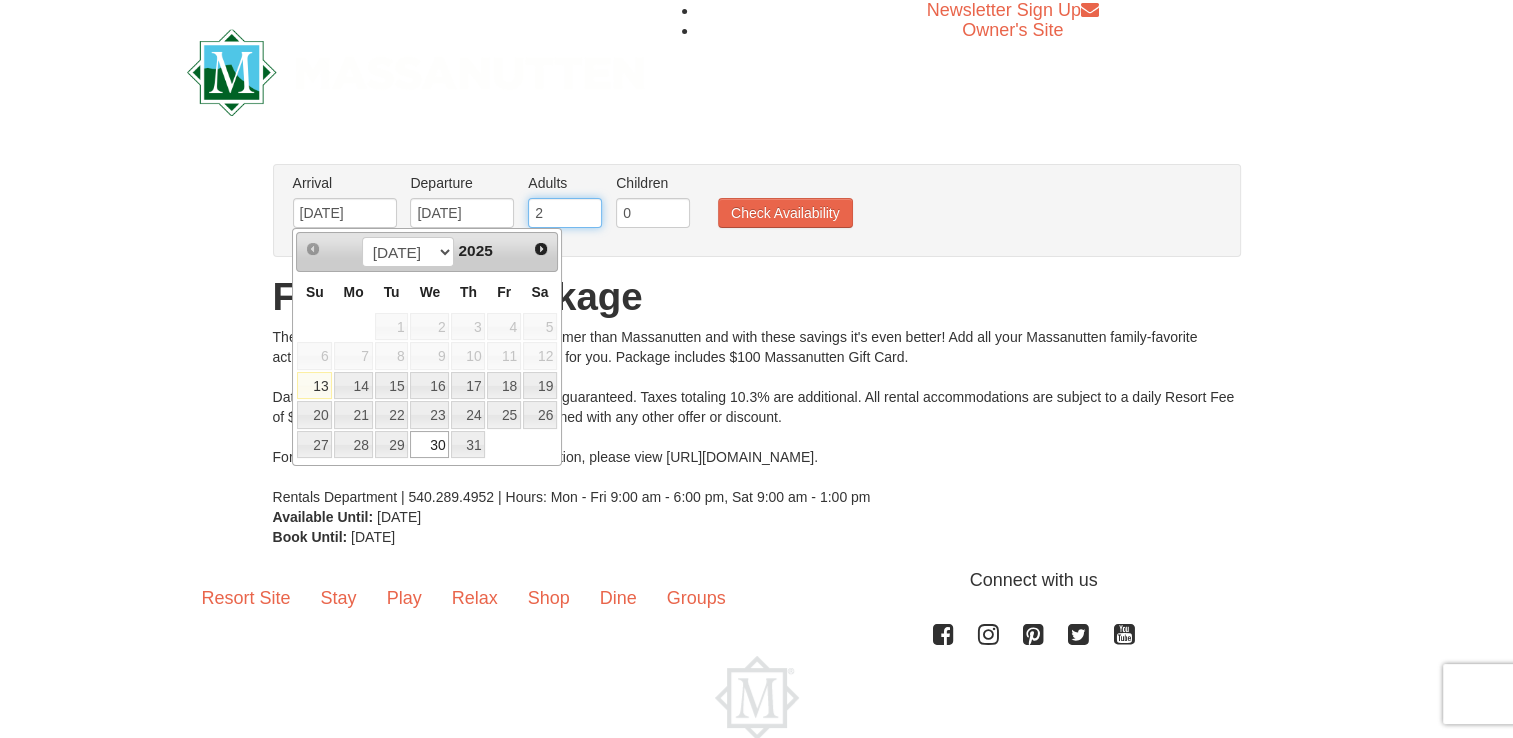 click on "2" at bounding box center [565, 213] 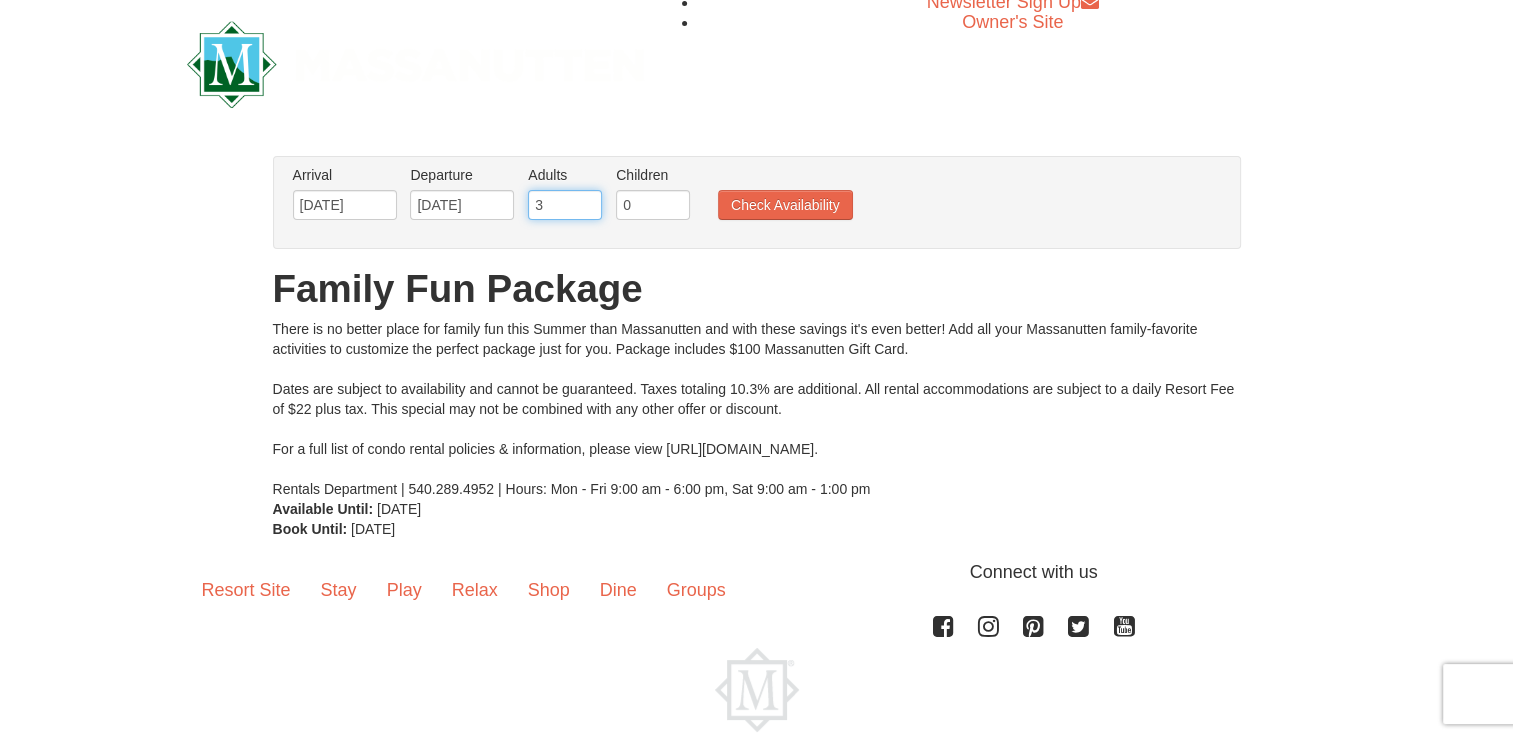 scroll, scrollTop: 10, scrollLeft: 0, axis: vertical 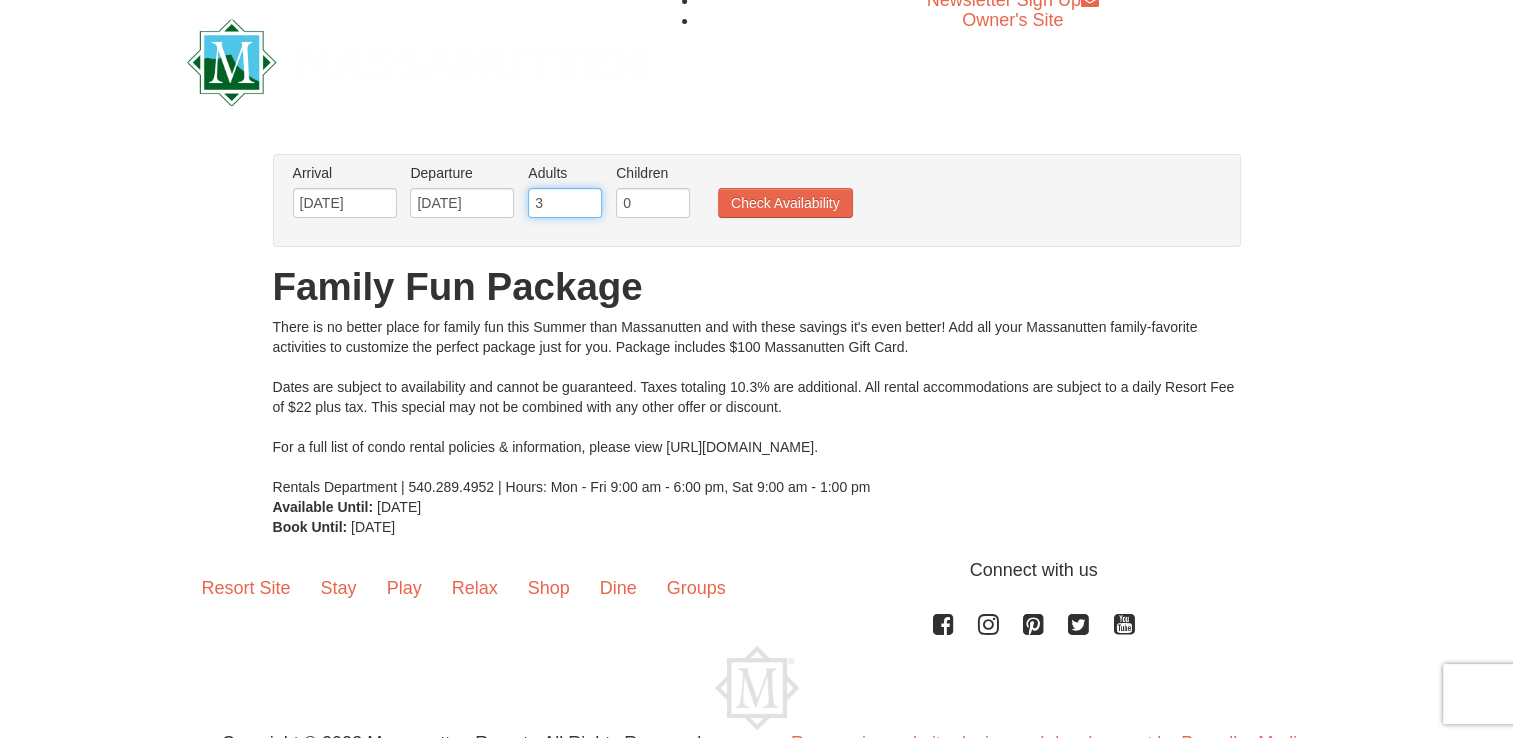 type on "3" 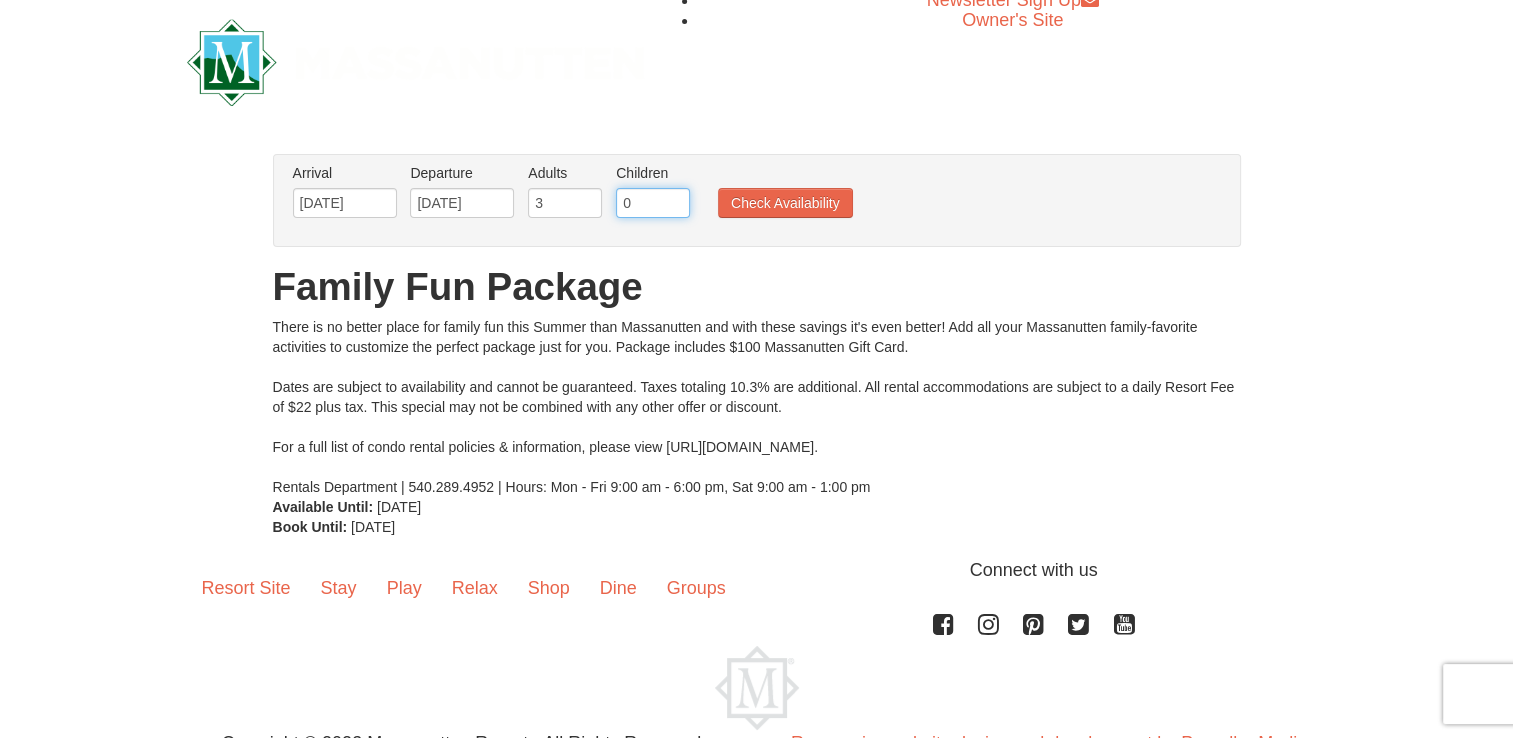 click on "0" at bounding box center (653, 203) 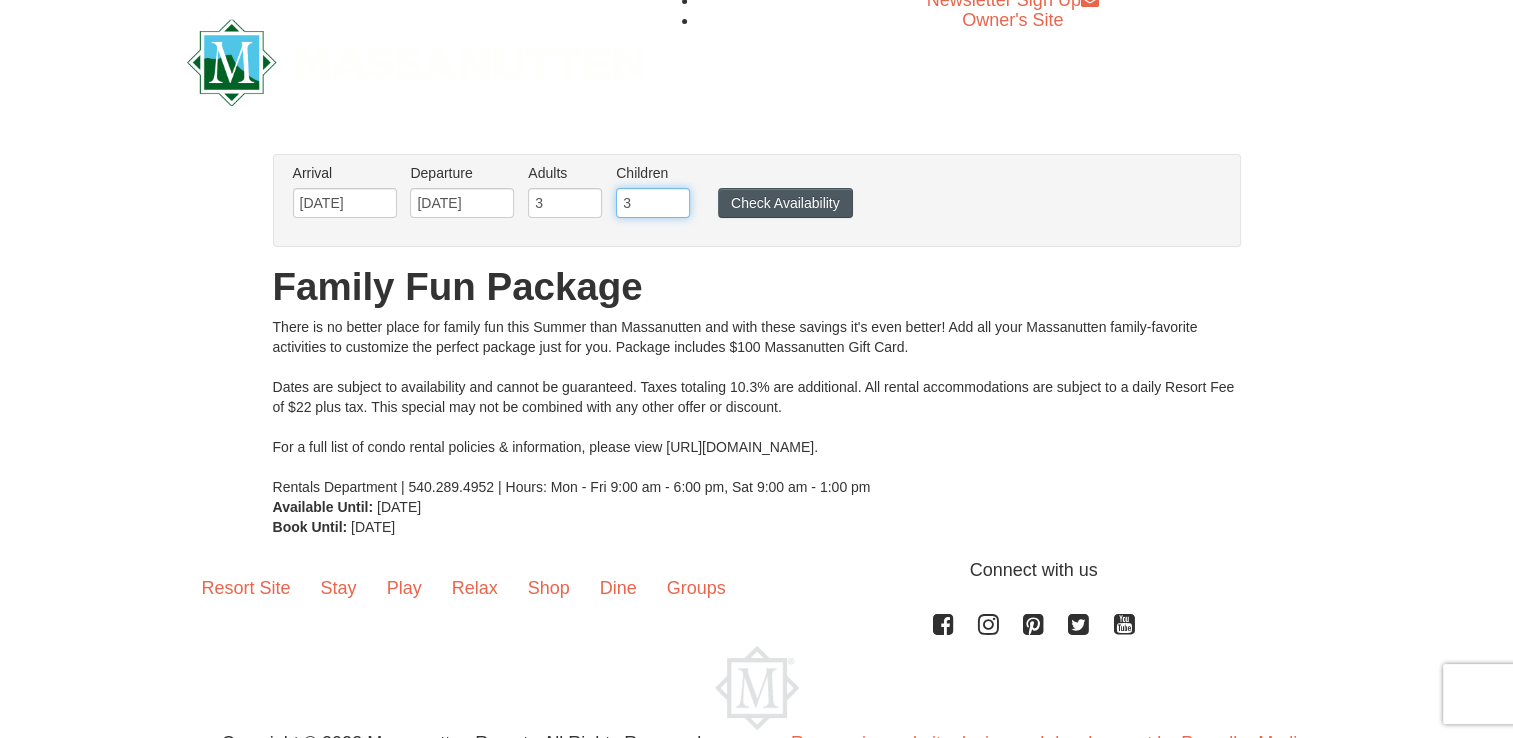 type on "3" 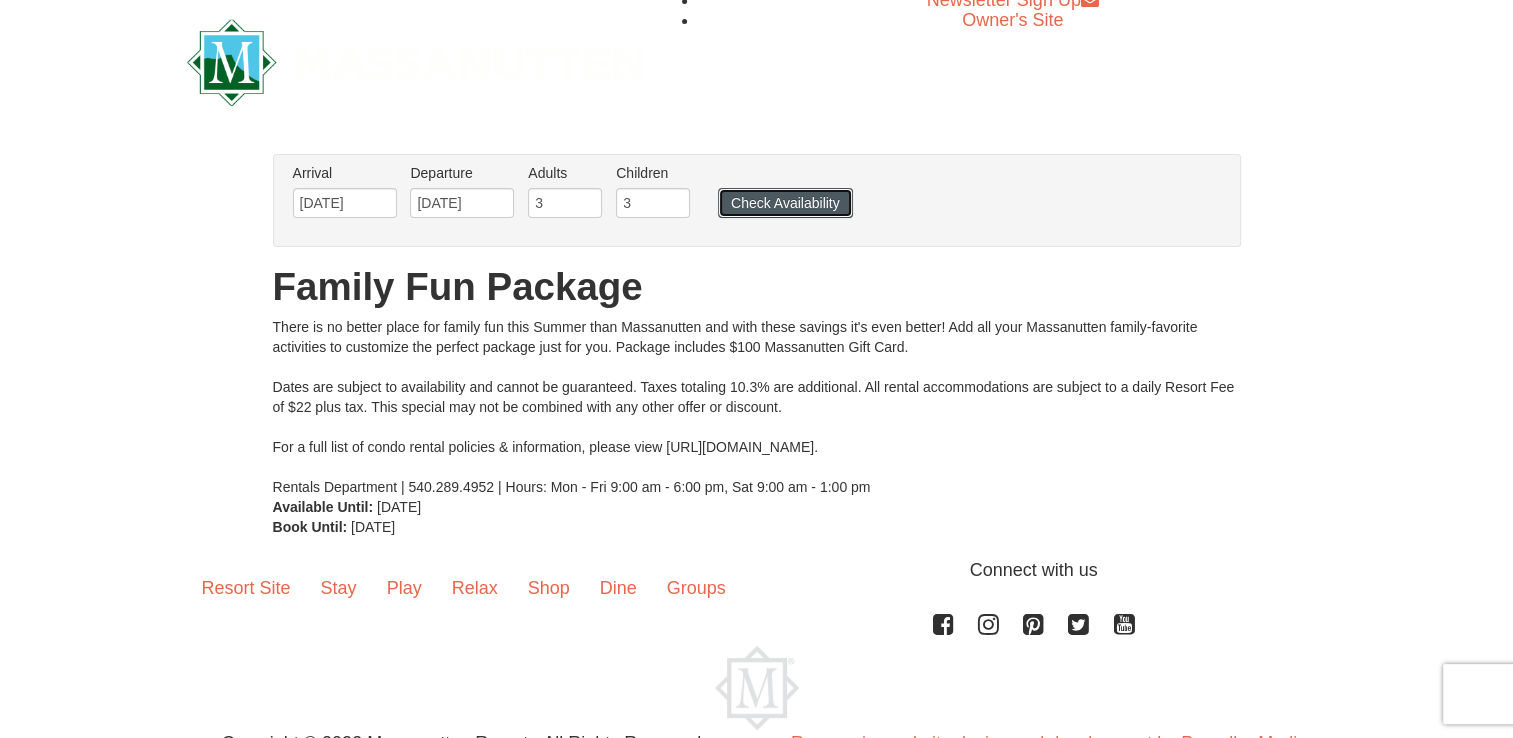 click on "Check Availability" at bounding box center (785, 203) 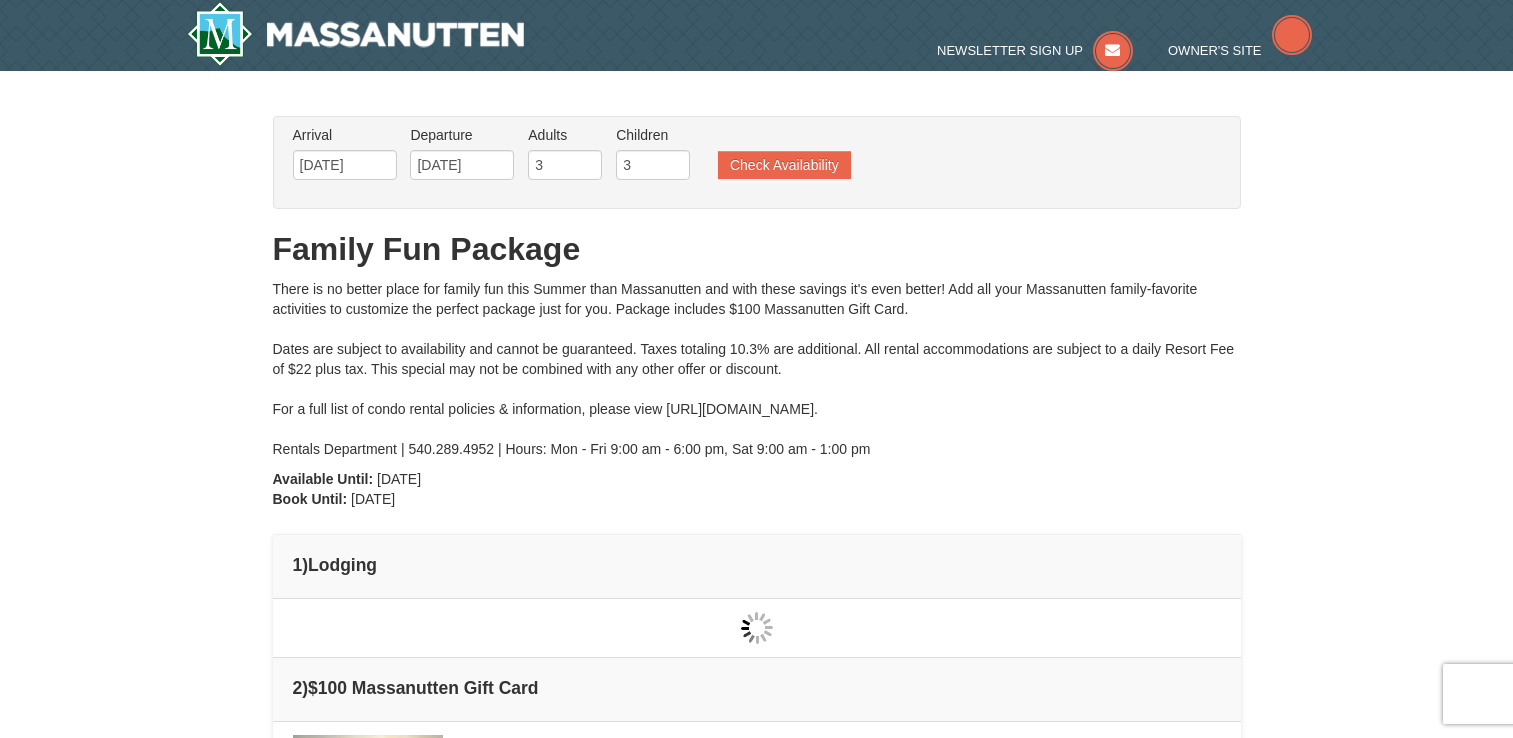 type on "[DATE]" 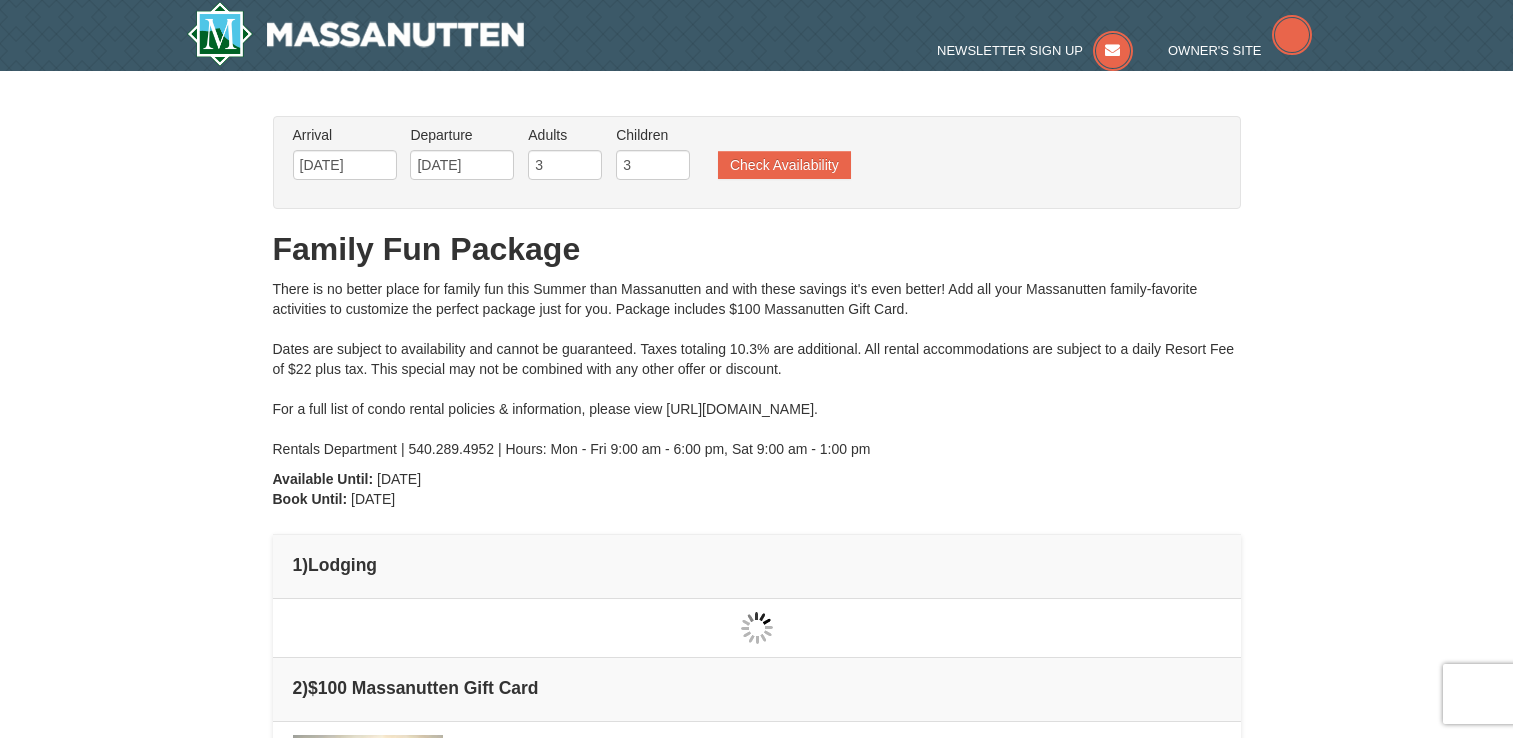 scroll, scrollTop: 96, scrollLeft: 0, axis: vertical 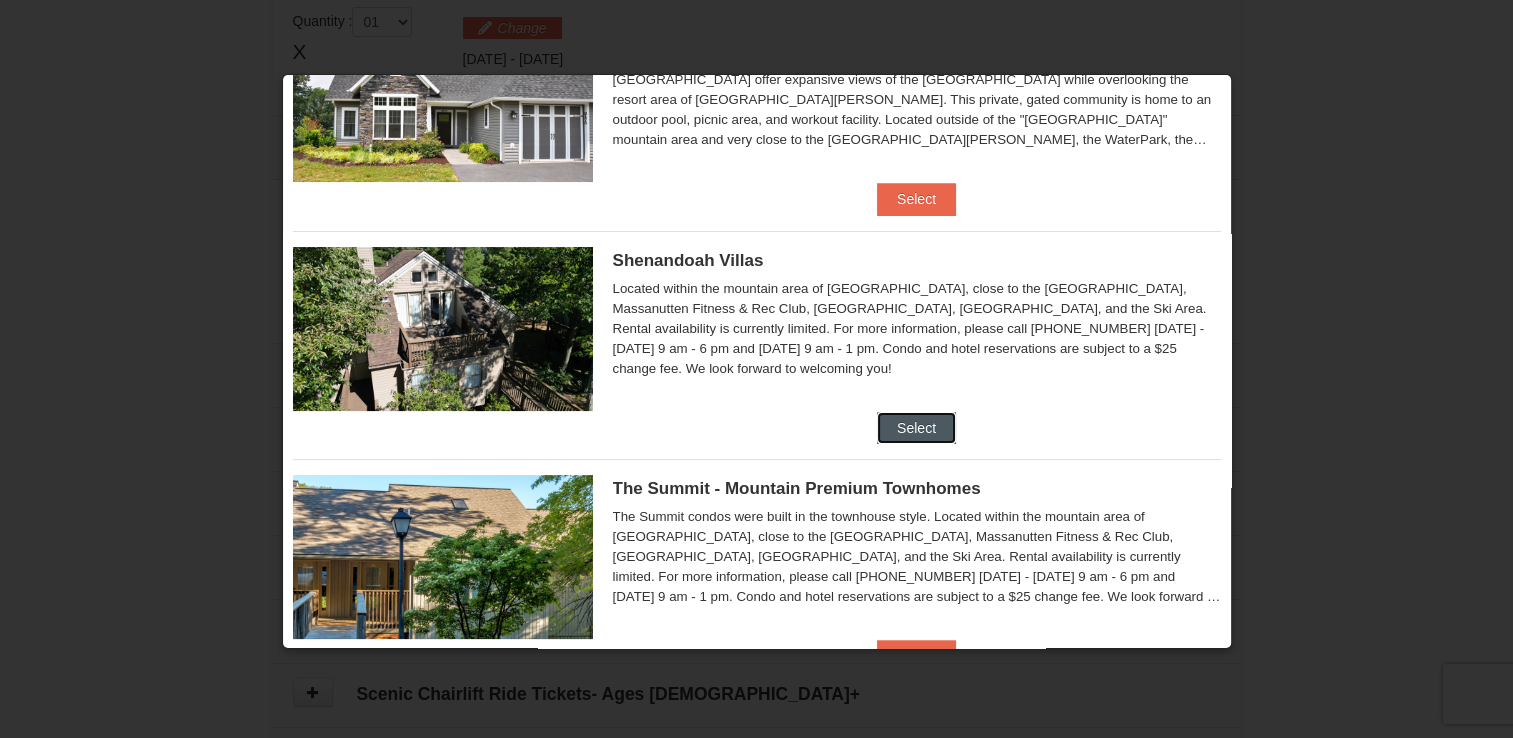 click on "Select" at bounding box center [916, 428] 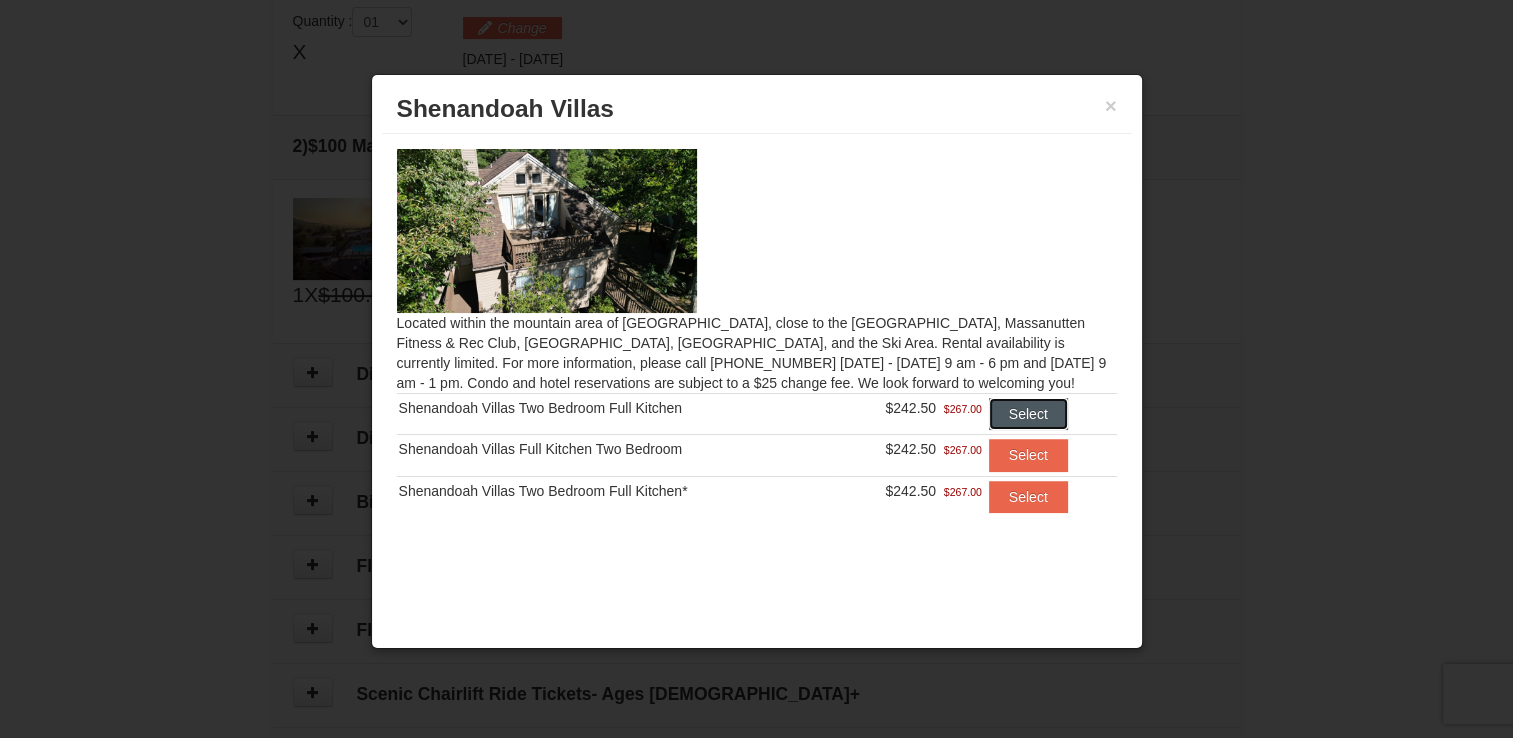 click on "Select" at bounding box center (1028, 414) 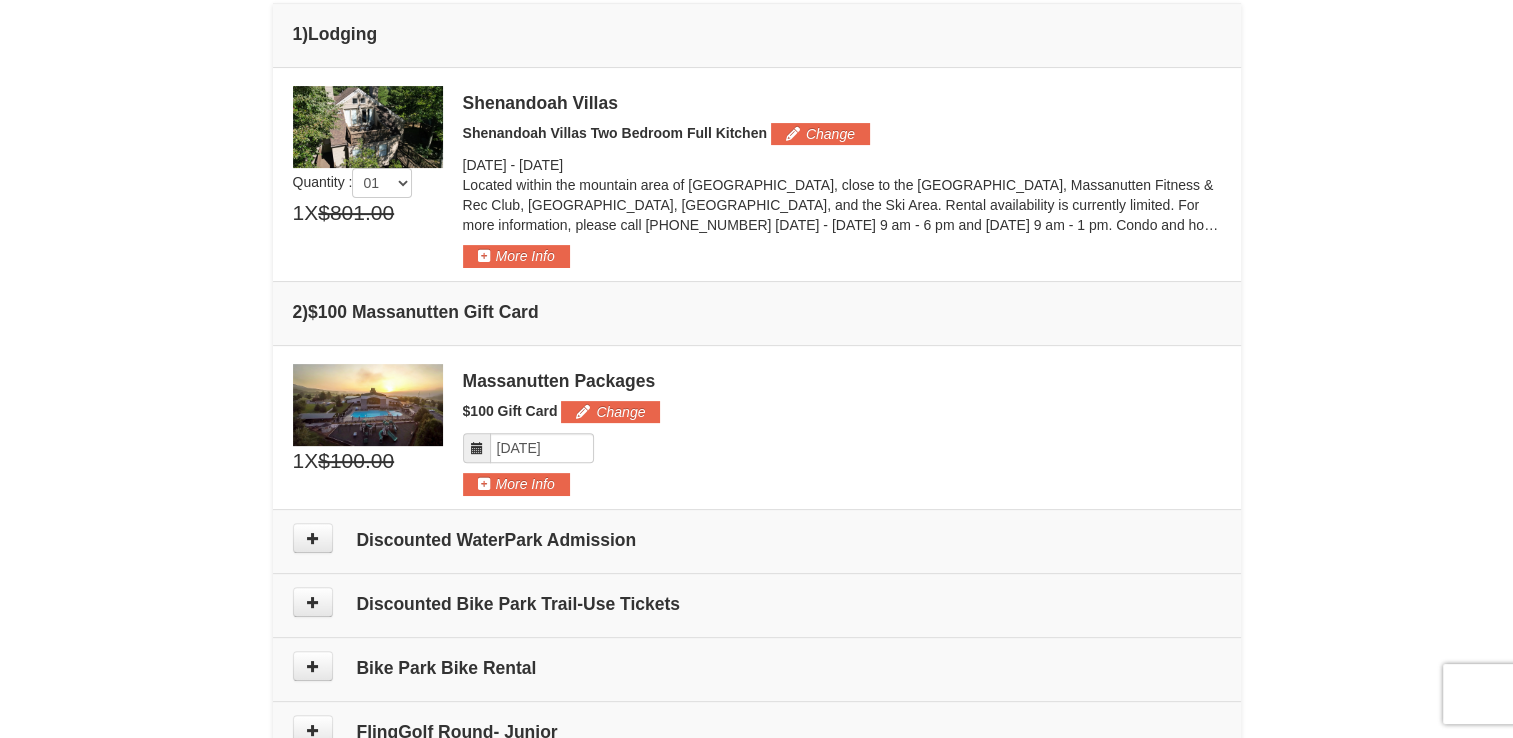 scroll, scrollTop: 373, scrollLeft: 0, axis: vertical 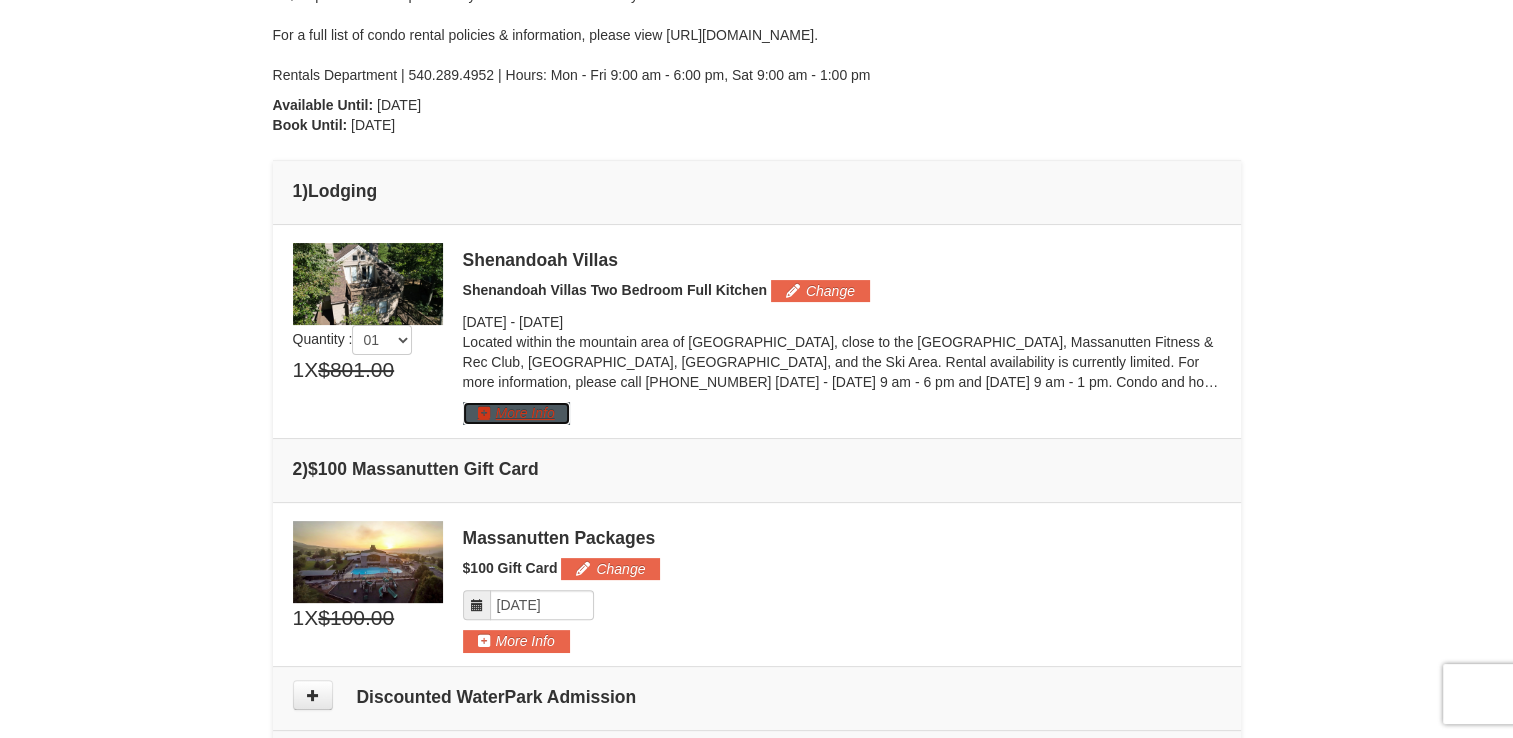 click on "More Info" at bounding box center [516, 413] 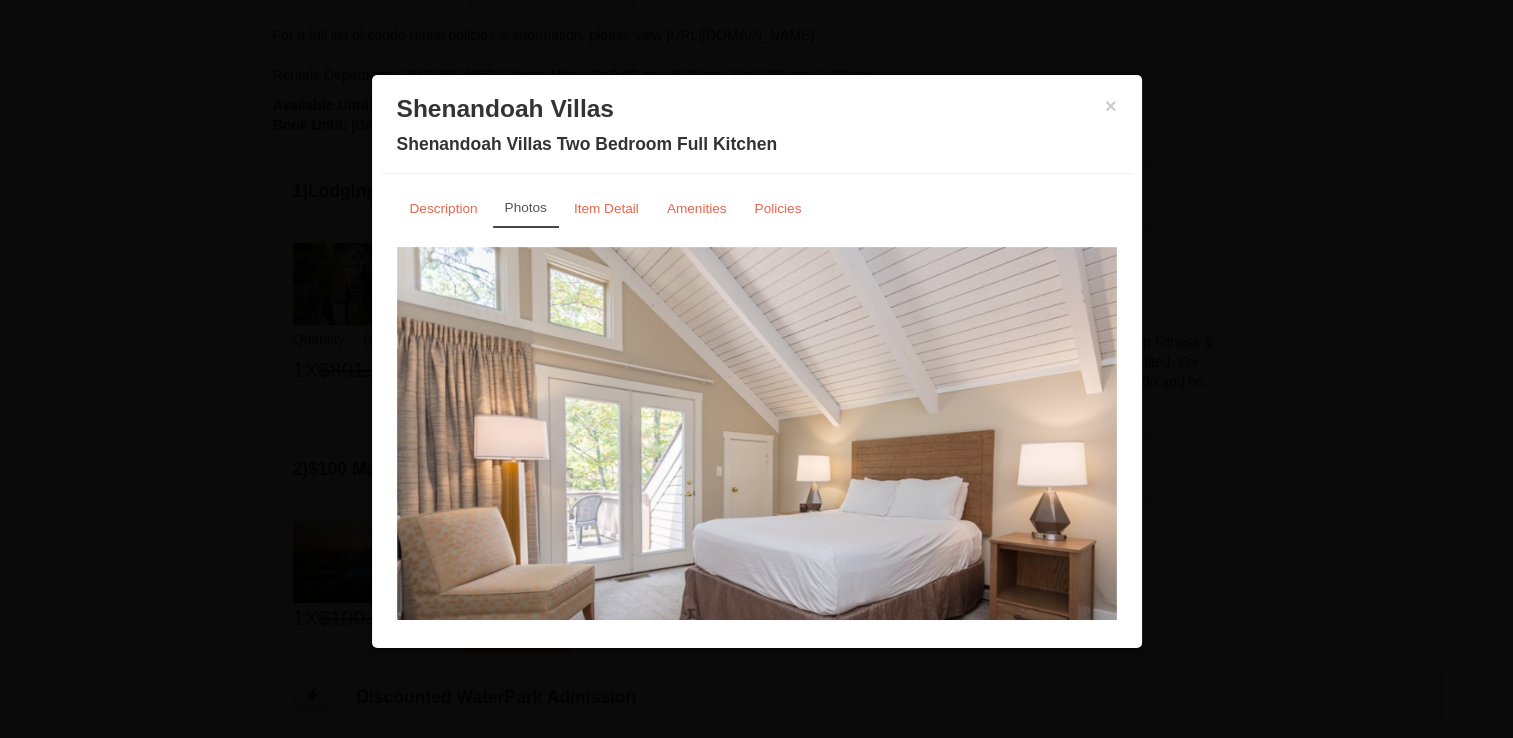 scroll, scrollTop: 436, scrollLeft: 0, axis: vertical 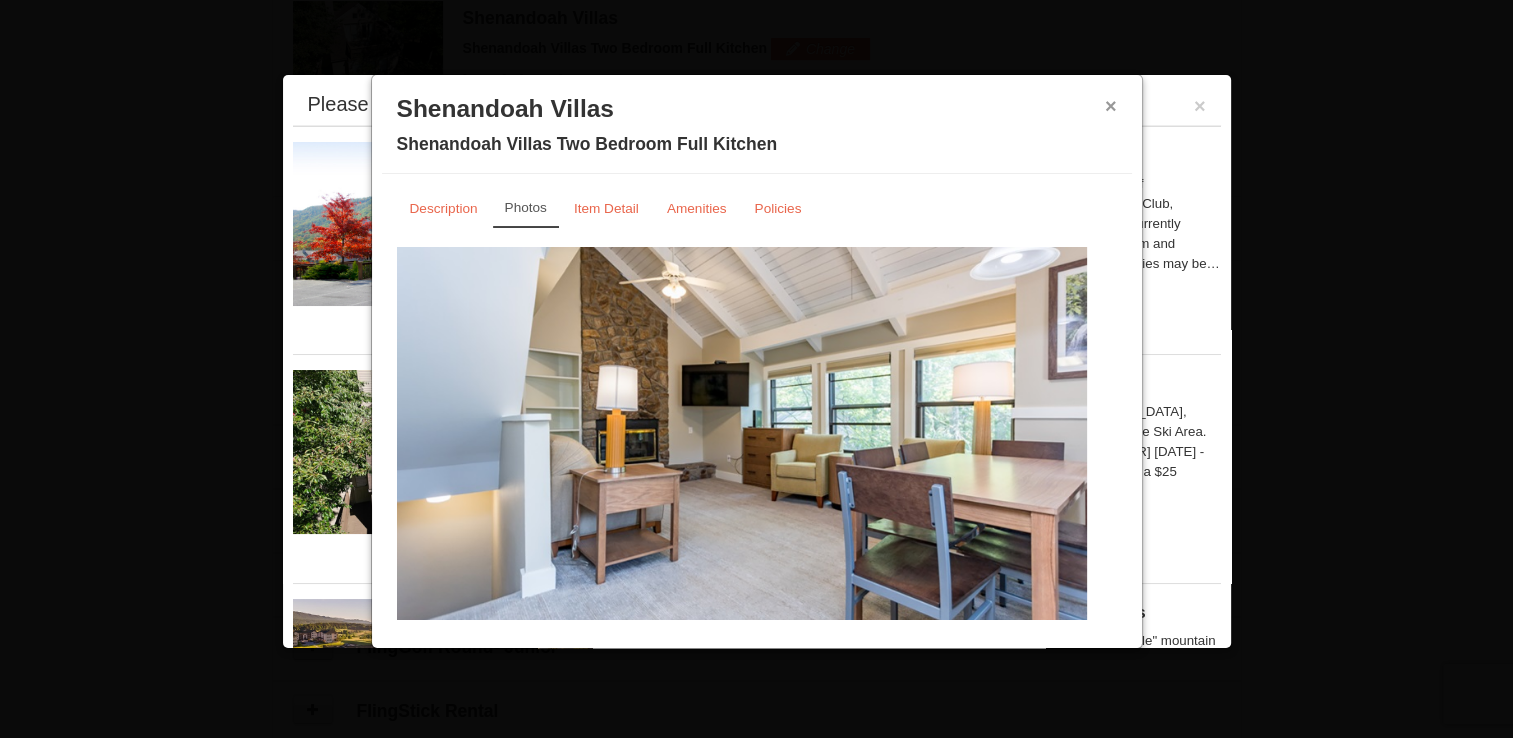 click on "×" at bounding box center (1111, 106) 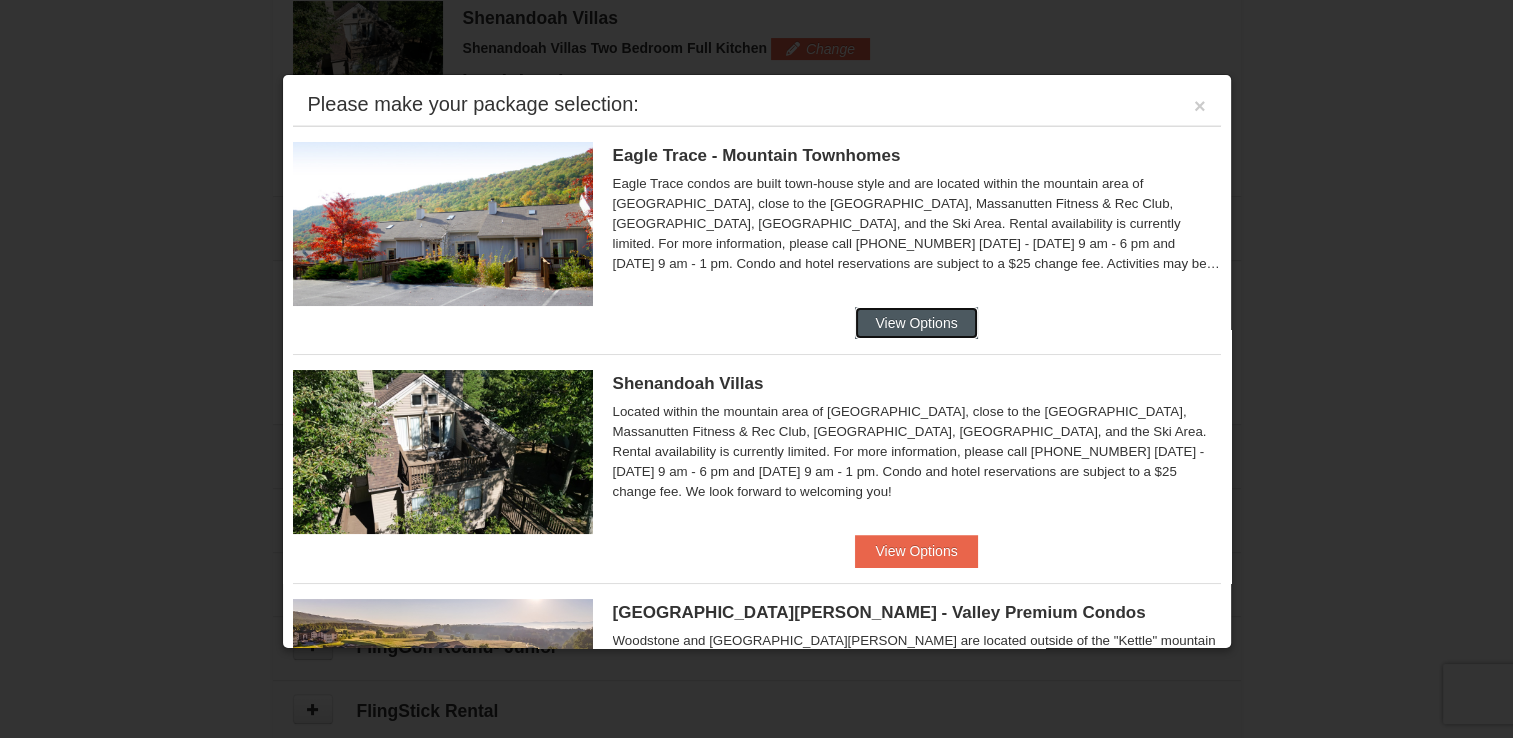 click on "View Options" at bounding box center [916, 323] 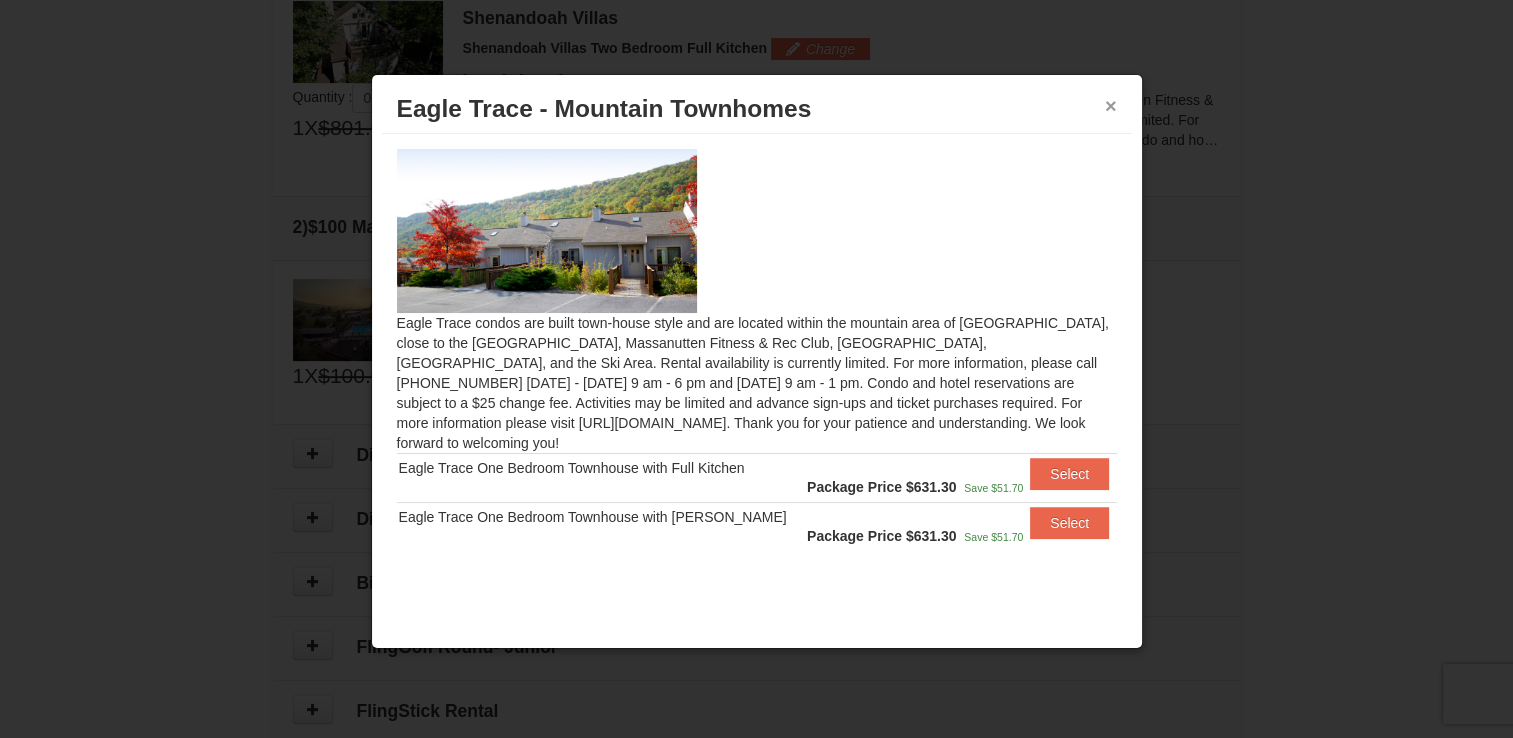 click on "×" at bounding box center [1111, 106] 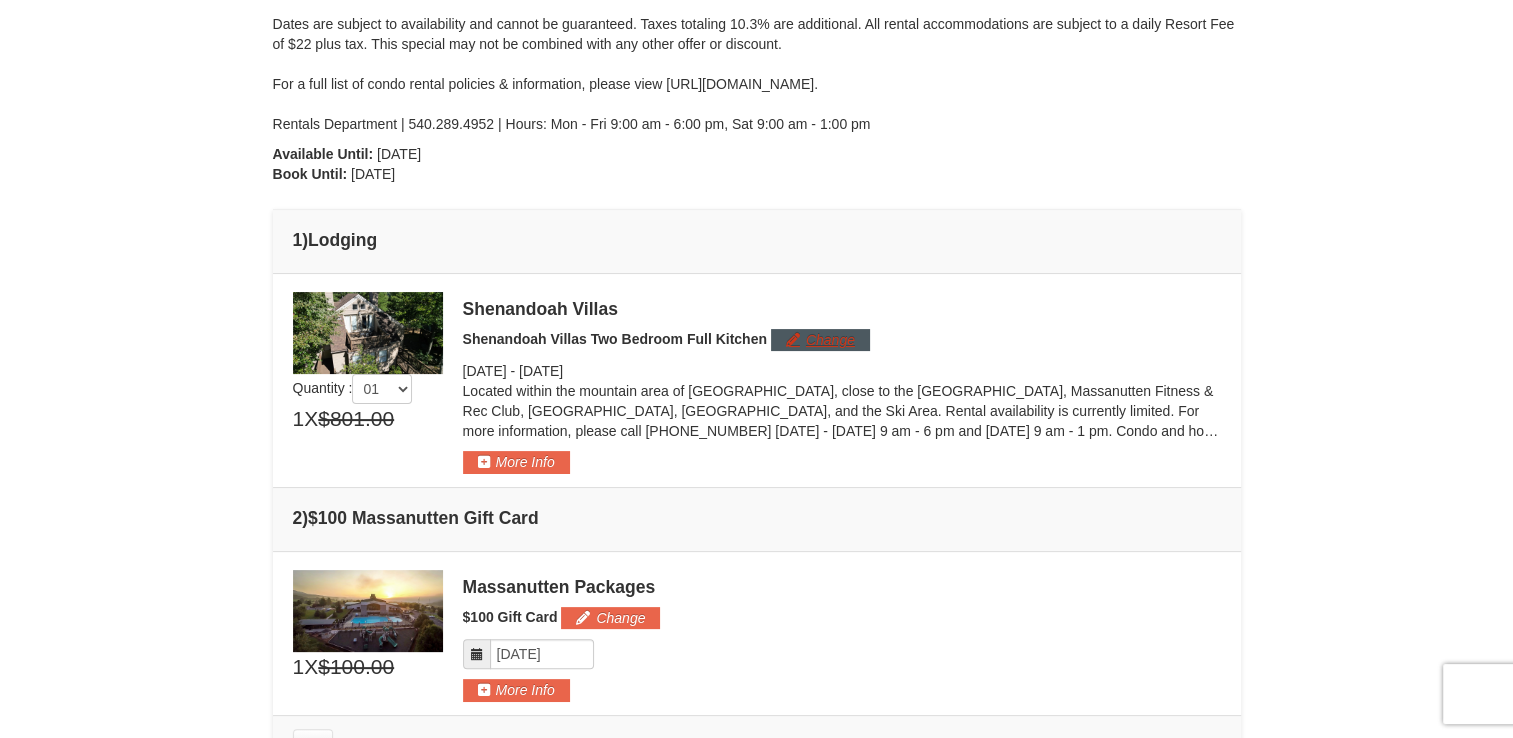 click on "Change" at bounding box center [820, 340] 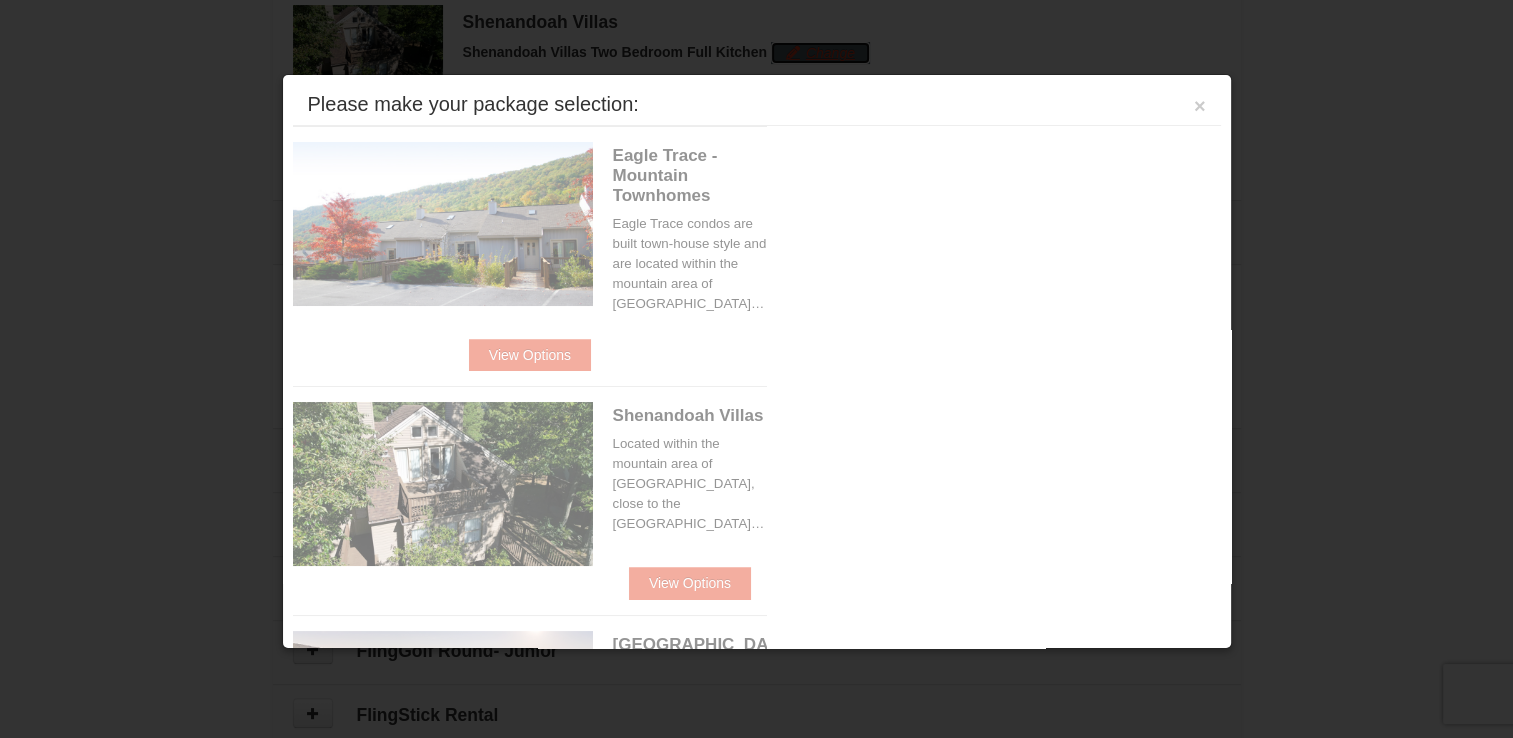 scroll, scrollTop: 615, scrollLeft: 0, axis: vertical 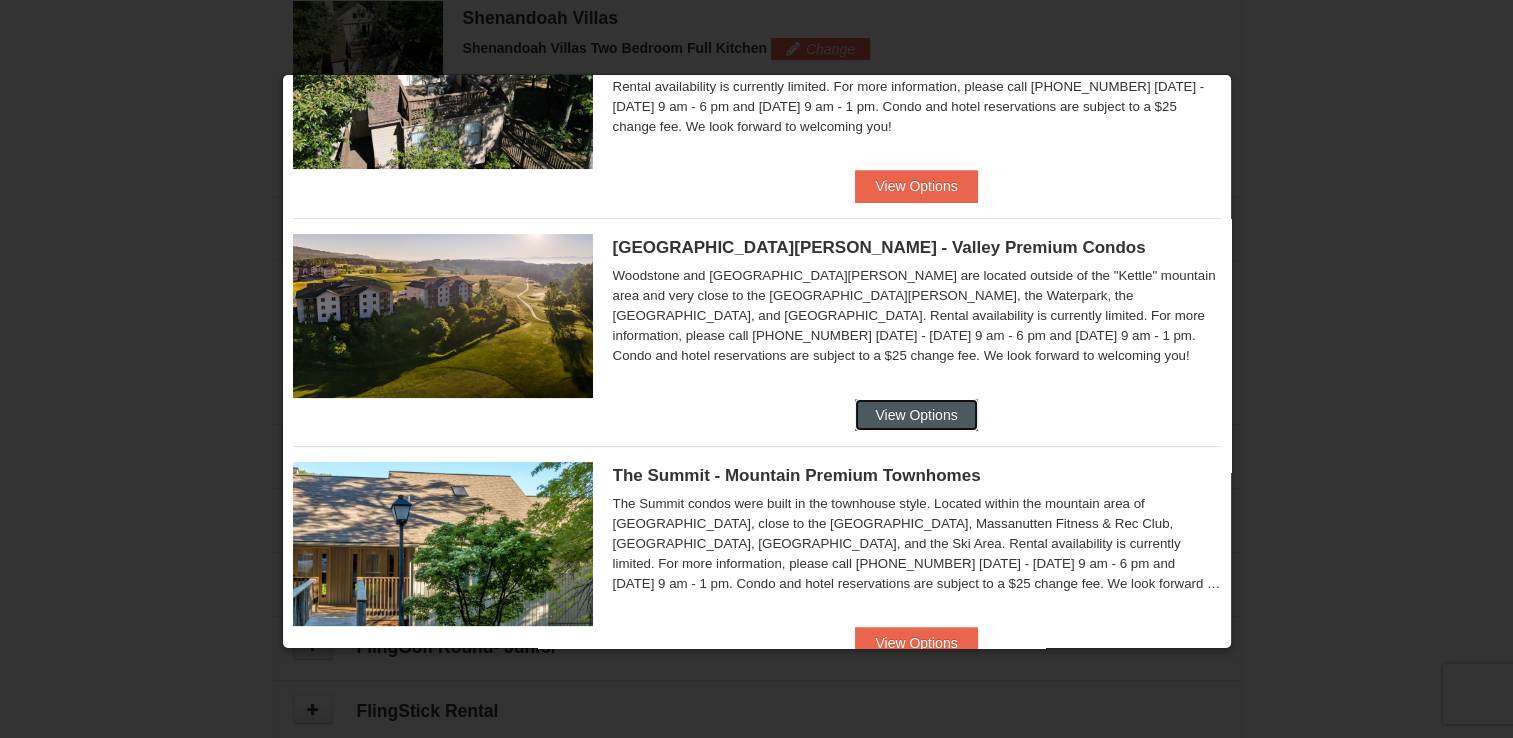 click on "View Options" at bounding box center [916, 415] 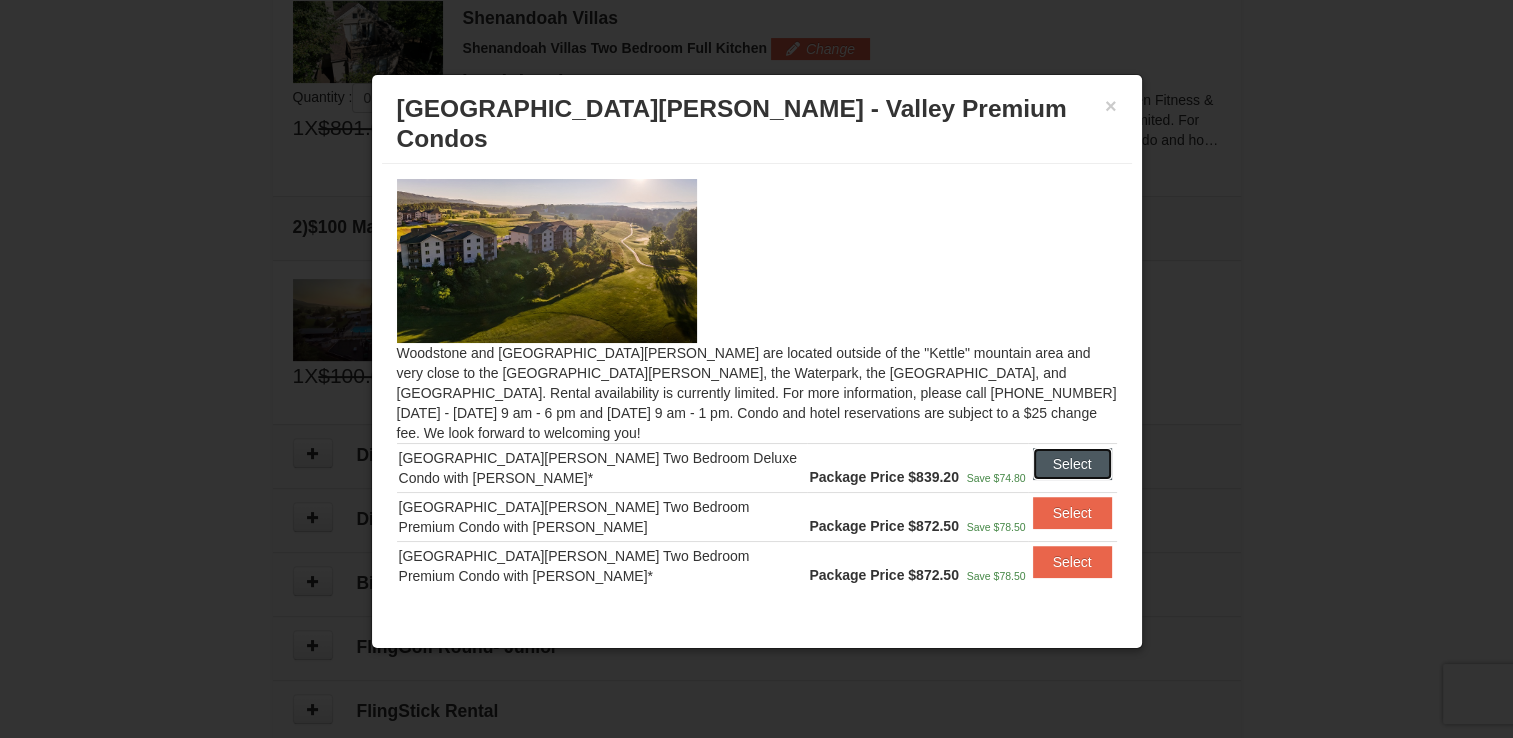 click on "Select" at bounding box center (1072, 464) 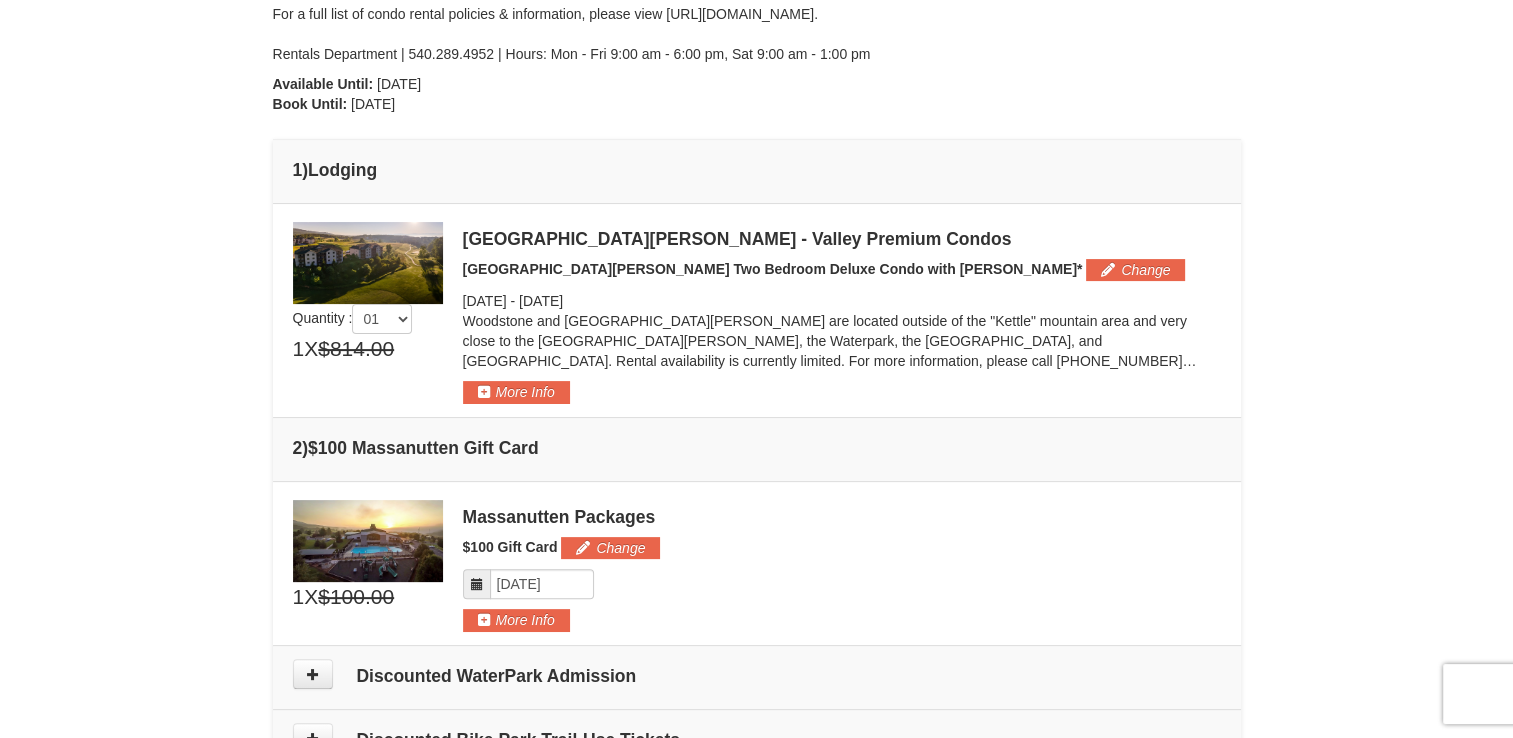 scroll, scrollTop: 370, scrollLeft: 0, axis: vertical 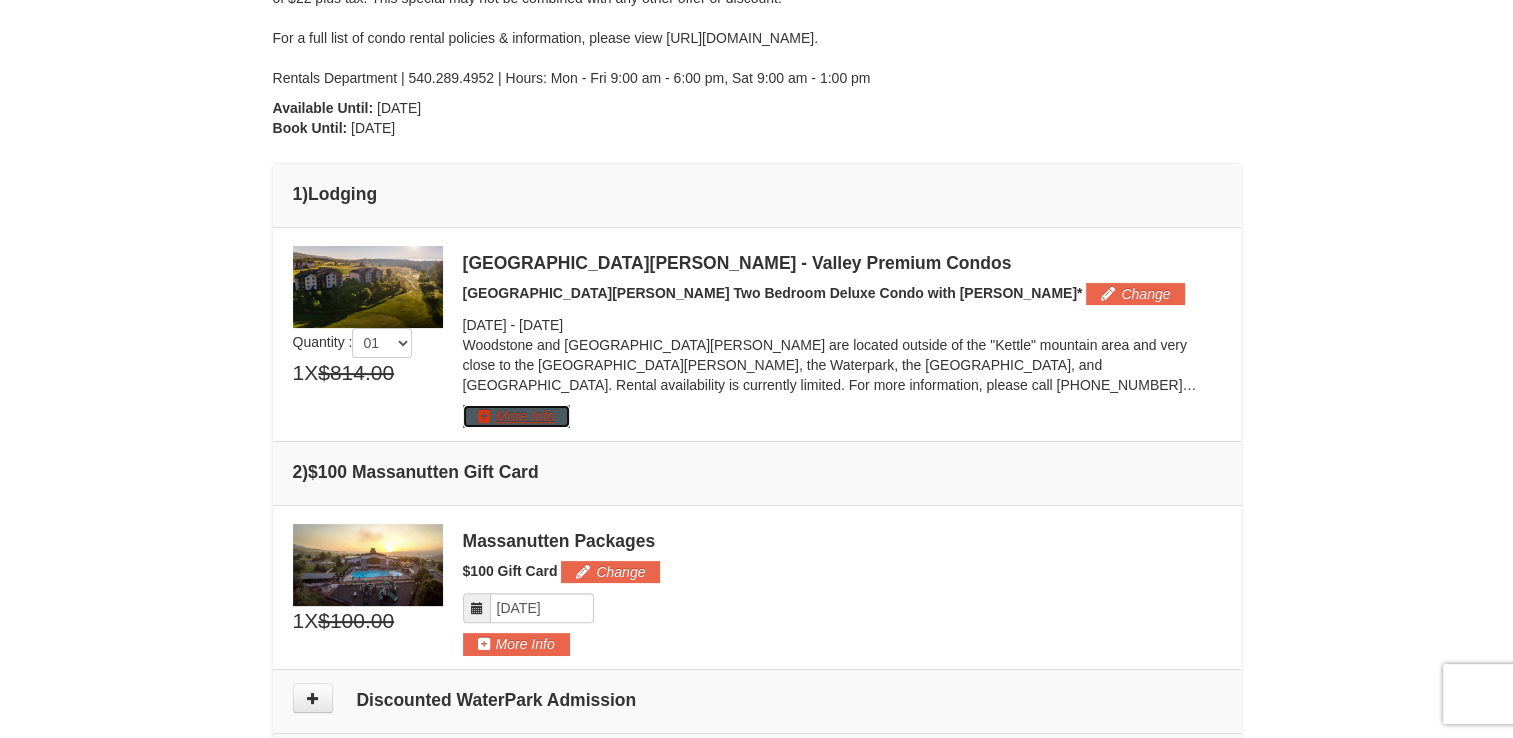 click on "More Info" at bounding box center [516, 416] 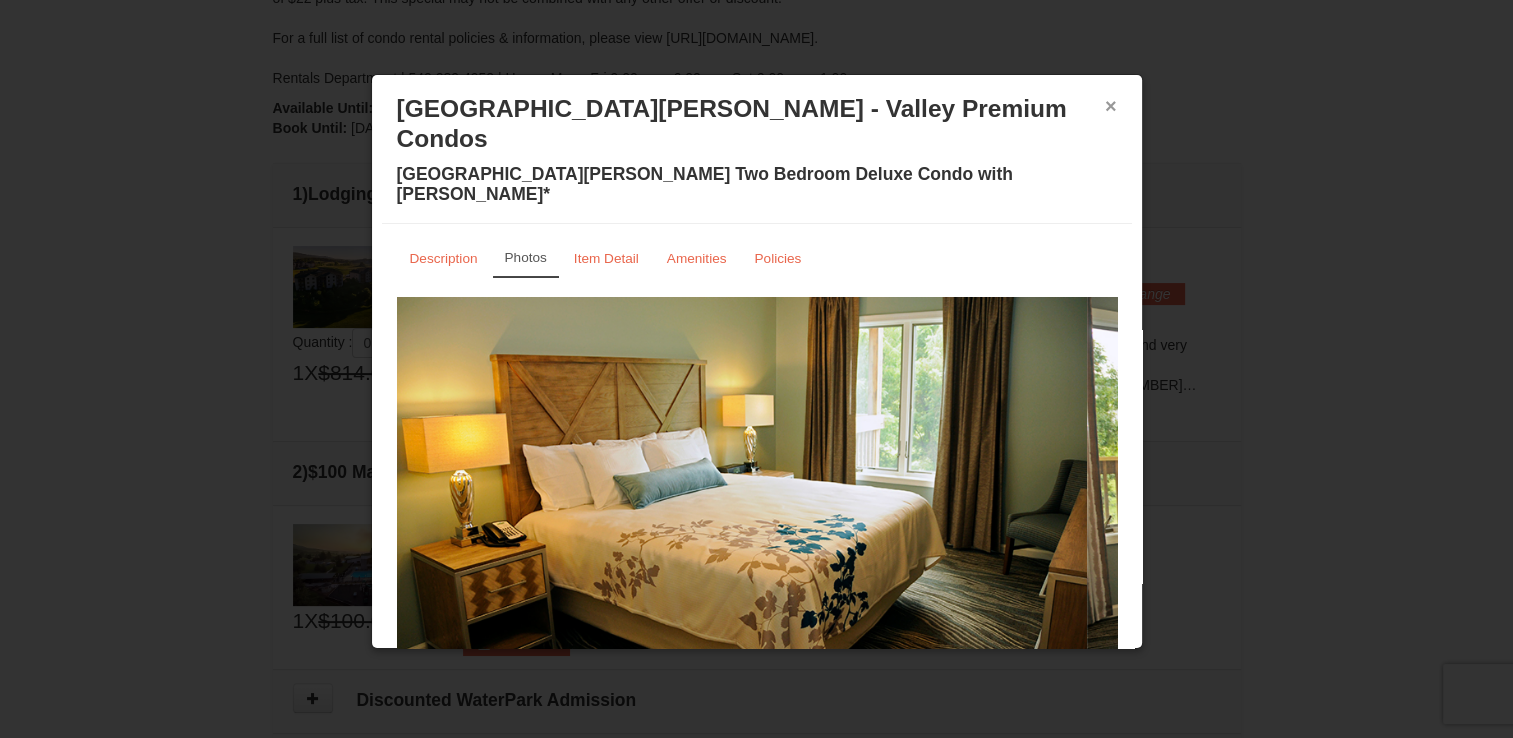 click on "×" at bounding box center (1111, 106) 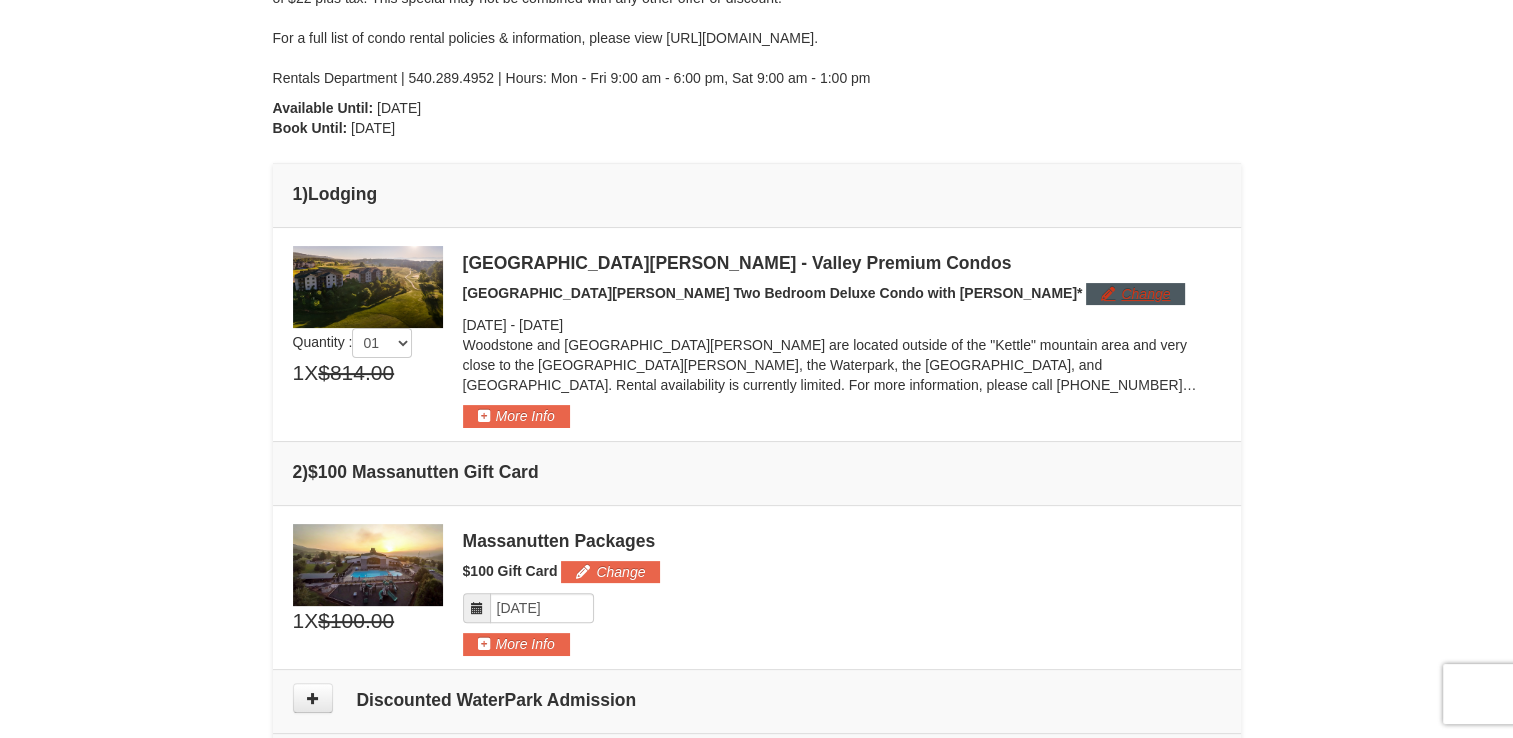 click on "Change" at bounding box center [1135, 294] 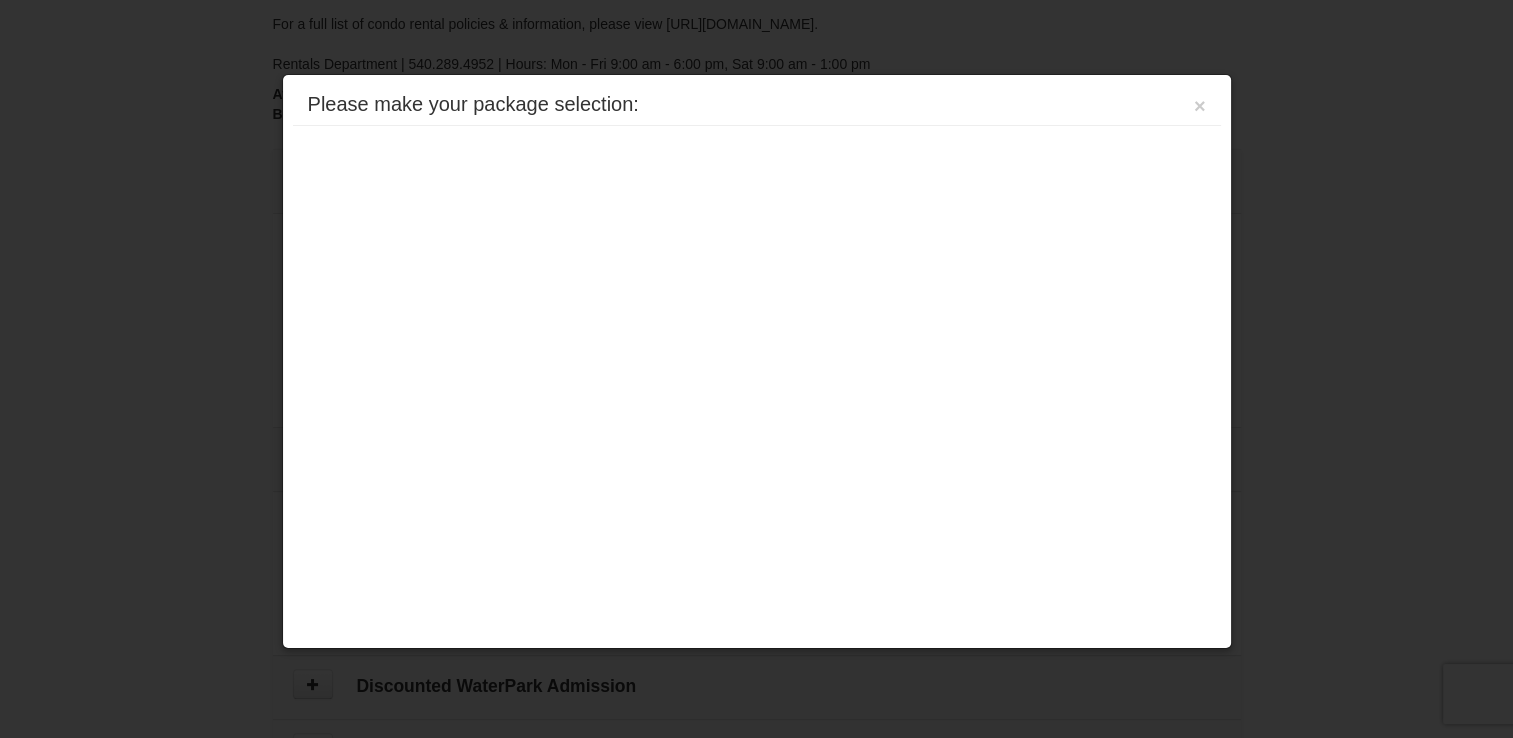 scroll, scrollTop: 469, scrollLeft: 0, axis: vertical 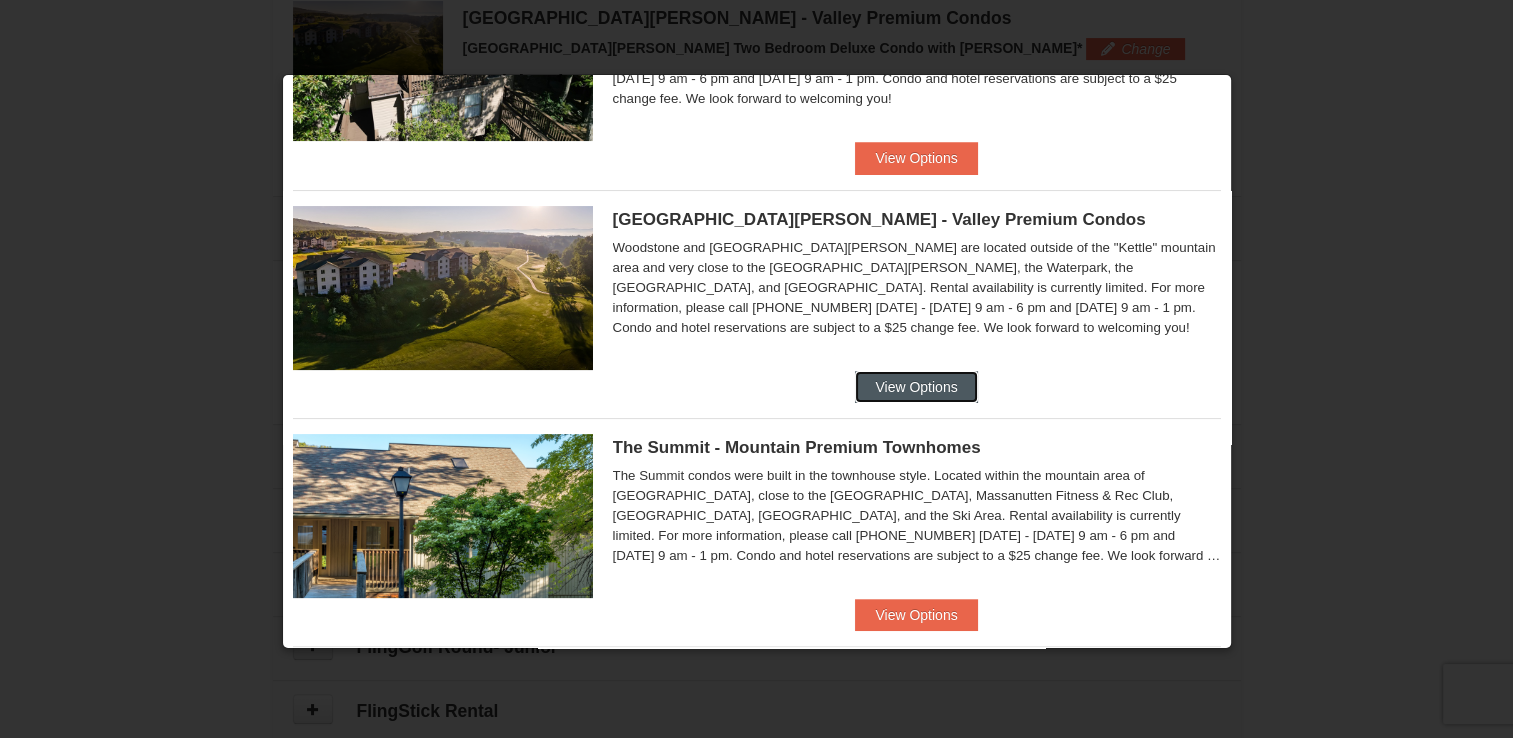 click on "View Options" at bounding box center (916, 387) 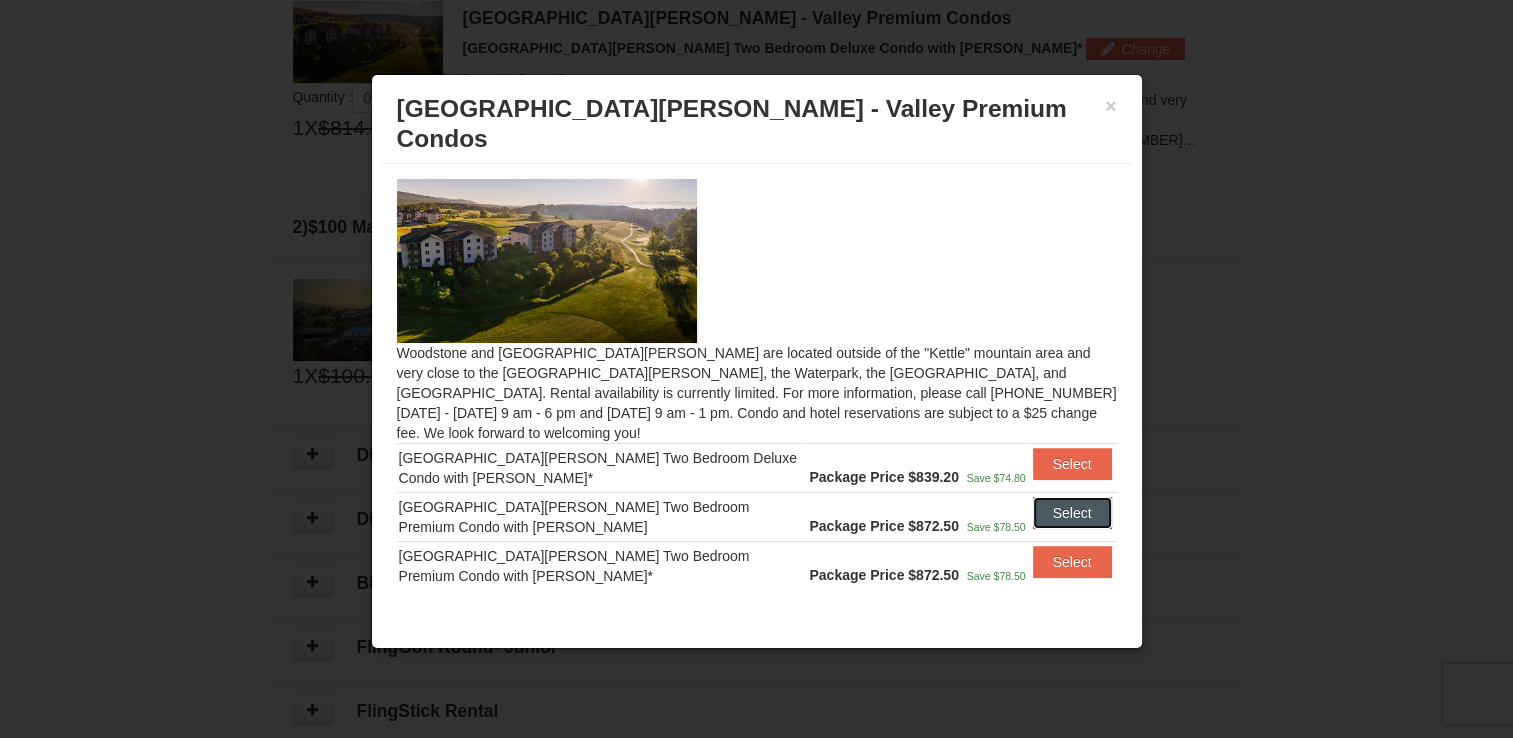 click on "Select" at bounding box center (1072, 513) 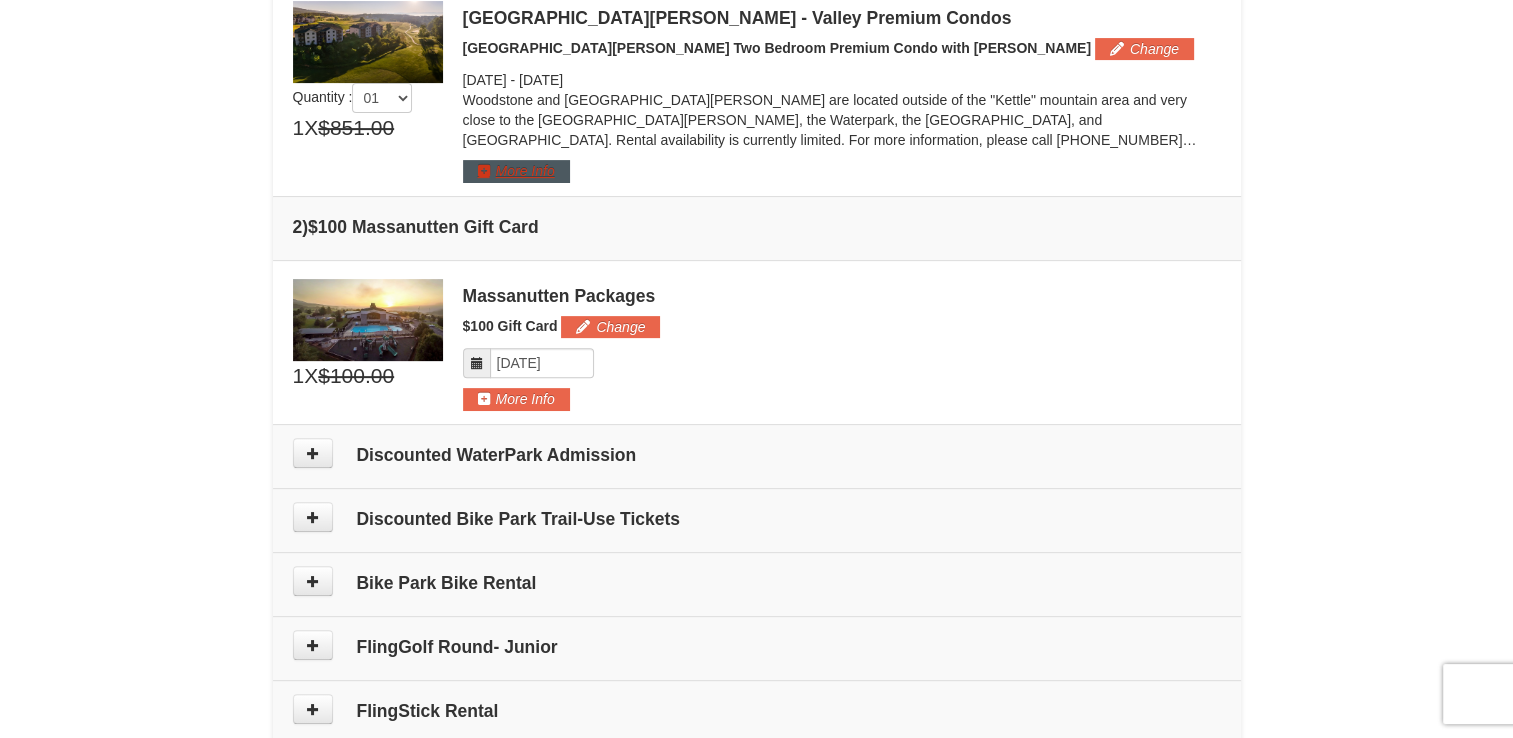 click on "More Info" at bounding box center (516, 171) 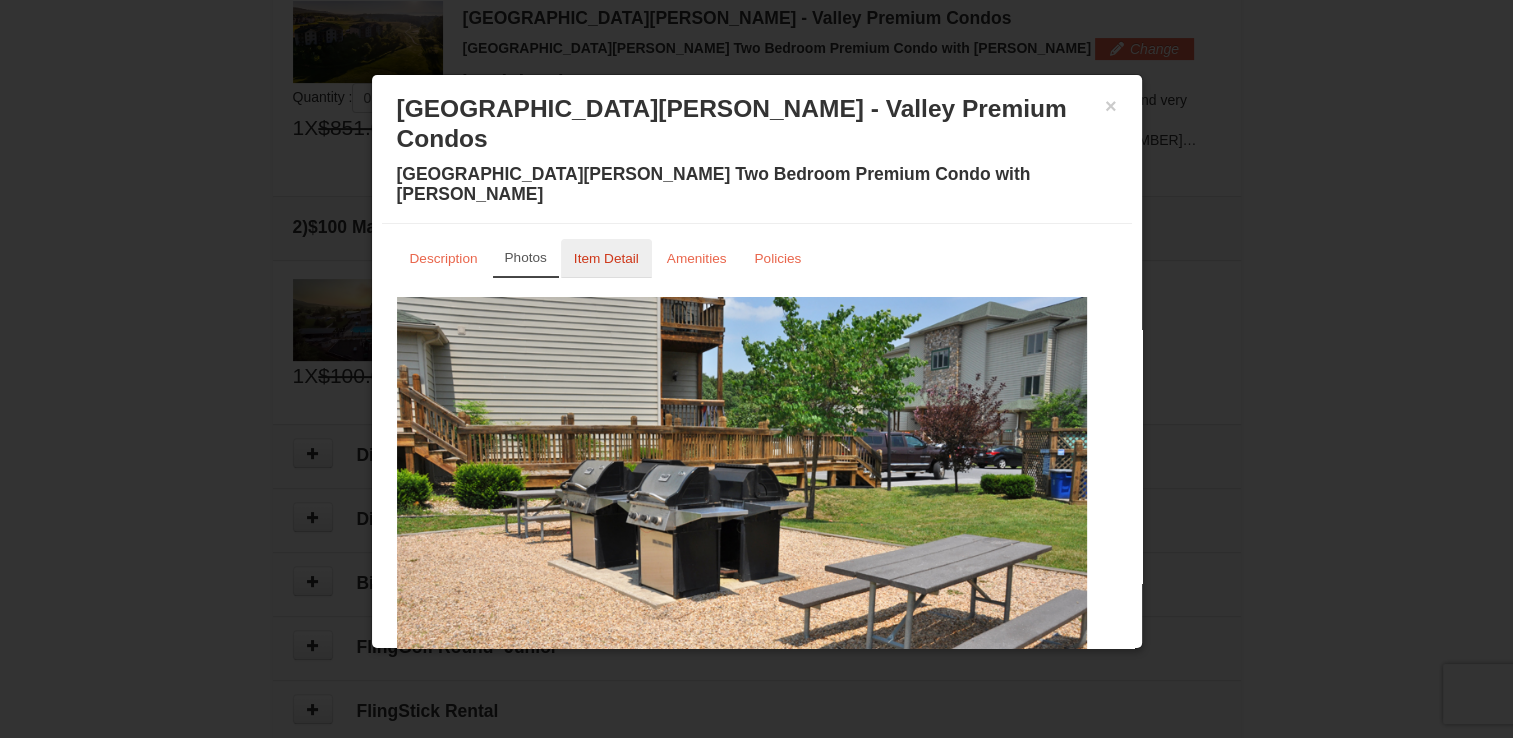 click on "Item Detail" at bounding box center [606, 258] 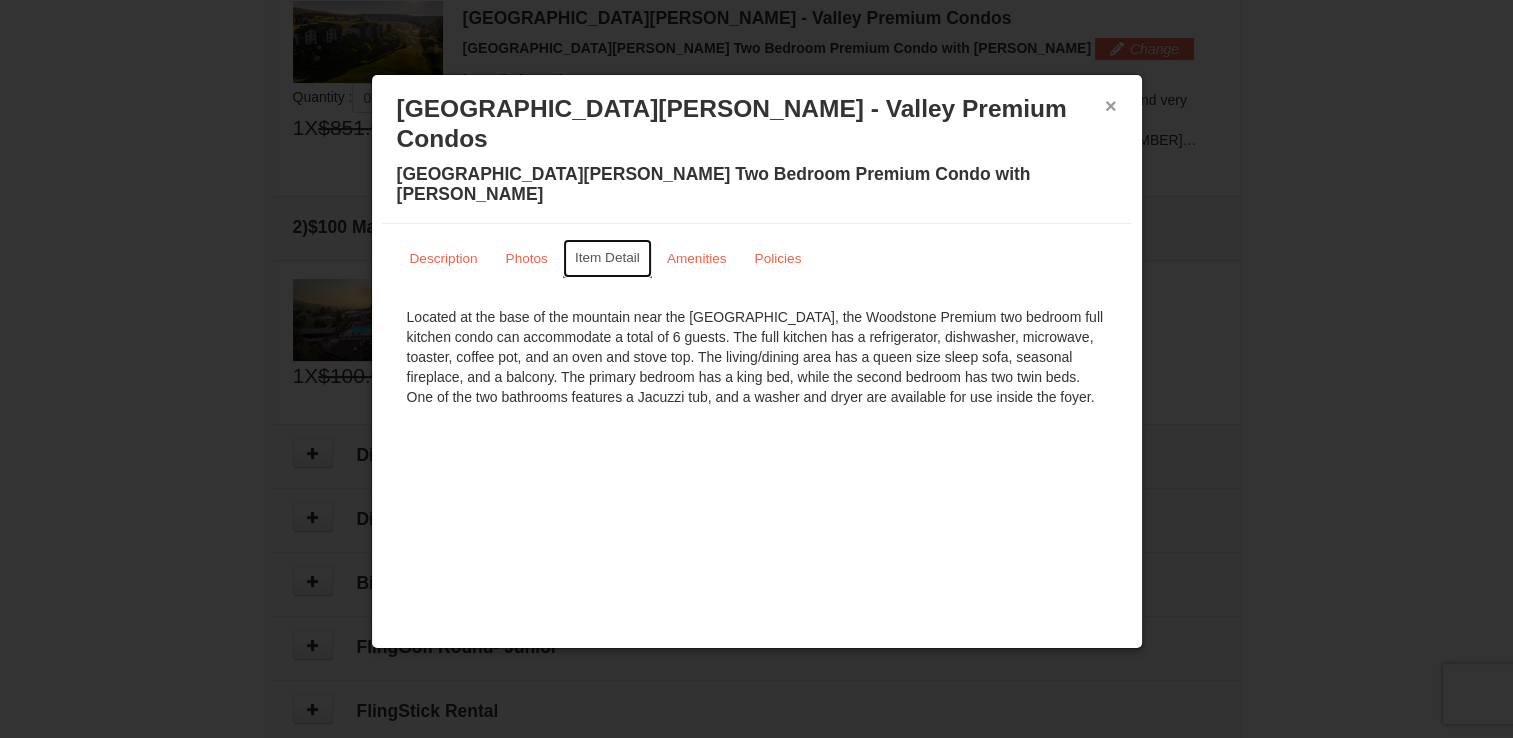 click on "×" at bounding box center [1111, 106] 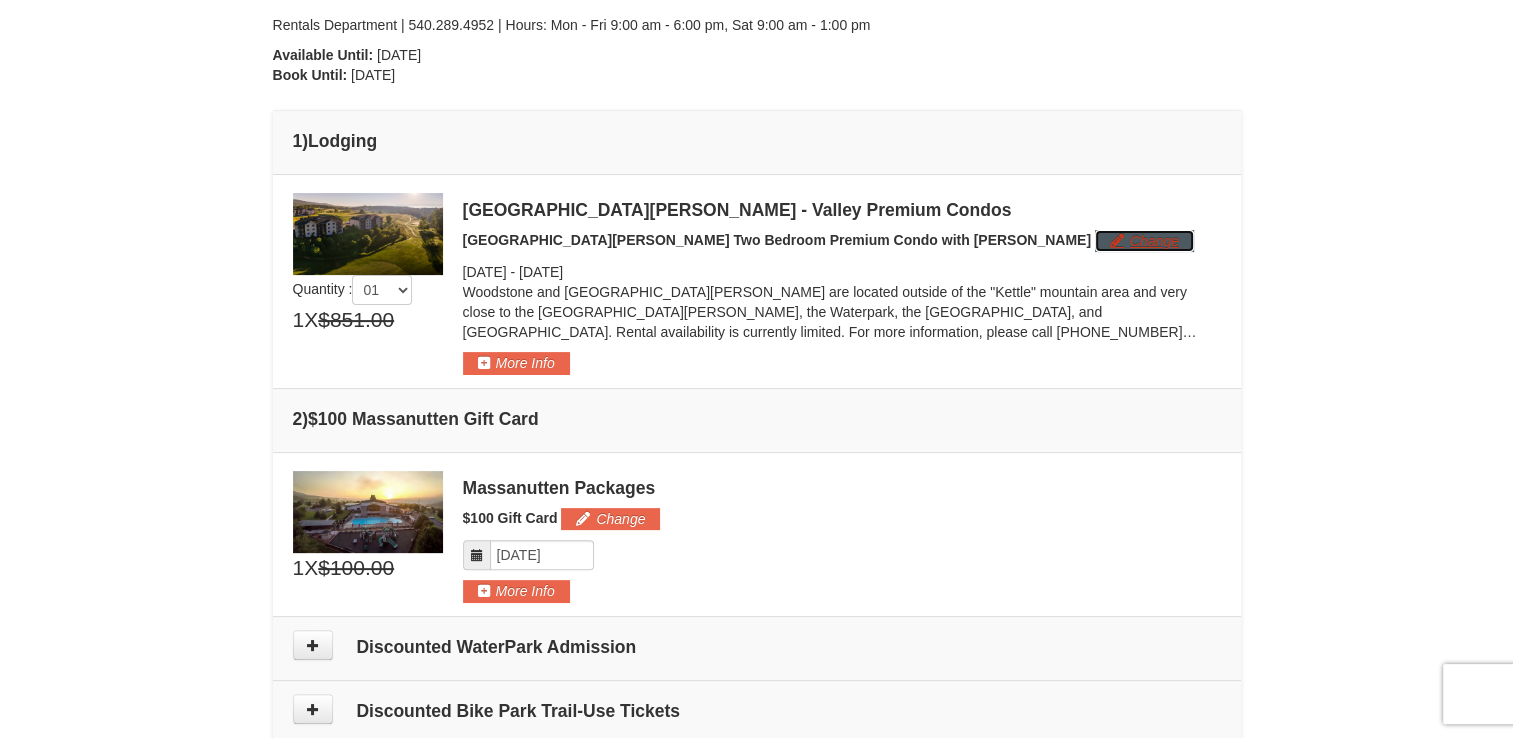 click on "Change" at bounding box center (1144, 241) 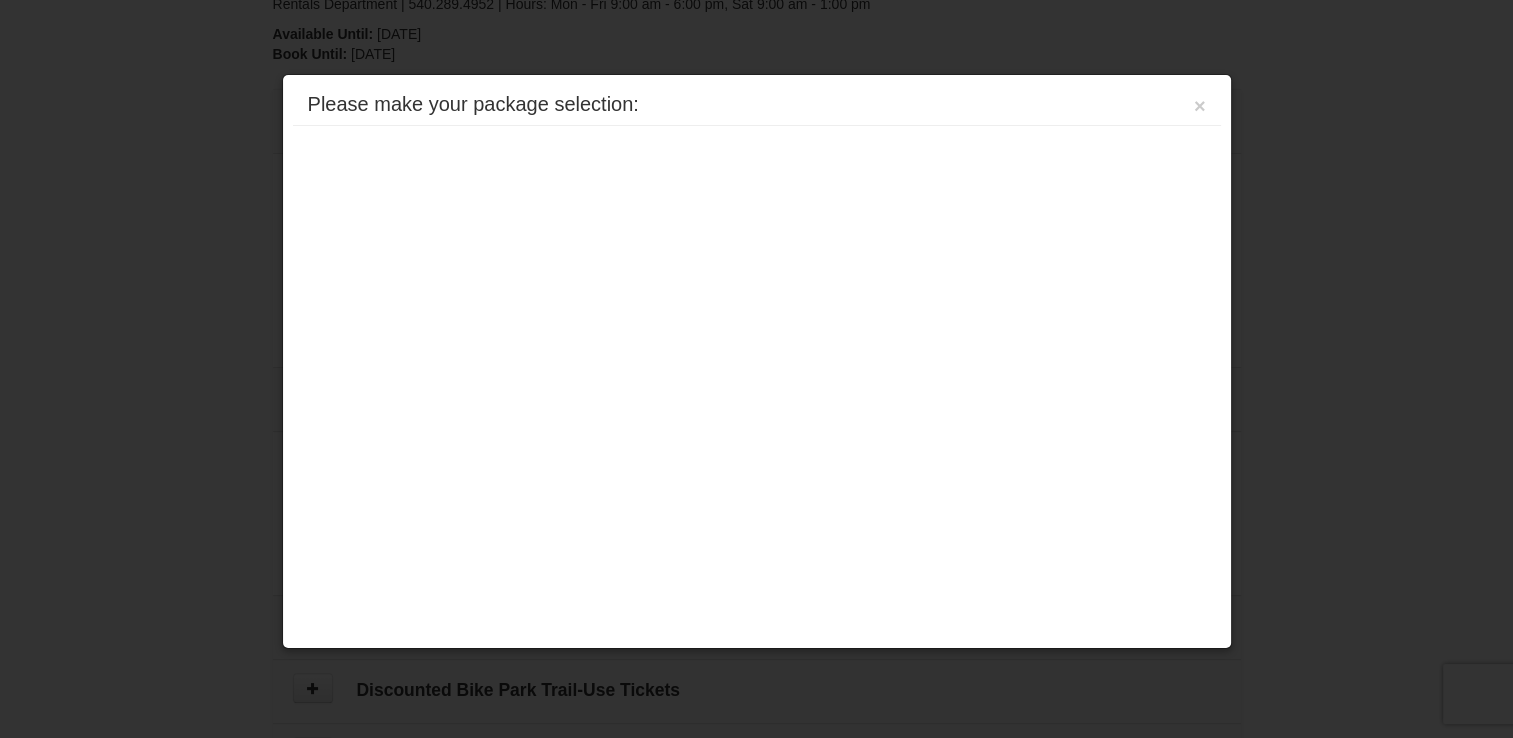 scroll, scrollTop: 478, scrollLeft: 0, axis: vertical 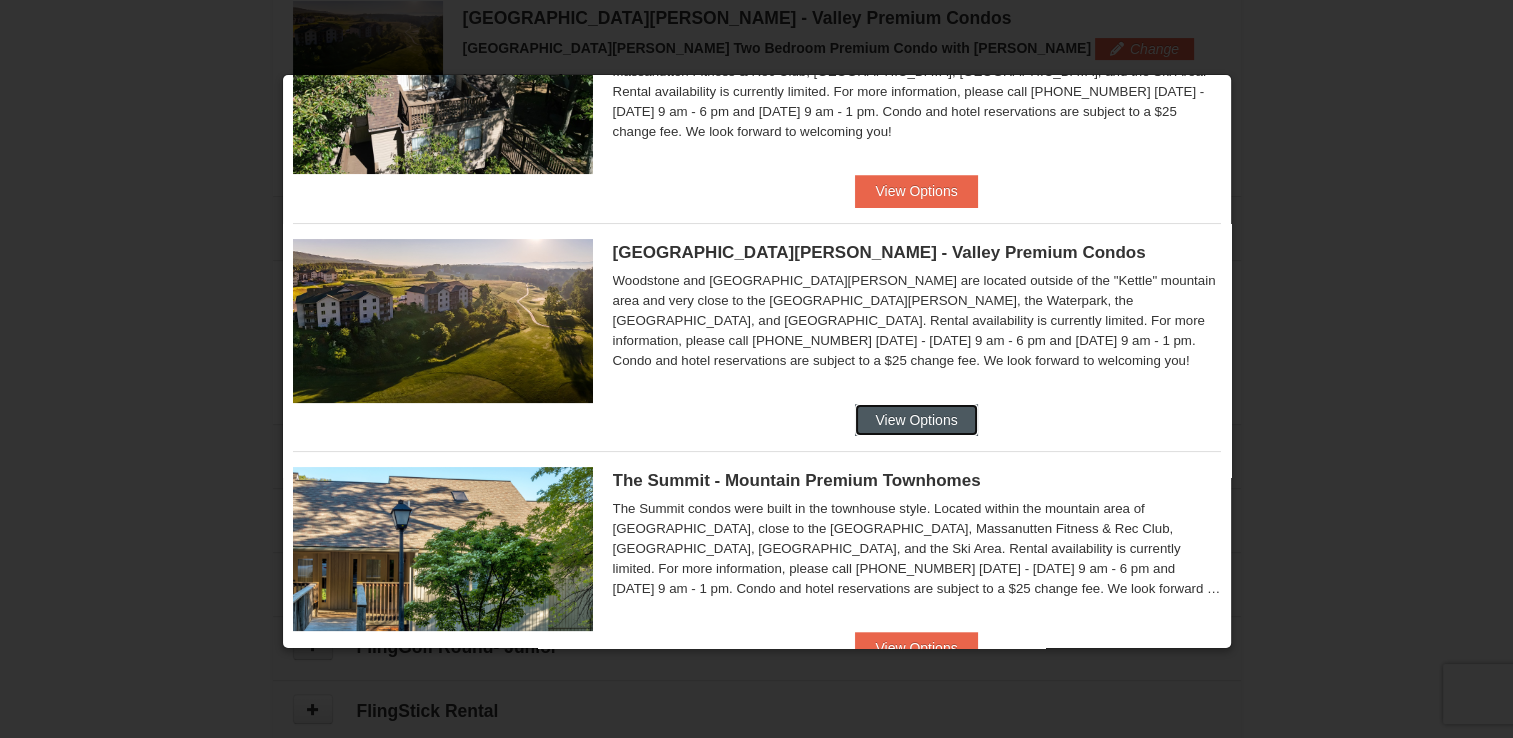 click on "View Options" at bounding box center (916, 420) 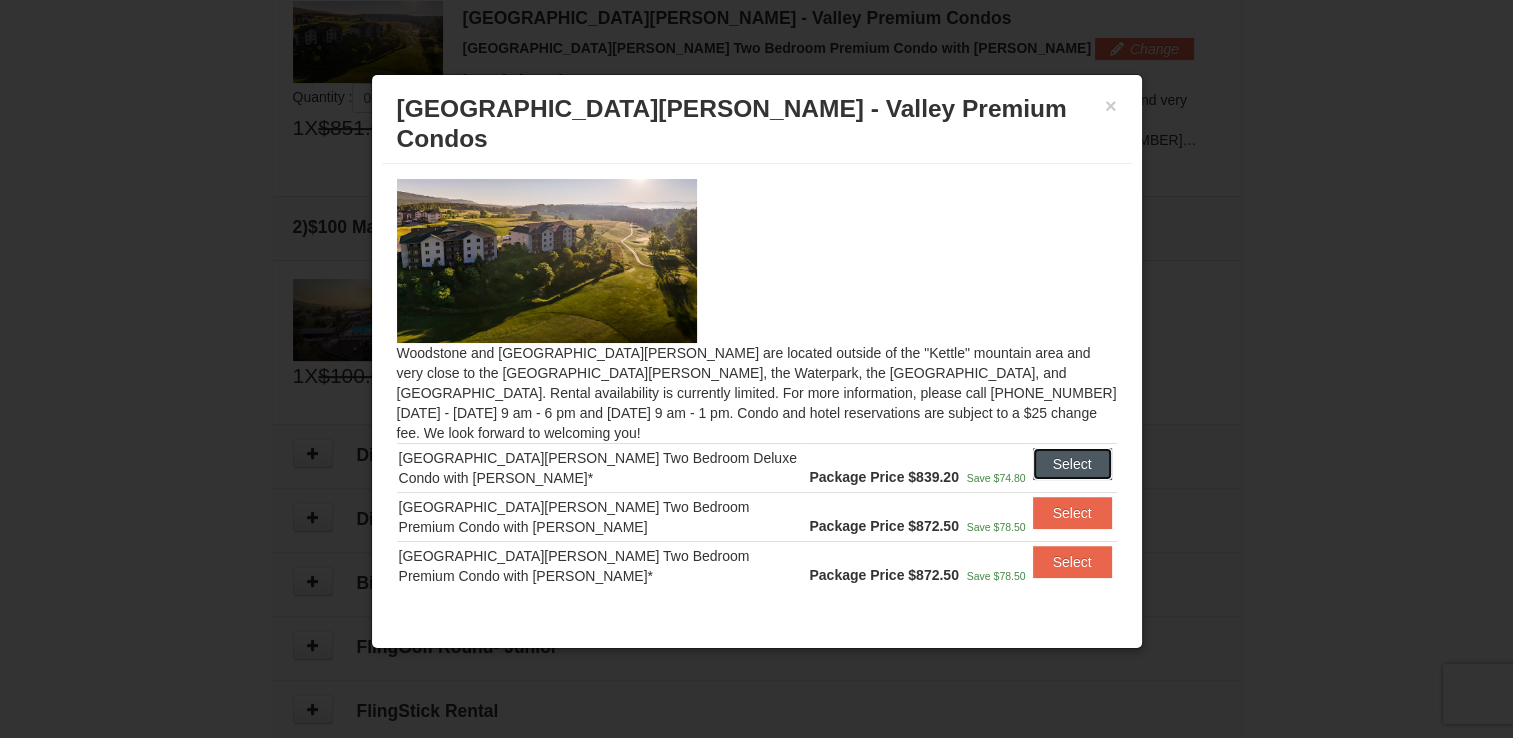 click on "Select" at bounding box center (1072, 464) 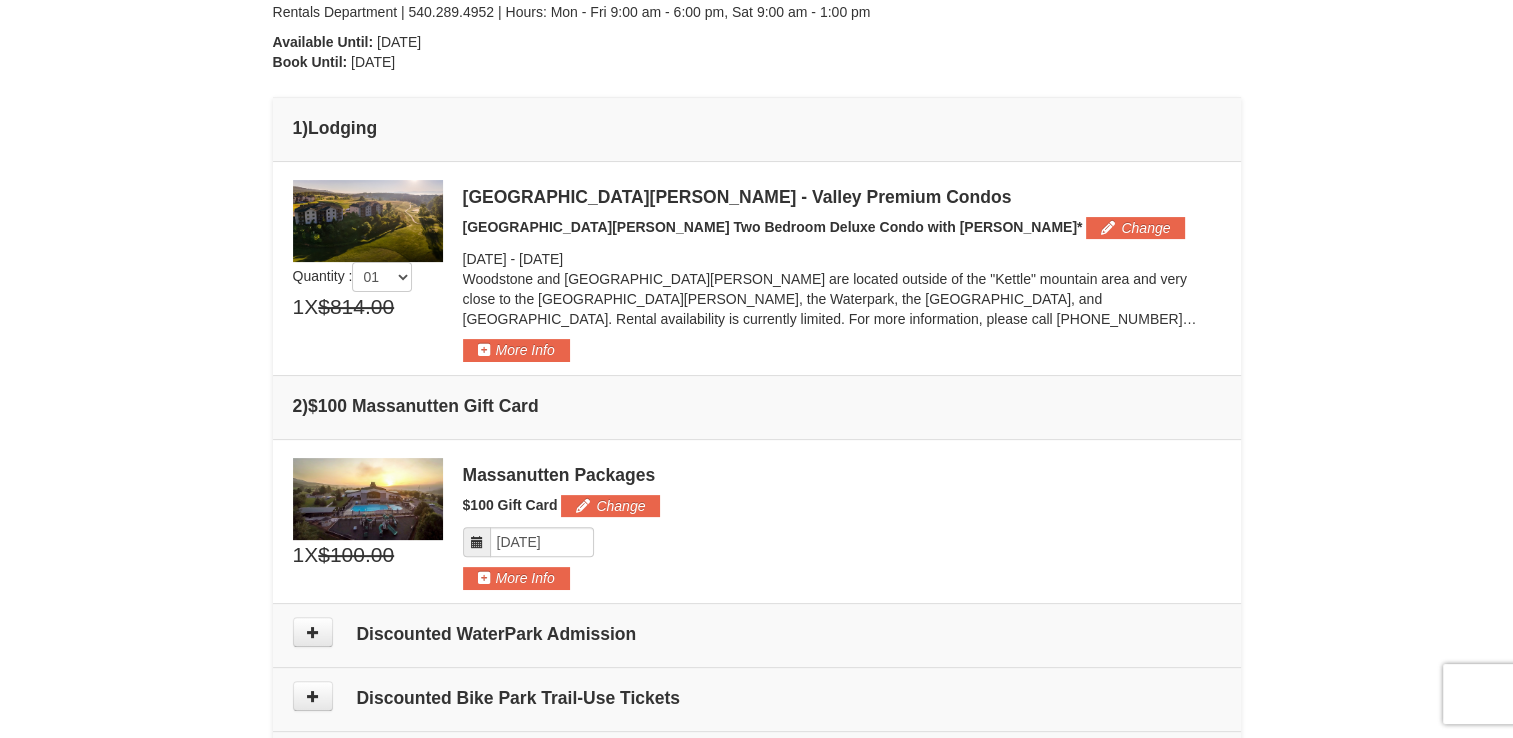 scroll, scrollTop: 434, scrollLeft: 0, axis: vertical 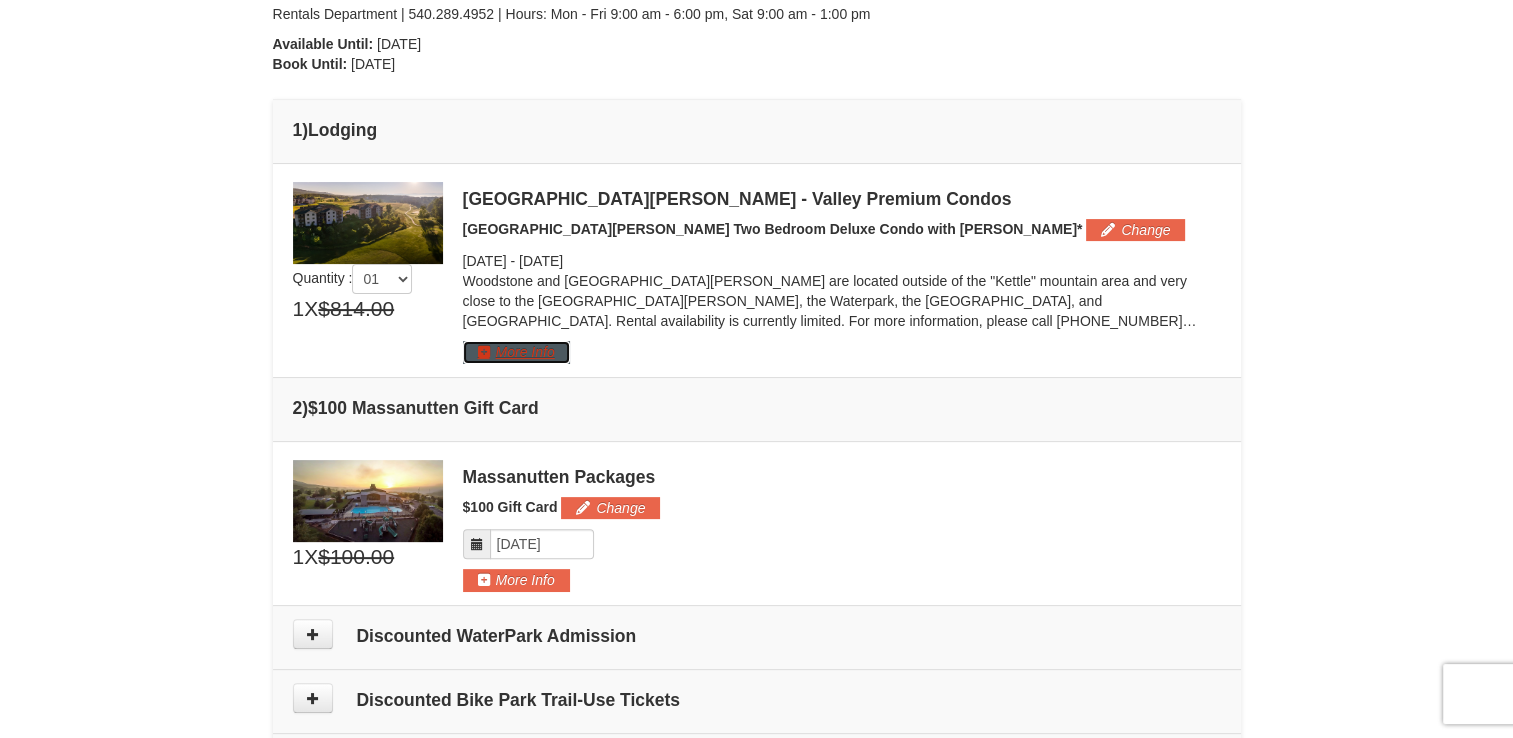 click on "More Info" at bounding box center [516, 352] 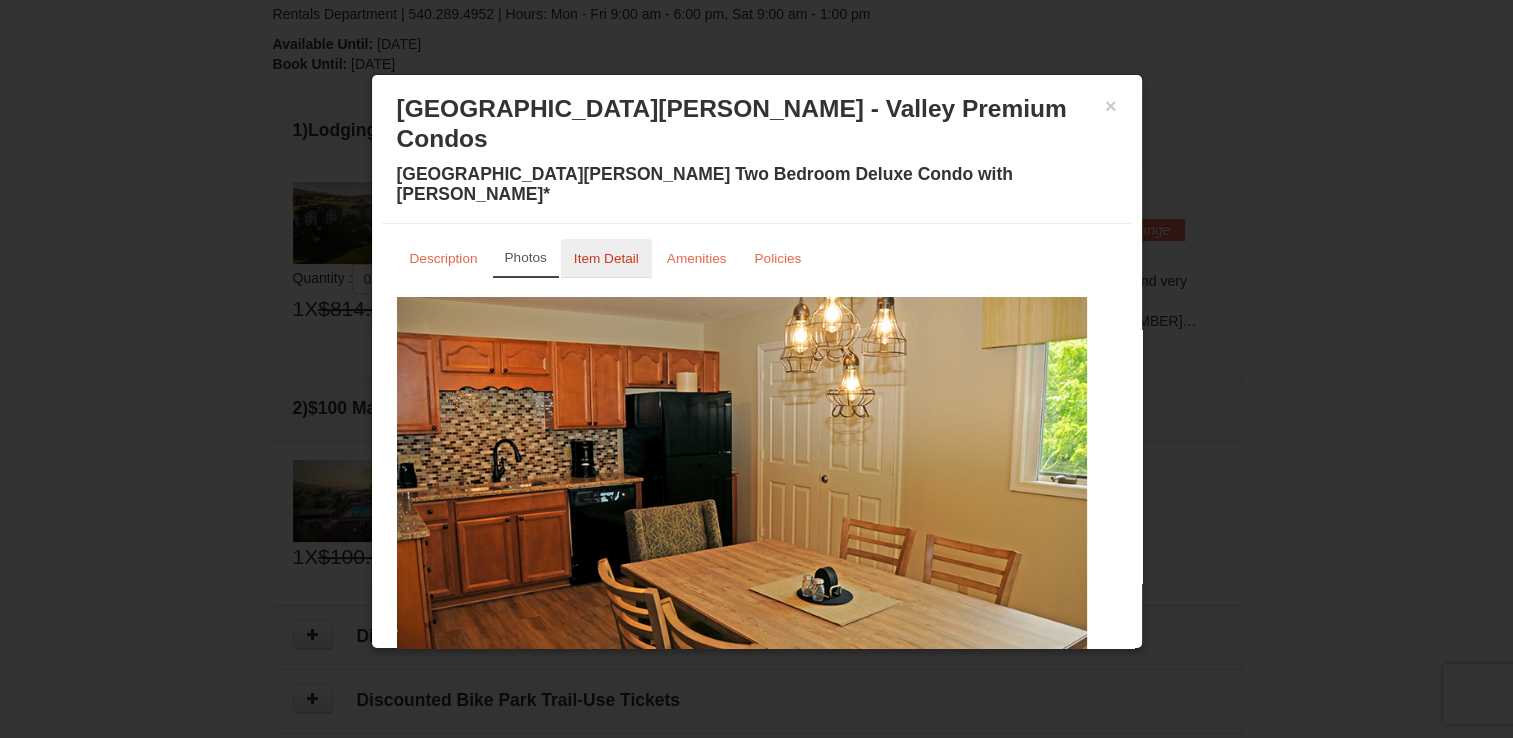 click on "Item Detail" at bounding box center (606, 258) 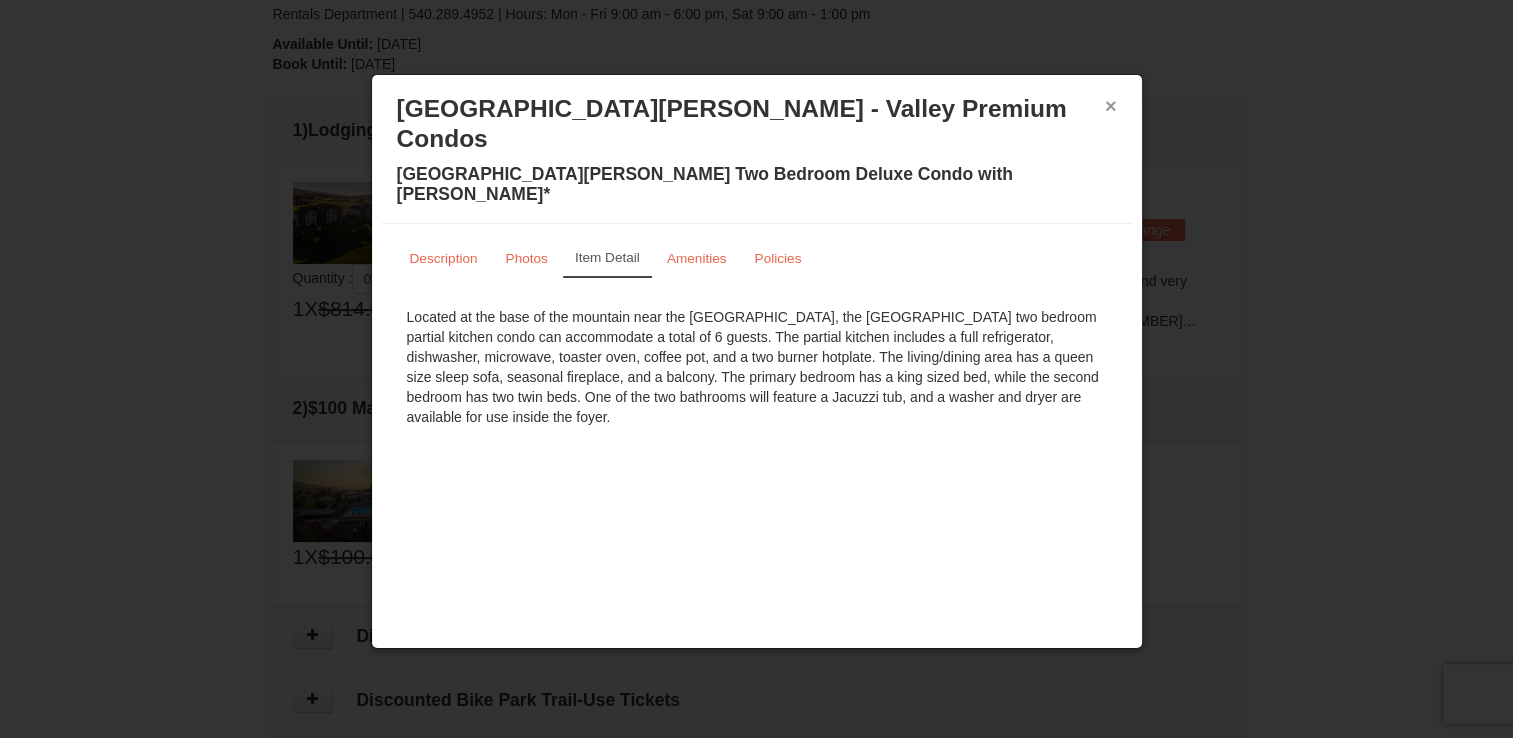 click on "×" at bounding box center (1111, 106) 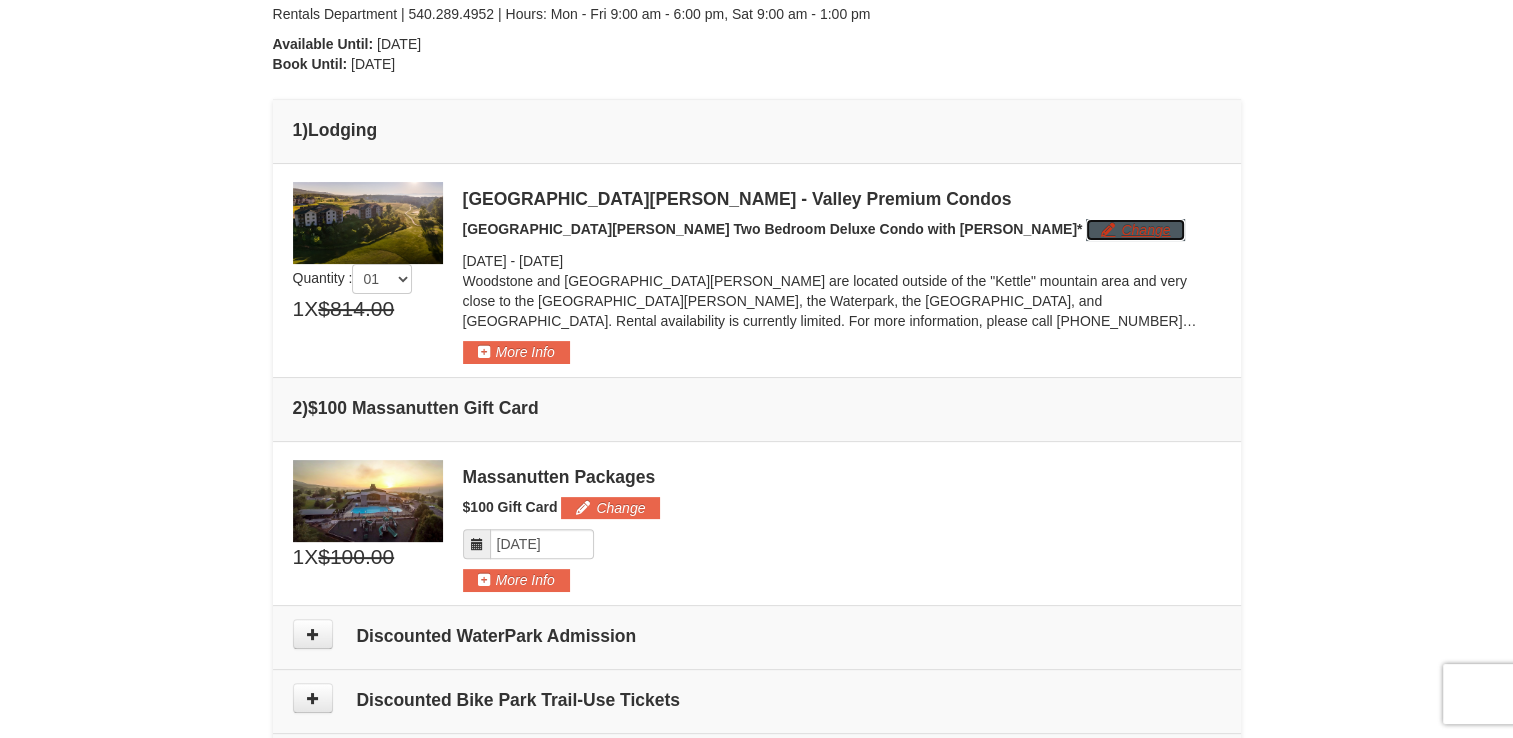 click on "Change" at bounding box center [1135, 230] 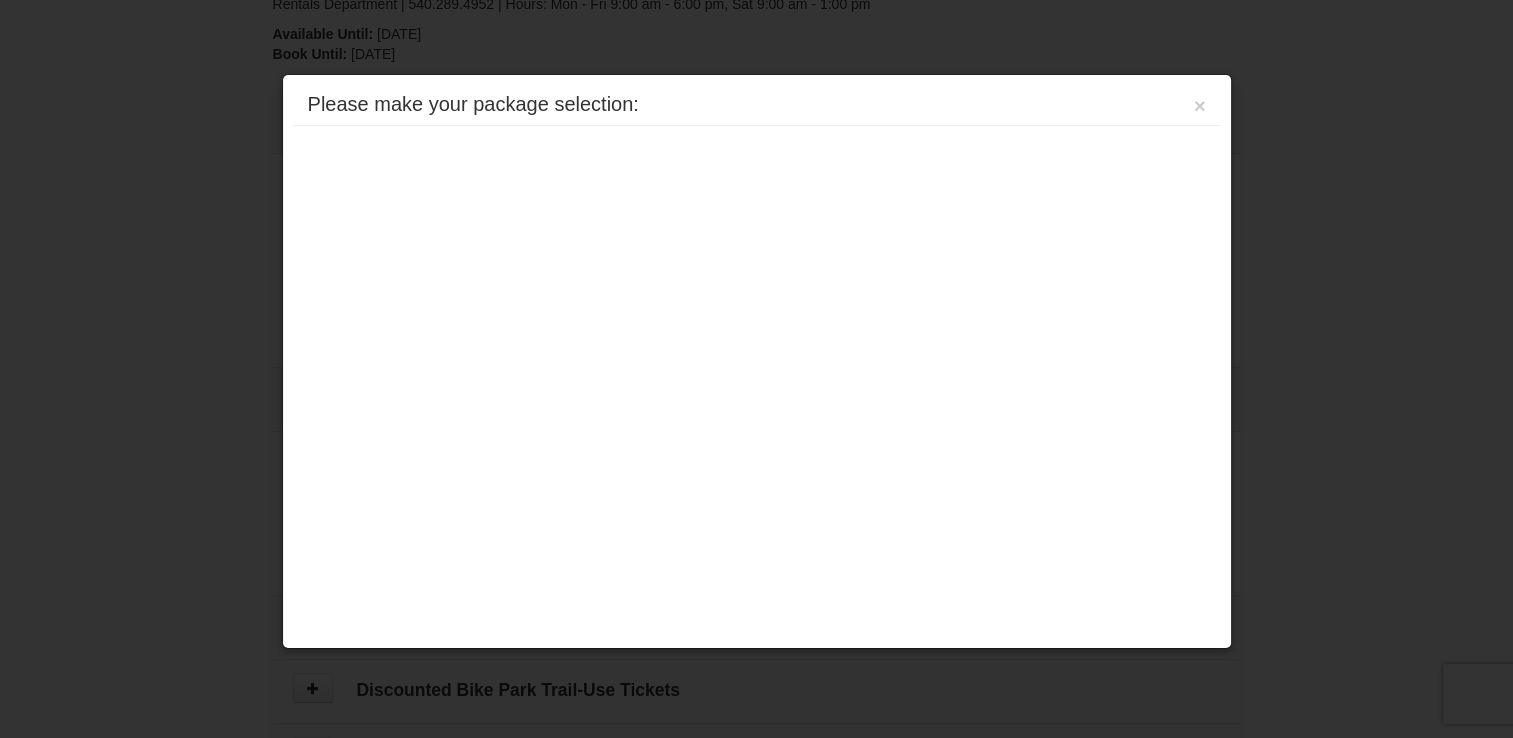 scroll, scrollTop: 509, scrollLeft: 0, axis: vertical 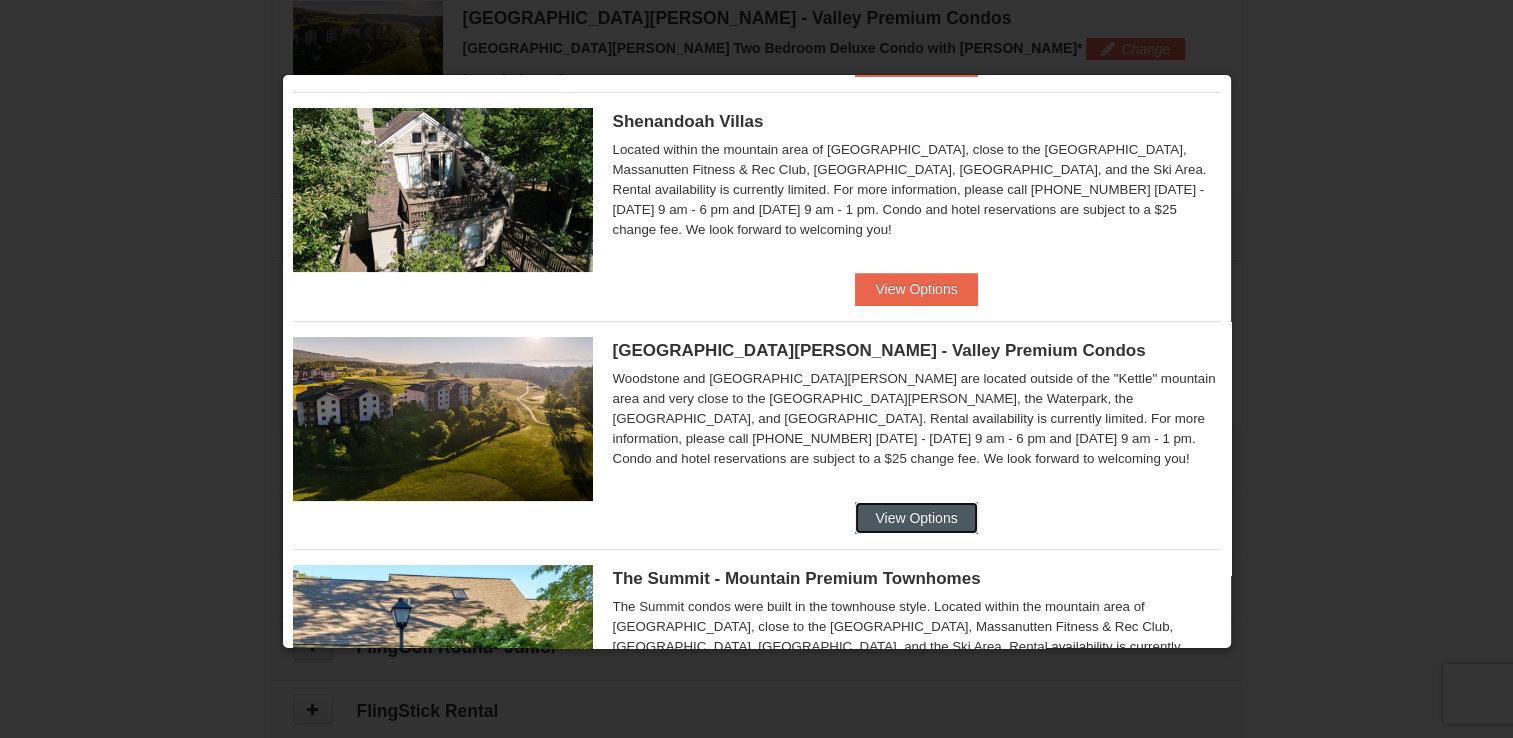 click on "View Options" at bounding box center (916, 518) 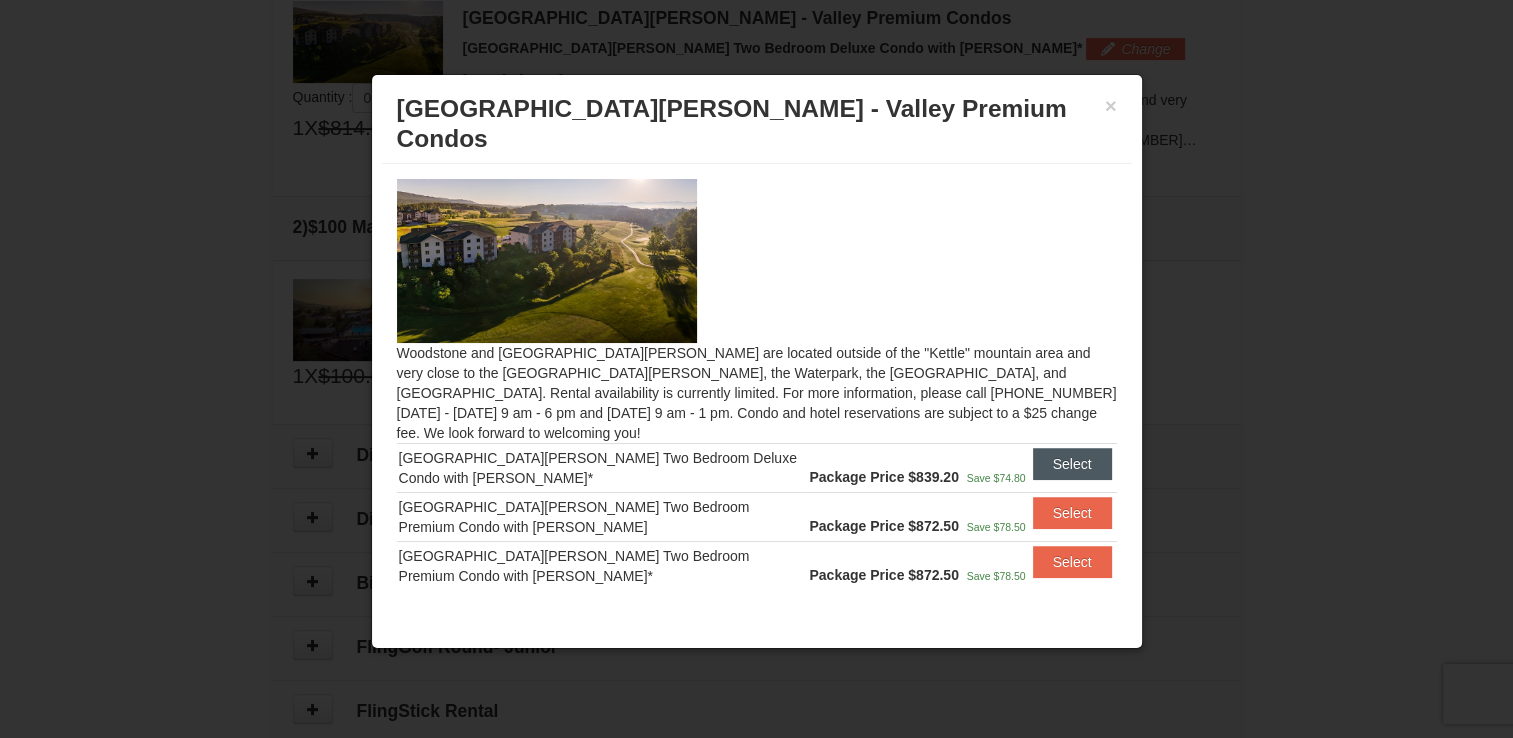 click on "Select" at bounding box center [1072, 464] 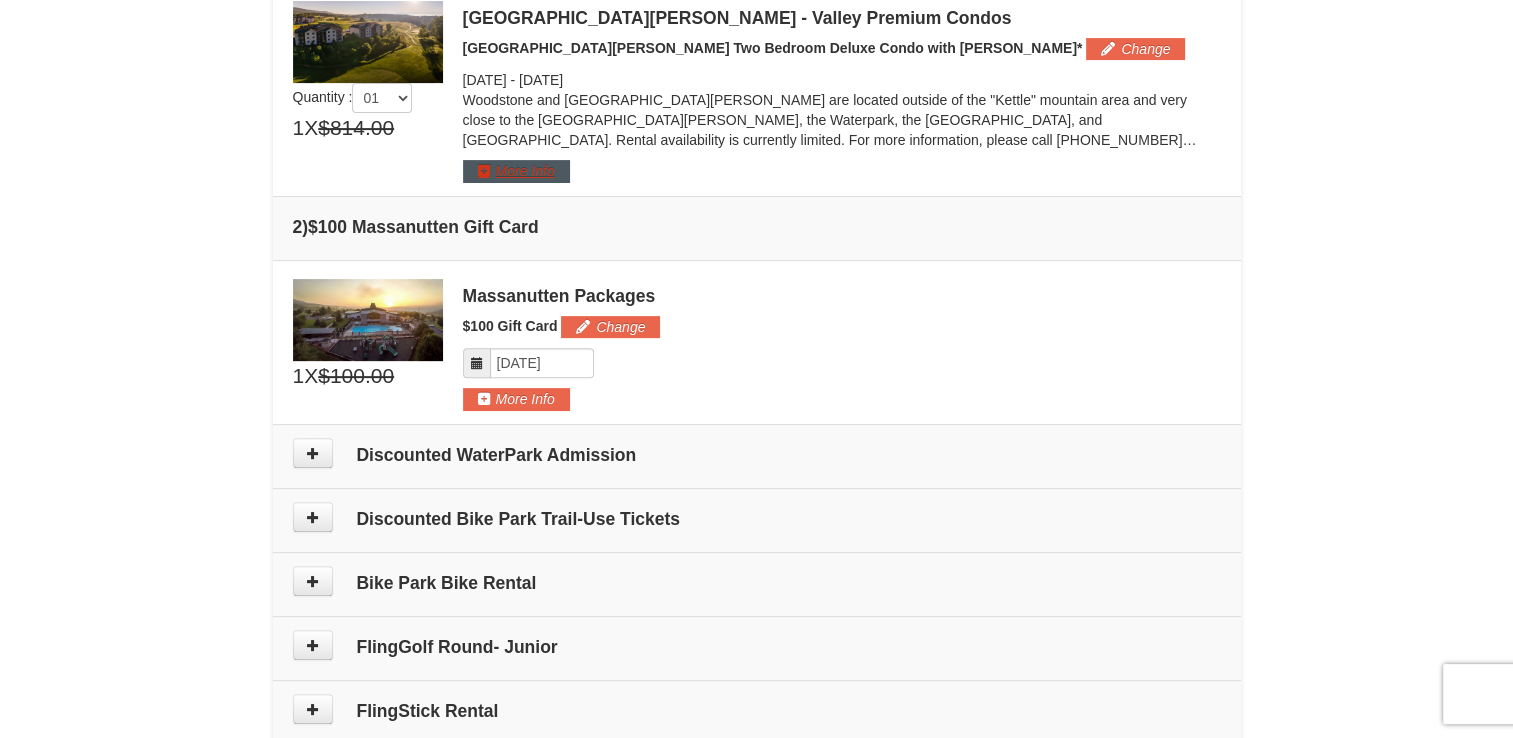 click on "More Info" at bounding box center [516, 171] 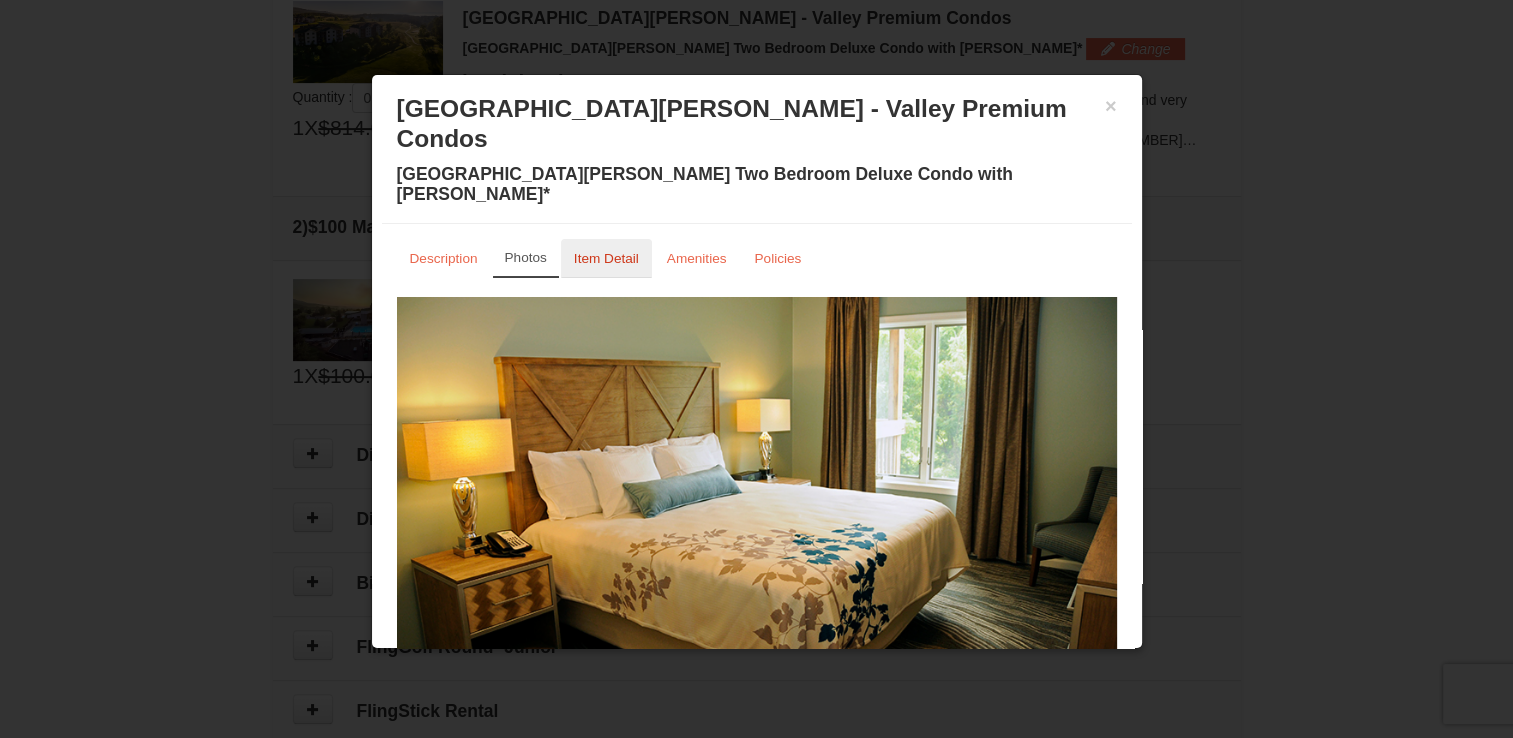 click on "Item Detail" at bounding box center [606, 258] 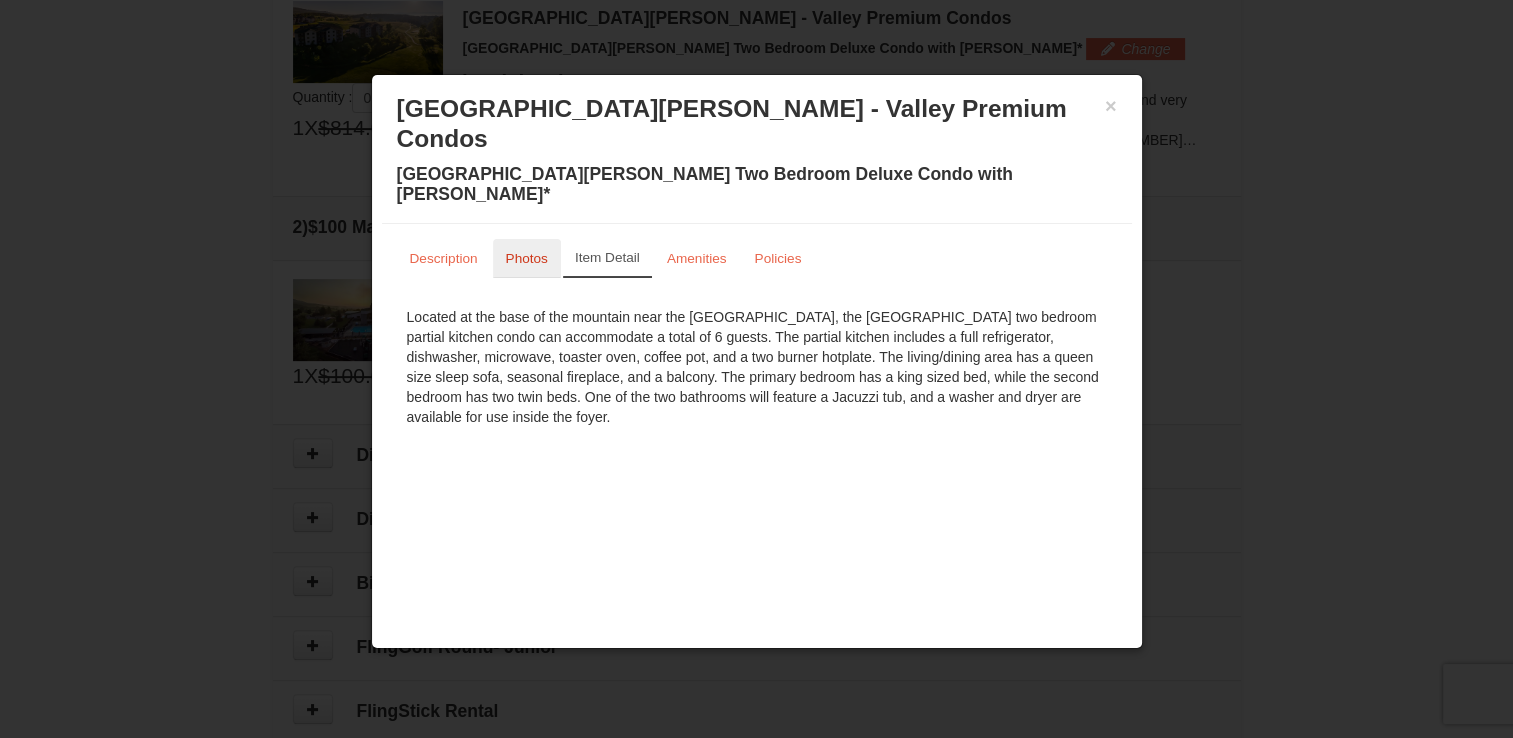 click on "Photos" at bounding box center [527, 258] 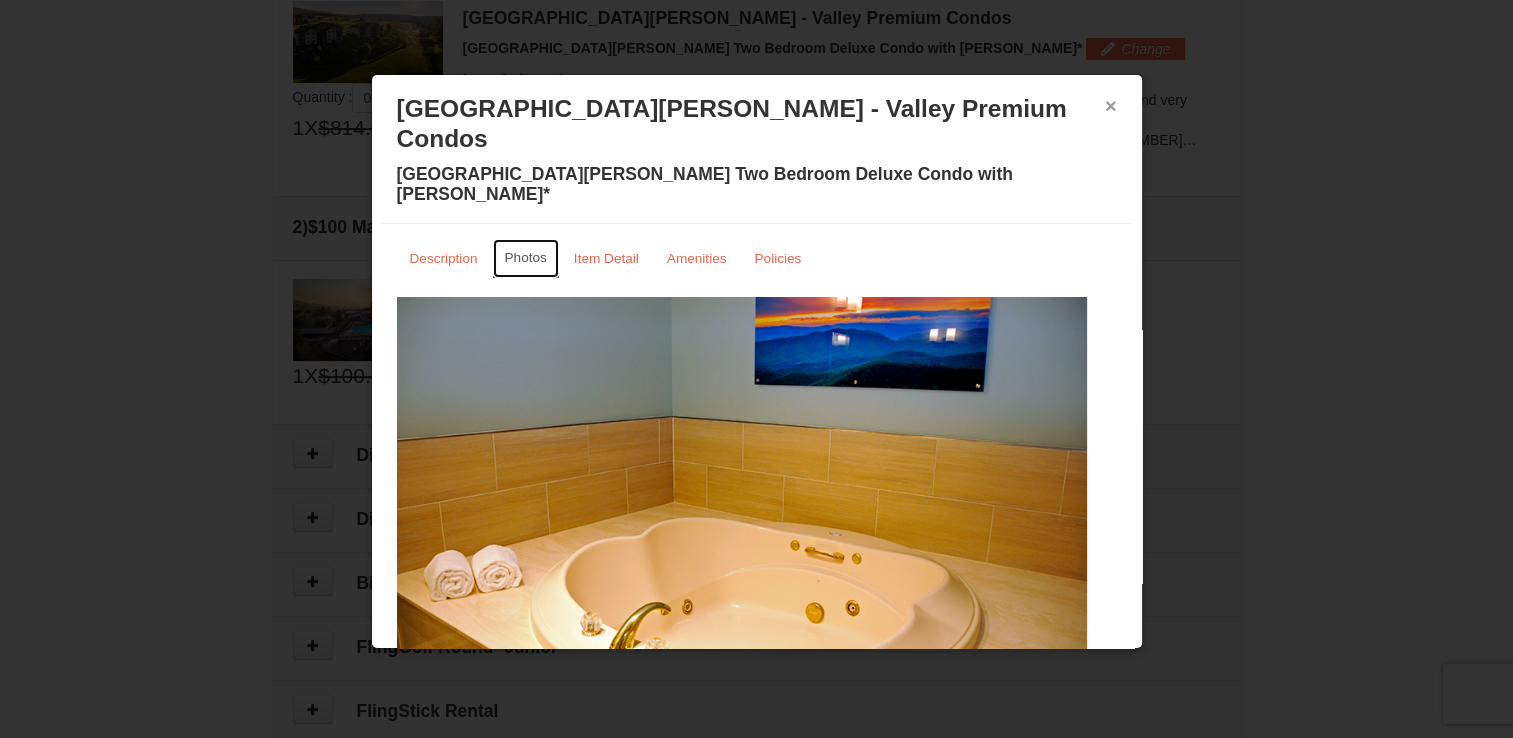 click on "×" at bounding box center (1111, 106) 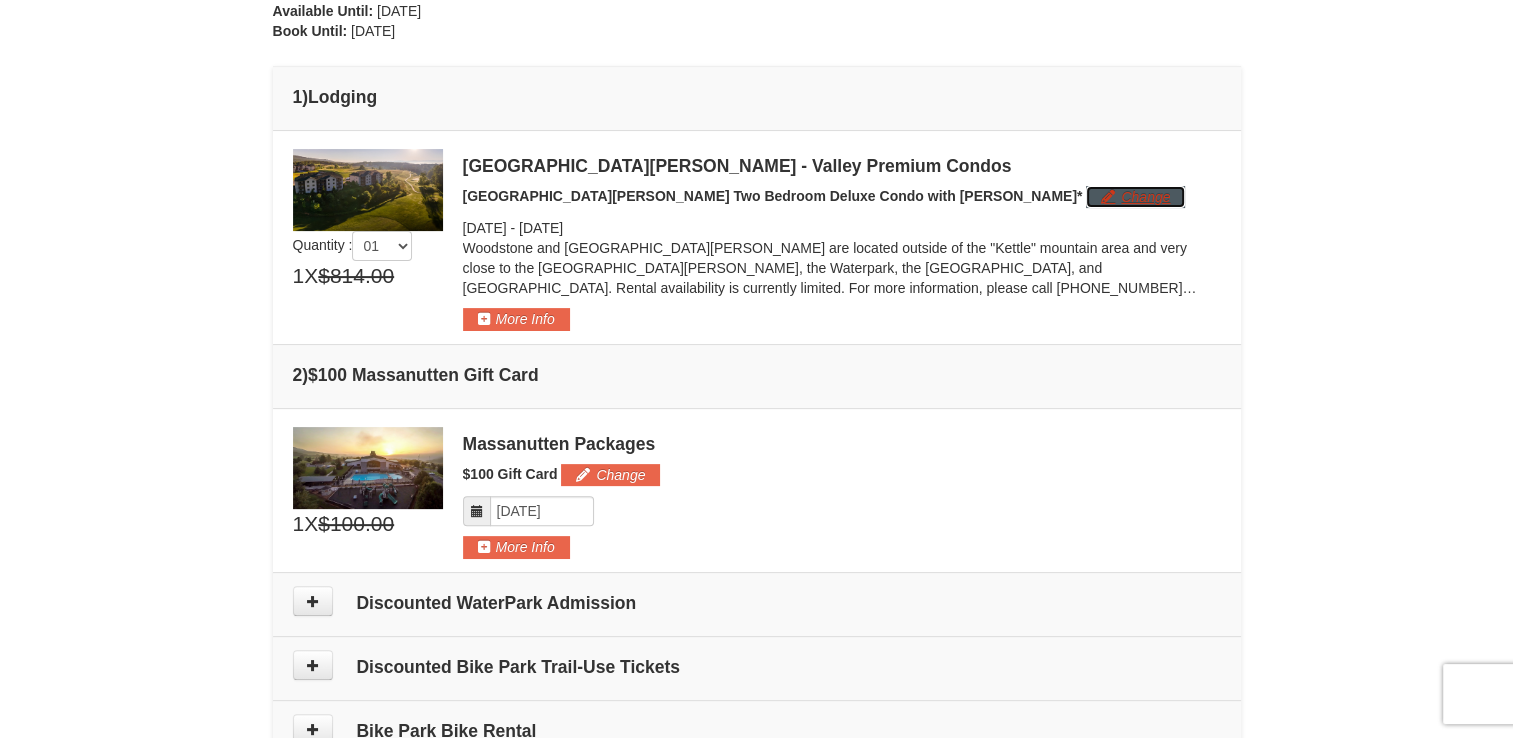 click on "Change" at bounding box center [1135, 197] 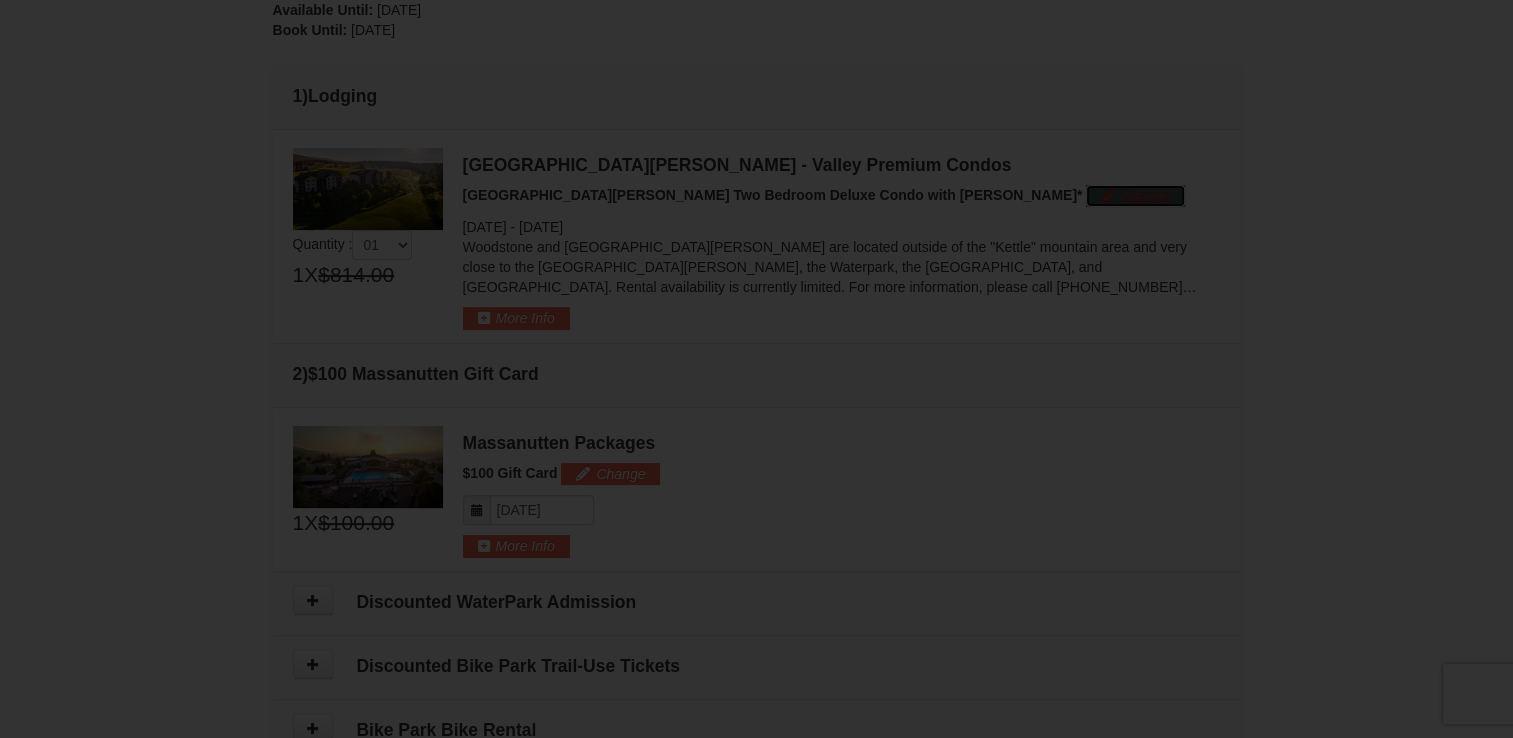 scroll, scrollTop: 511, scrollLeft: 0, axis: vertical 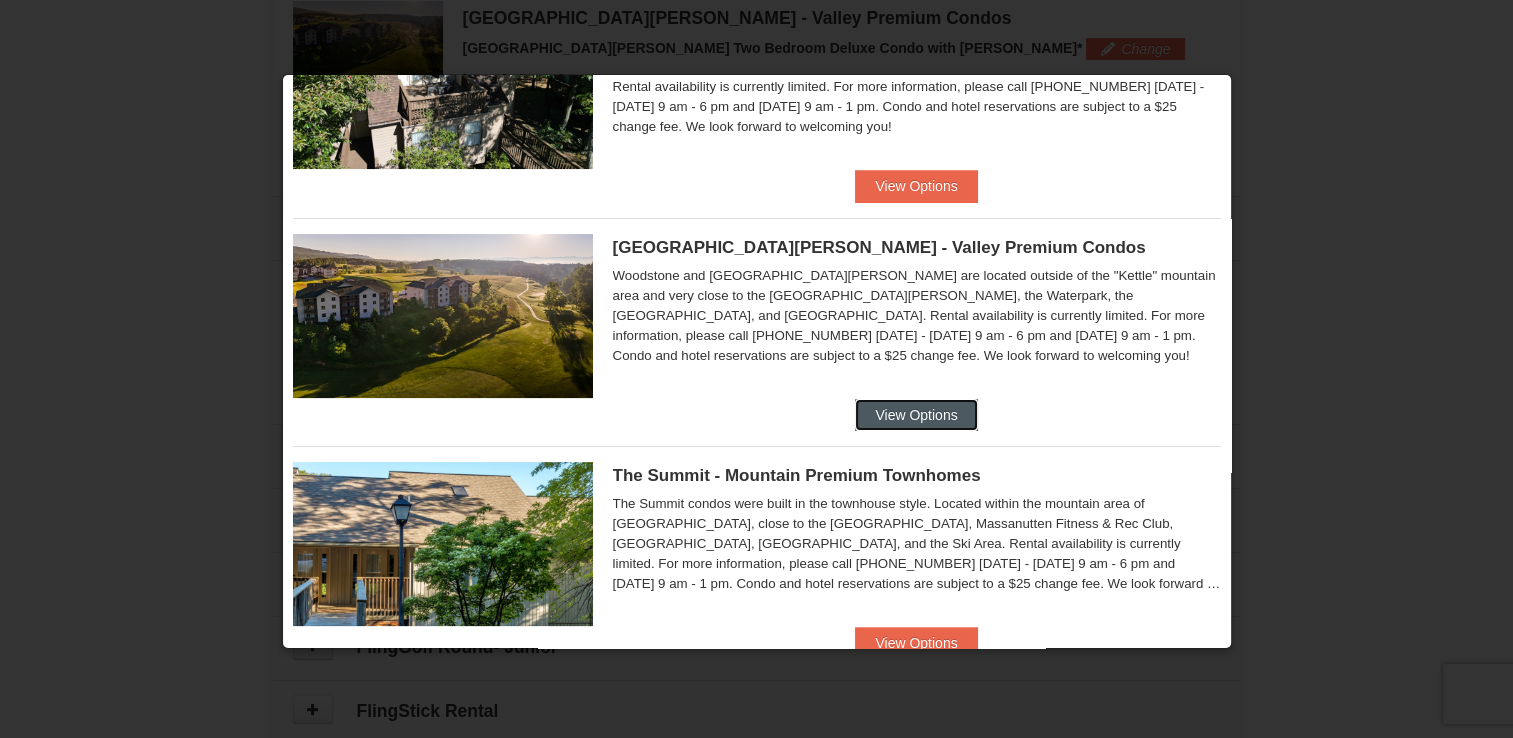 click on "View Options" at bounding box center (916, 415) 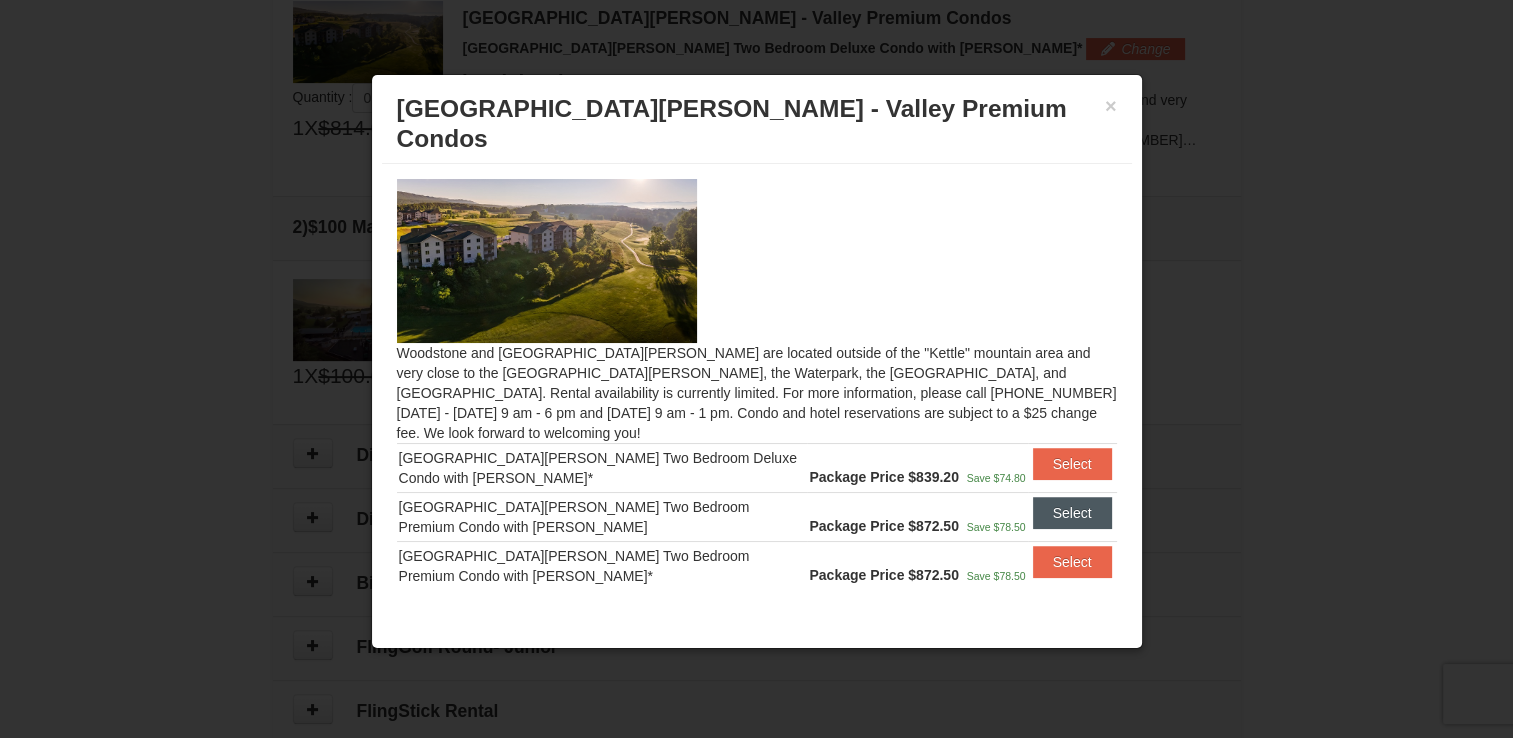 click on "Select" at bounding box center (1072, 513) 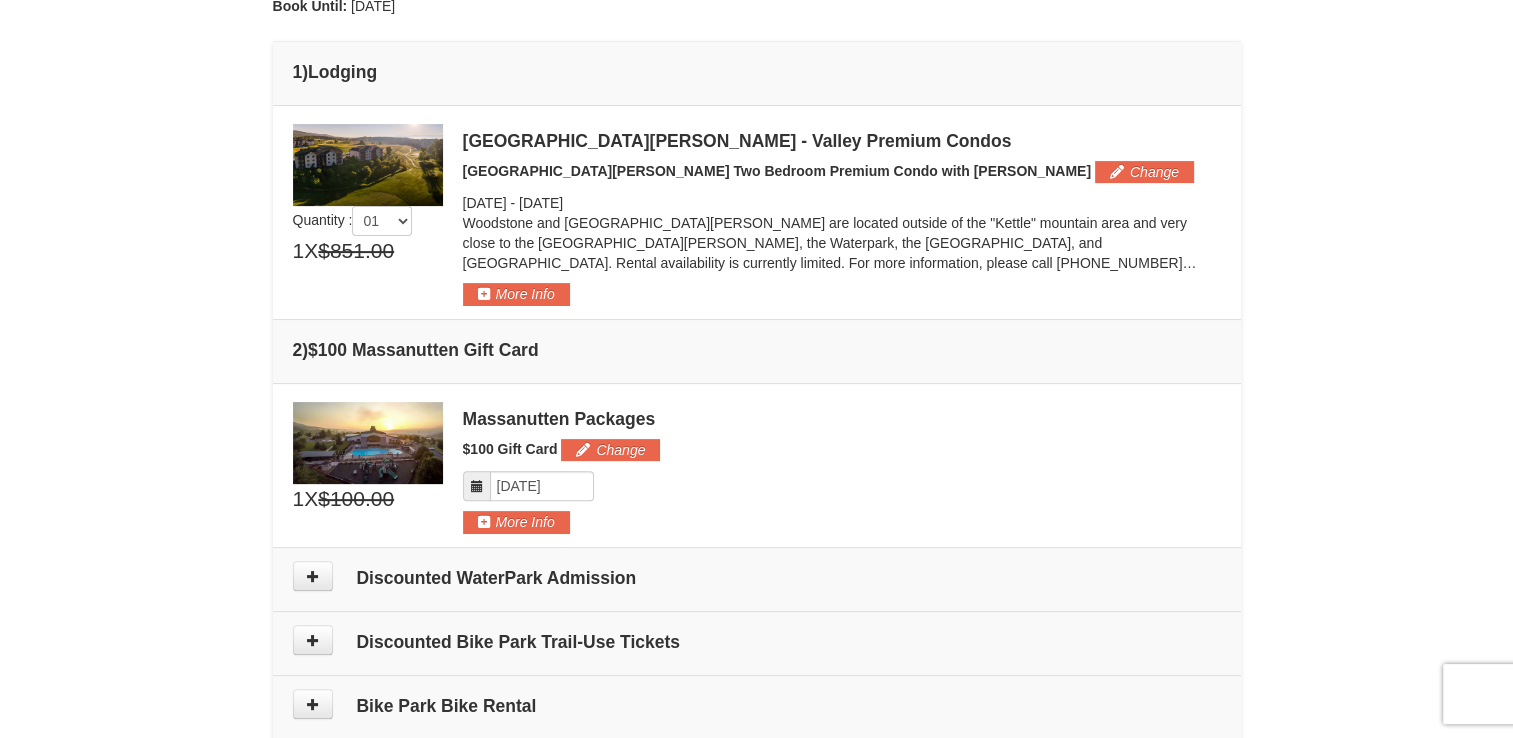 scroll, scrollTop: 491, scrollLeft: 0, axis: vertical 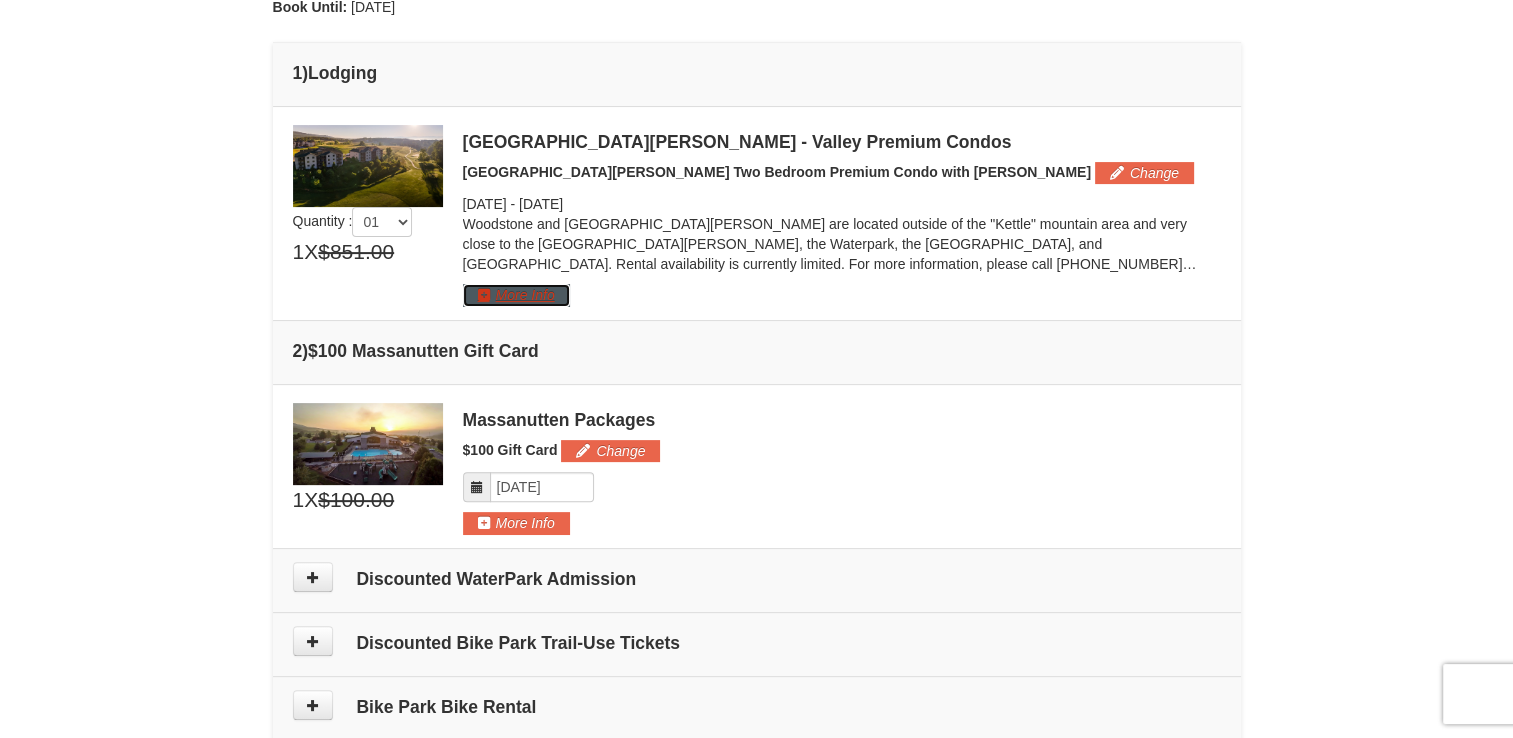 click on "More Info" at bounding box center (516, 295) 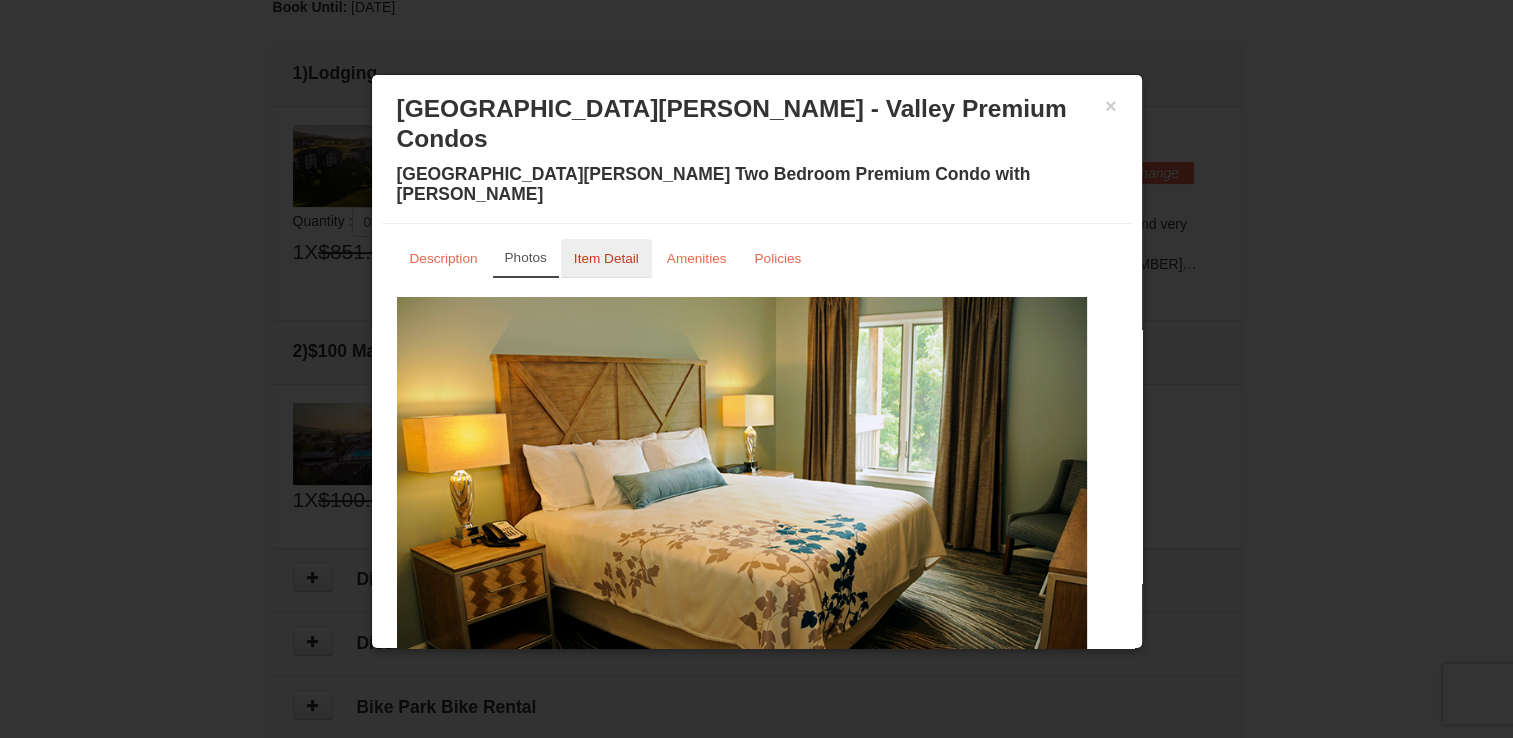 click on "Item Detail" at bounding box center (606, 258) 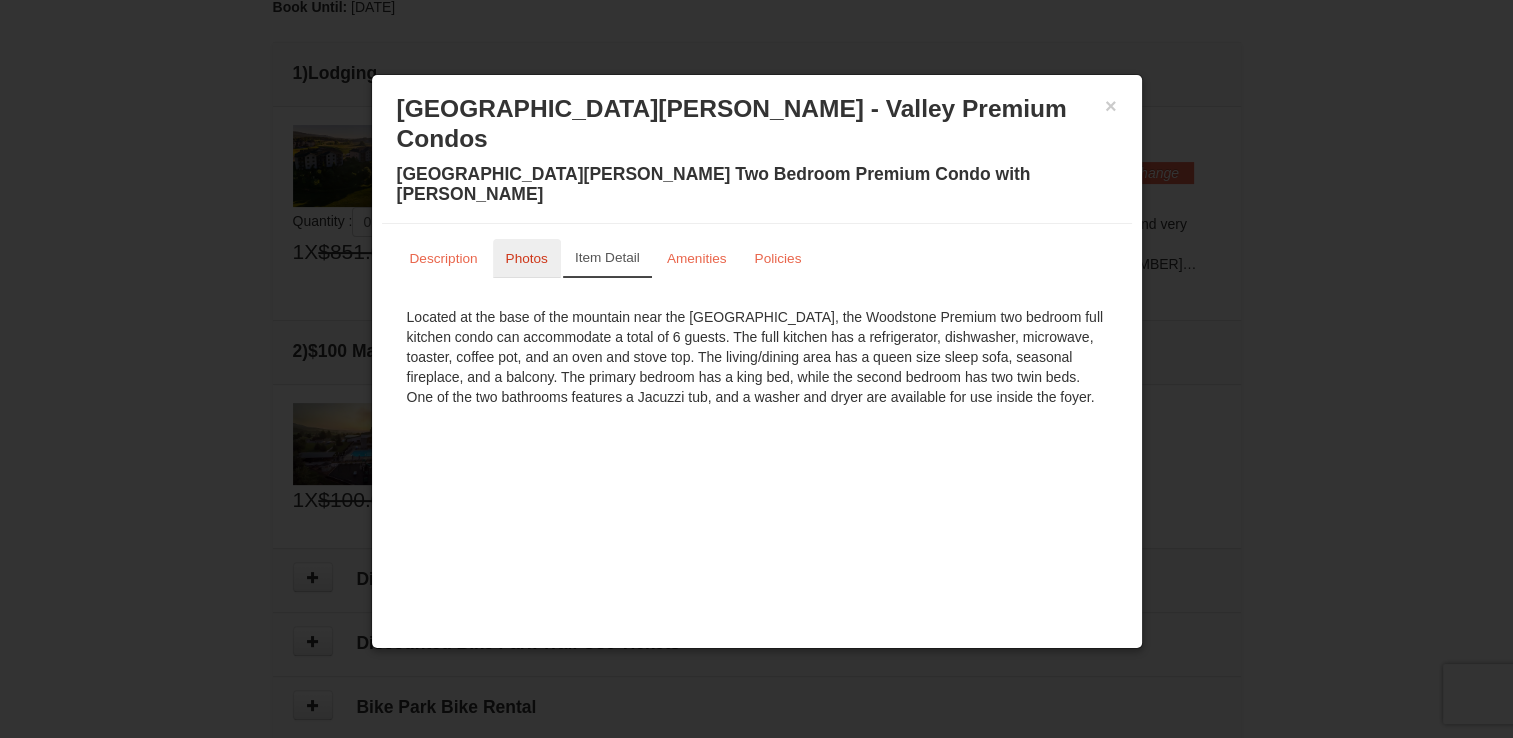 click on "Photos" at bounding box center (527, 258) 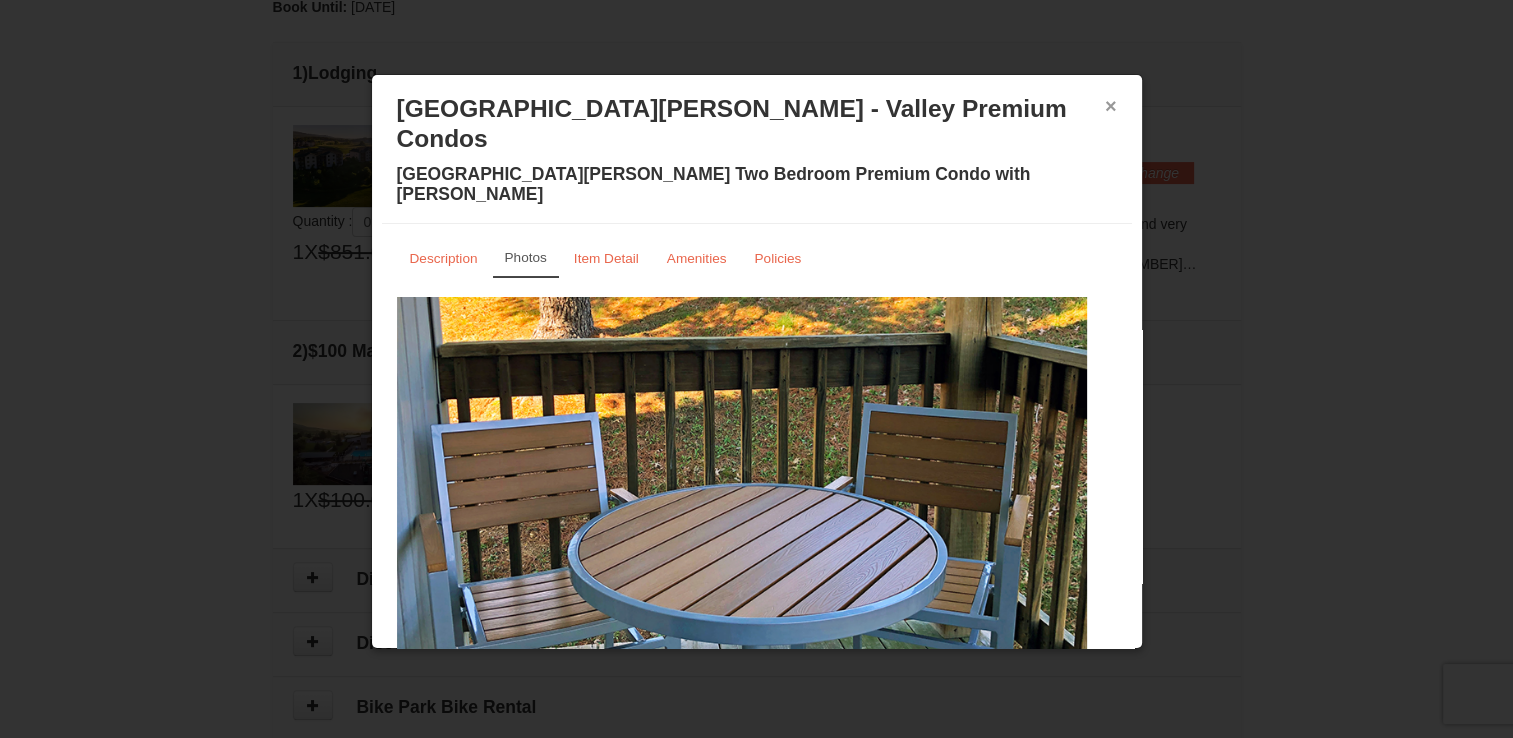 click on "×" at bounding box center (1111, 106) 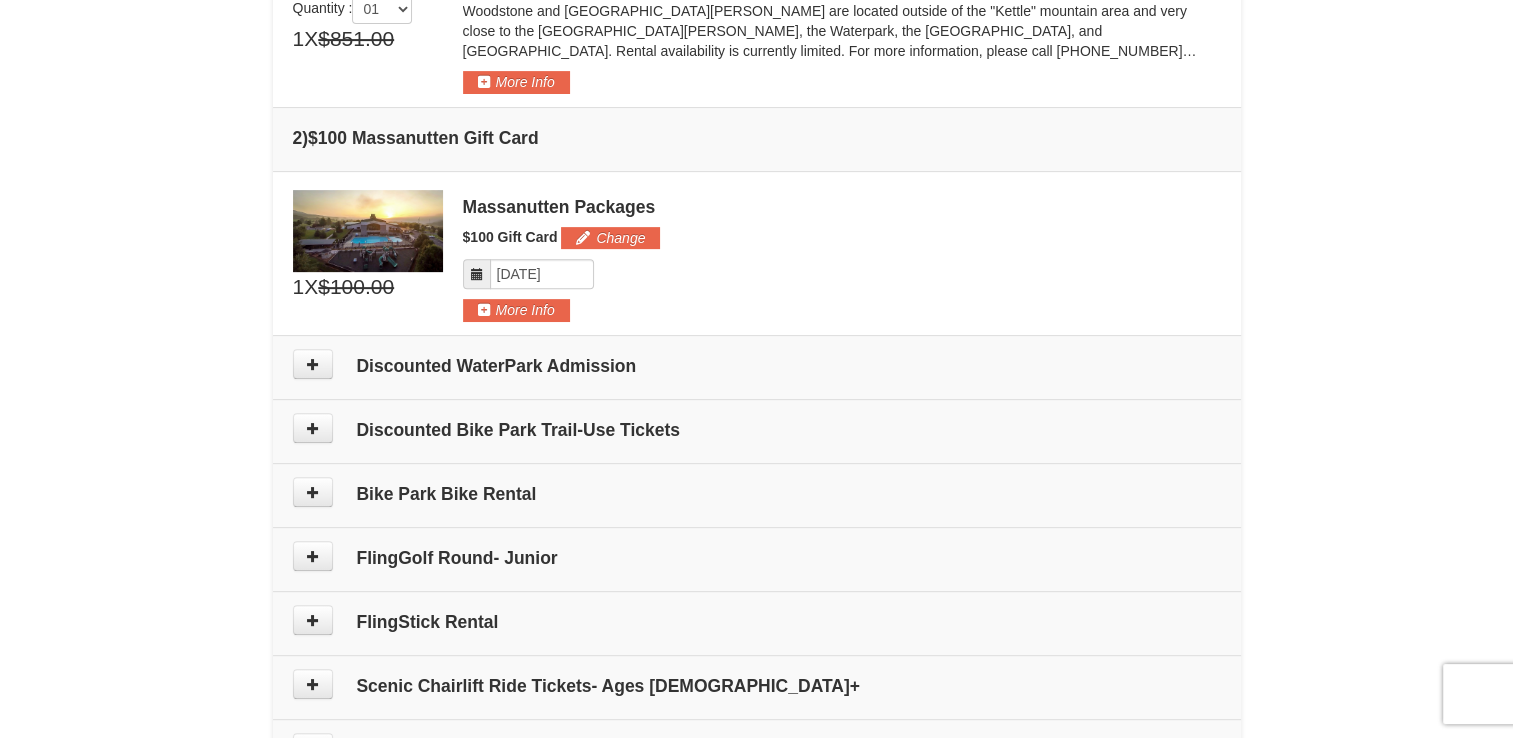 scroll, scrollTop: 712, scrollLeft: 0, axis: vertical 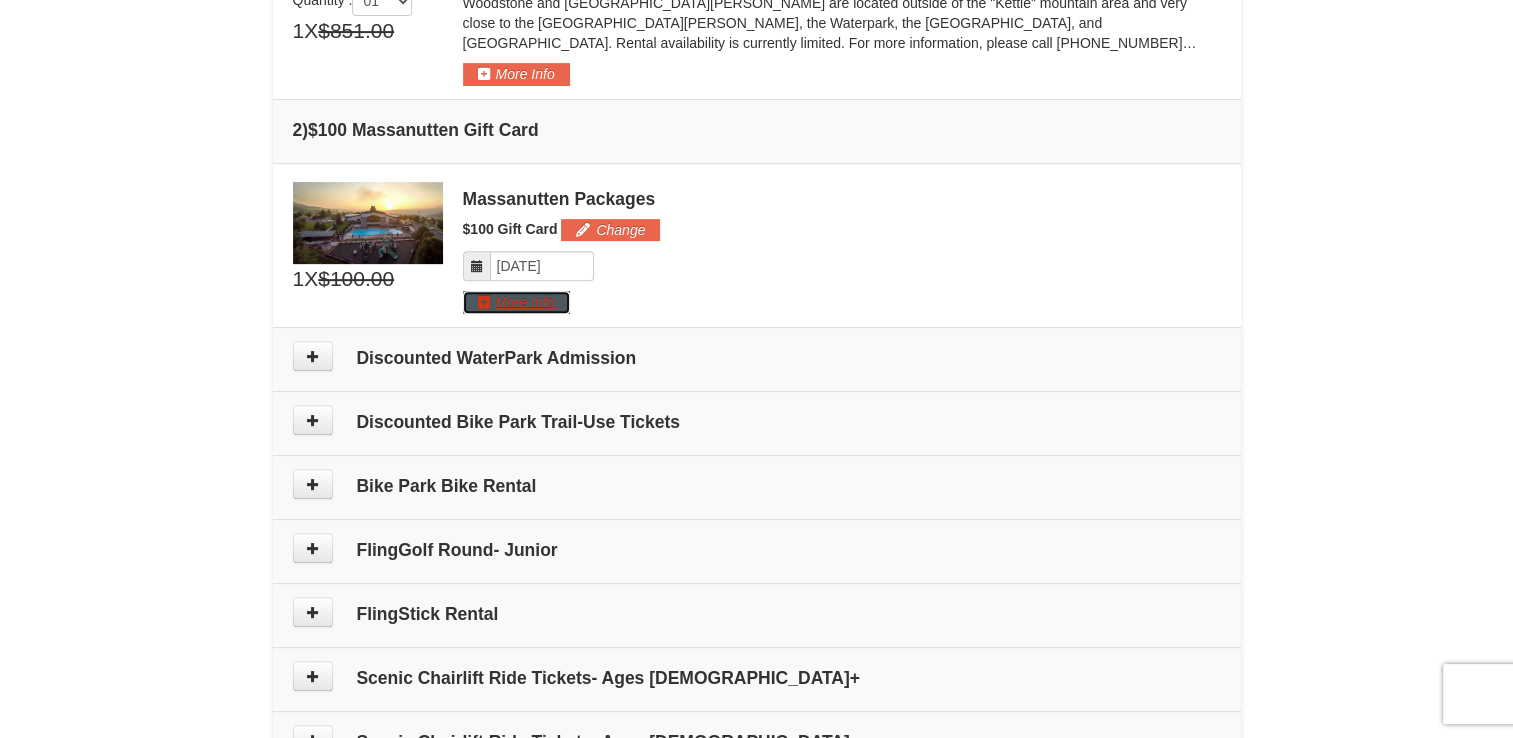 click on "More Info" at bounding box center [516, 302] 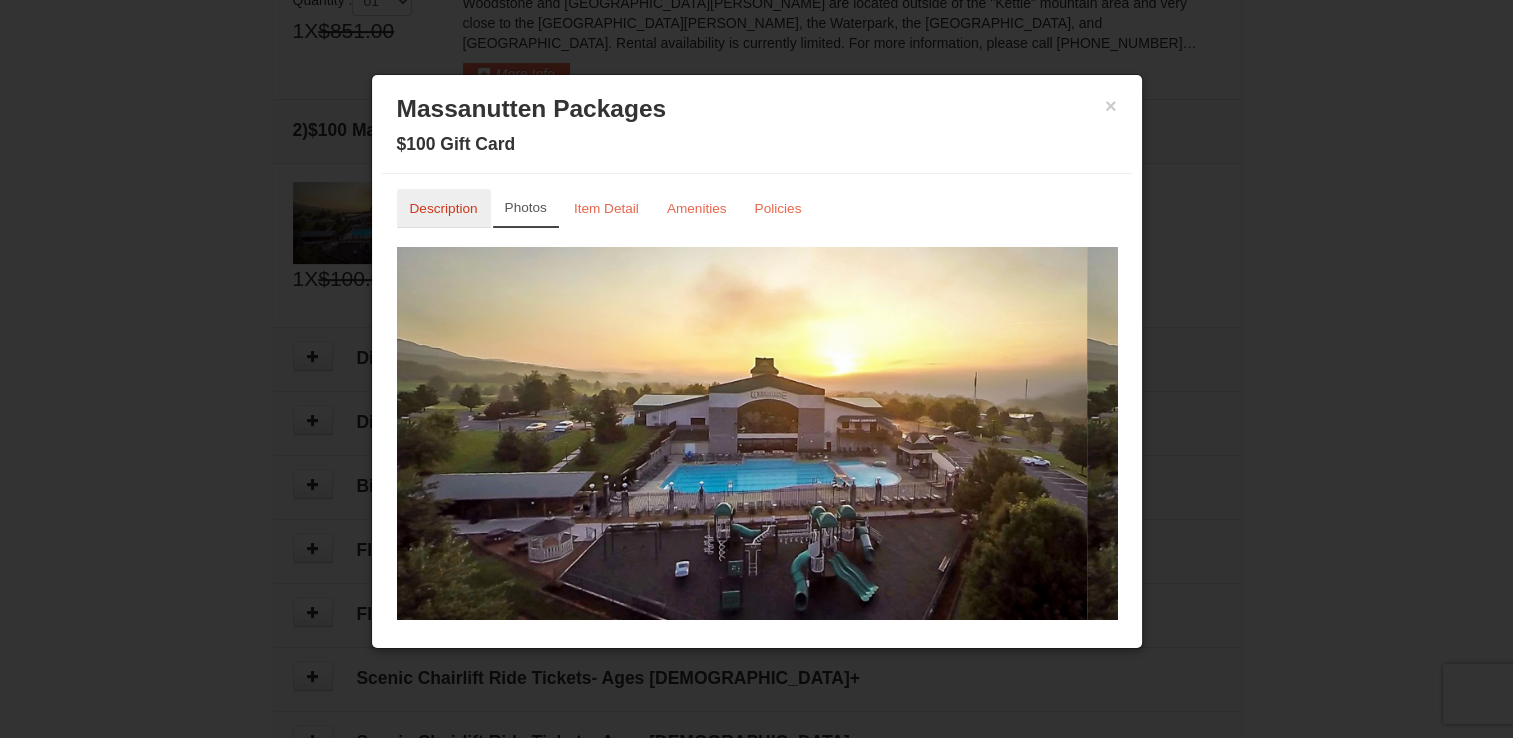click on "Description" at bounding box center [444, 208] 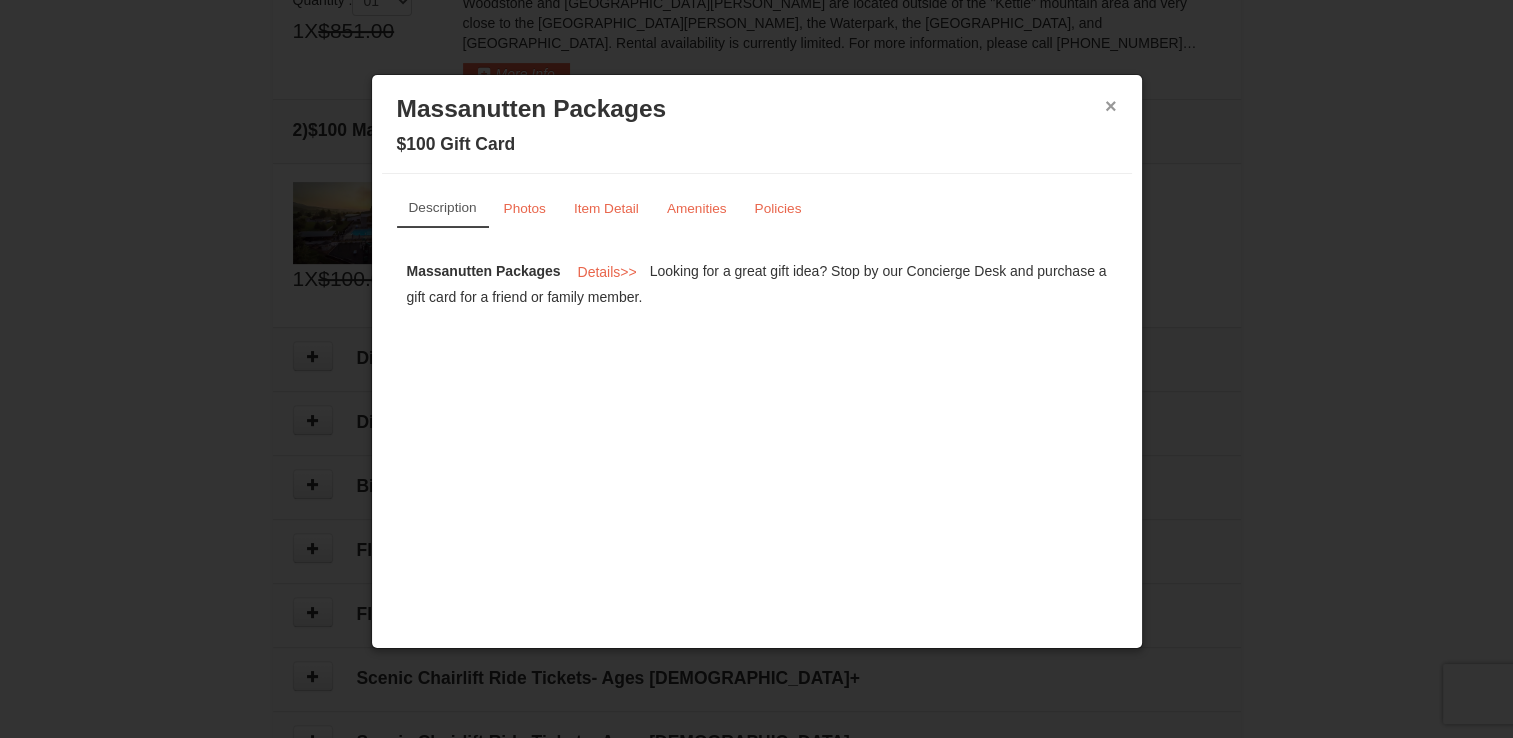 click on "×" at bounding box center [1111, 106] 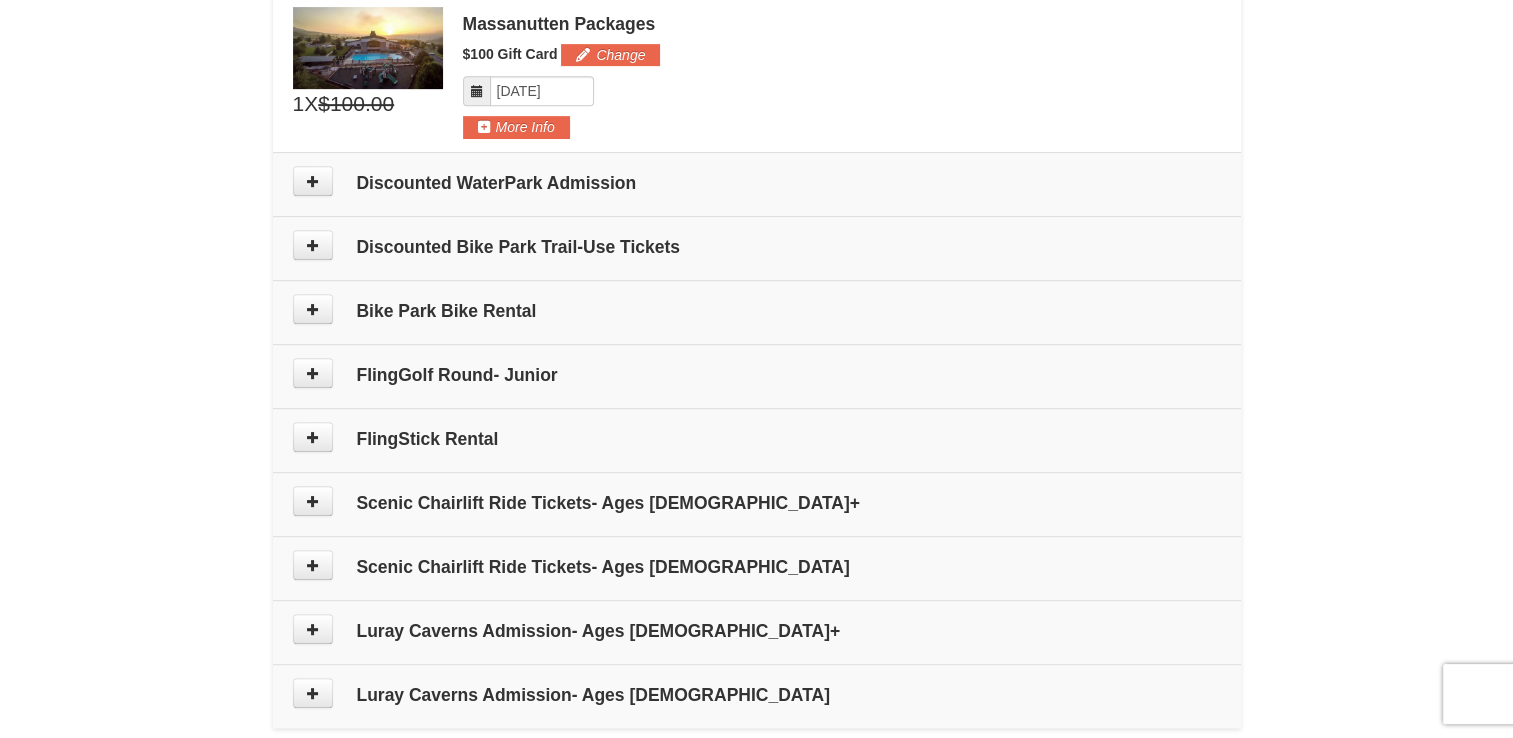 scroll, scrollTop: 886, scrollLeft: 0, axis: vertical 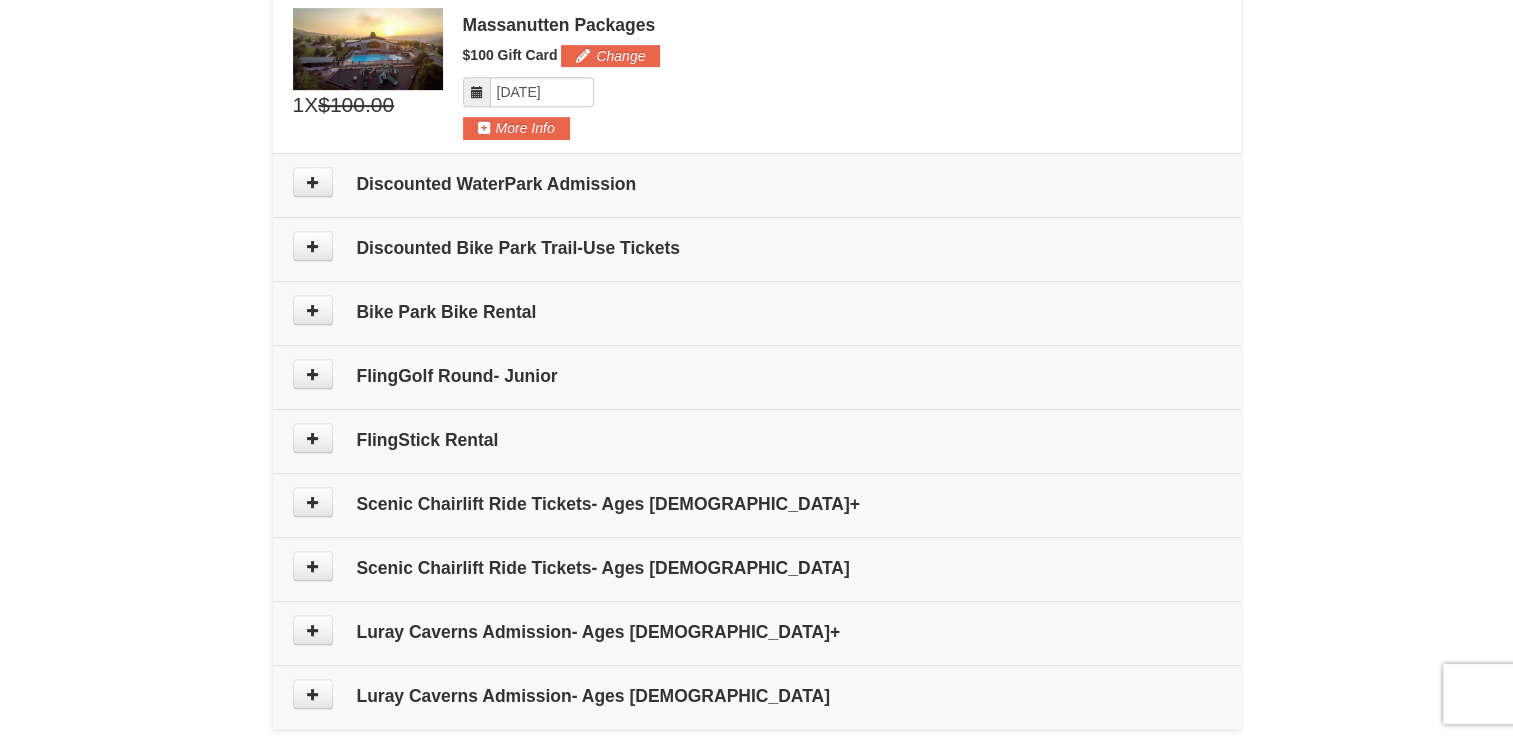 click on "Scenic Chairlift Ride Tickets- Ages 13+" at bounding box center [757, 504] 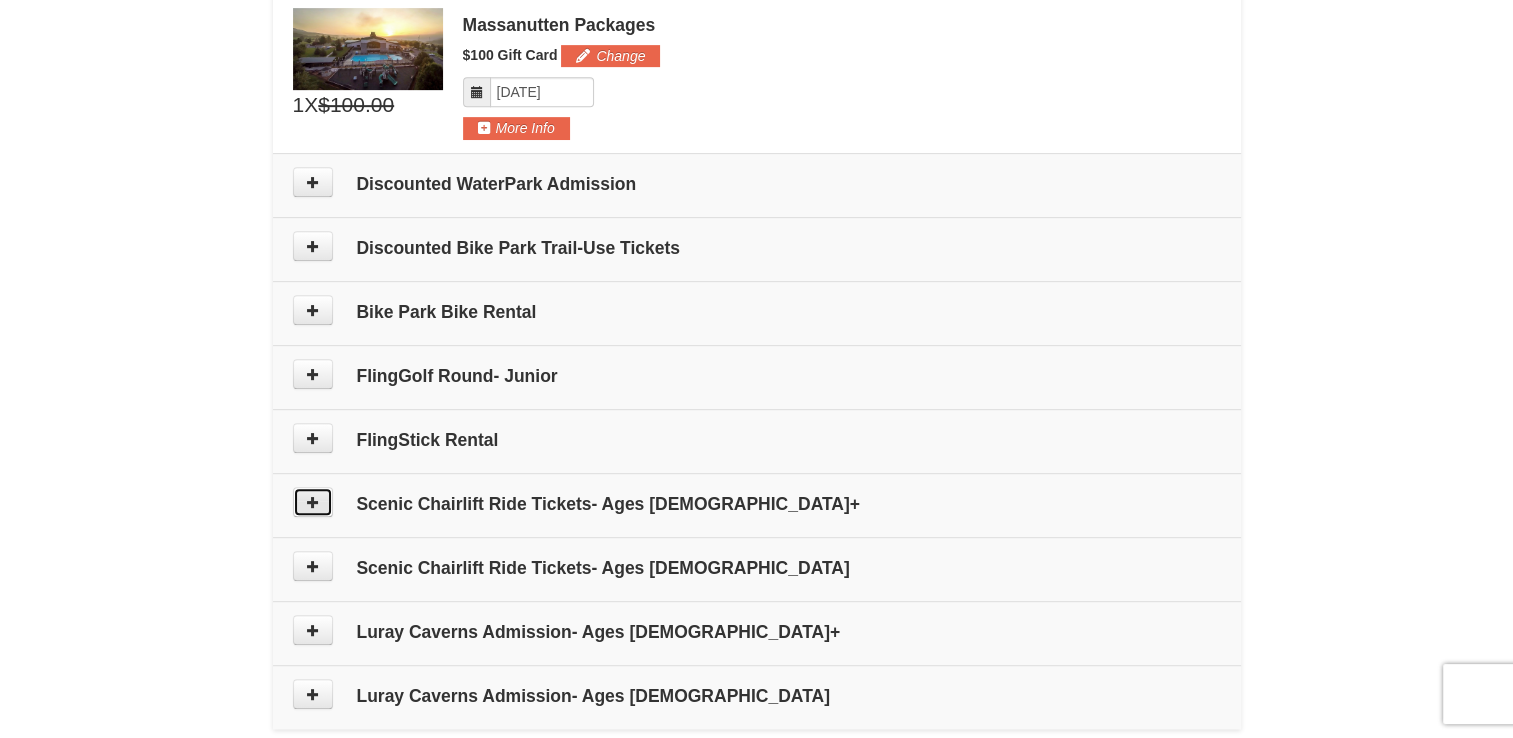 click at bounding box center [313, 502] 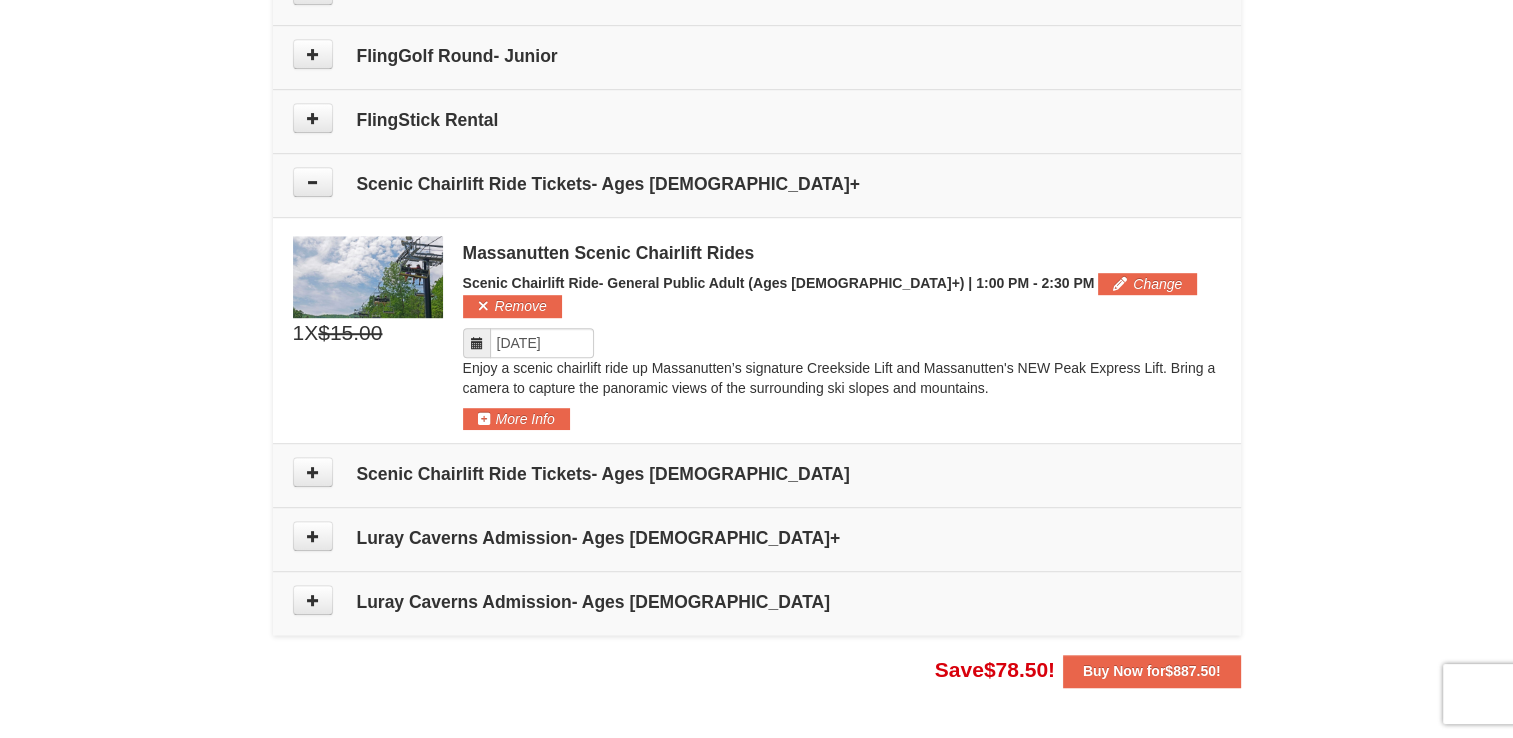 scroll, scrollTop: 1200, scrollLeft: 0, axis: vertical 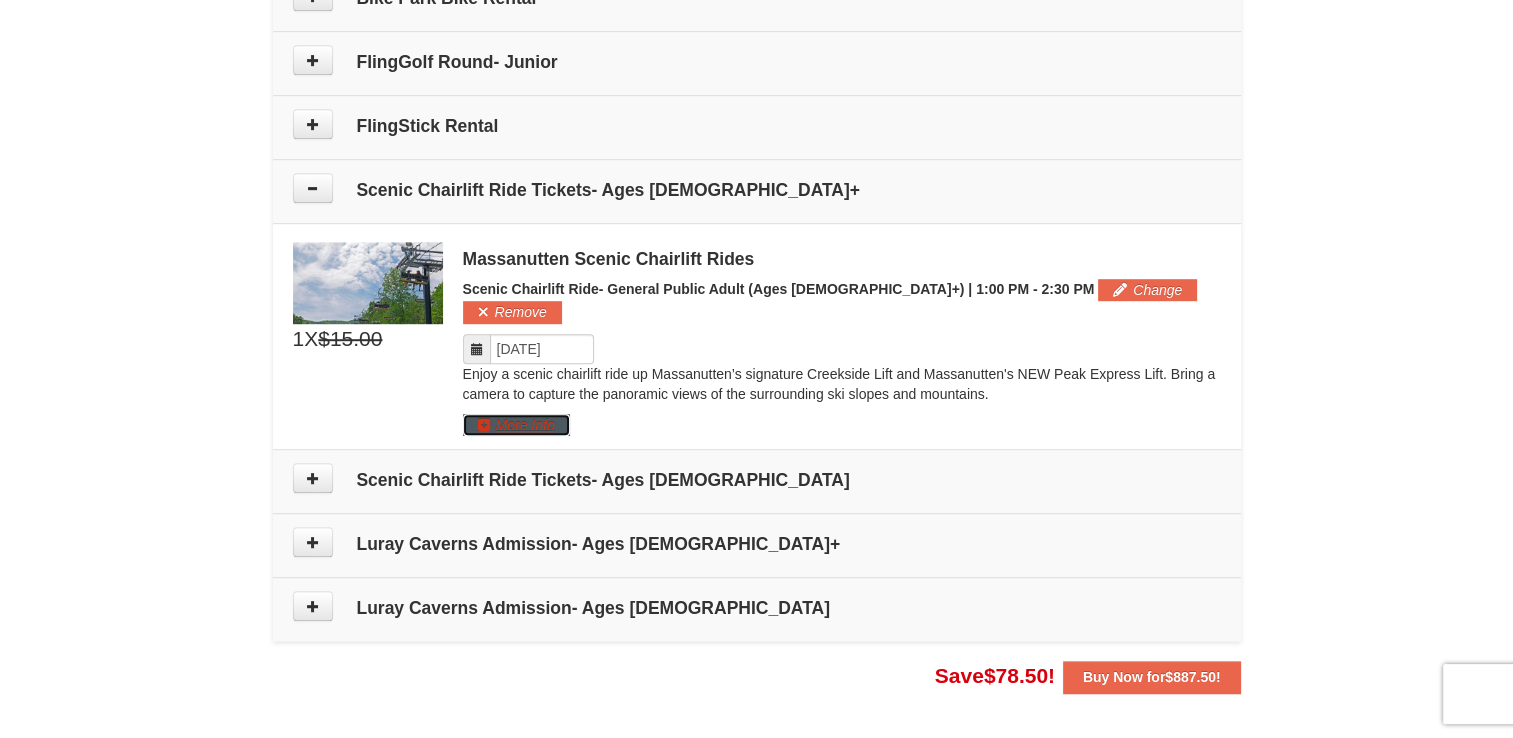 click on "More Info" at bounding box center [516, 425] 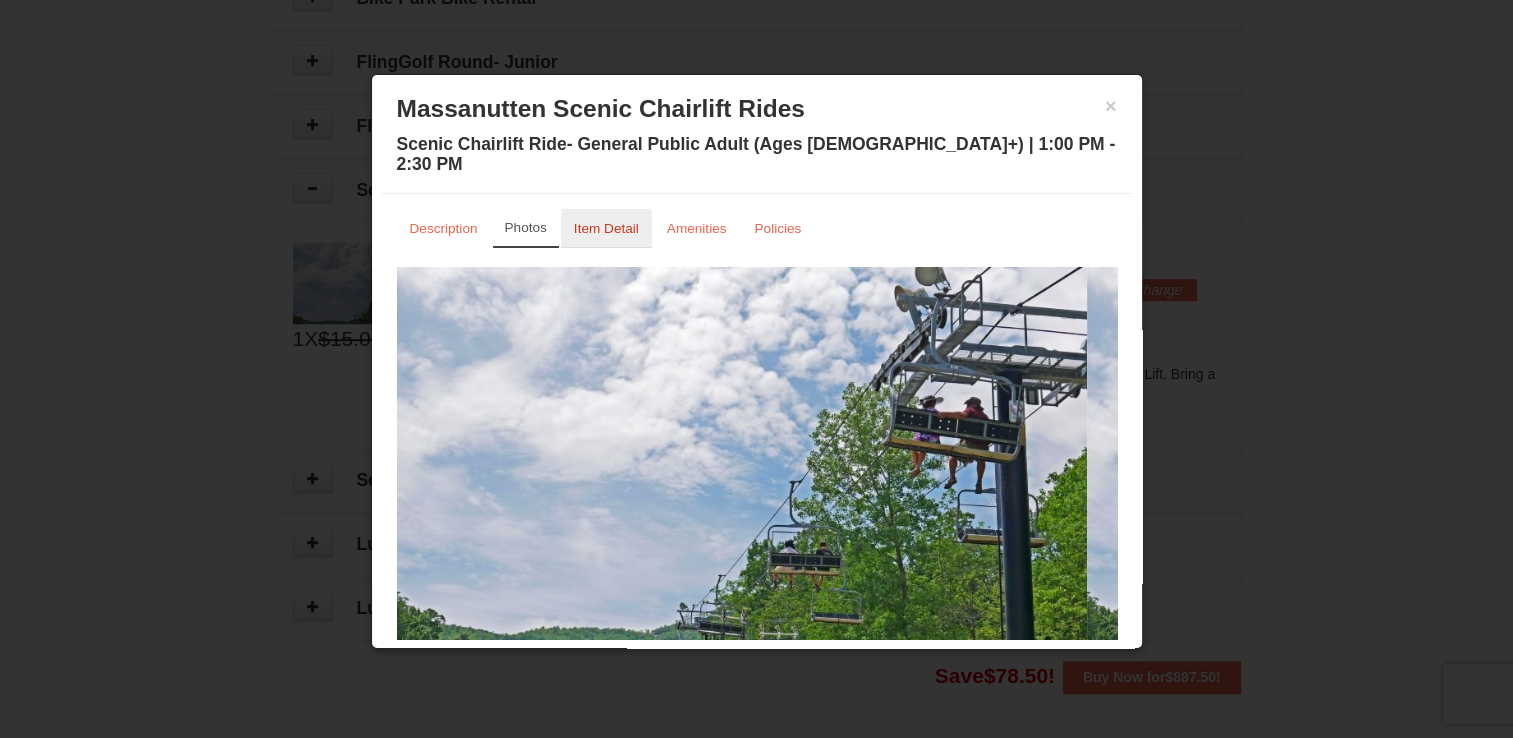 click on "Item Detail" at bounding box center [606, 228] 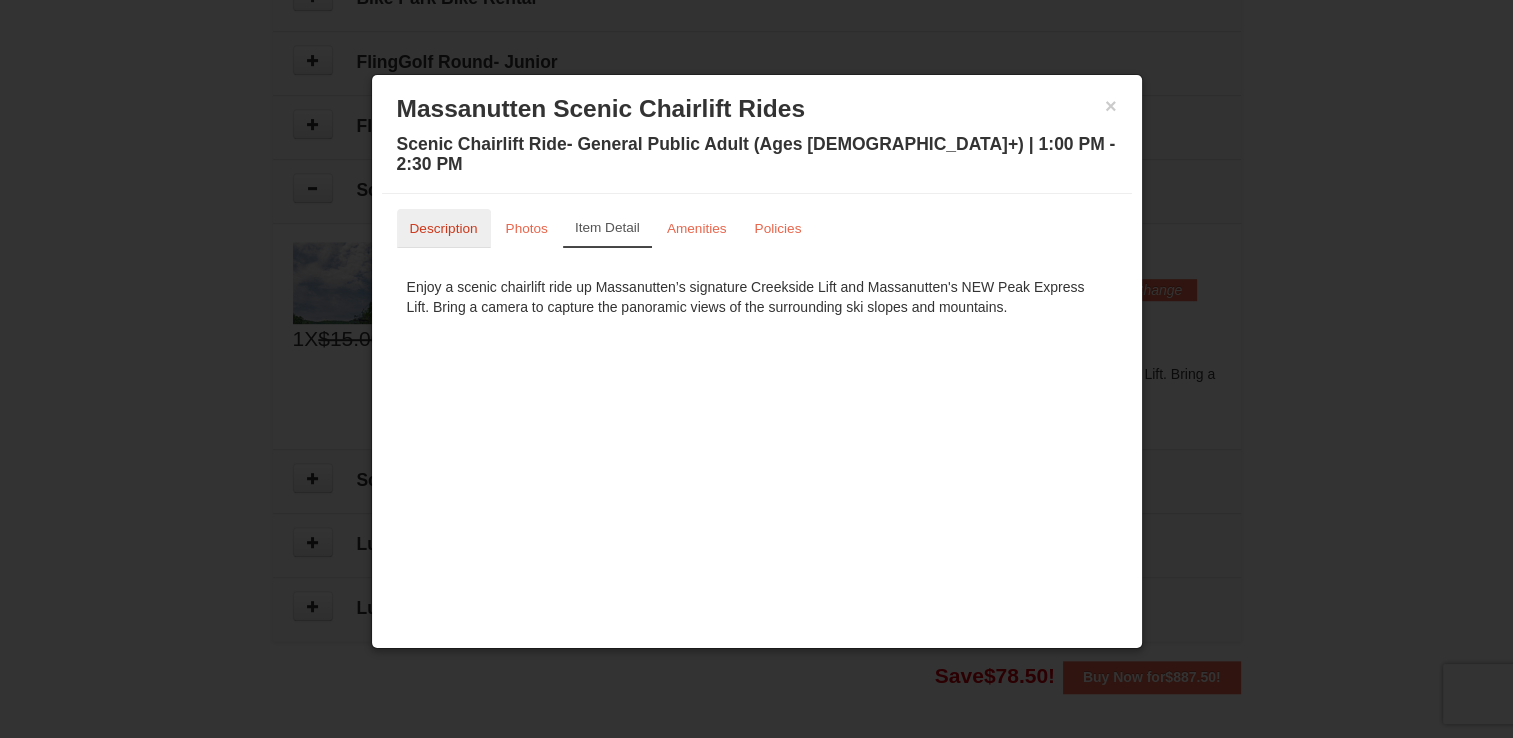 click on "Description" at bounding box center [444, 228] 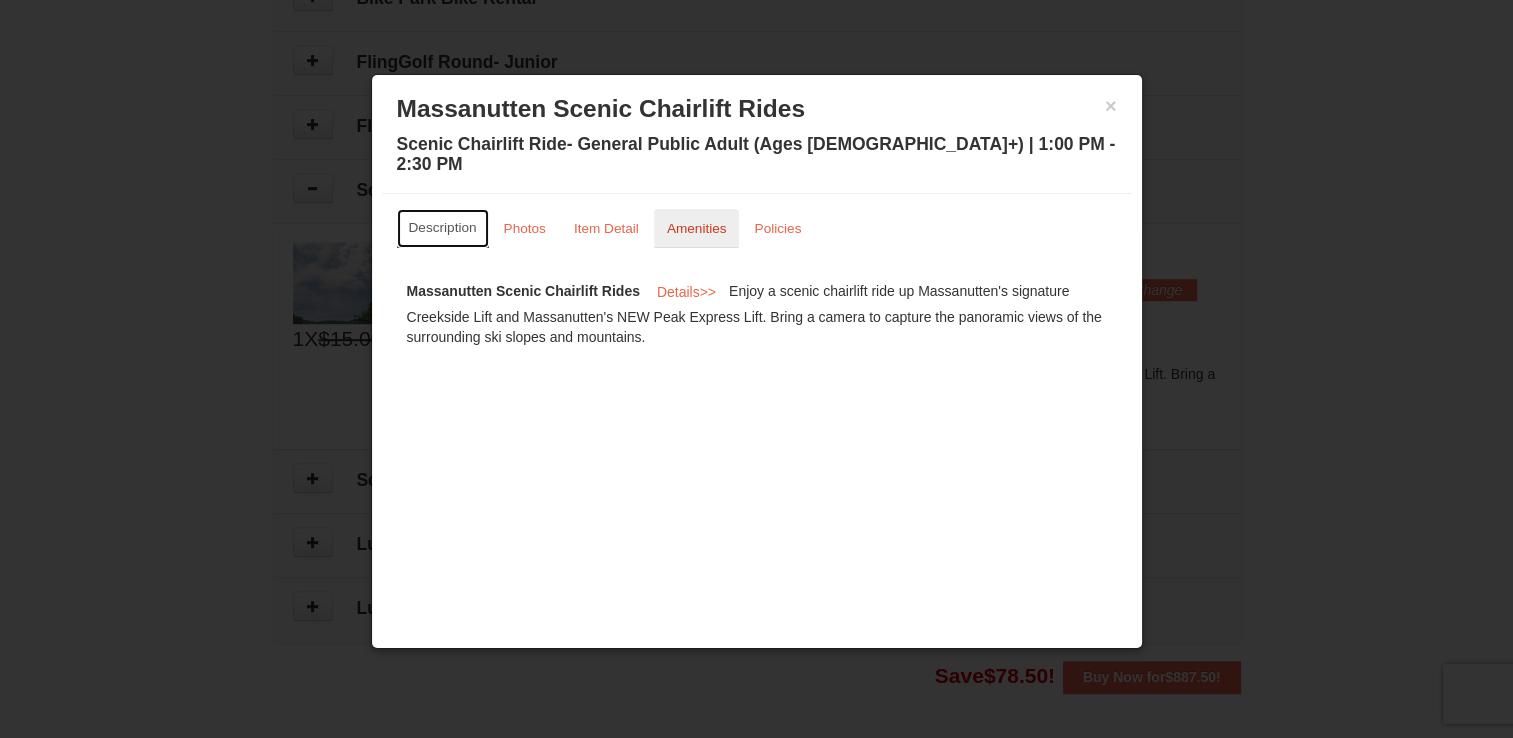 click on "Amenities" at bounding box center [697, 228] 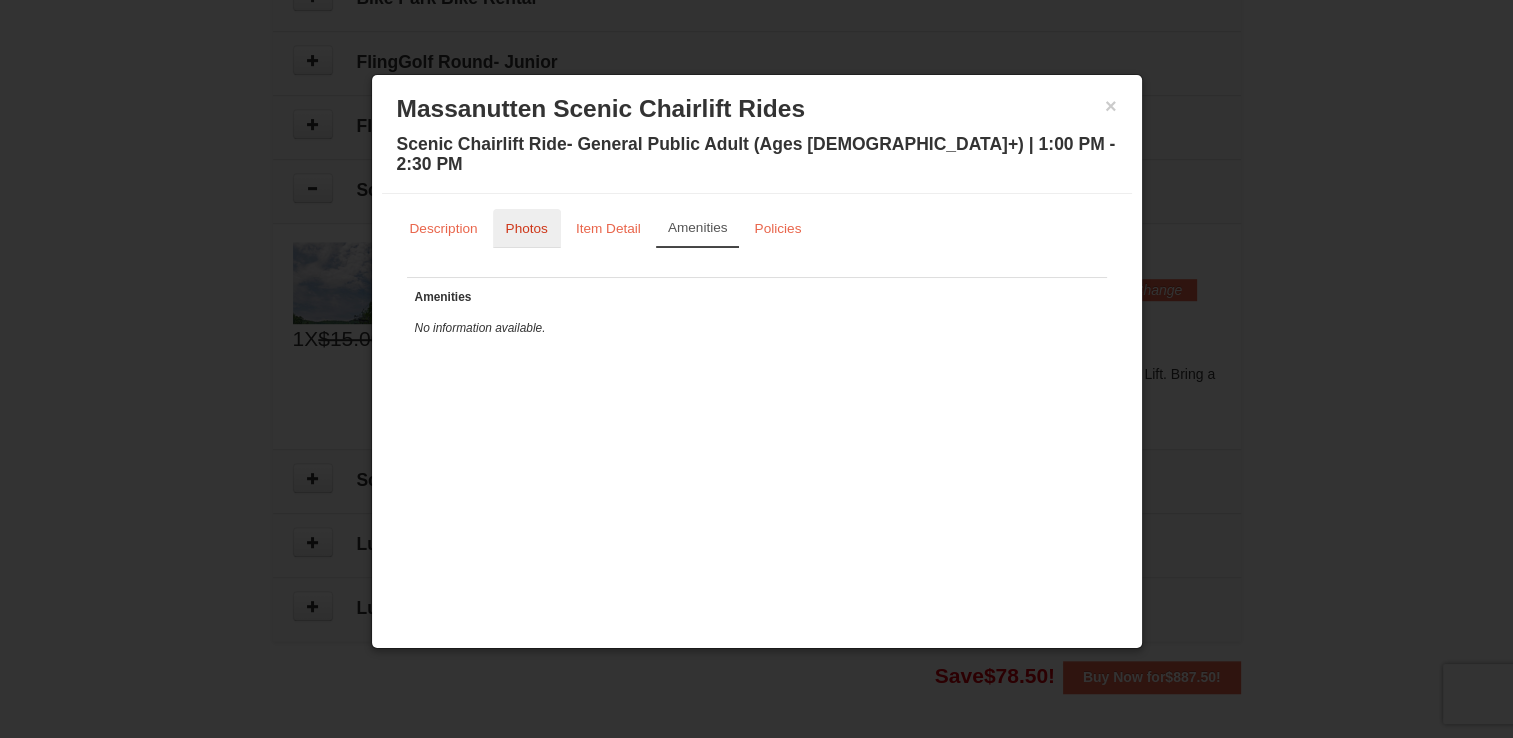 click on "Photos" at bounding box center [527, 228] 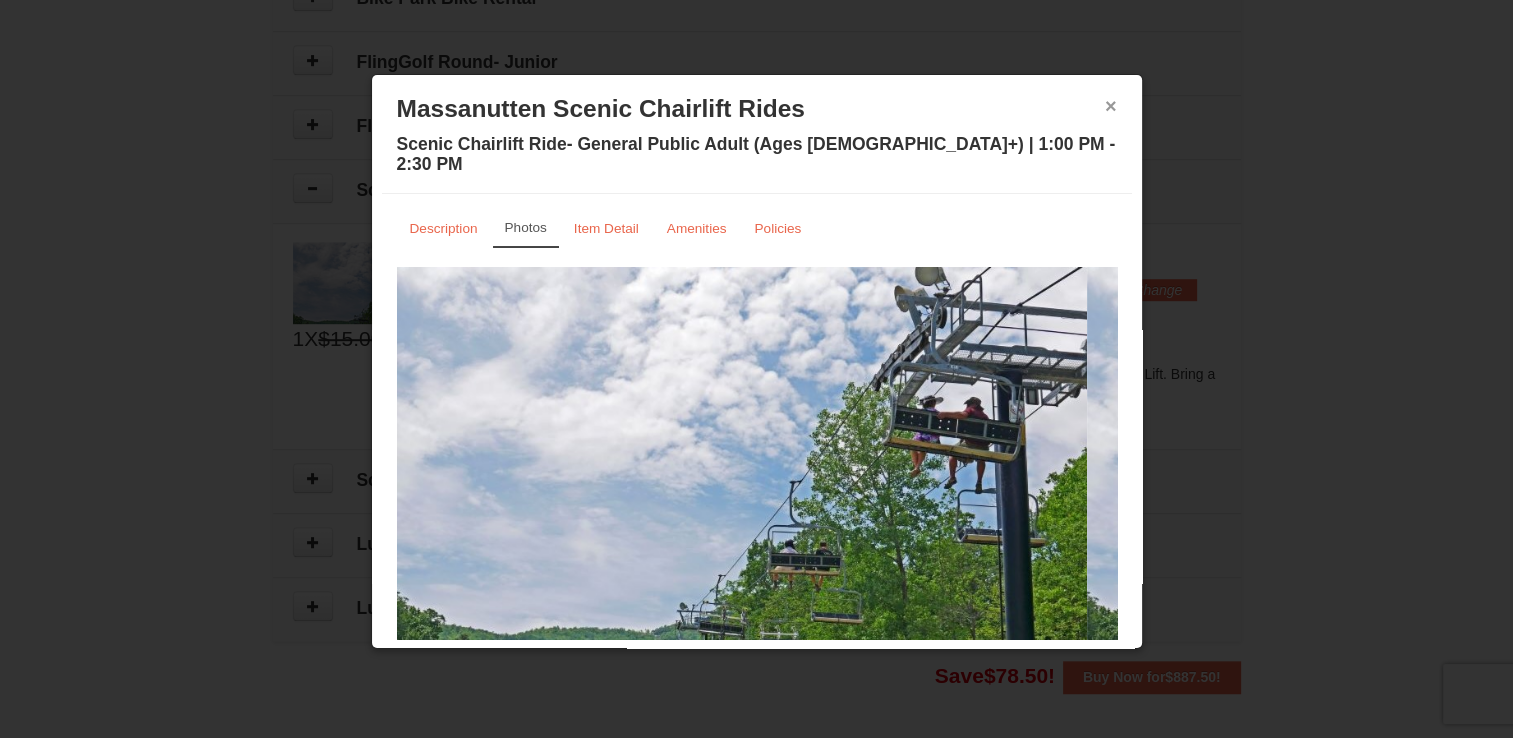 click on "×" at bounding box center (1111, 106) 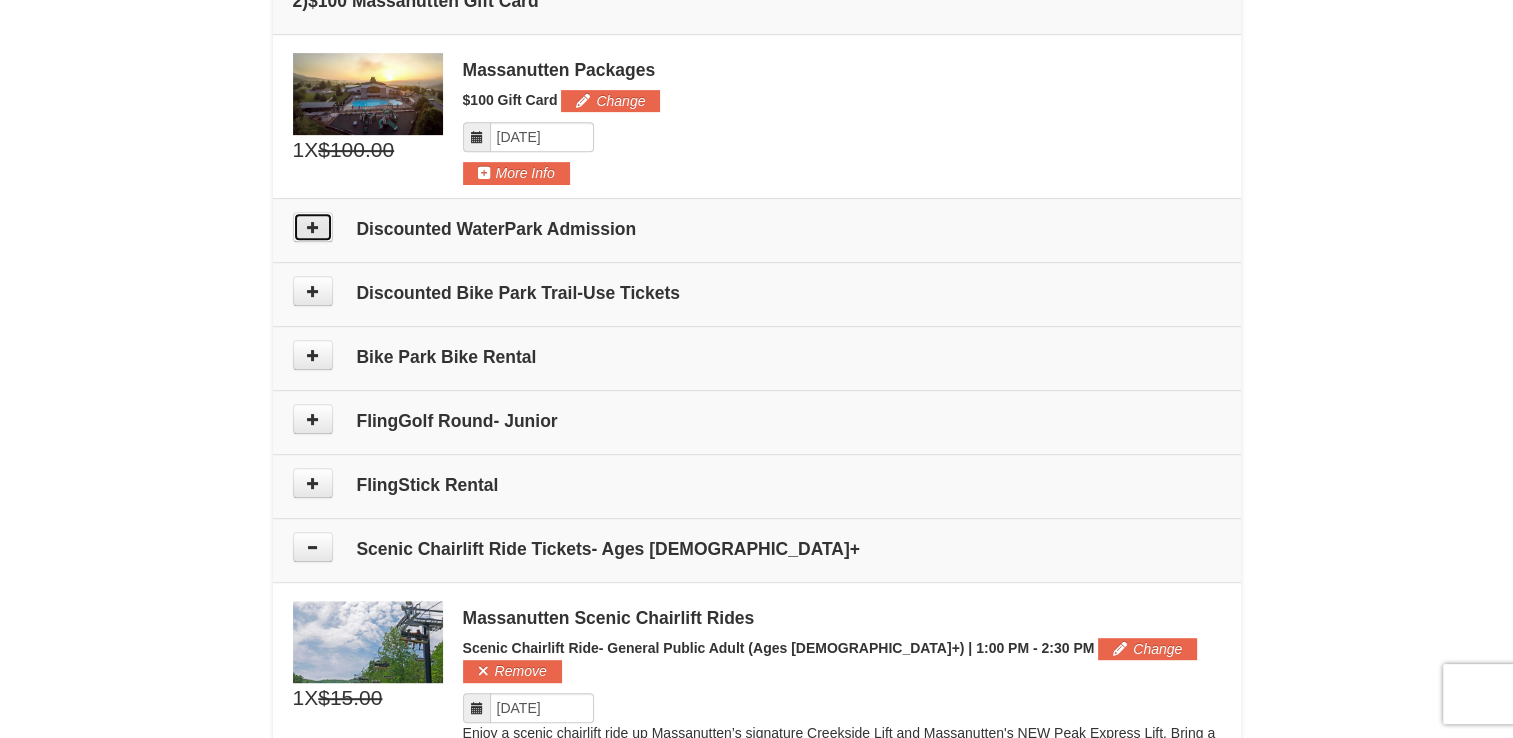 click at bounding box center [313, 227] 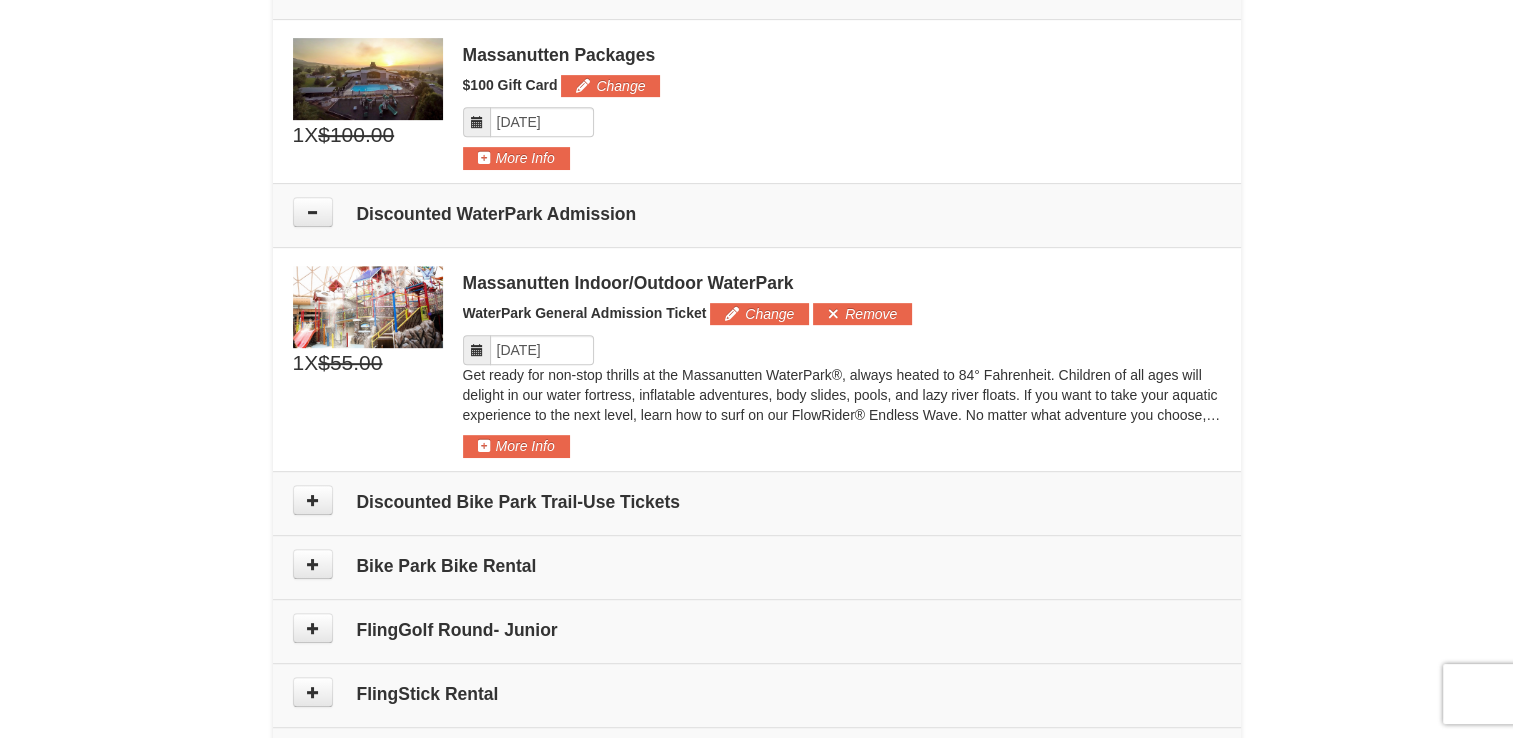 scroll, scrollTop: 856, scrollLeft: 0, axis: vertical 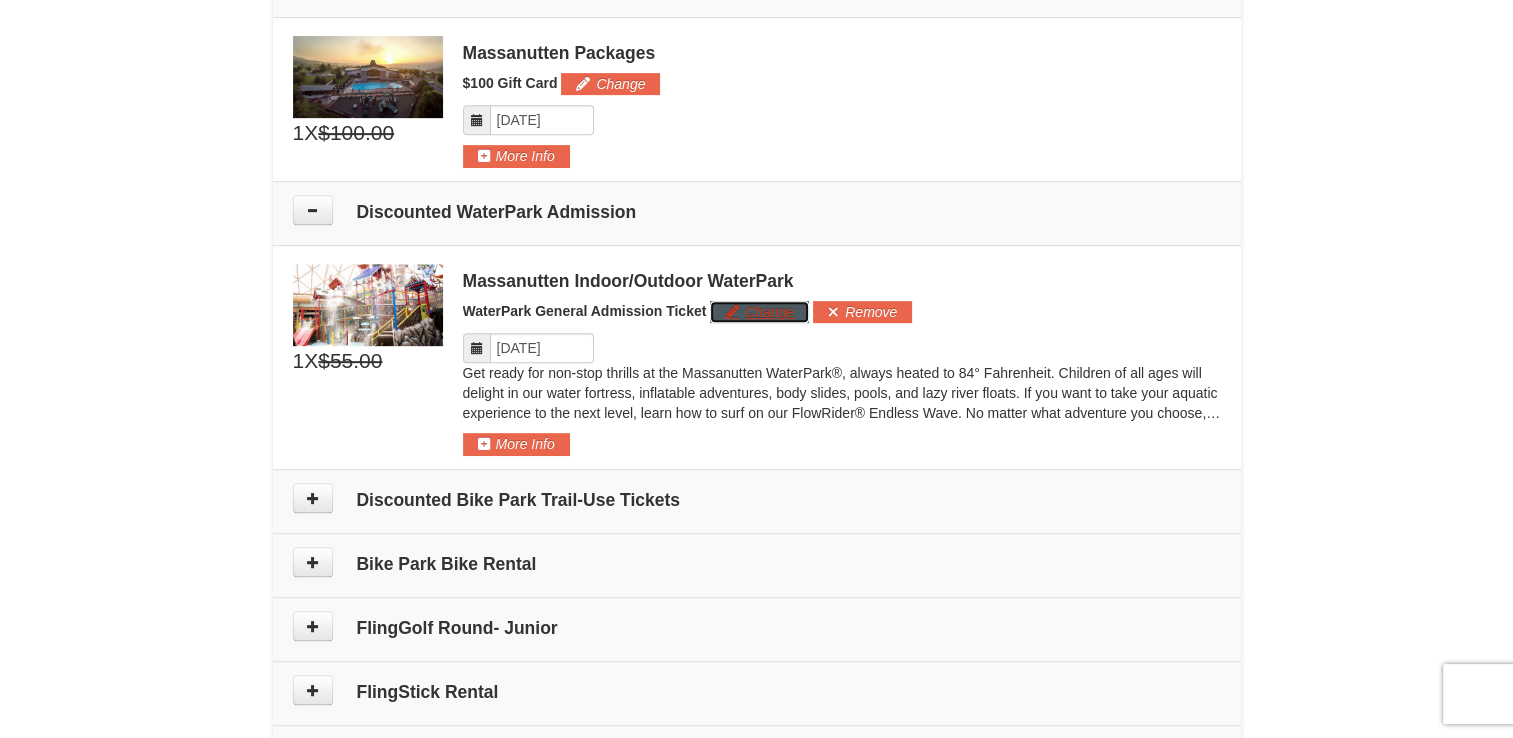 click on "Change" at bounding box center (759, 312) 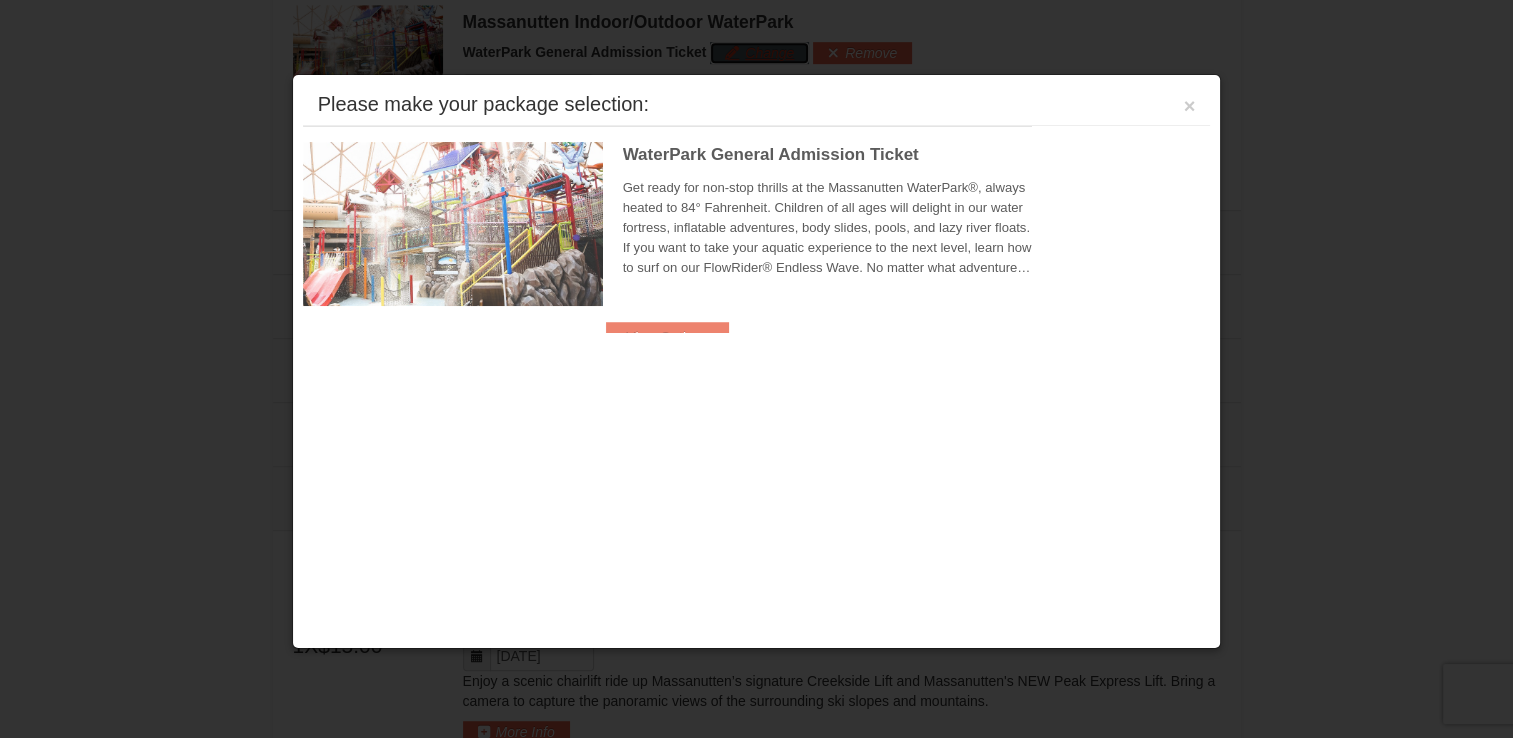 scroll, scrollTop: 1120, scrollLeft: 0, axis: vertical 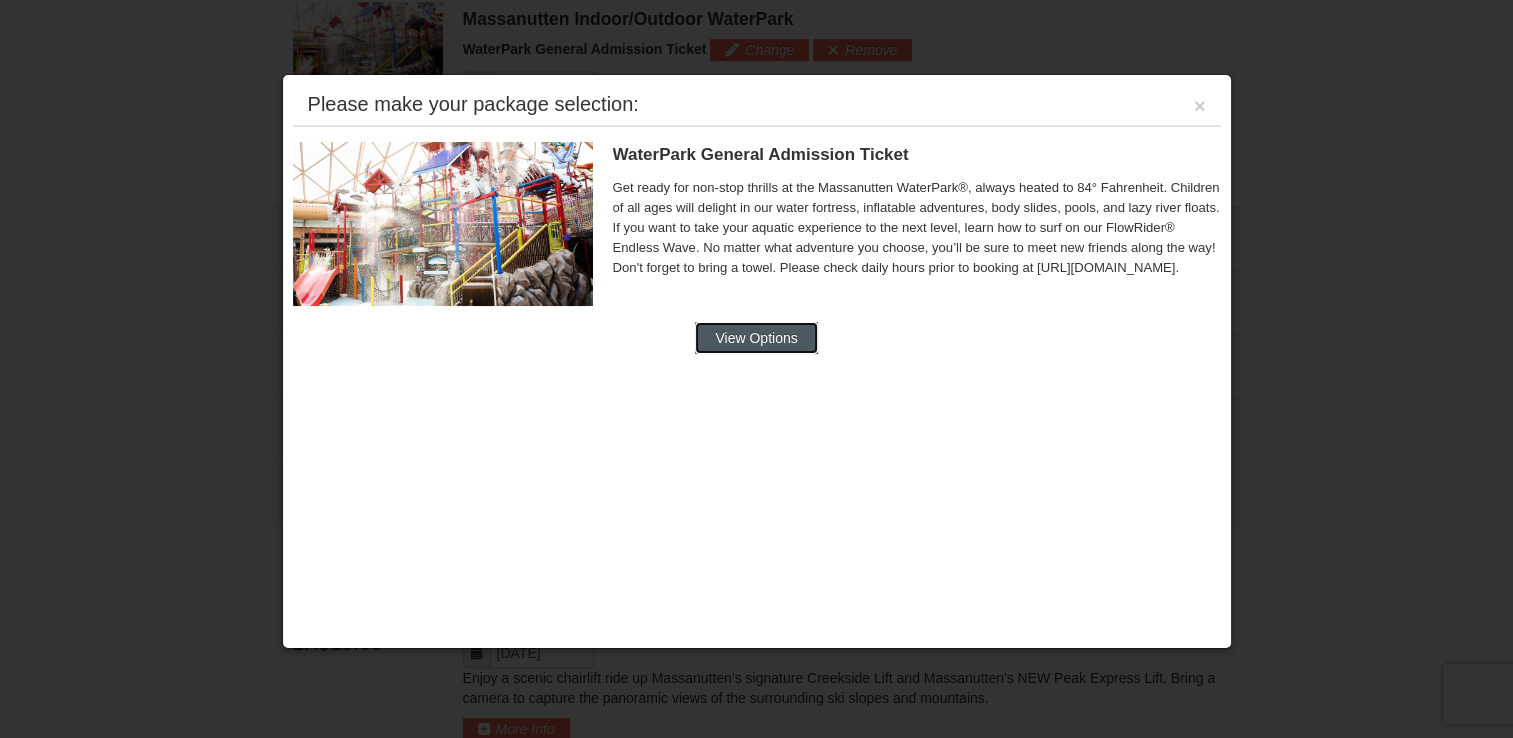 click on "View Options" at bounding box center (756, 338) 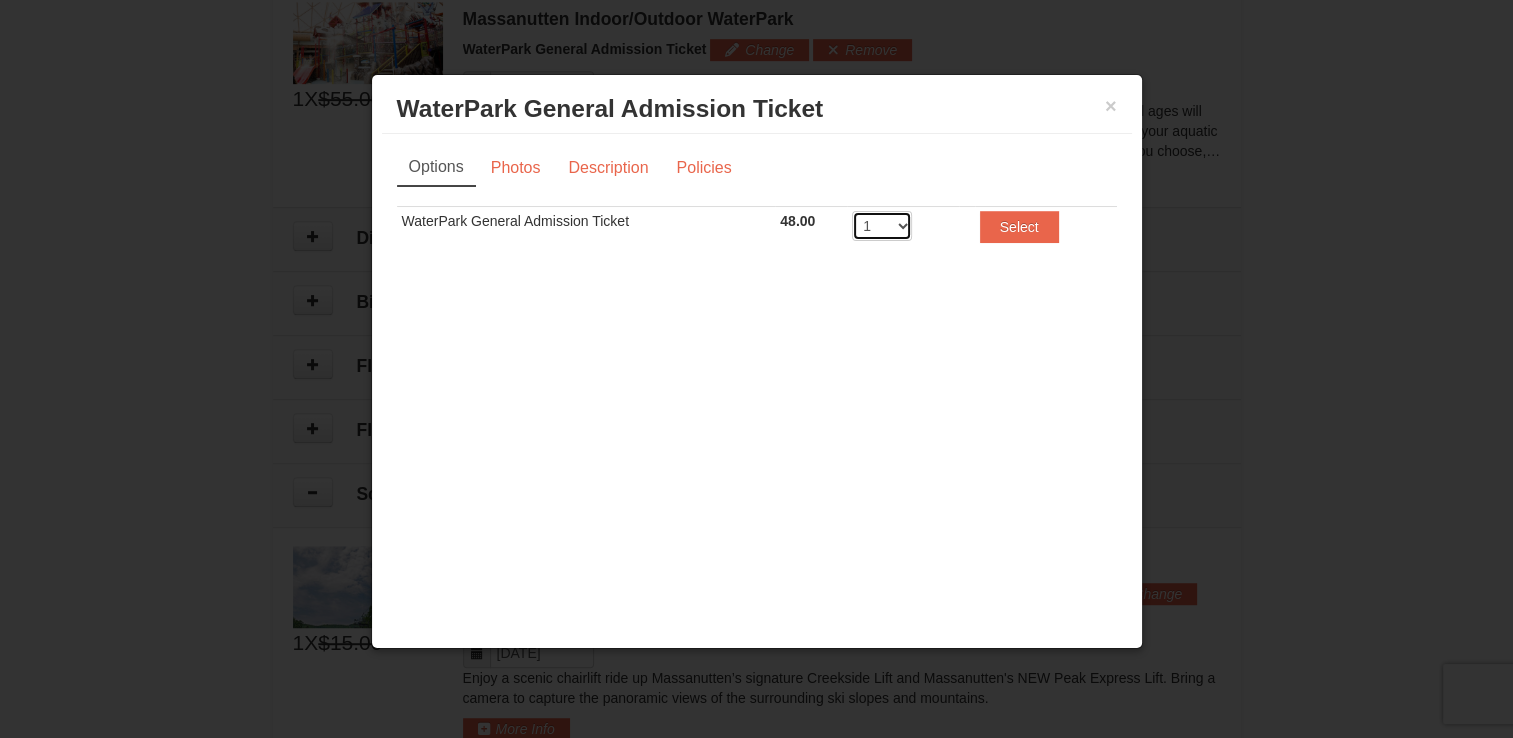 click on "1 2 3 4 5 6 7 8" at bounding box center [882, 226] 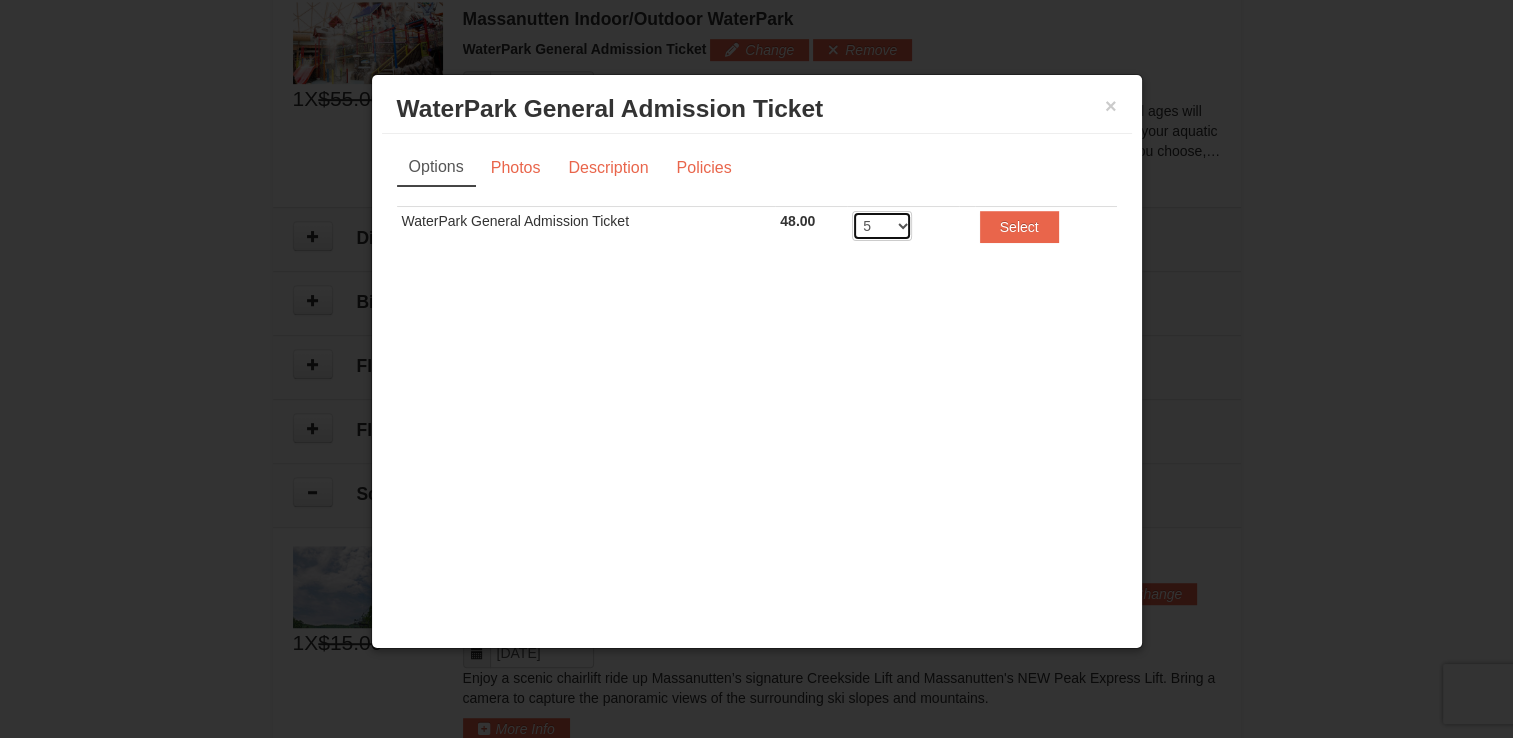 click on "1 2 3 4 5 6 7 8" at bounding box center [882, 226] 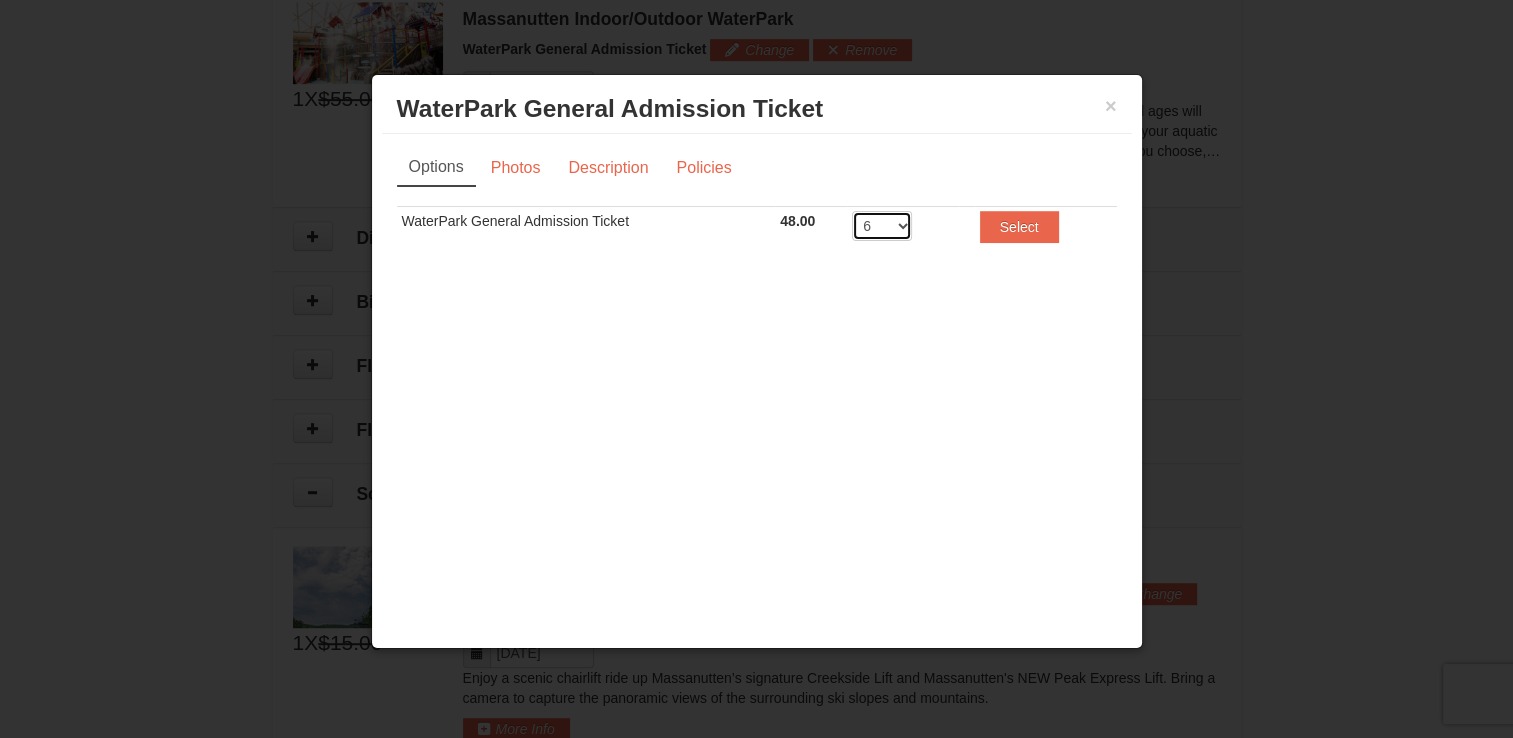 click on "1 2 3 4 5 6 7 8" at bounding box center (882, 226) 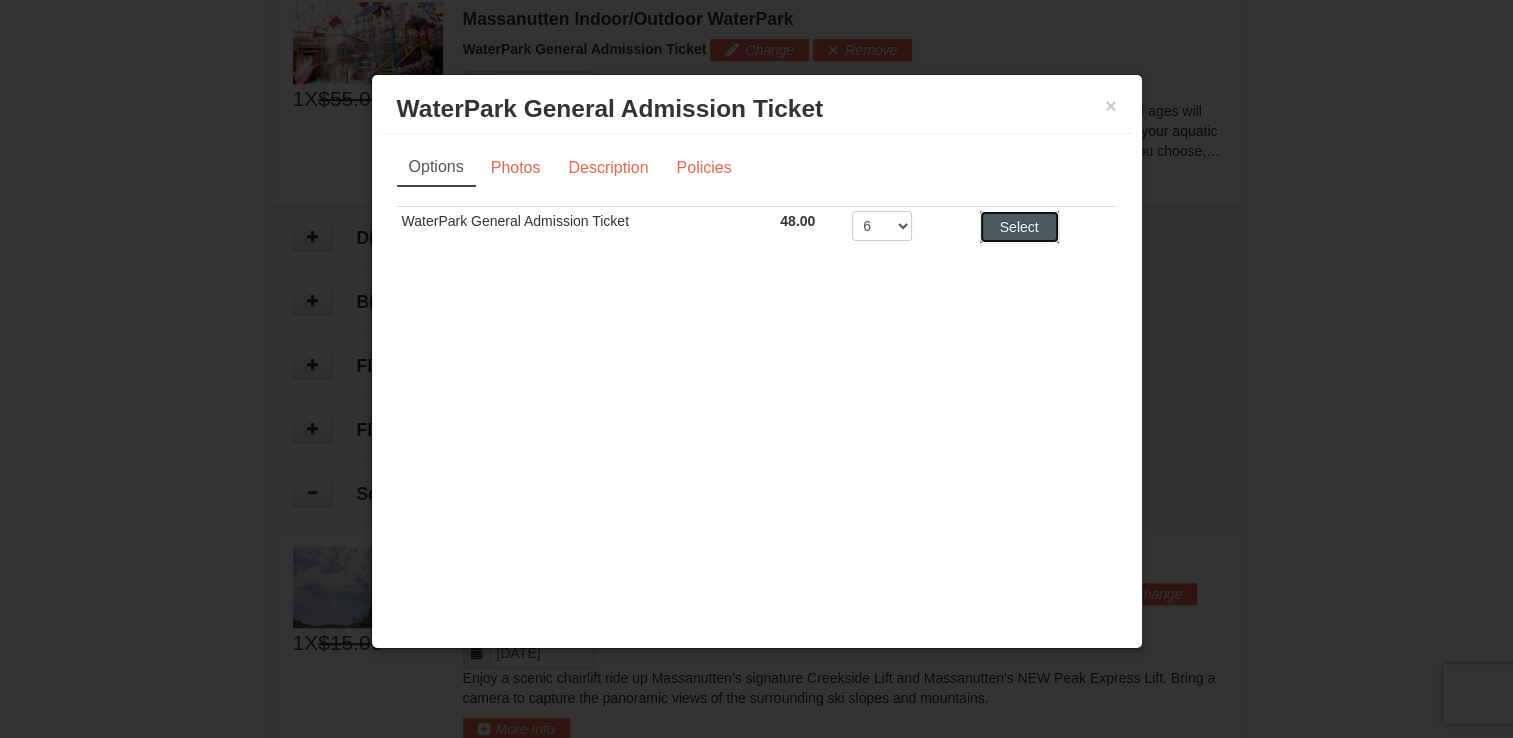 click on "Select" at bounding box center [1019, 227] 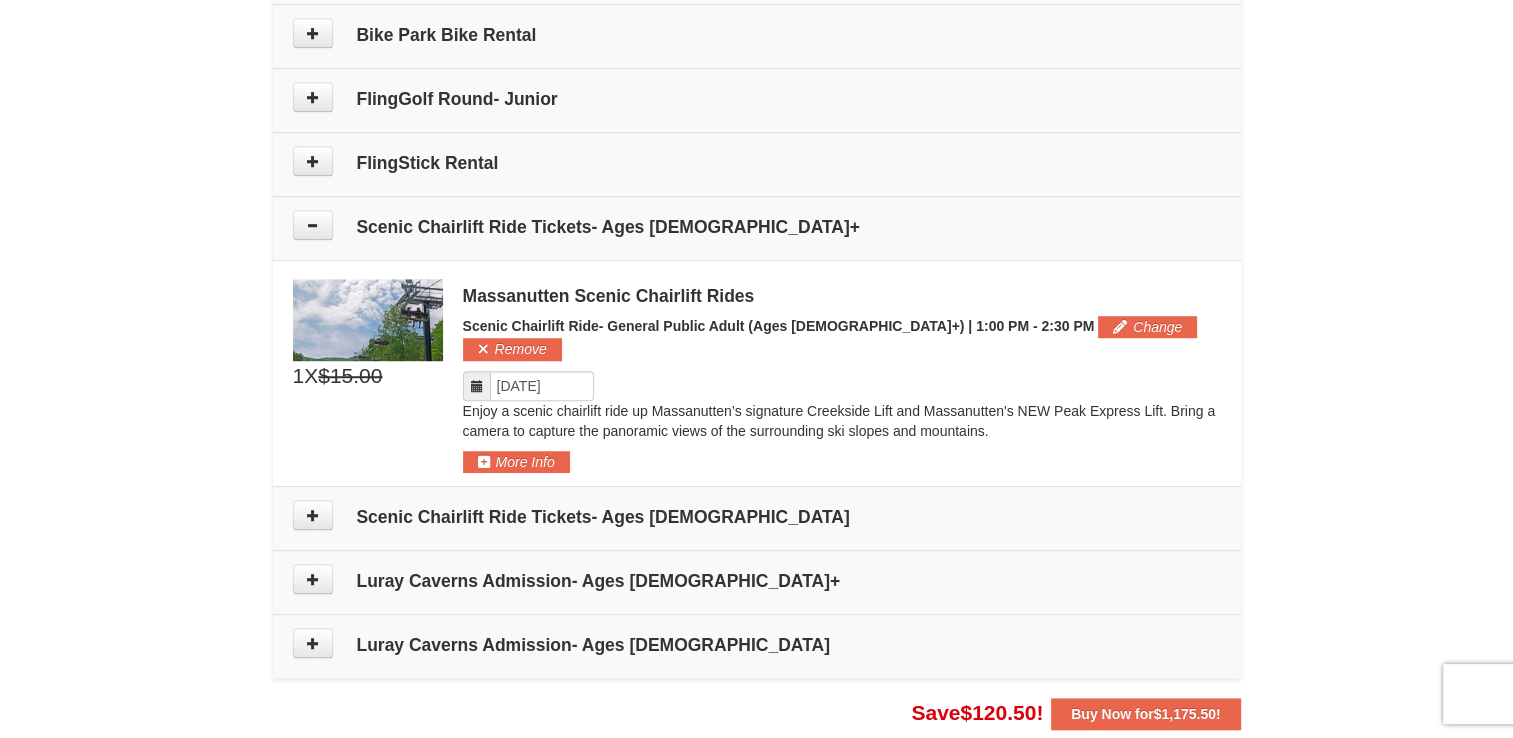 scroll, scrollTop: 1386, scrollLeft: 0, axis: vertical 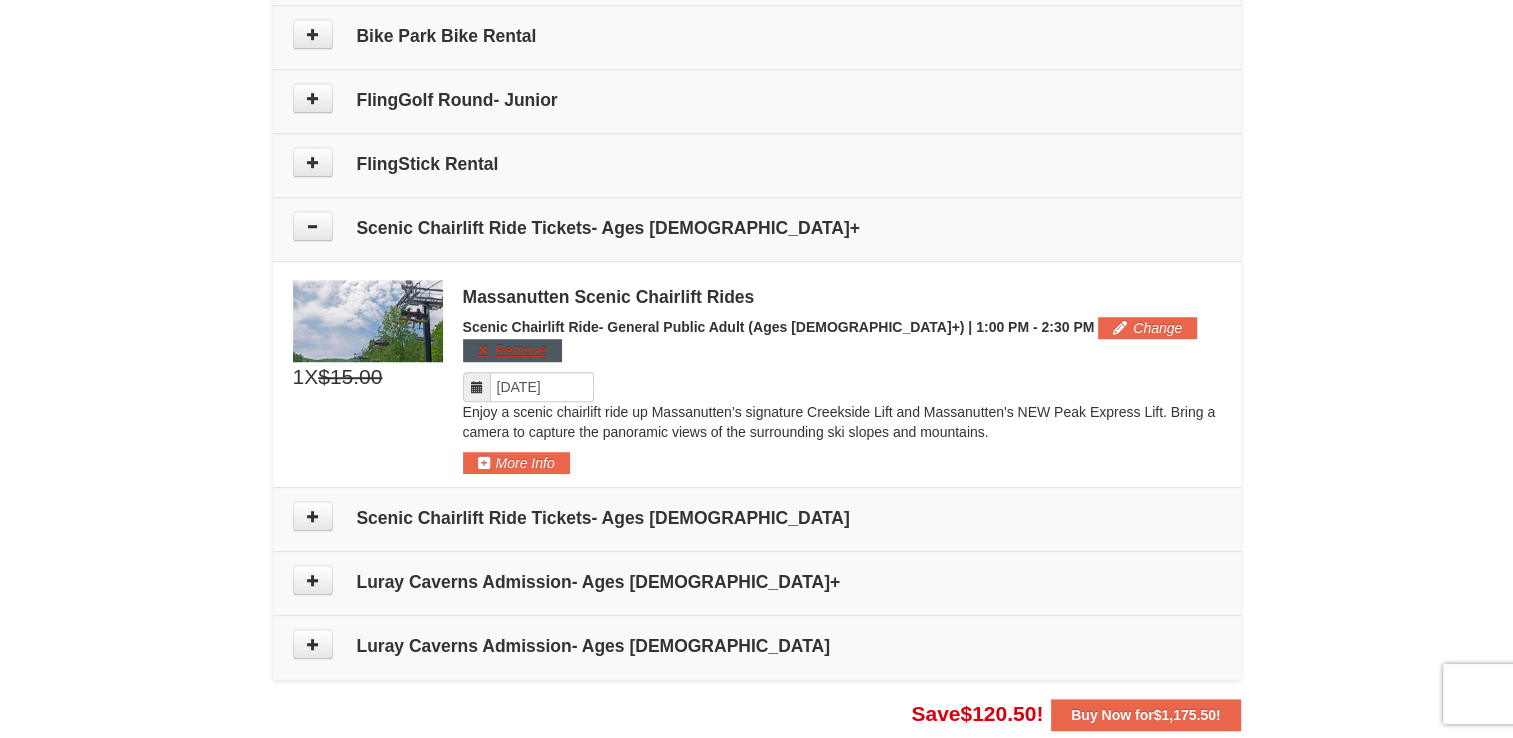 click on "Remove" at bounding box center [512, 350] 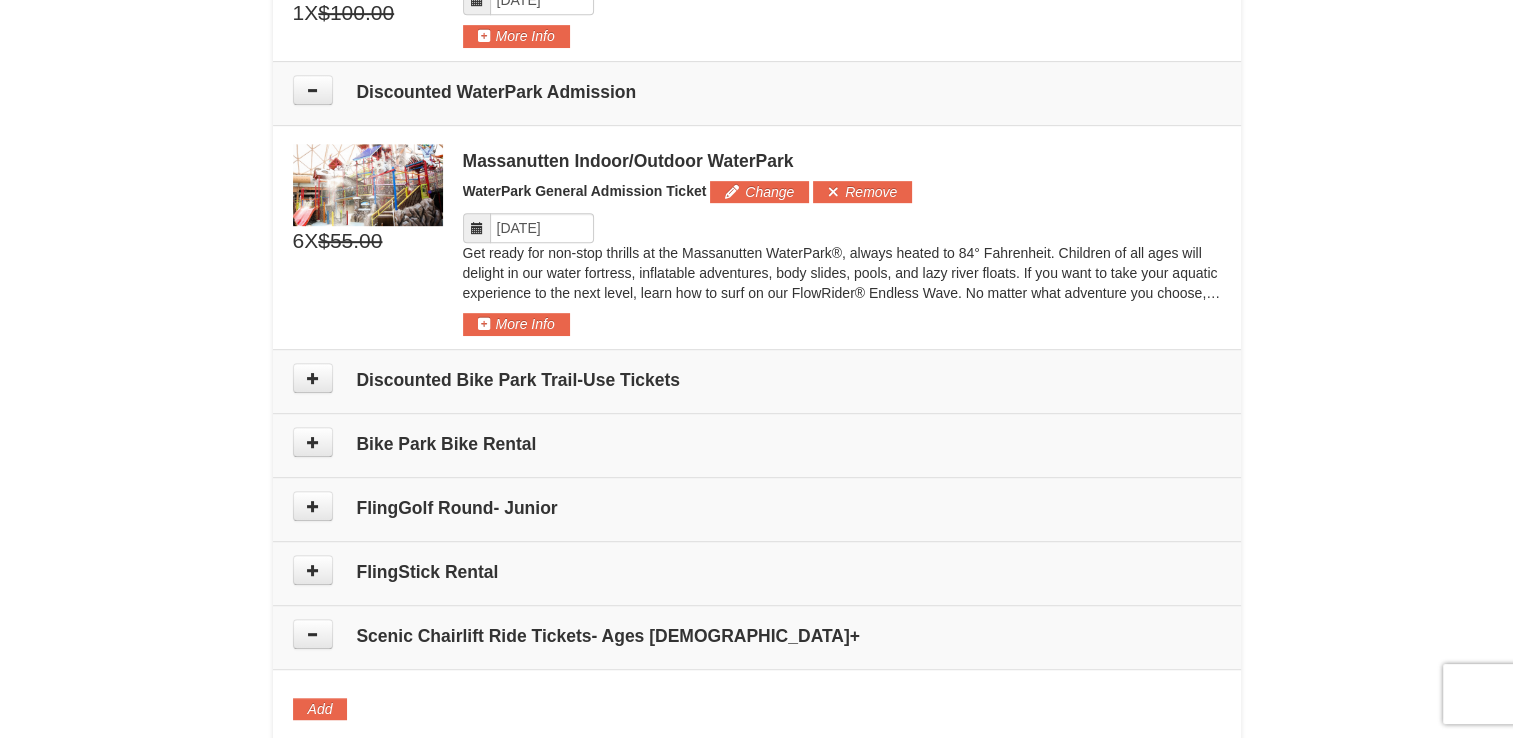 scroll, scrollTop: 976, scrollLeft: 0, axis: vertical 